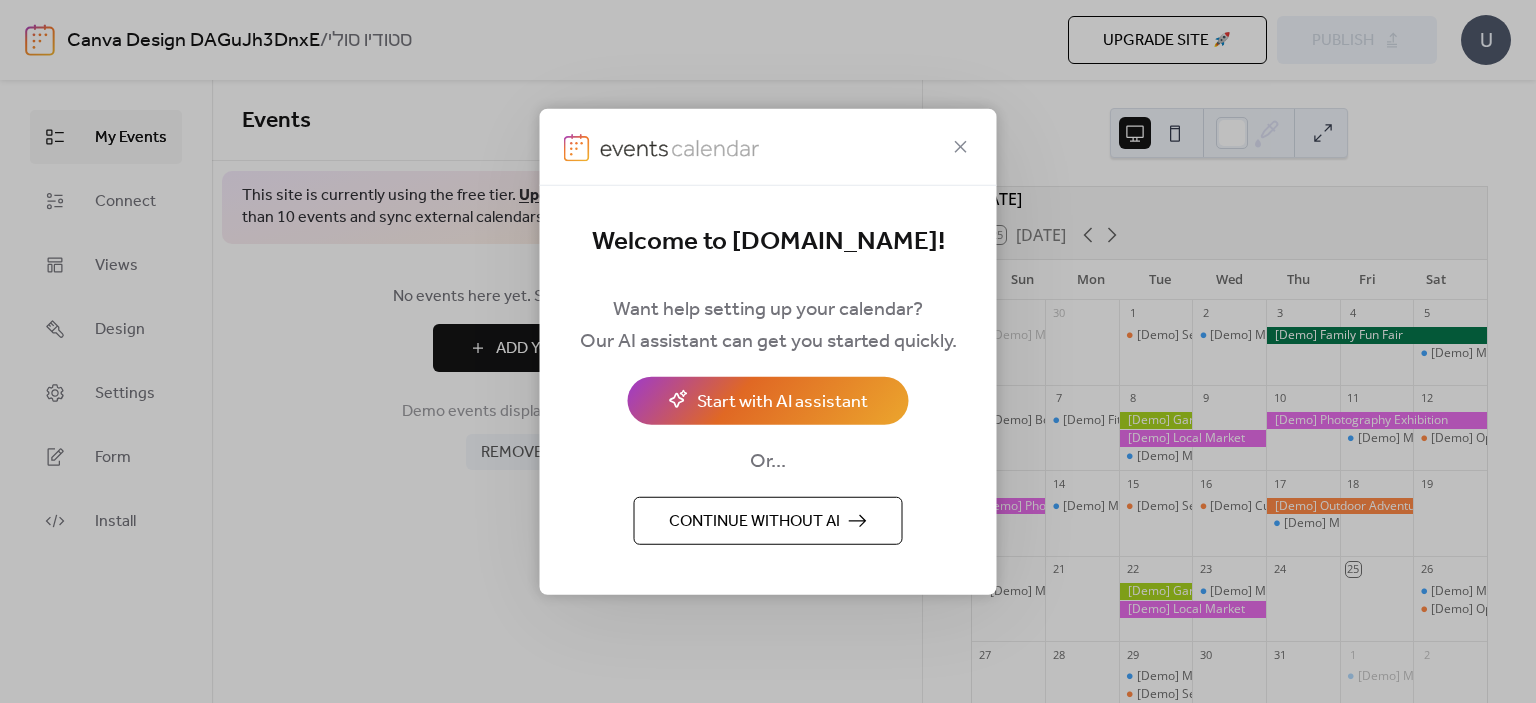 scroll, scrollTop: 0, scrollLeft: 0, axis: both 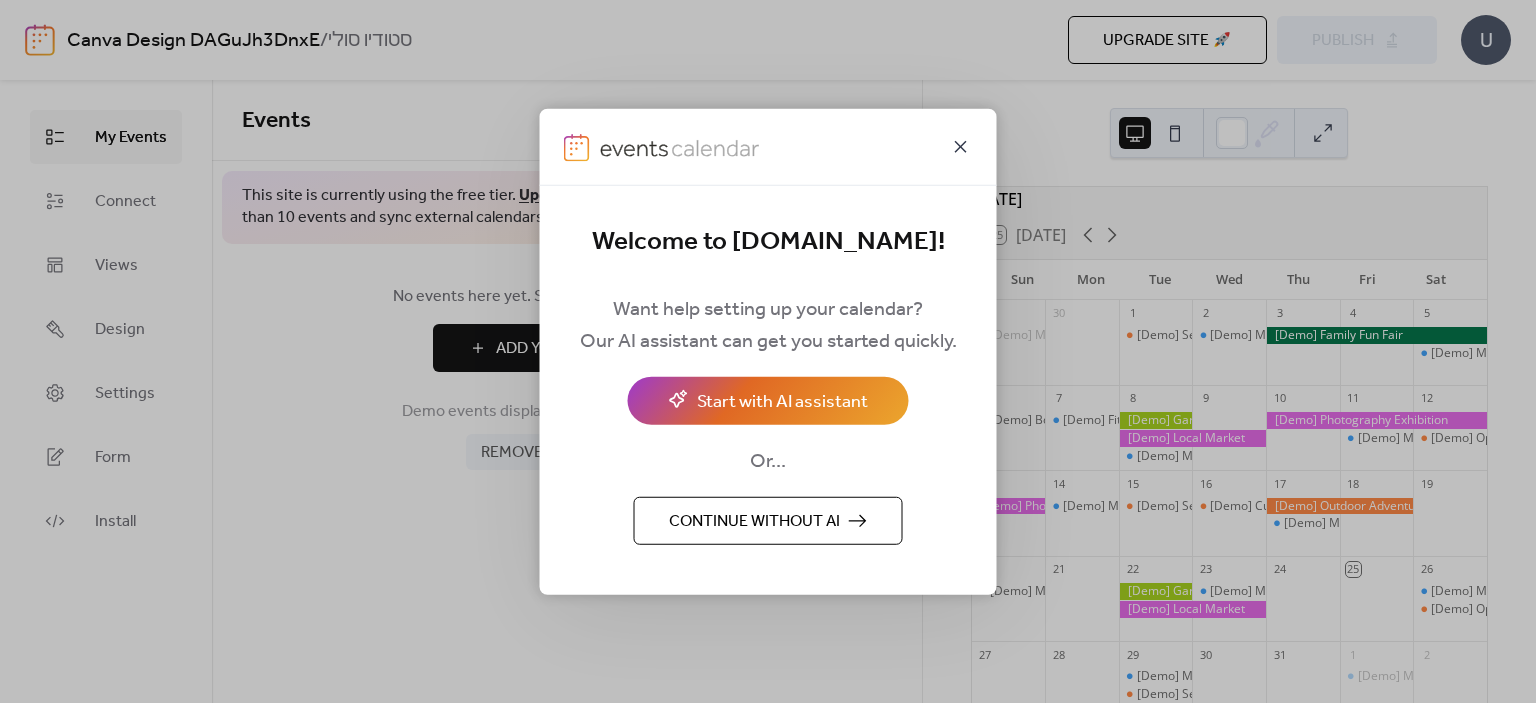 click 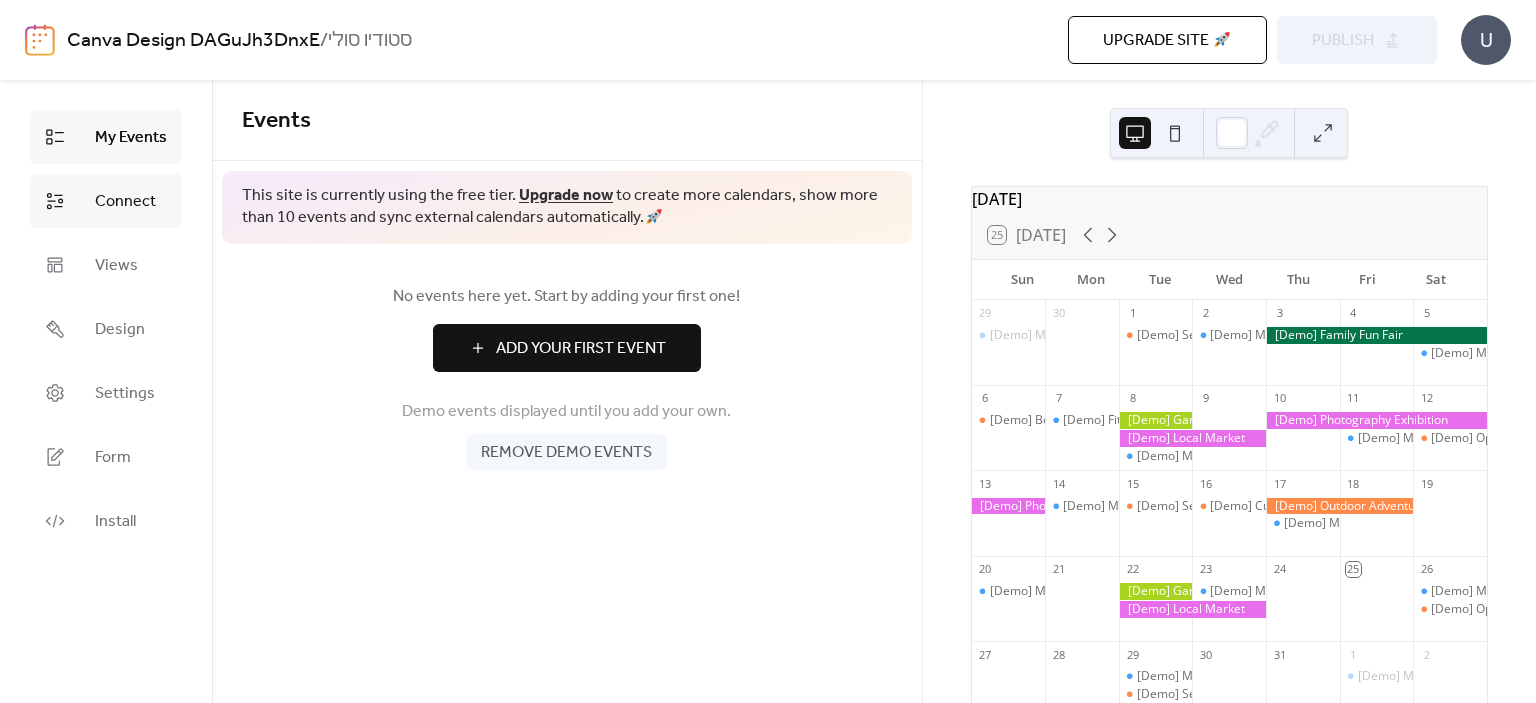 click on "Connect" at bounding box center (106, 201) 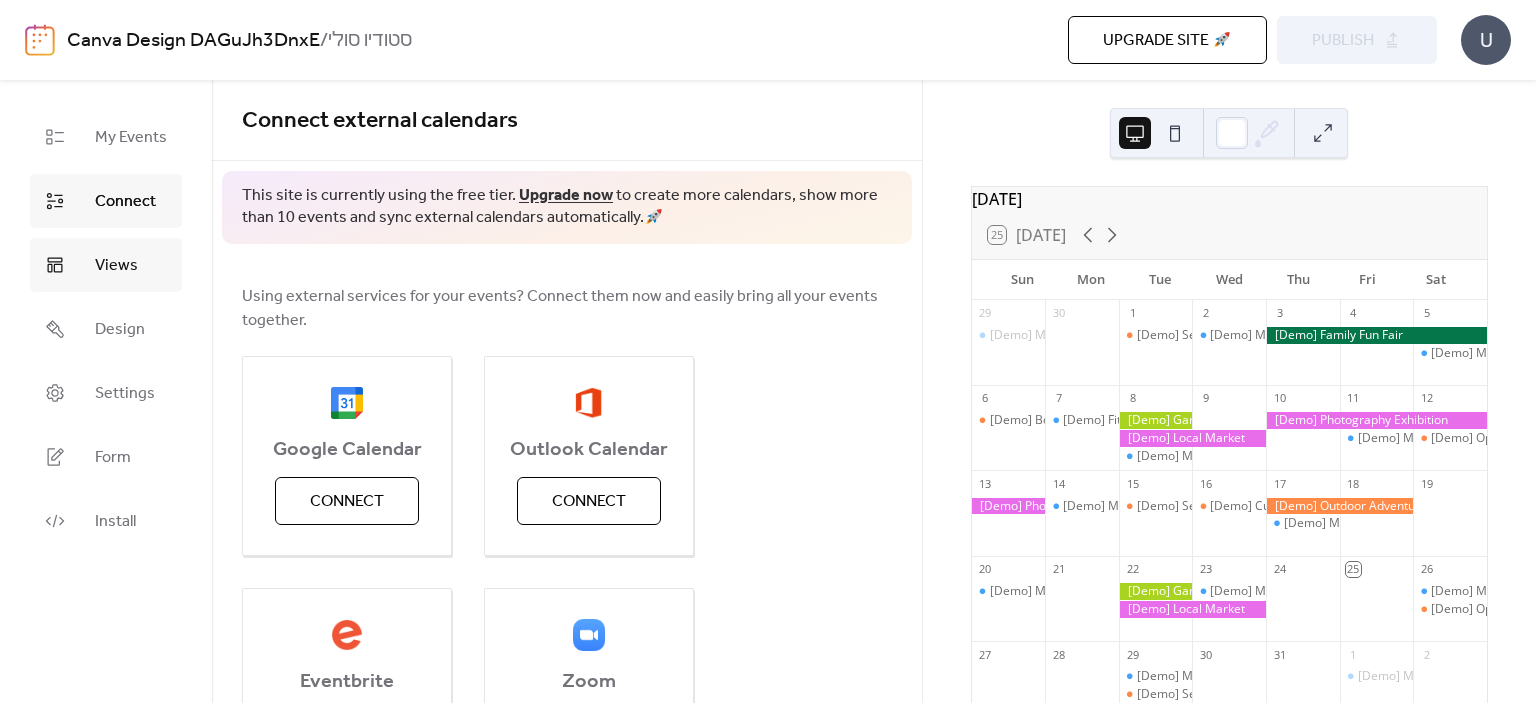 click on "Views" at bounding box center (116, 266) 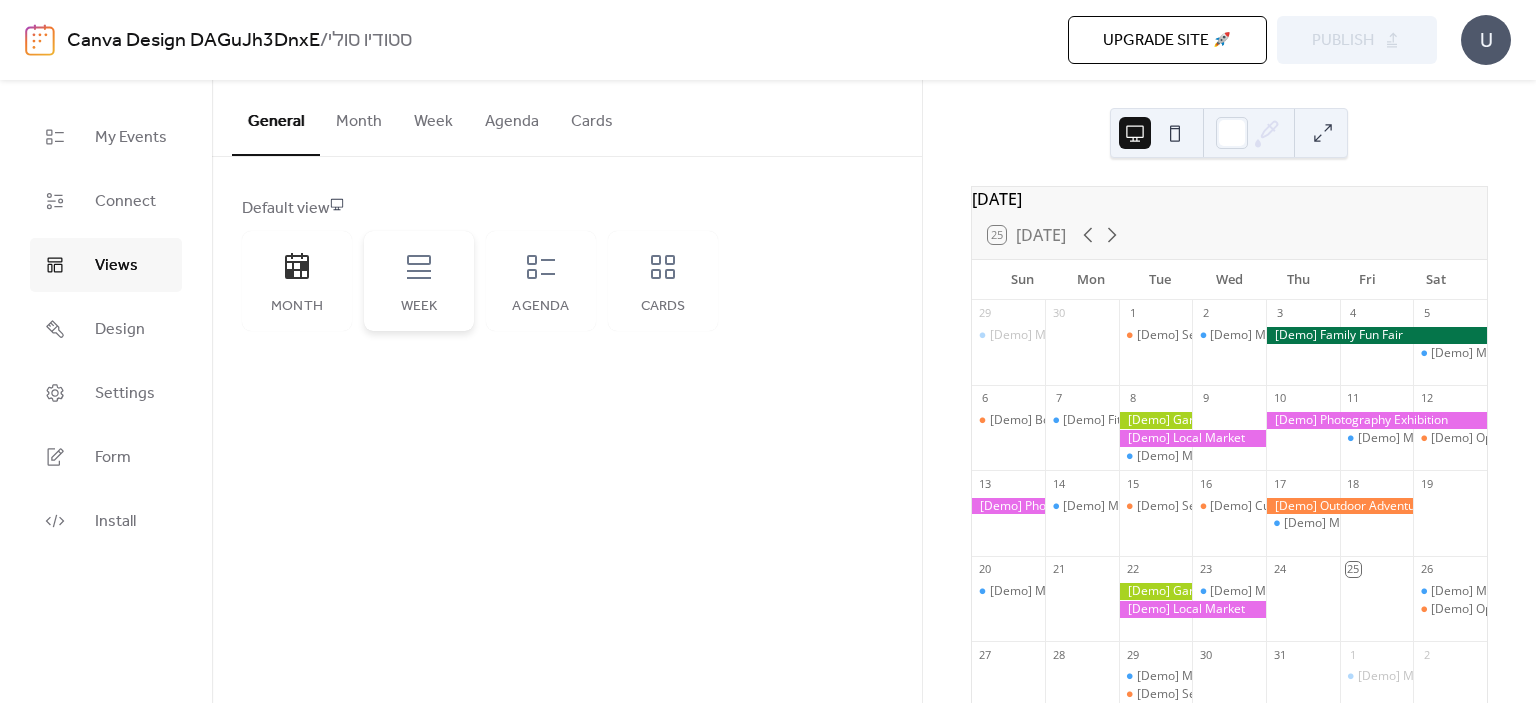 click on "Week" at bounding box center (419, 281) 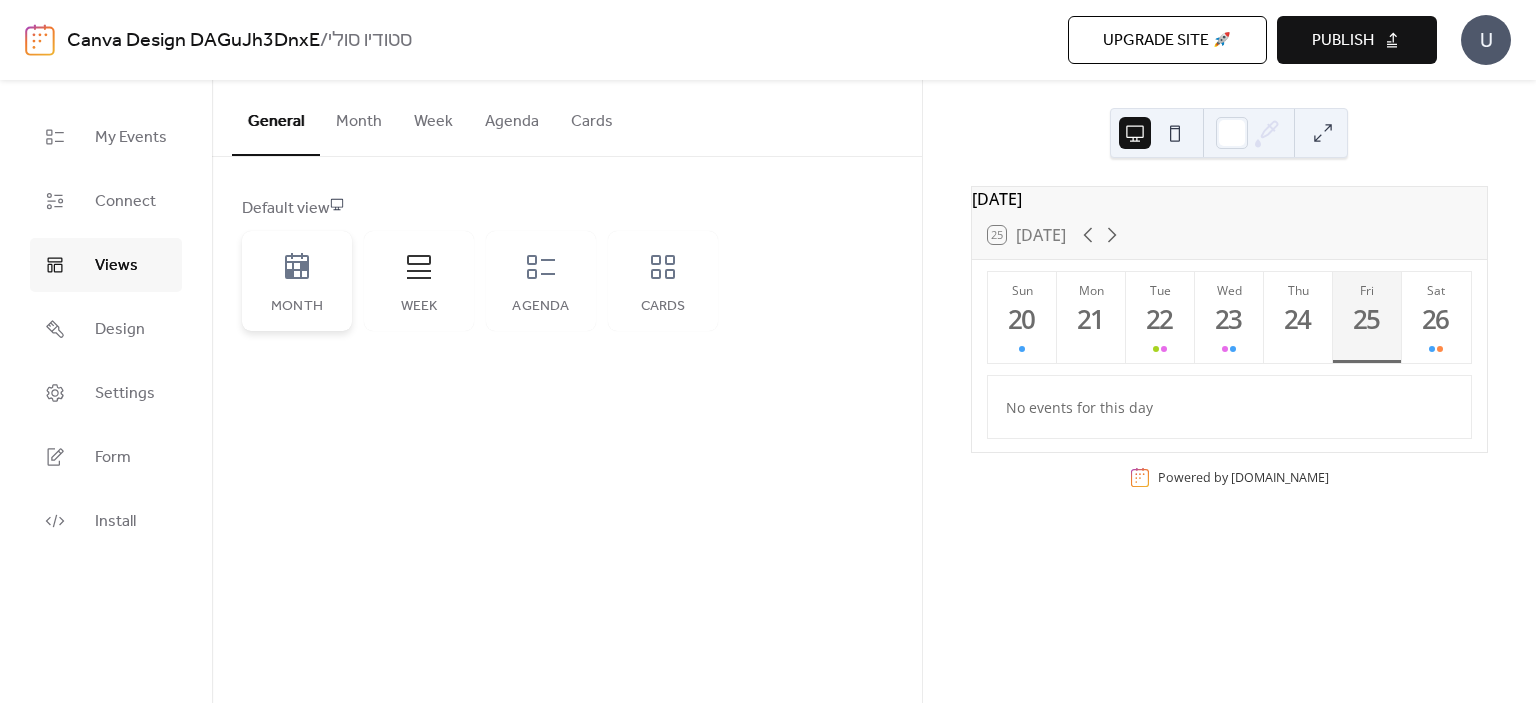 click on "Month" at bounding box center (297, 281) 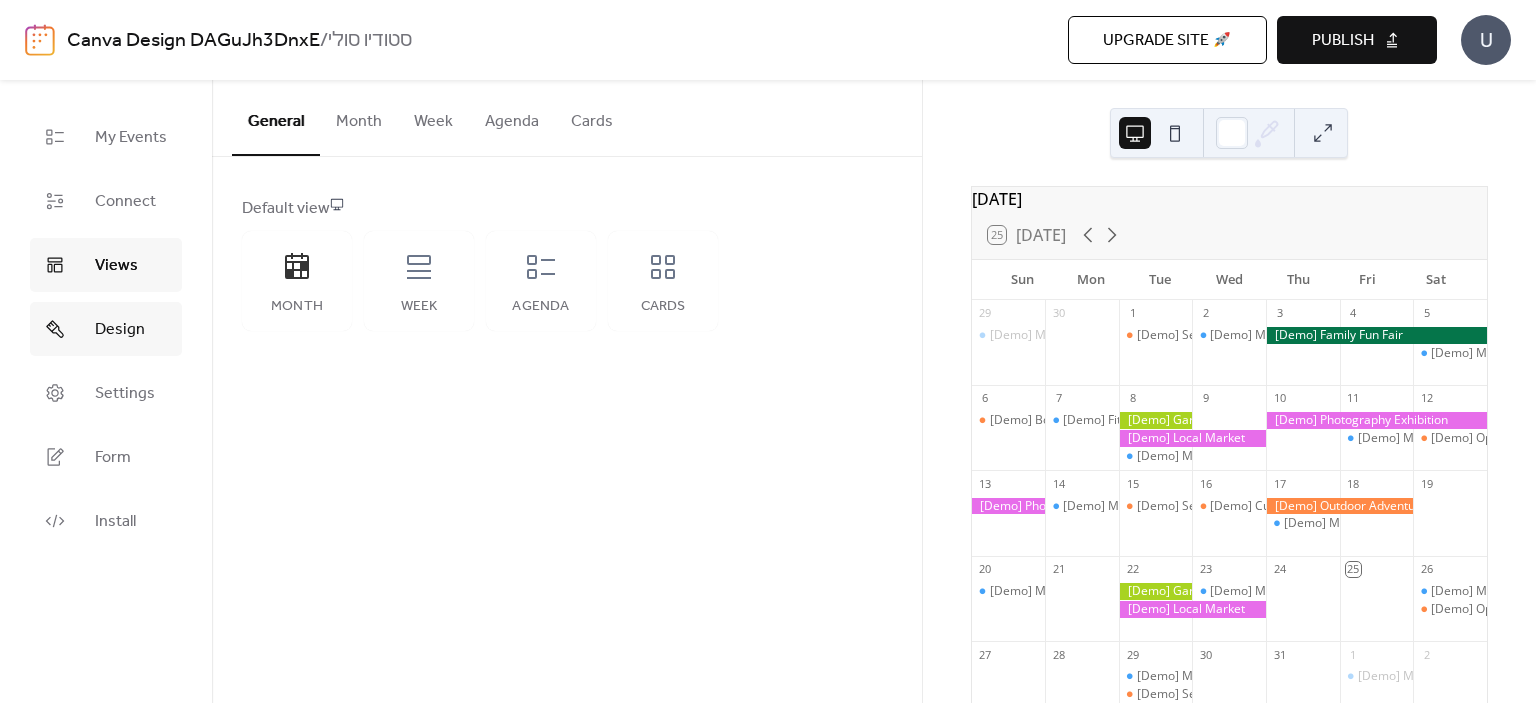 click on "Design" at bounding box center [120, 330] 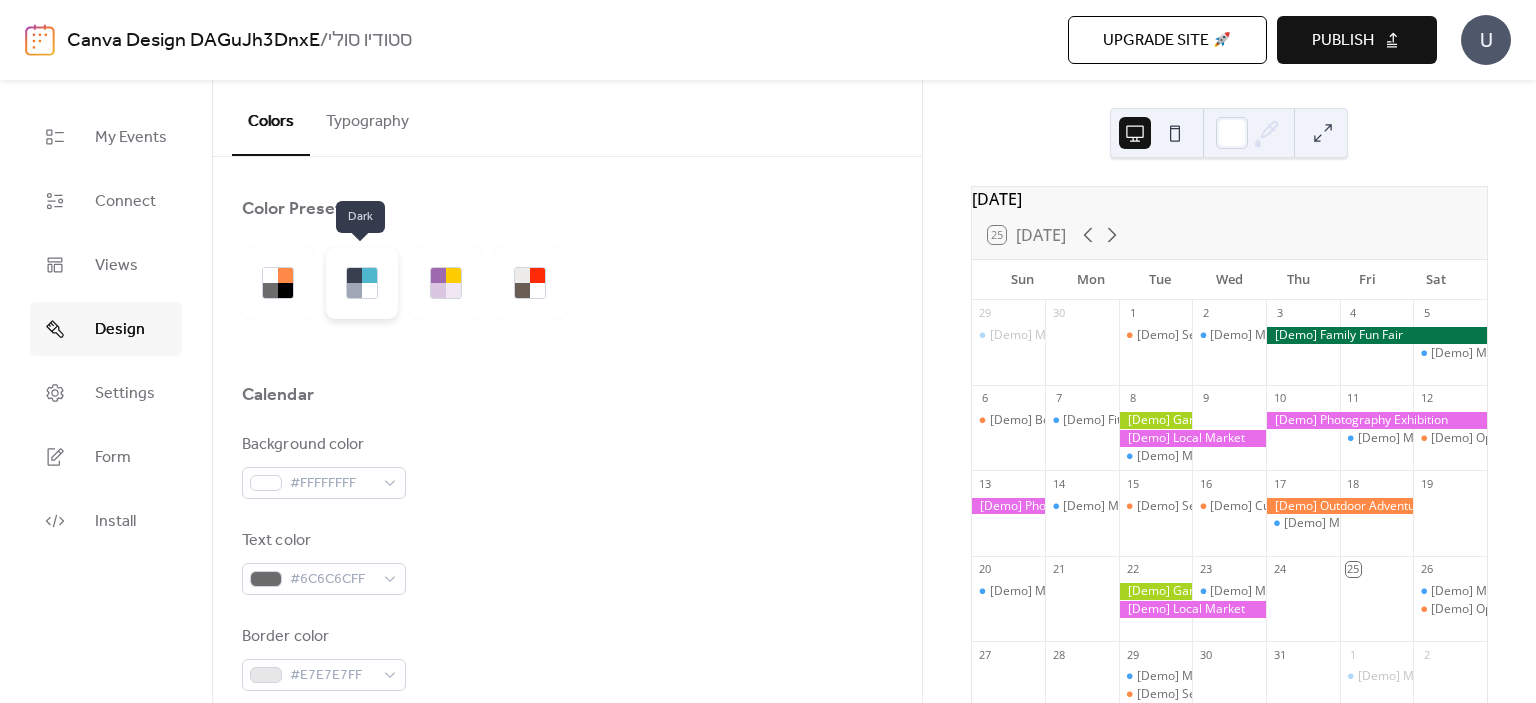 click at bounding box center [362, 283] 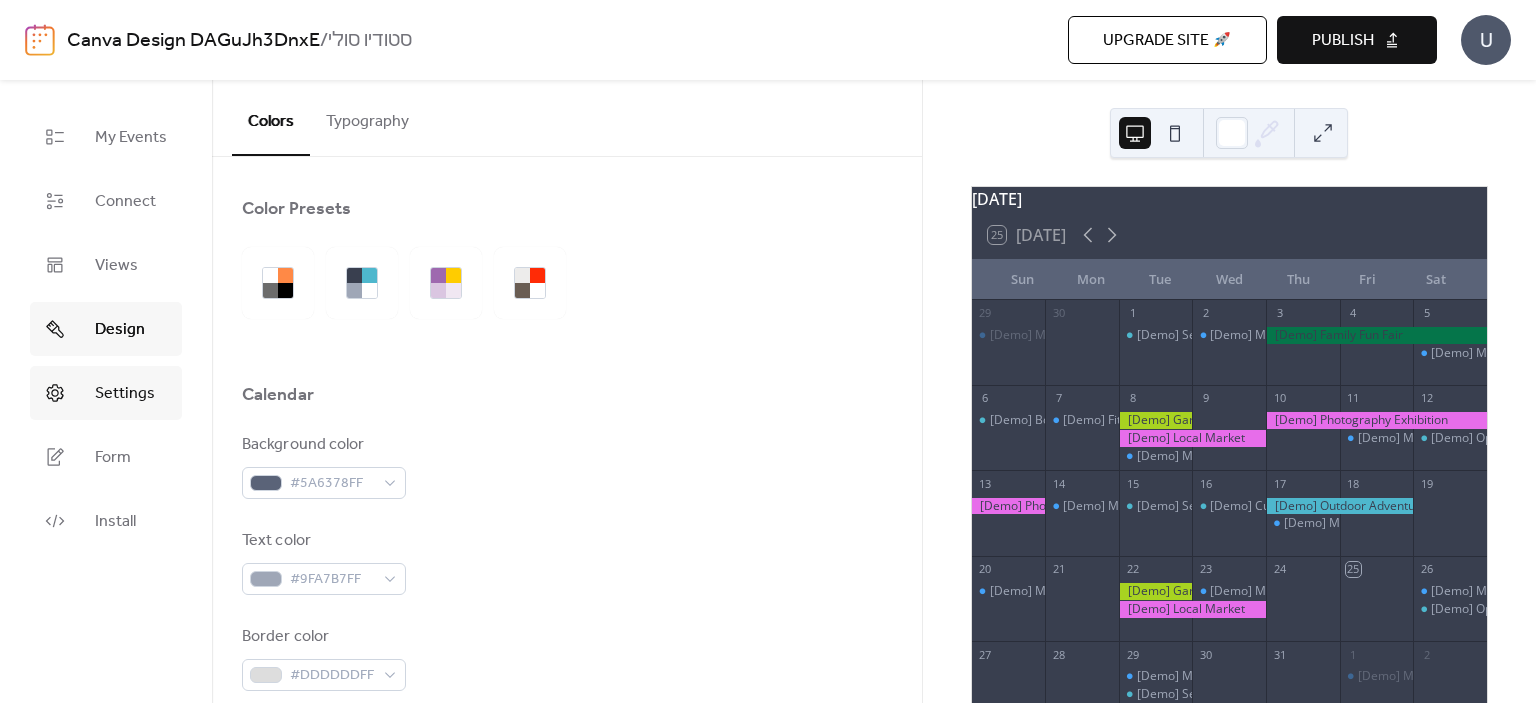 click on "Settings" at bounding box center (125, 394) 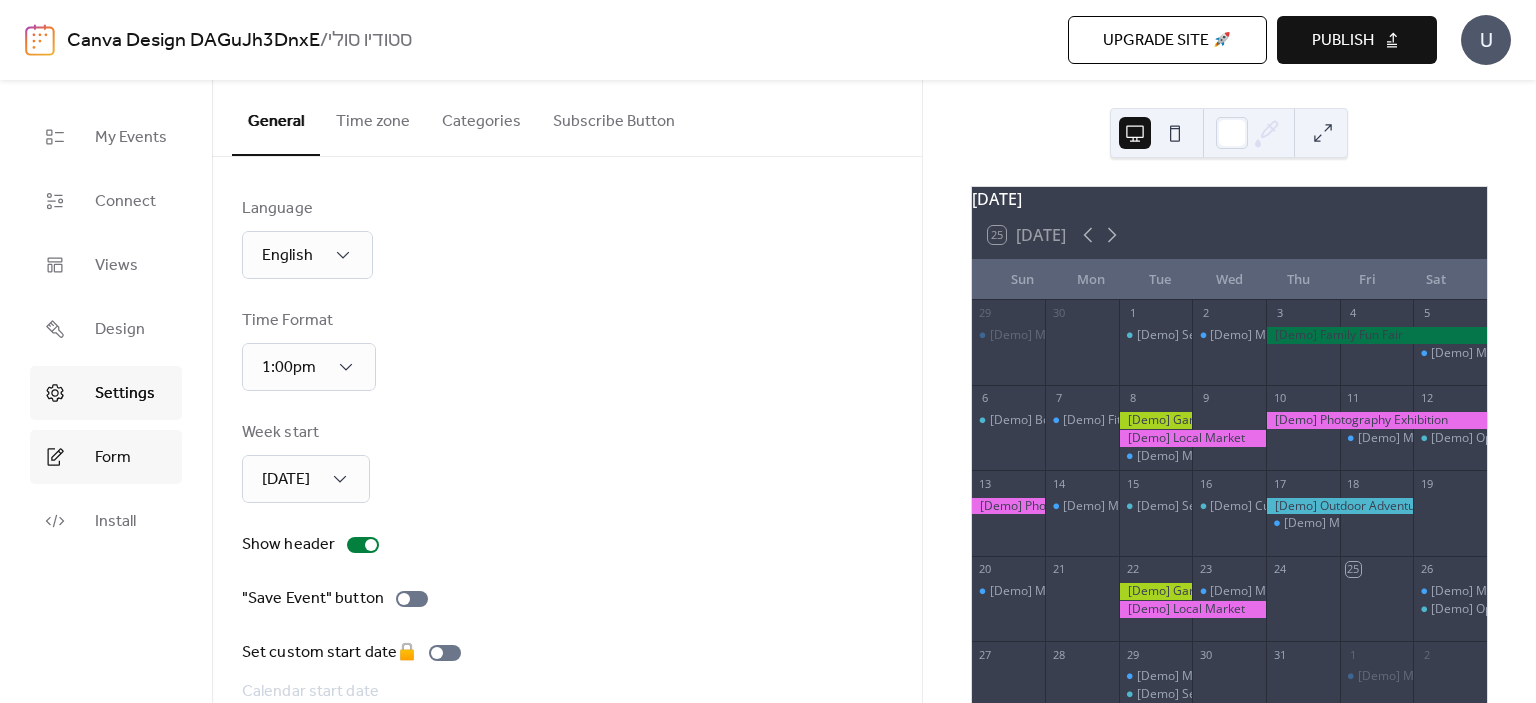 click on "Form" at bounding box center [113, 458] 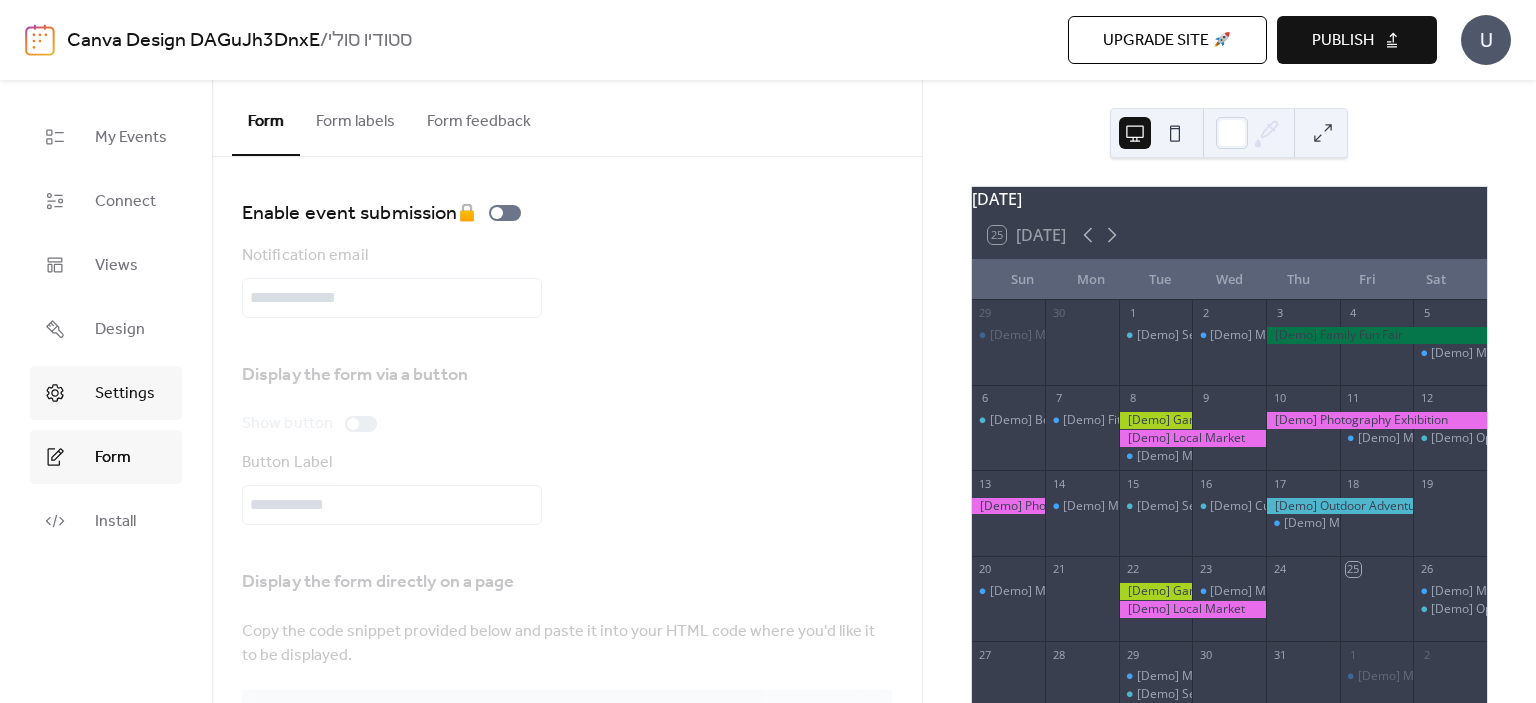 click on "Settings" at bounding box center (106, 393) 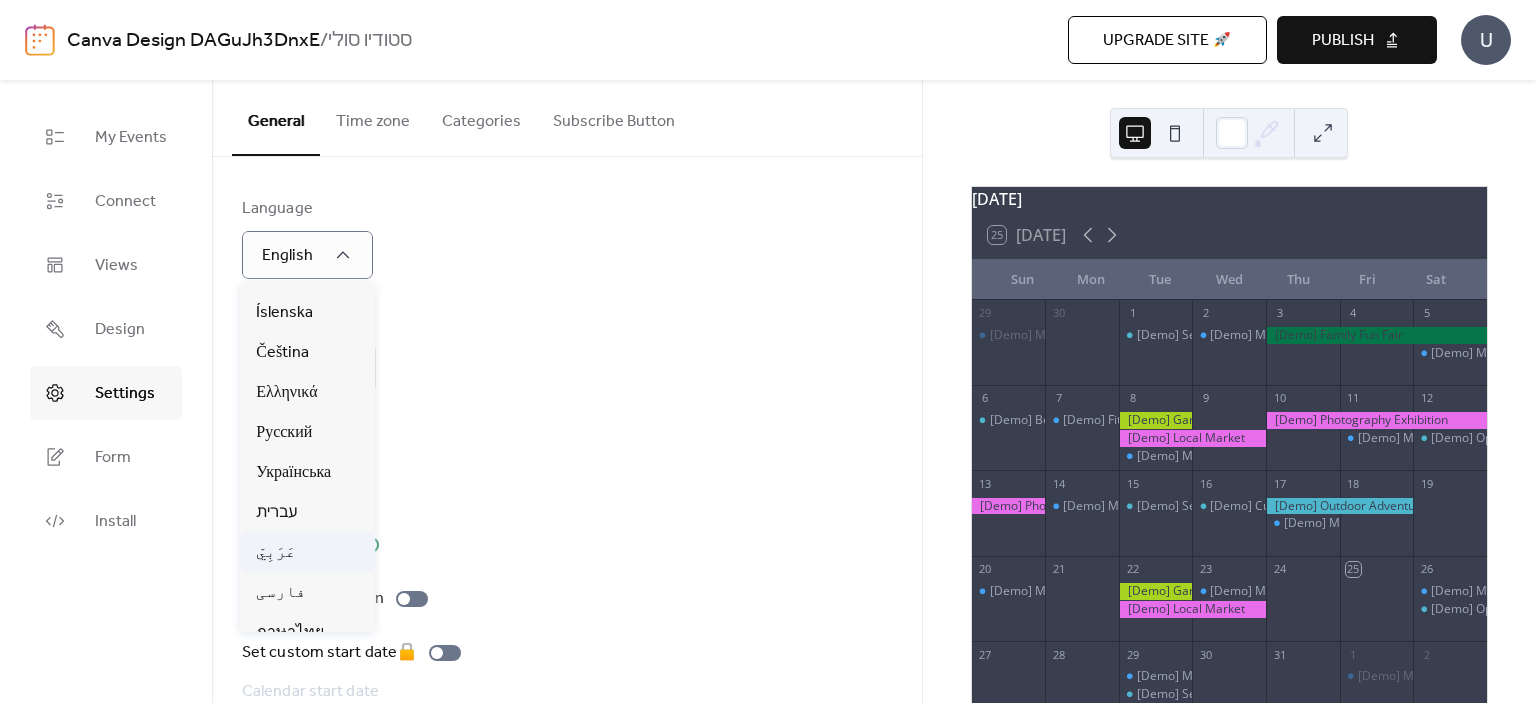 scroll, scrollTop: 954, scrollLeft: 0, axis: vertical 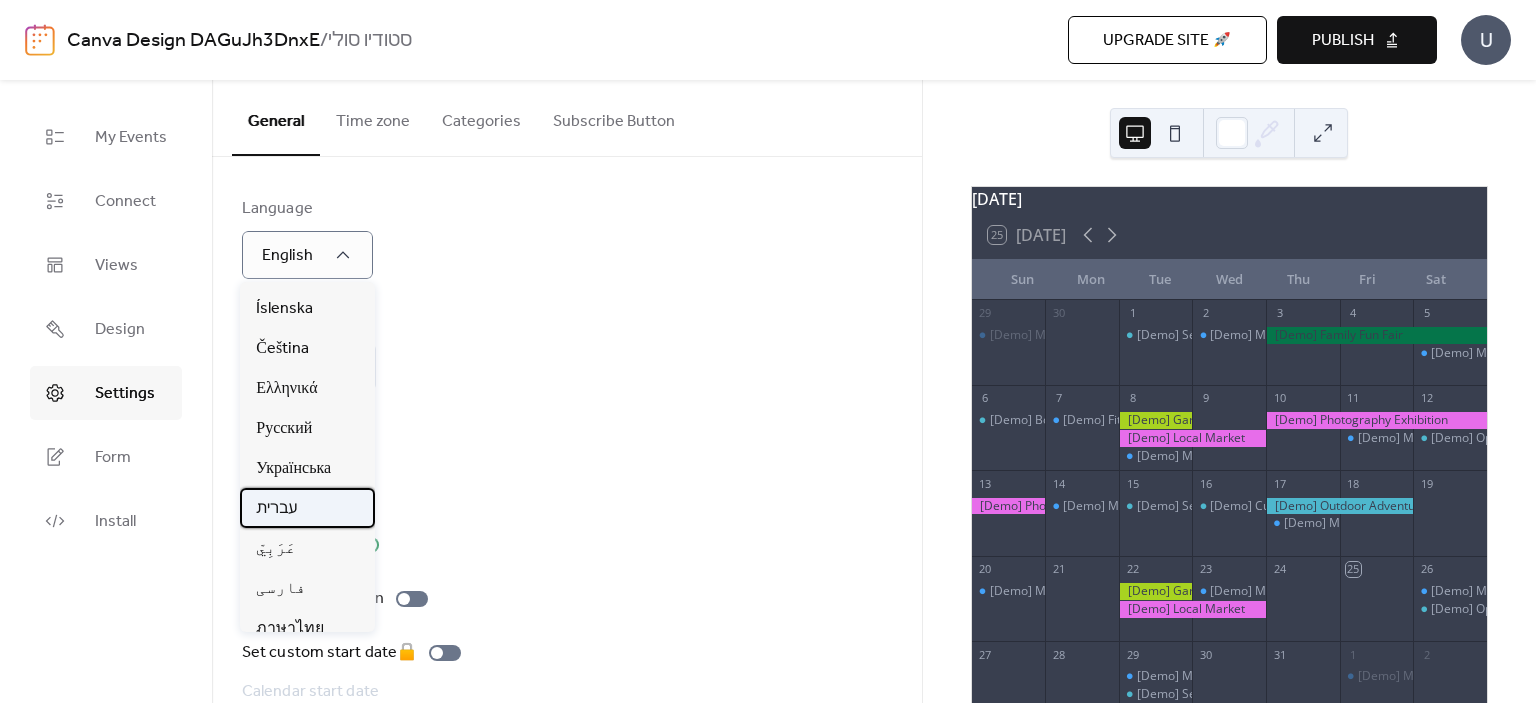click on "עברית" at bounding box center [307, 508] 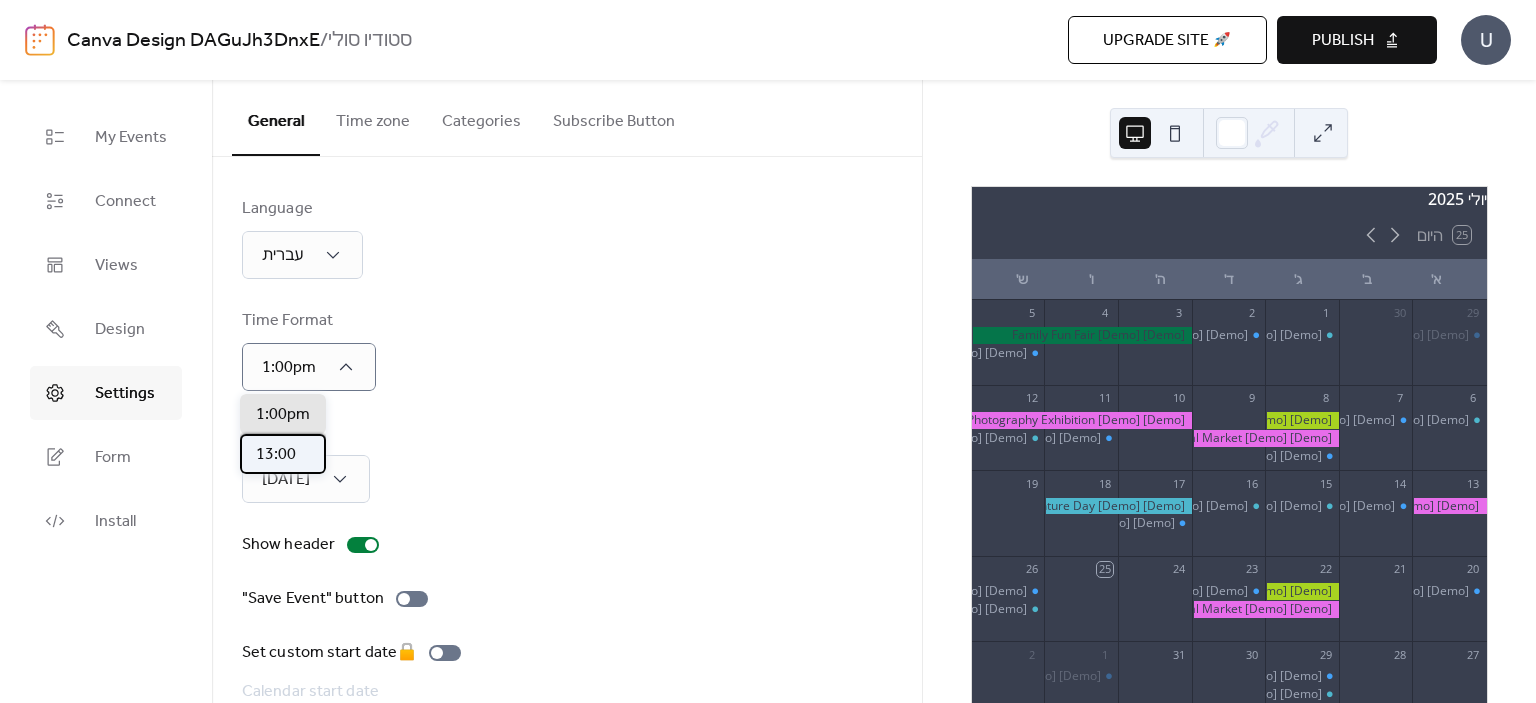 click on "13:00" at bounding box center [283, 454] 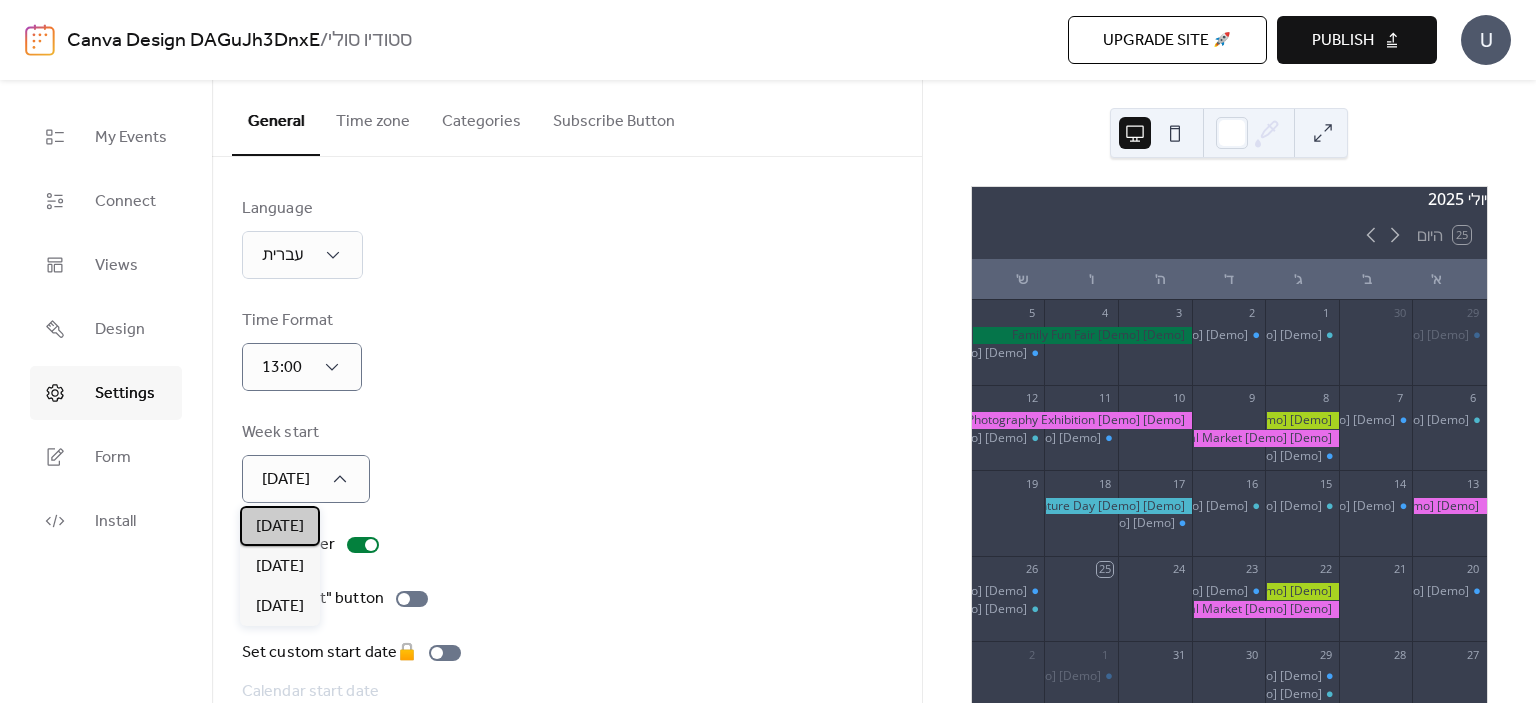 click on "[DATE]" at bounding box center (280, 526) 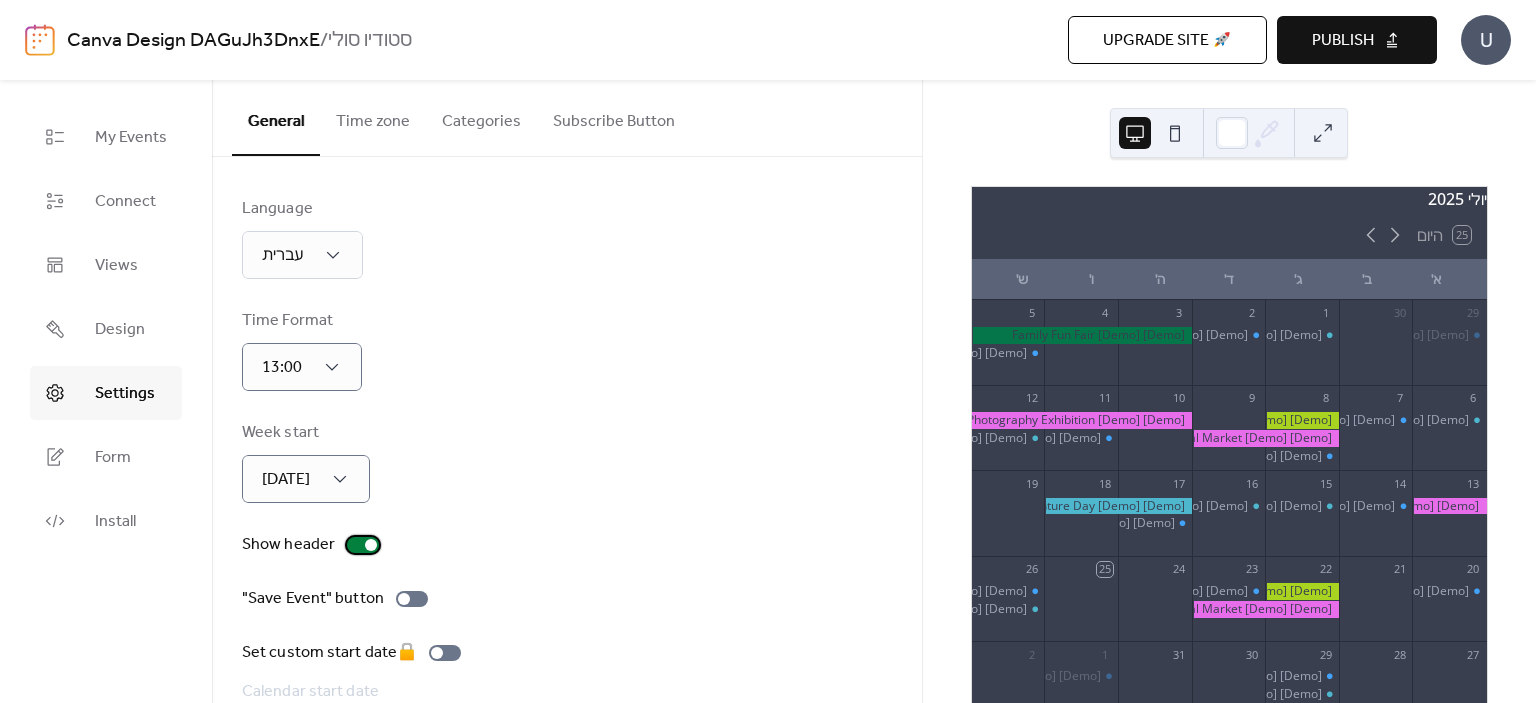 click at bounding box center [363, 545] 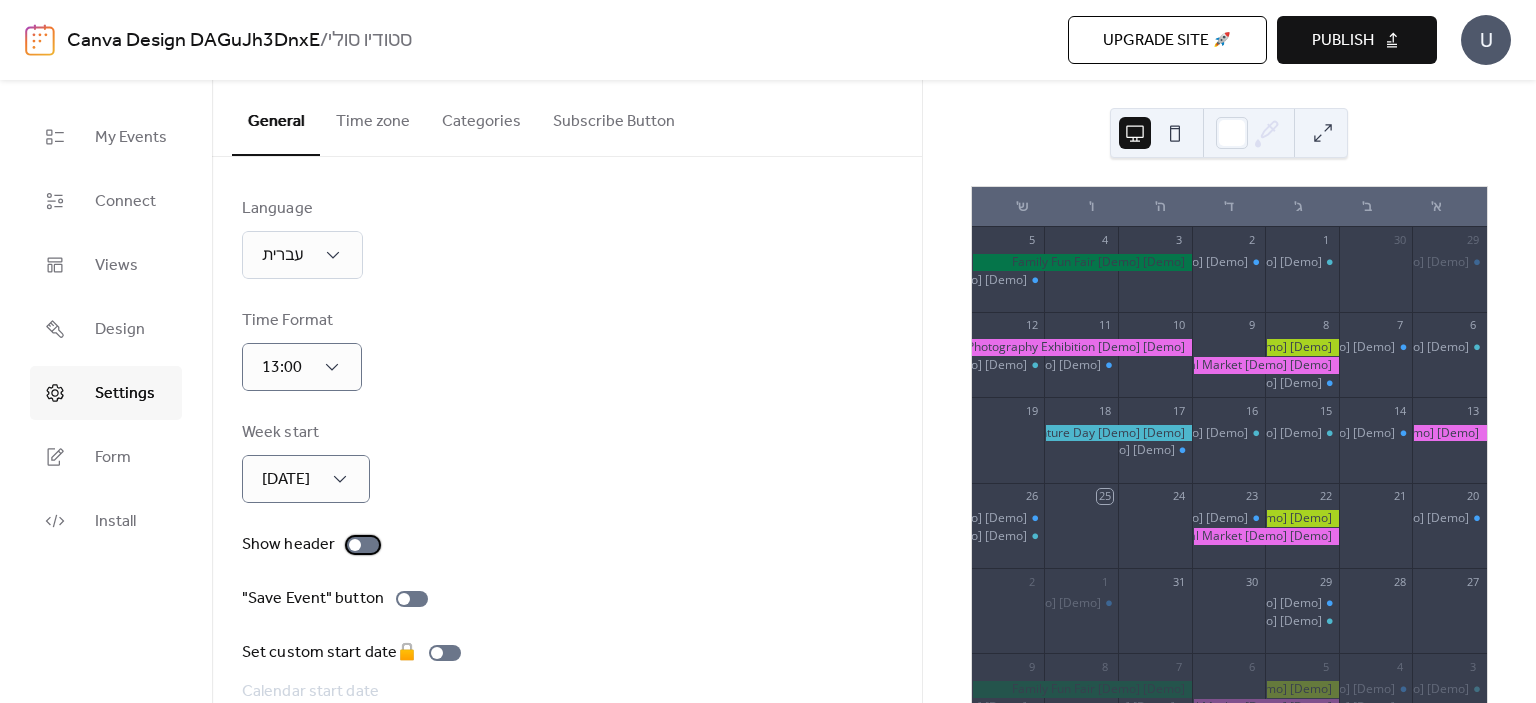 click at bounding box center (355, 545) 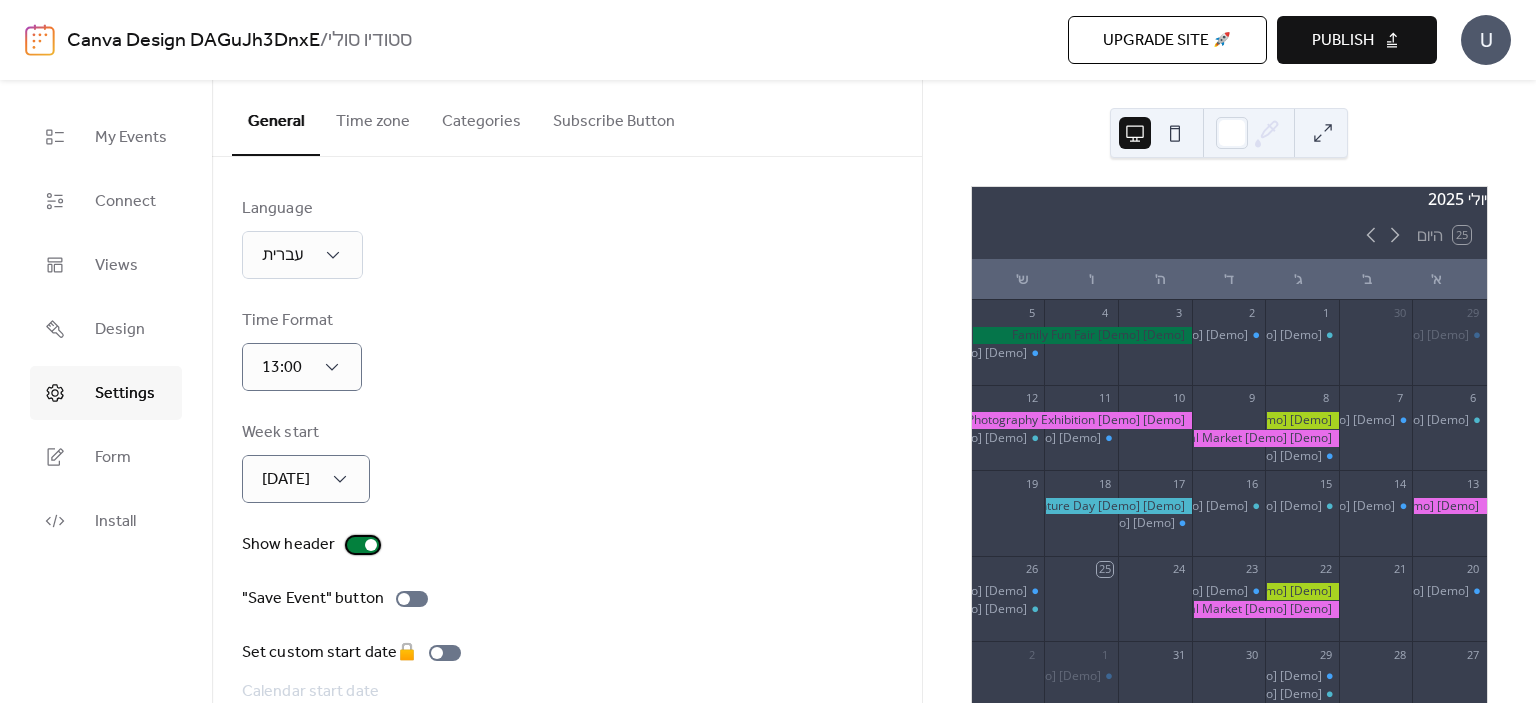 click at bounding box center (363, 545) 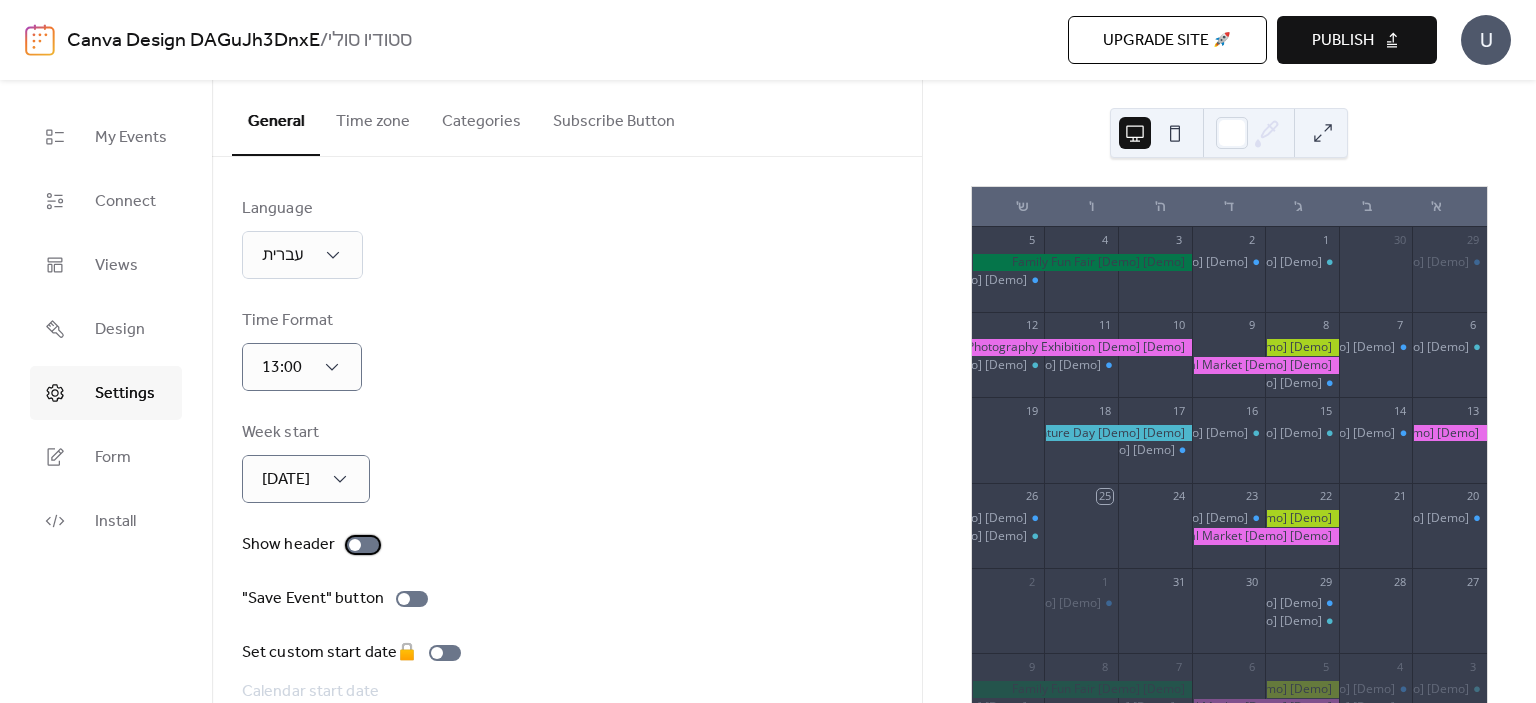 click at bounding box center (355, 545) 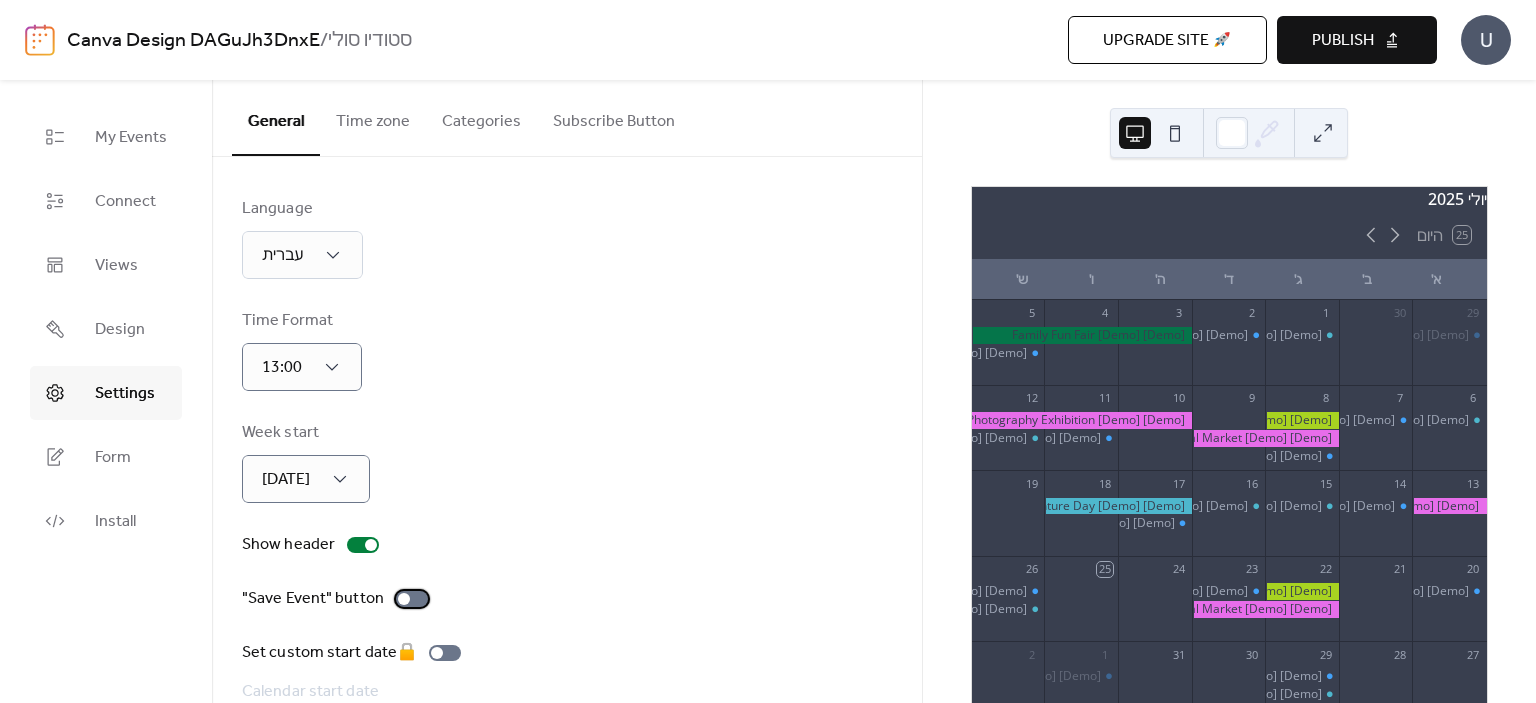 click at bounding box center (412, 599) 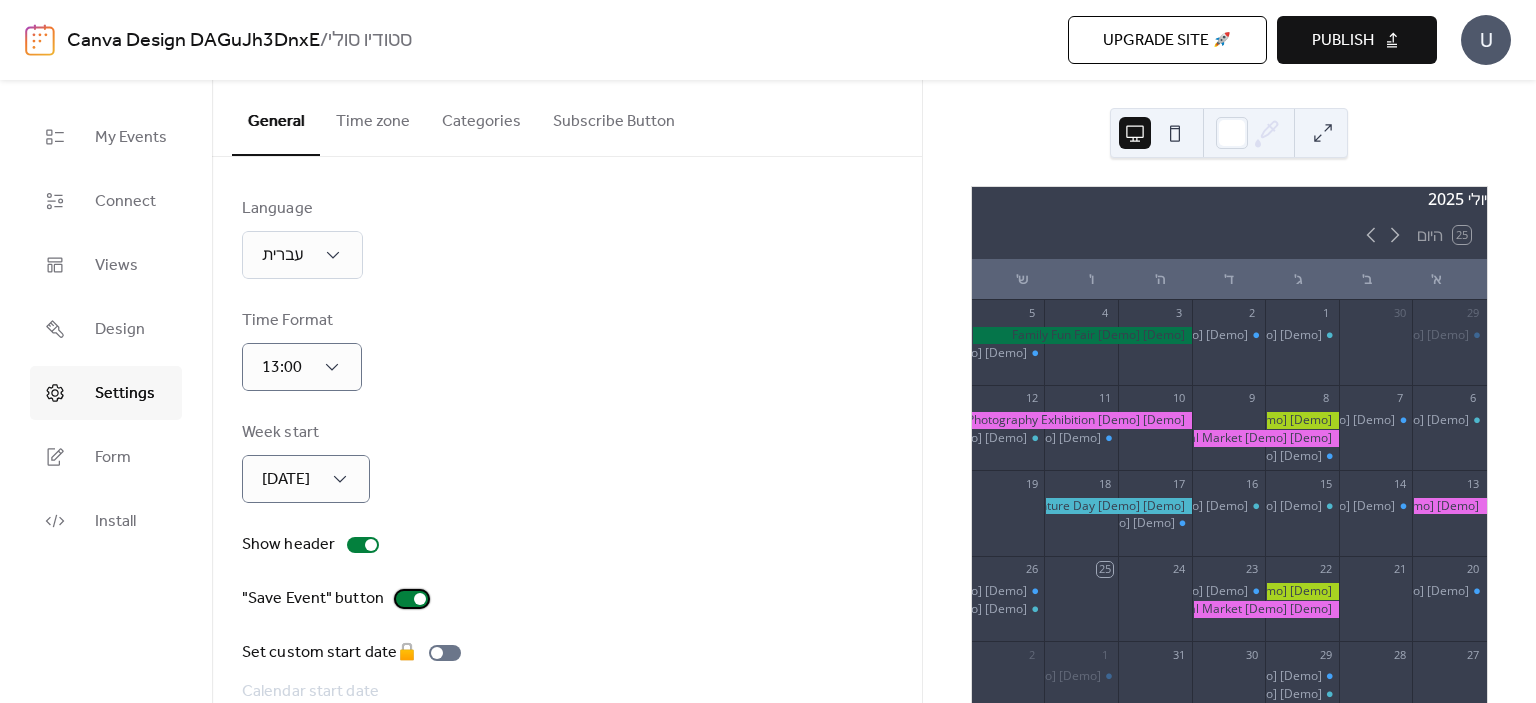 click at bounding box center [420, 599] 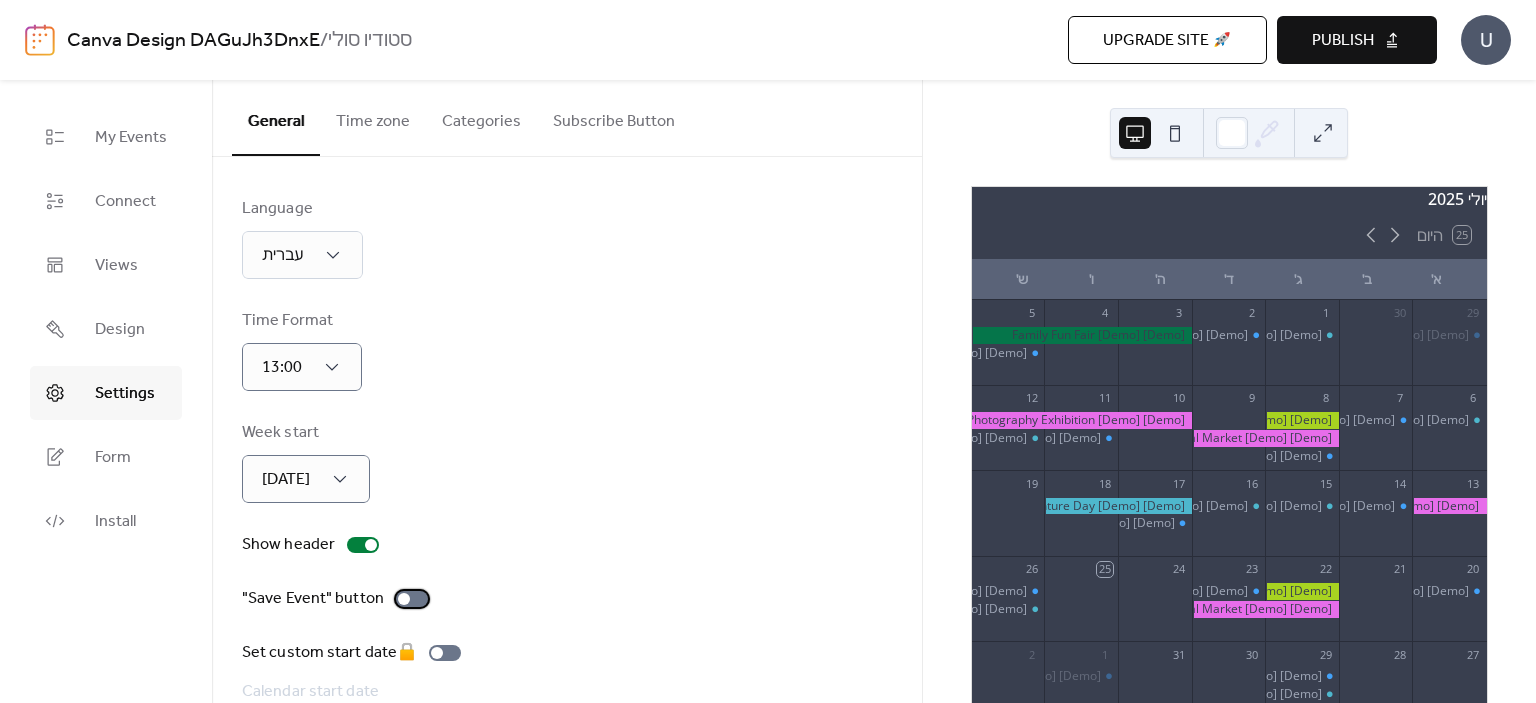click at bounding box center (412, 599) 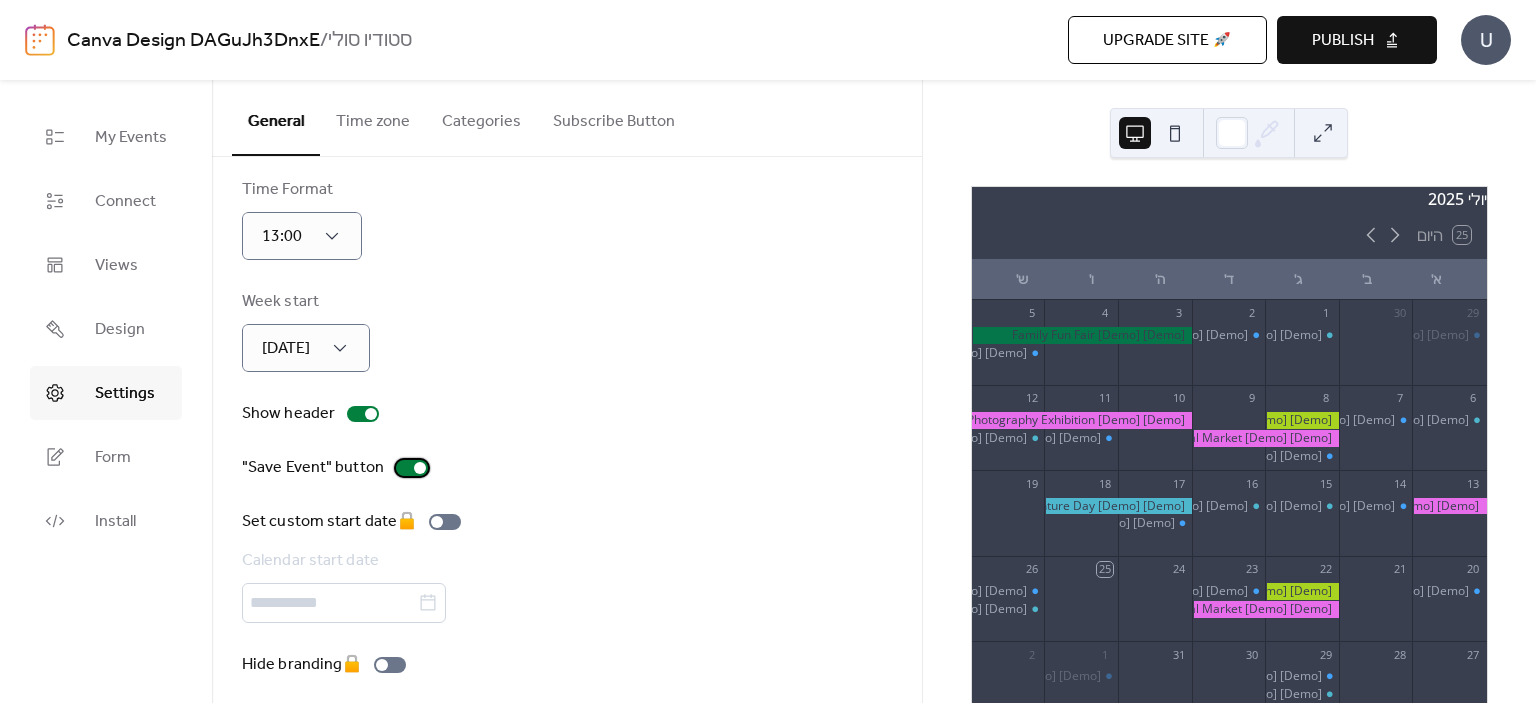 scroll, scrollTop: 144, scrollLeft: 0, axis: vertical 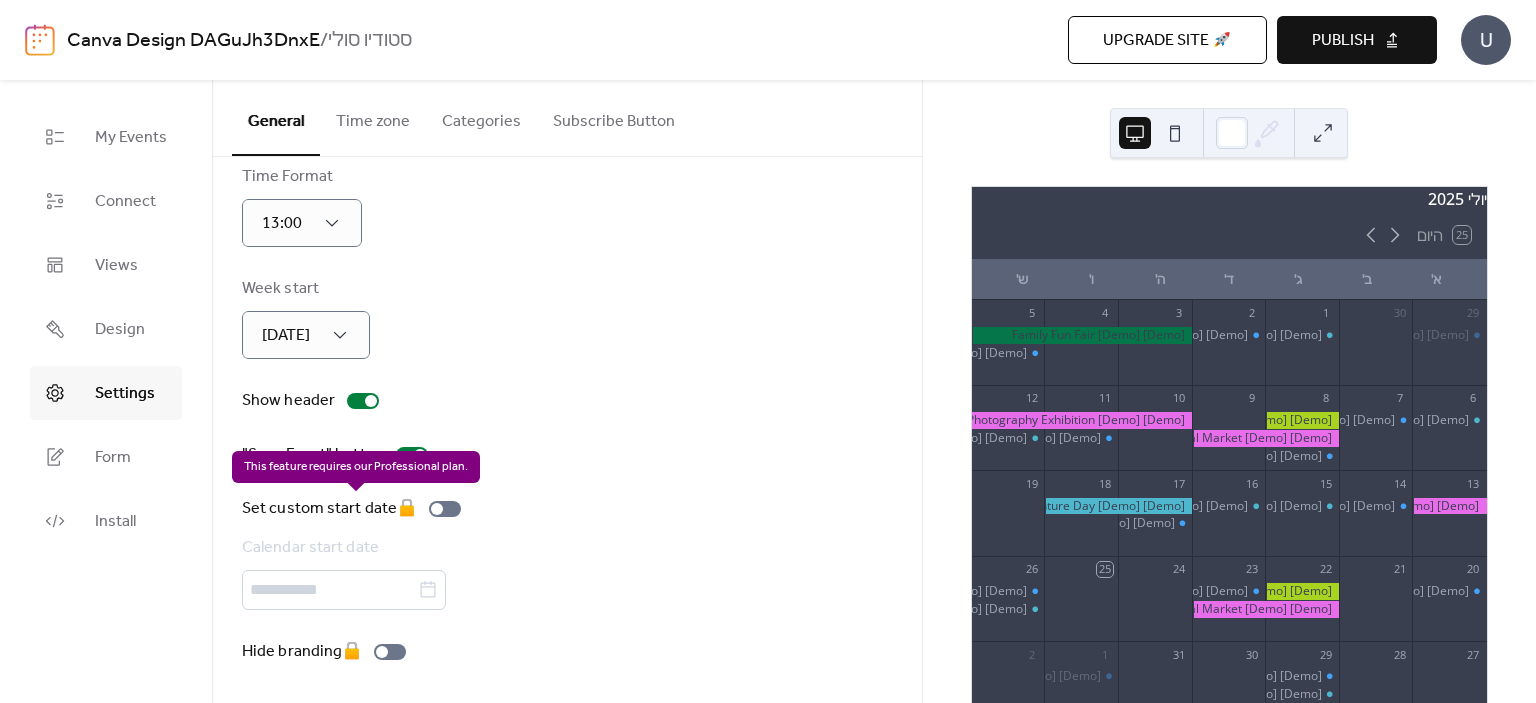 click on "Set custom start date  🔒 Calendar start date" at bounding box center [355, 553] 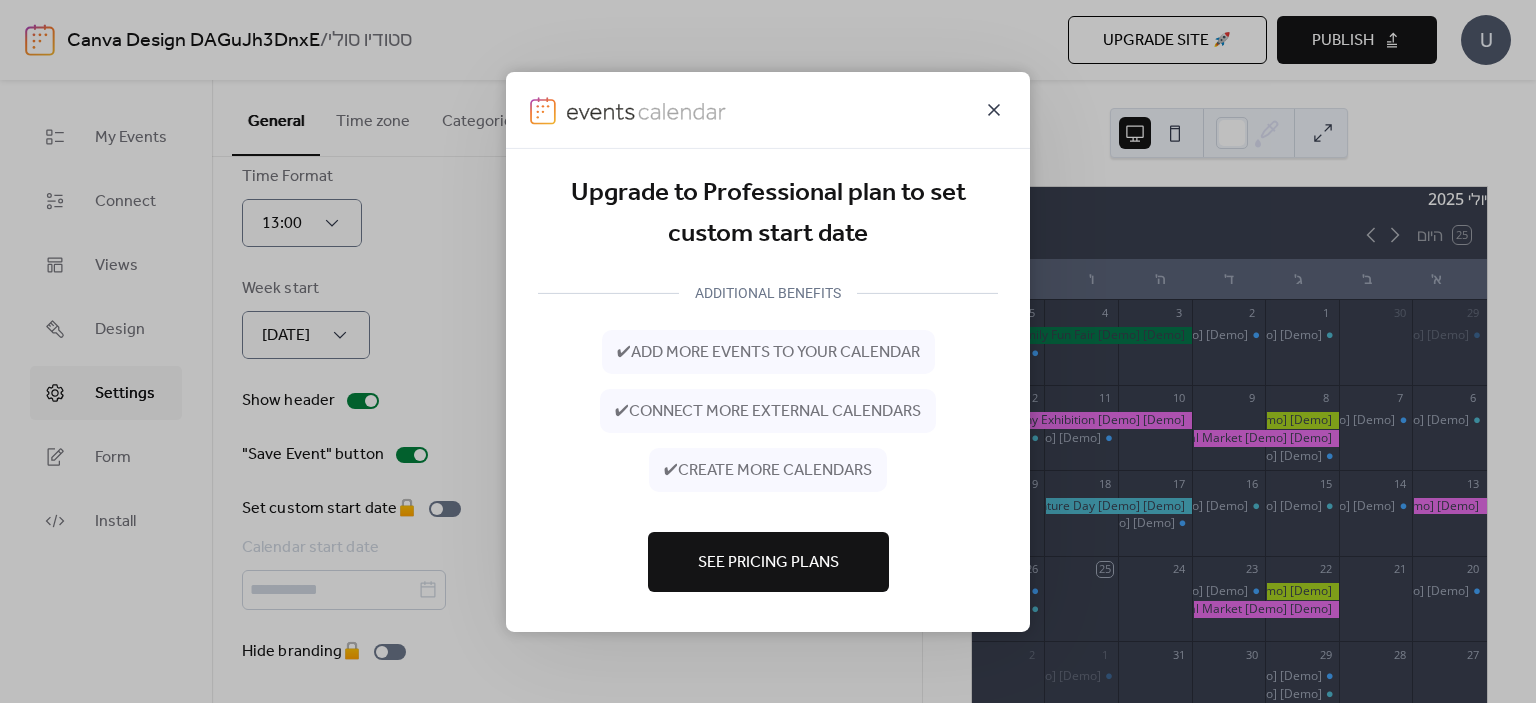 click 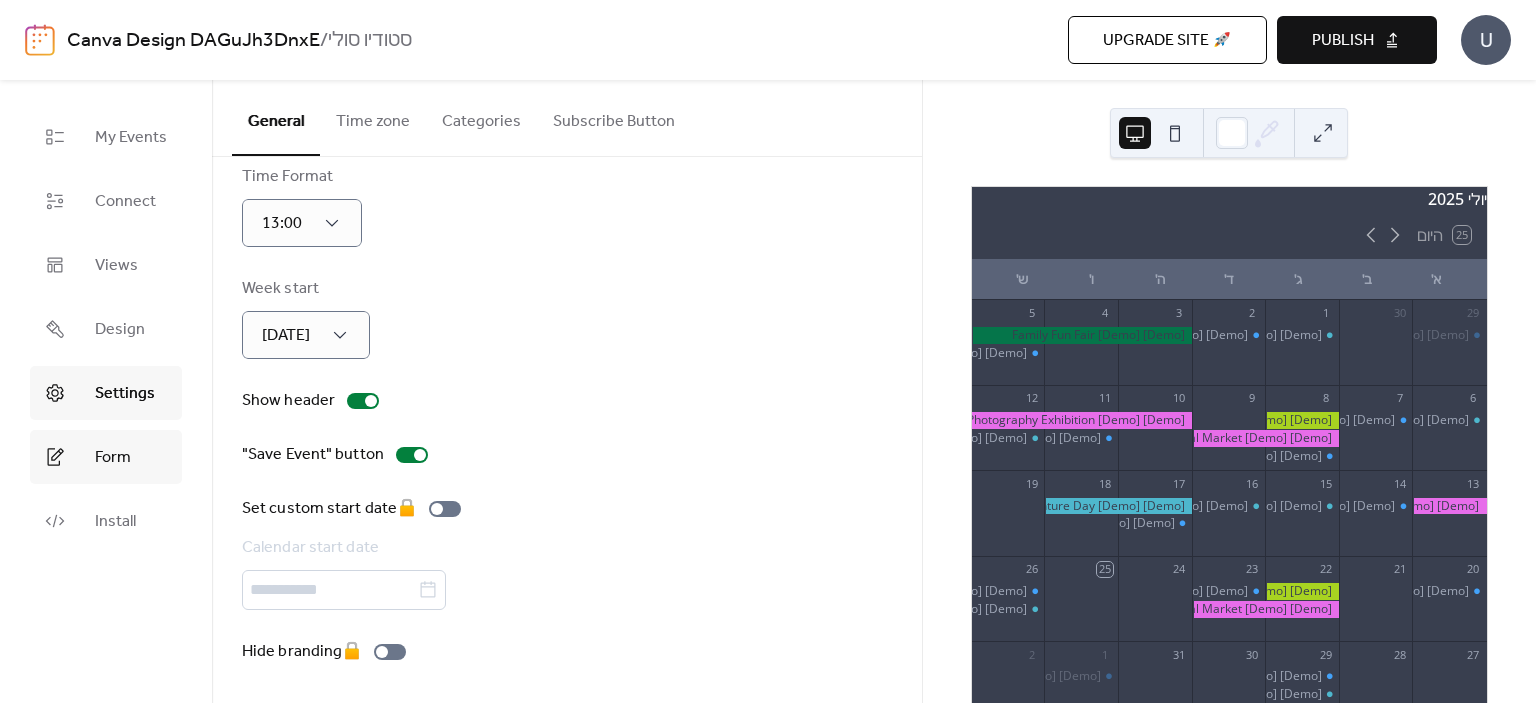 click on "Form" at bounding box center [106, 457] 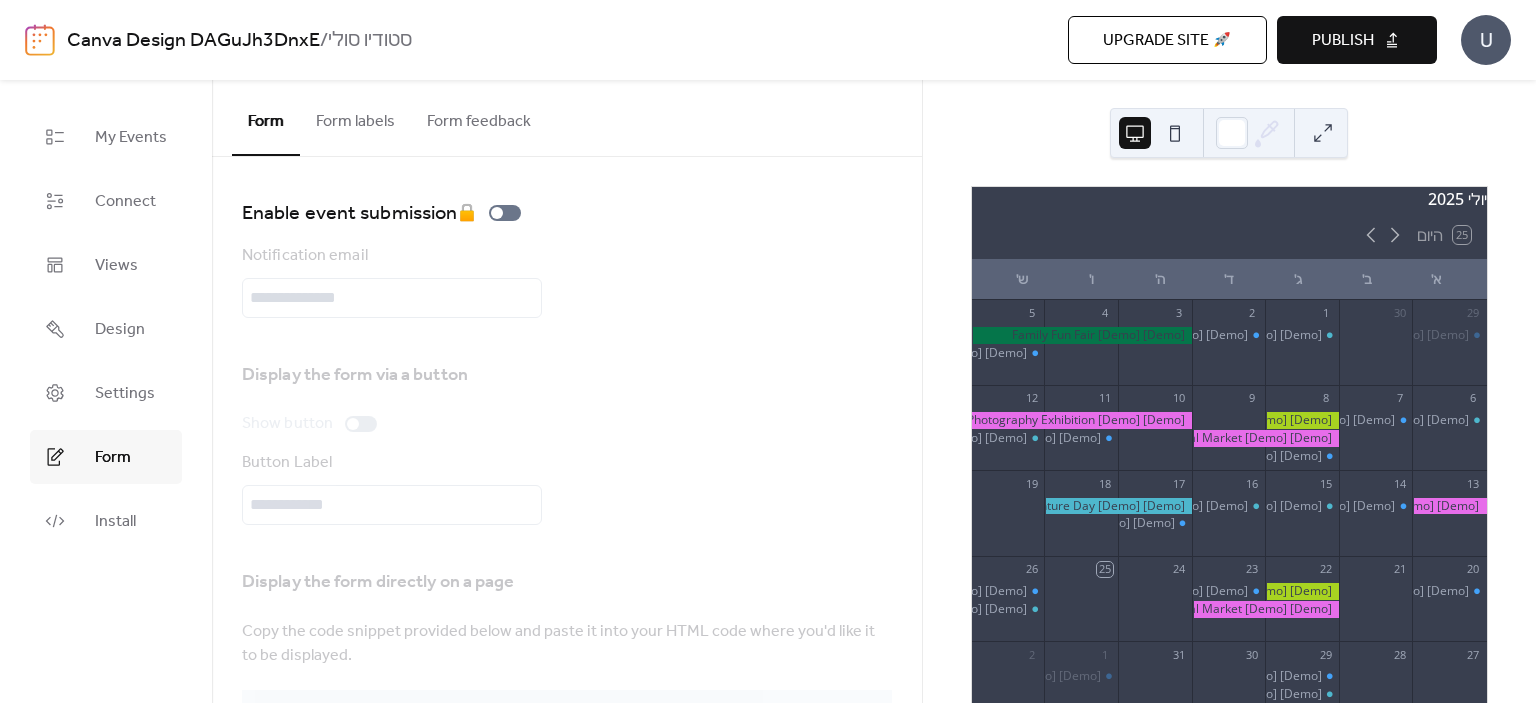 click on "Form labels" at bounding box center [355, 117] 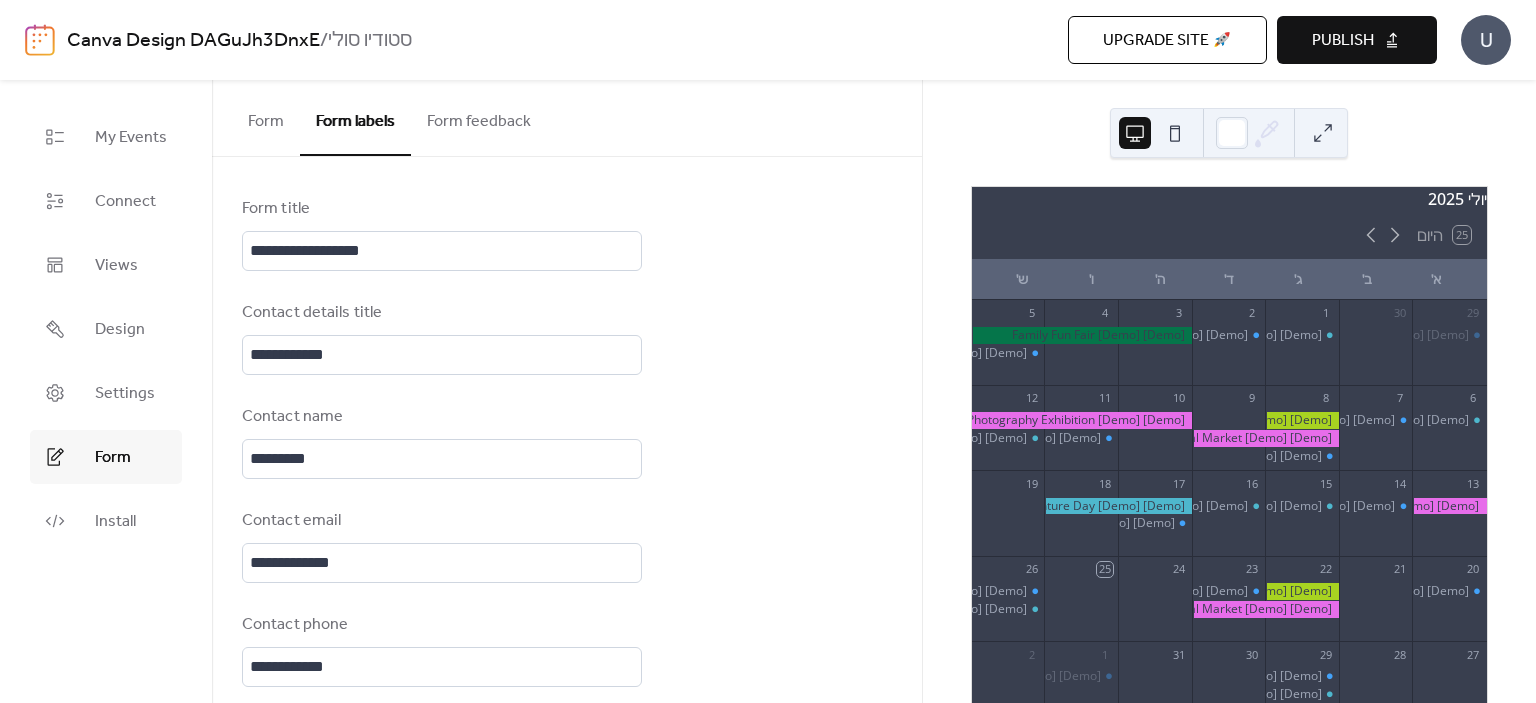 click on "Form feedback" at bounding box center [479, 117] 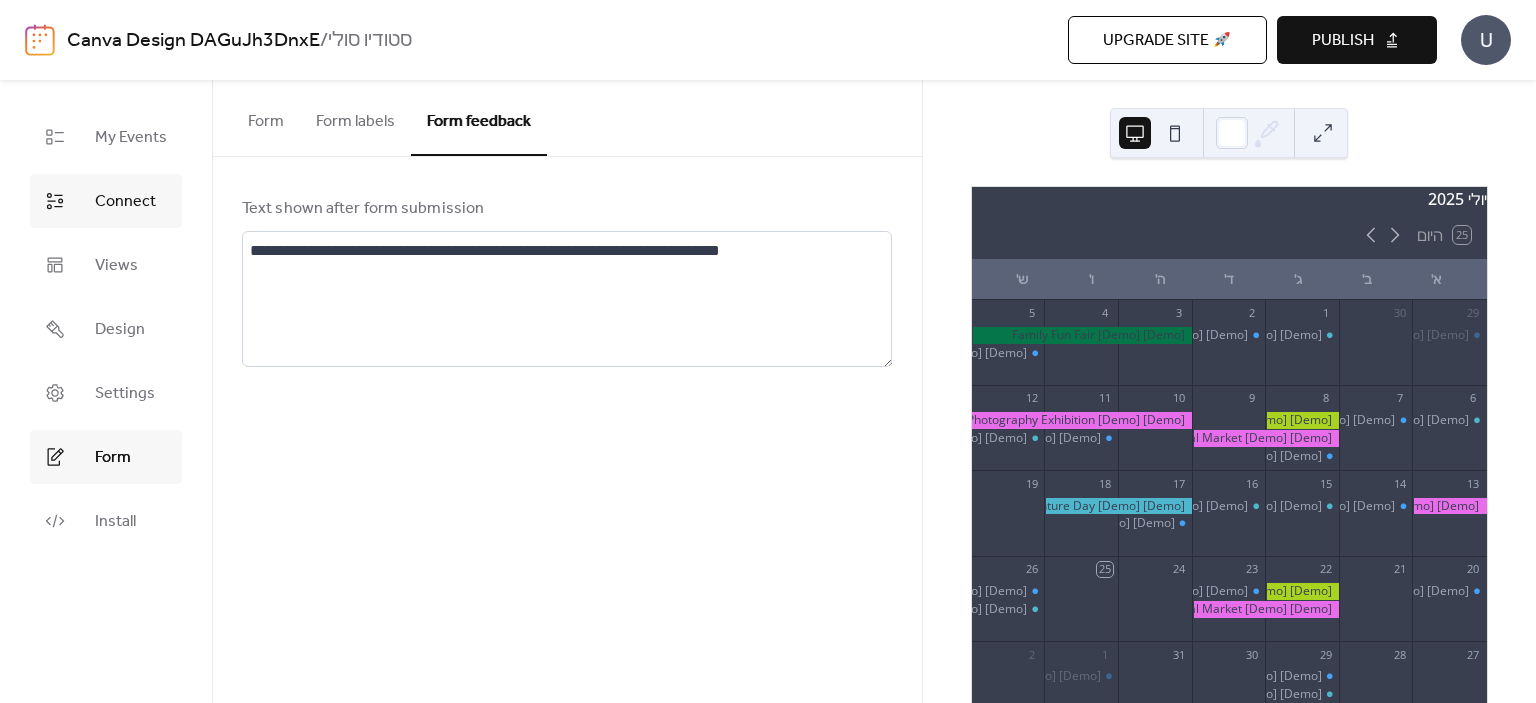 click on "Connect" at bounding box center [125, 202] 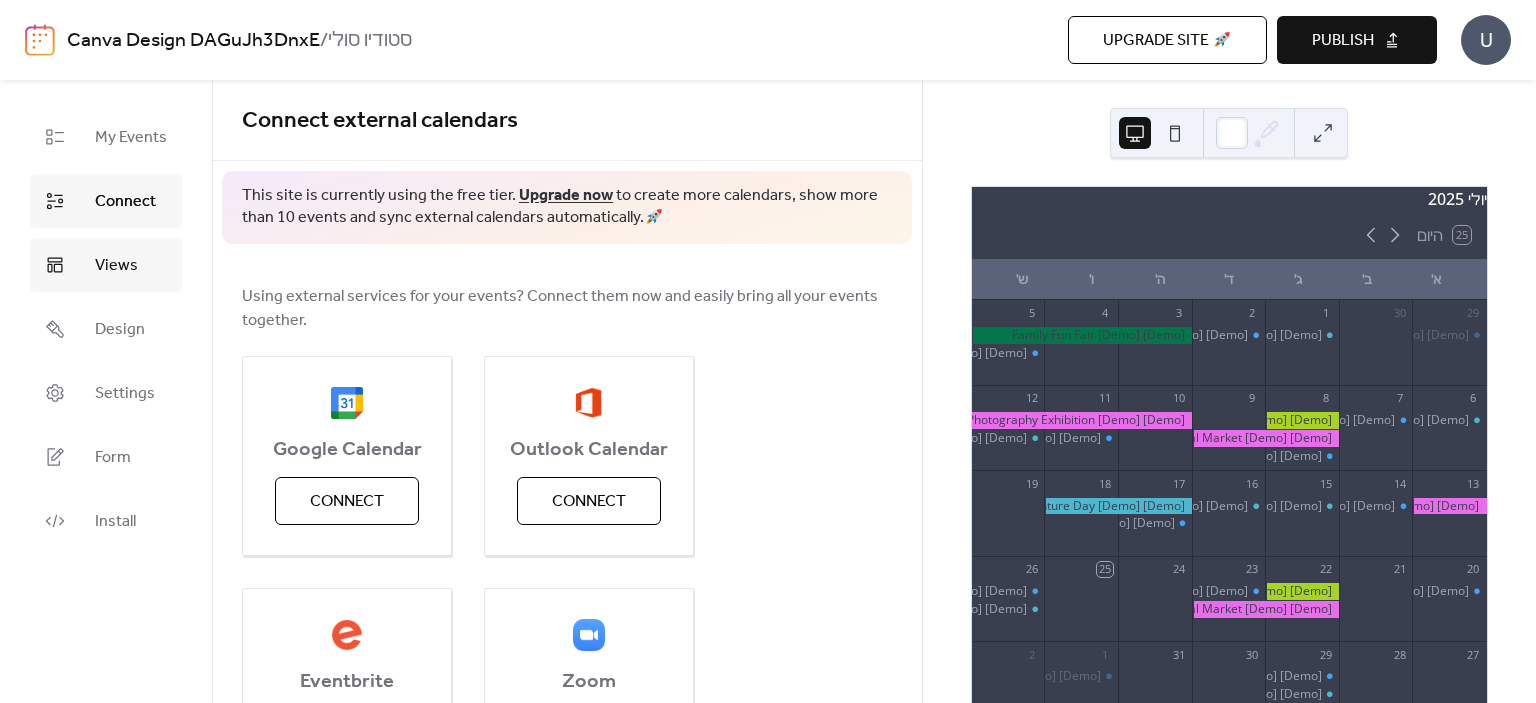click on "Views" at bounding box center [116, 266] 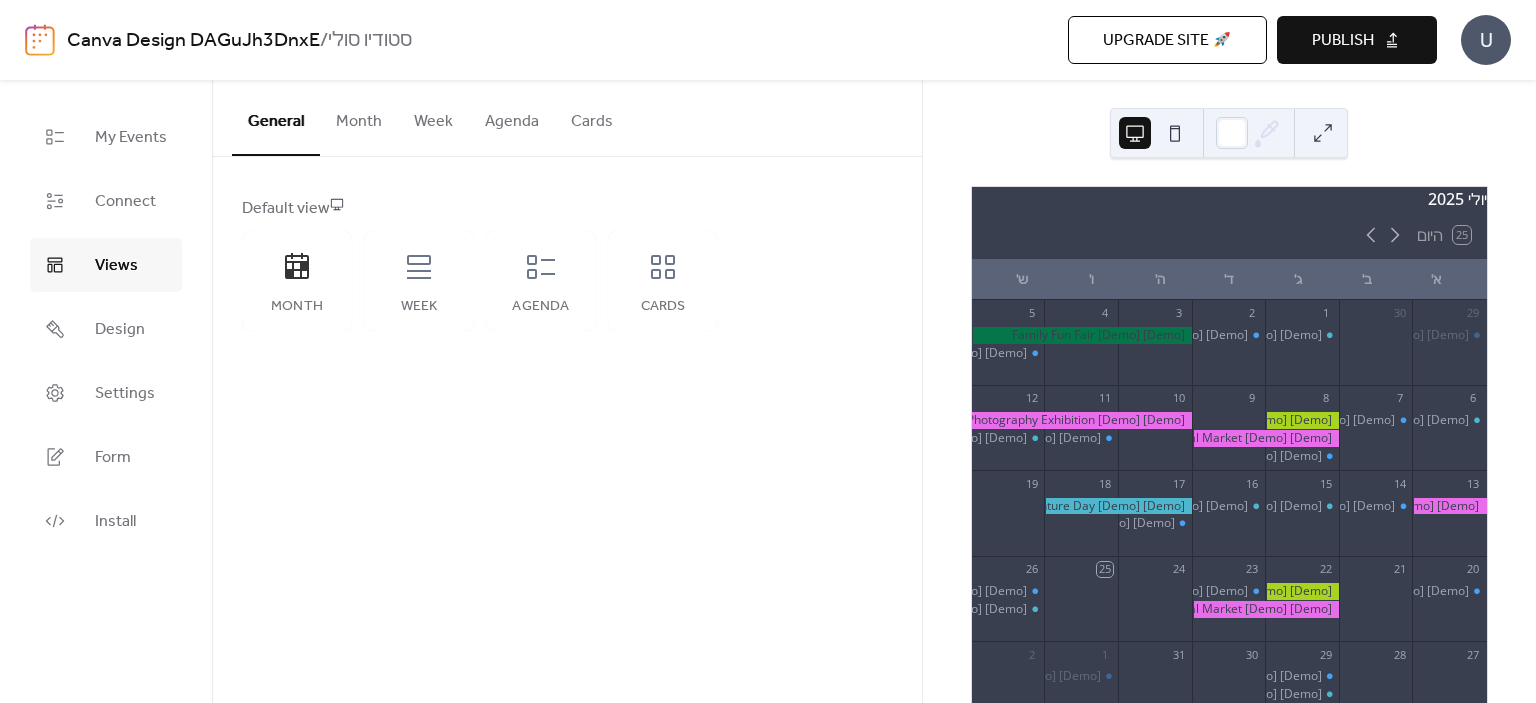 click on "Agenda" at bounding box center [512, 117] 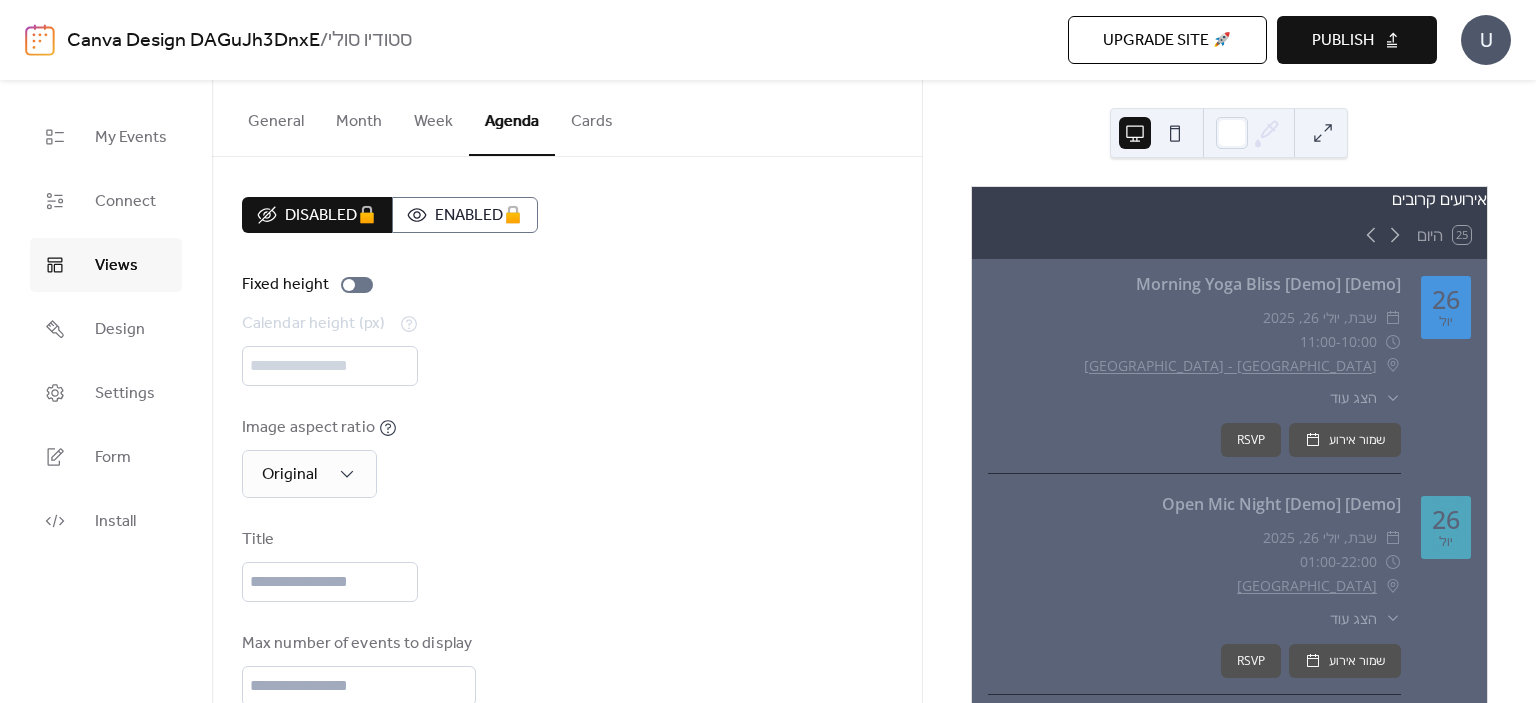 click on "Week" at bounding box center [433, 117] 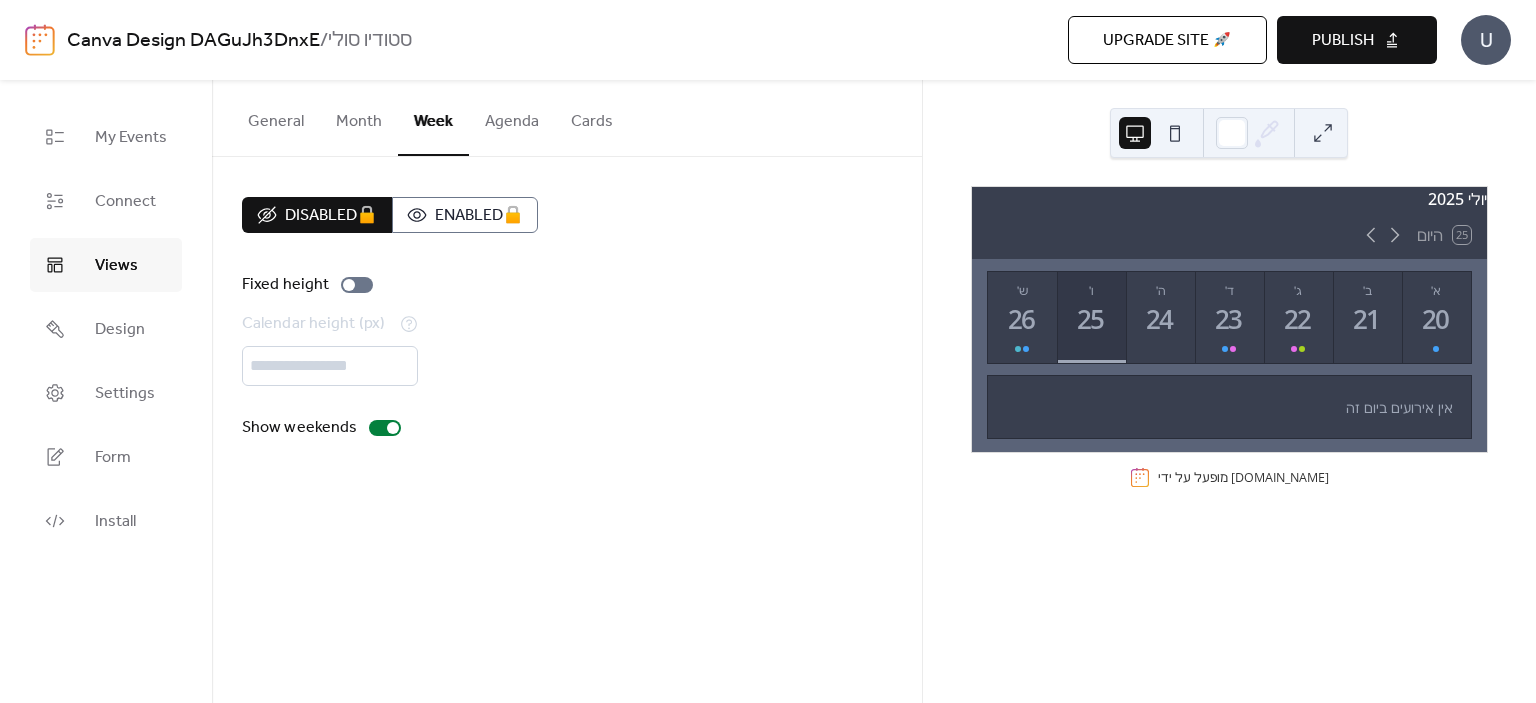 click on "Month" at bounding box center (359, 117) 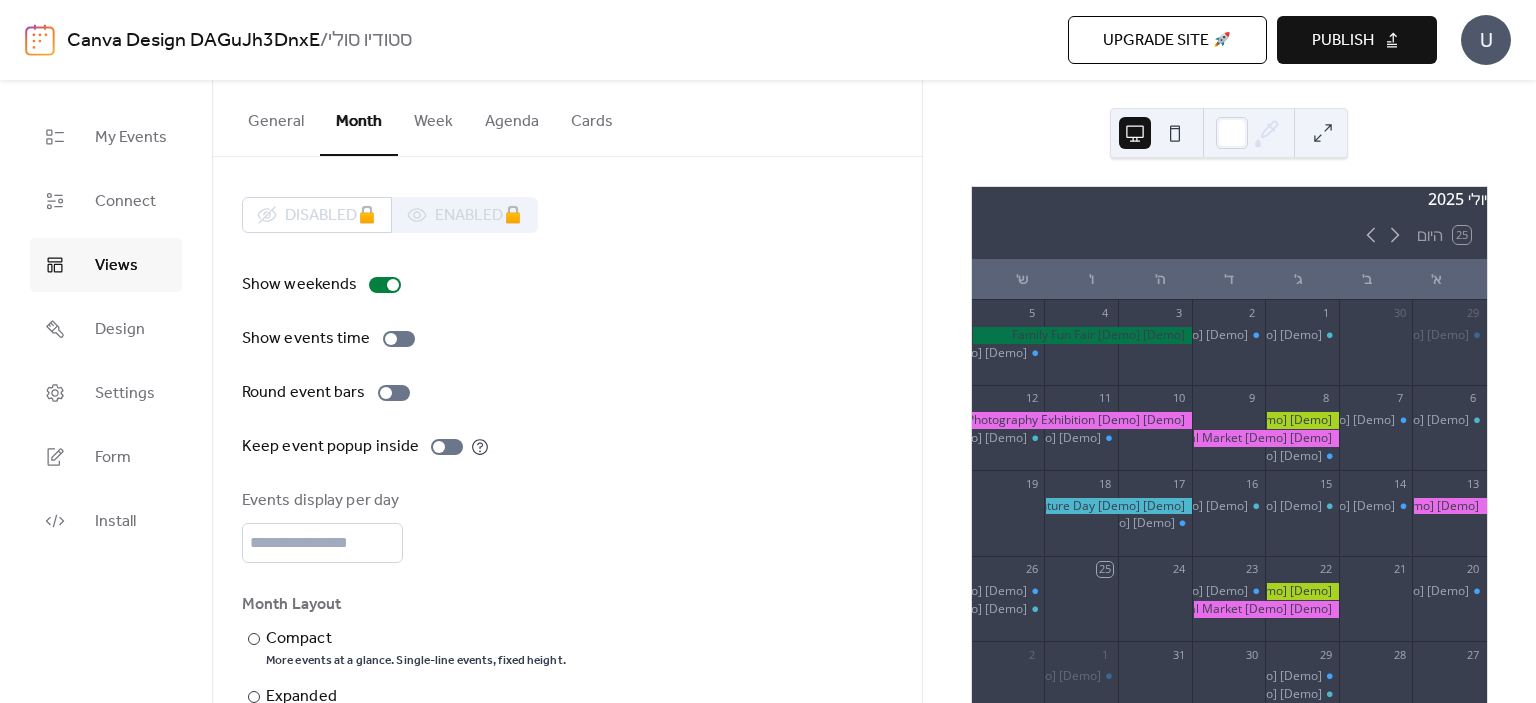 click on "General" at bounding box center [276, 117] 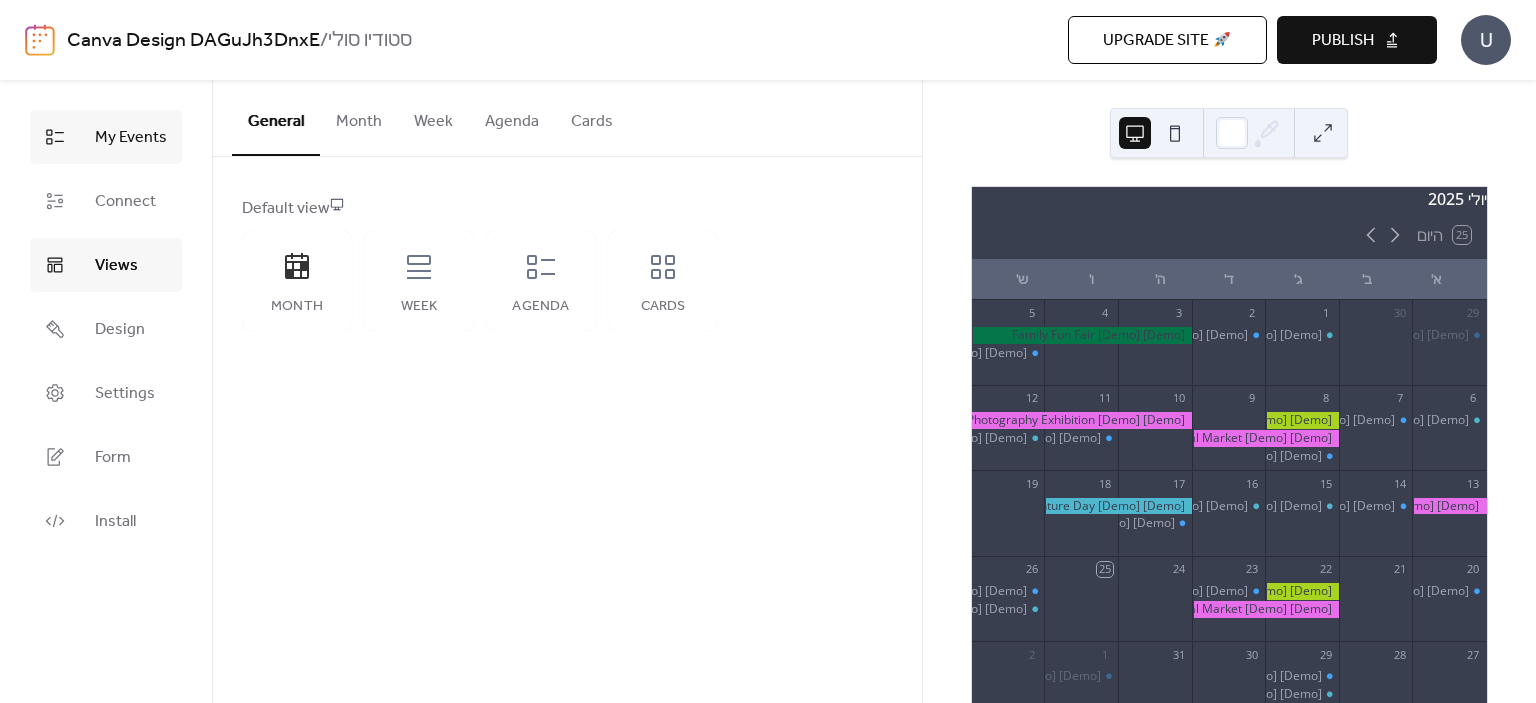 click on "My Events" at bounding box center [131, 138] 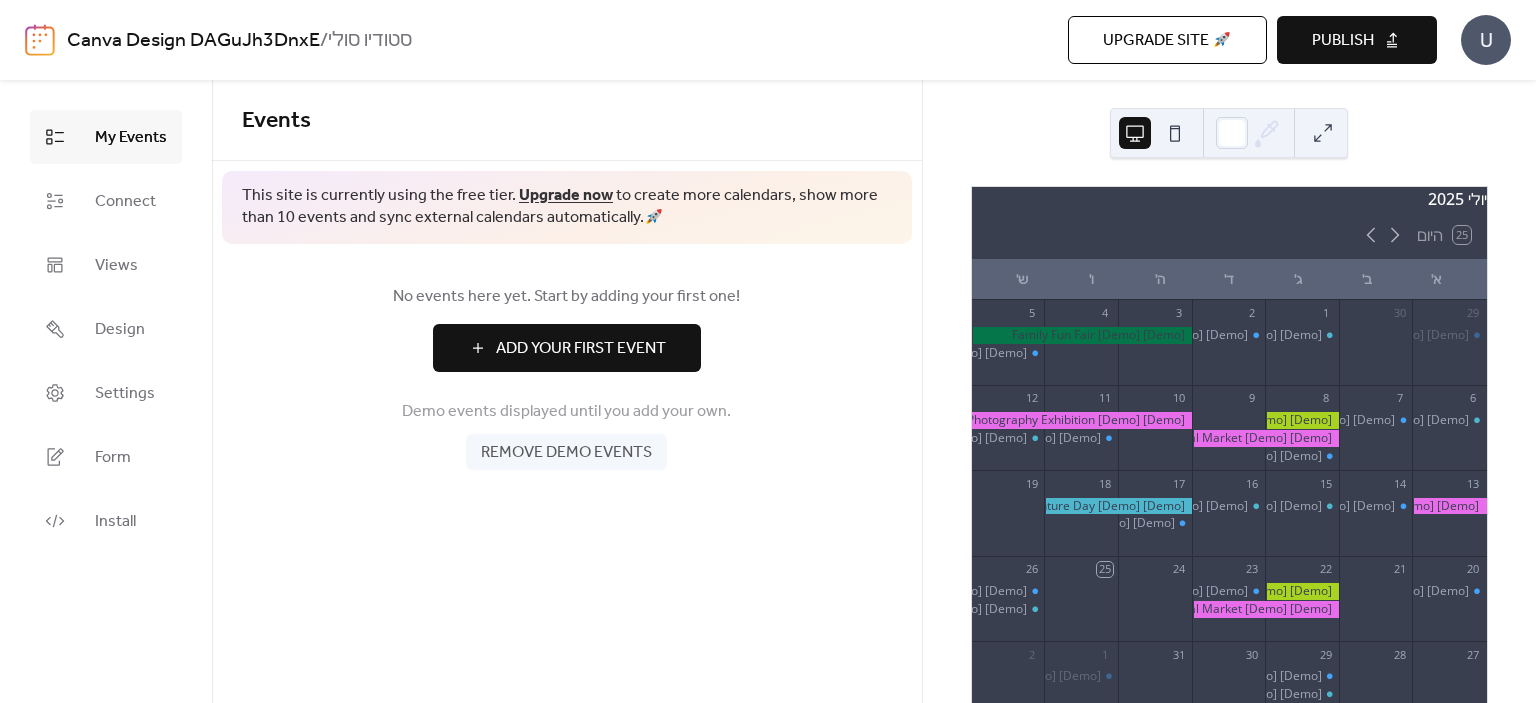 click on "Remove demo events" at bounding box center [566, 453] 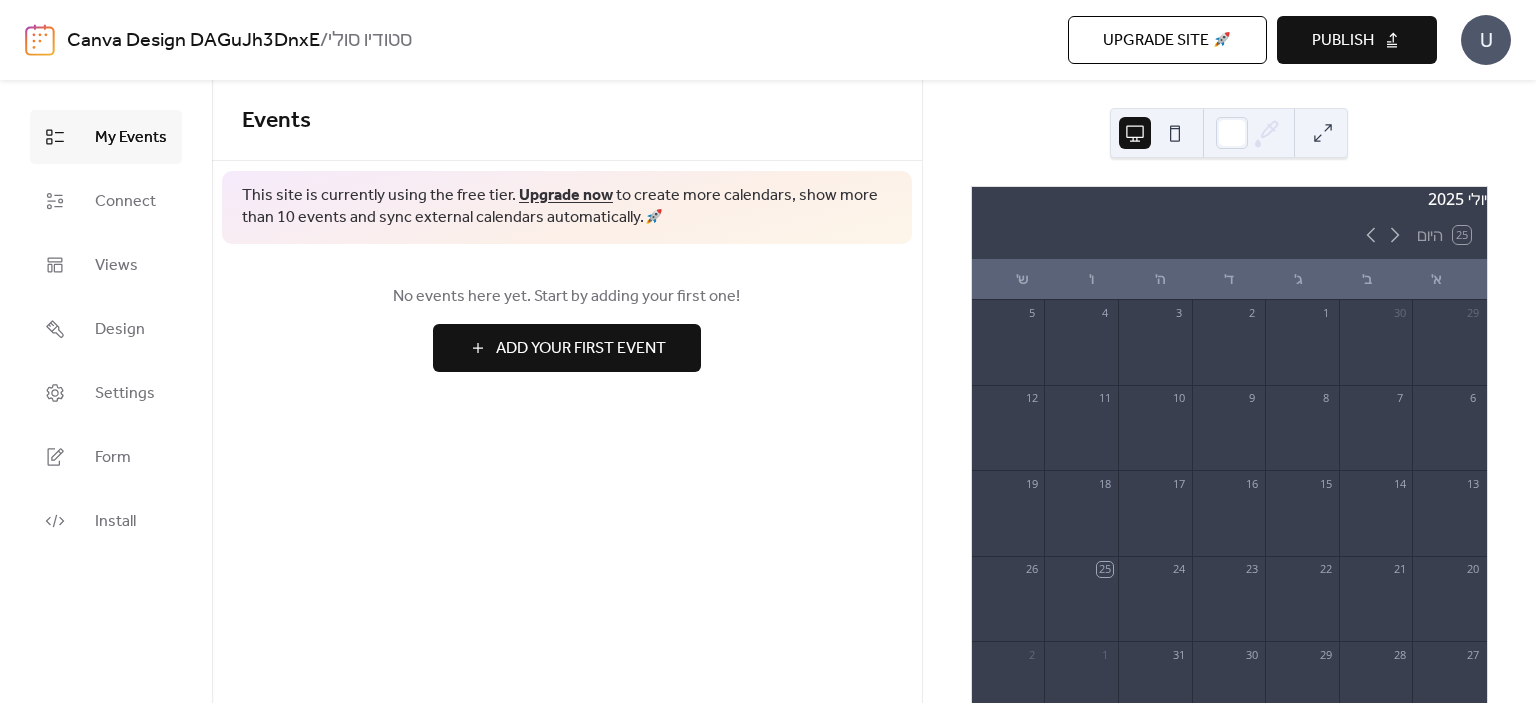 click on "Add Your First Event" at bounding box center [567, 348] 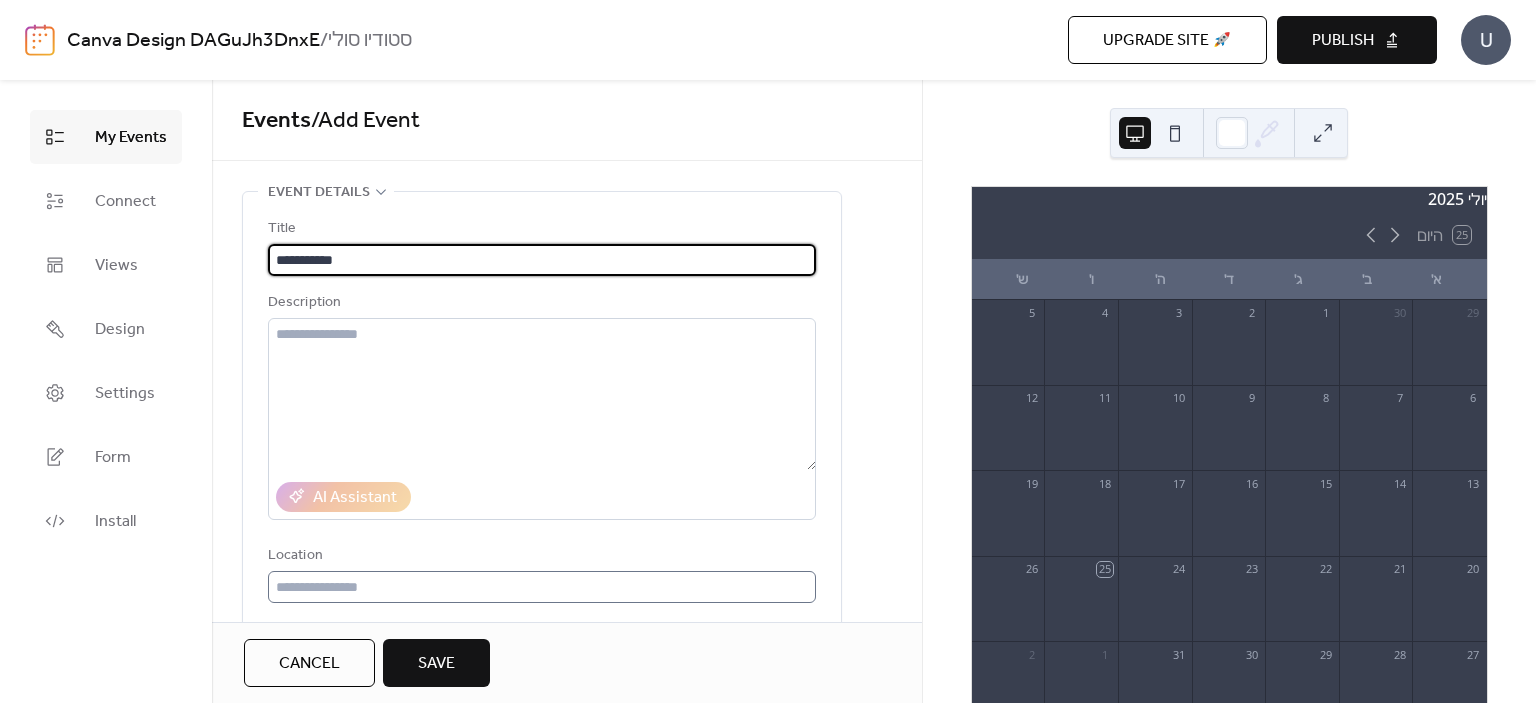 type on "**********" 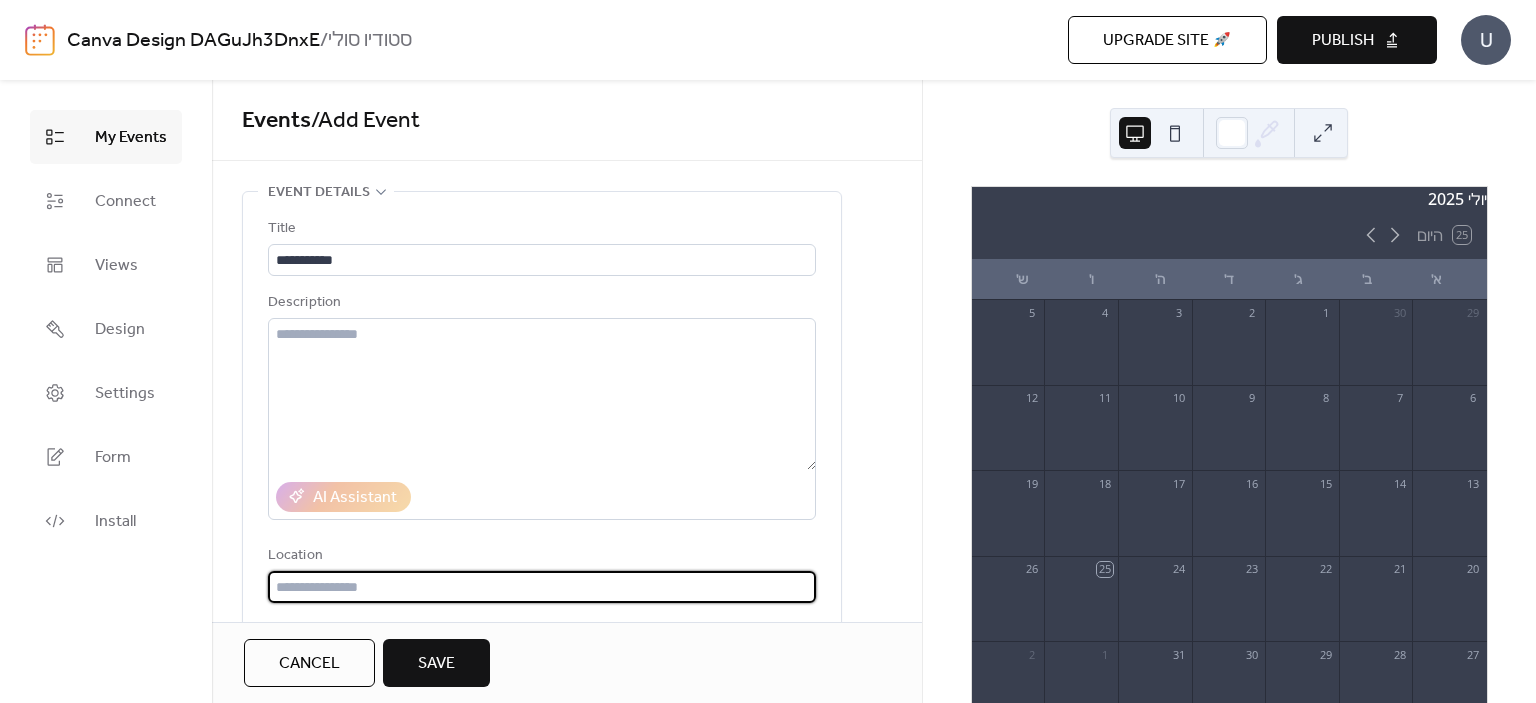 click at bounding box center (542, 587) 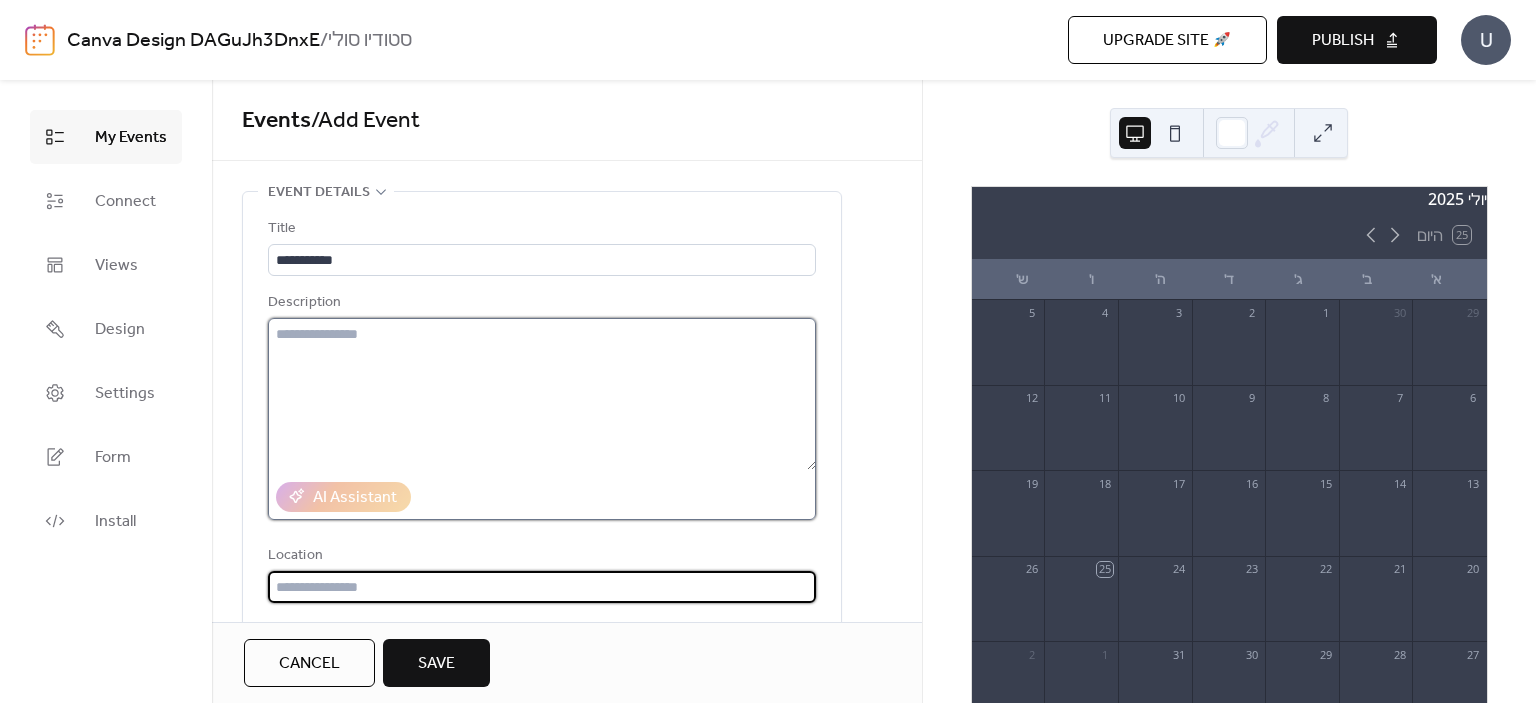 click at bounding box center [542, 394] 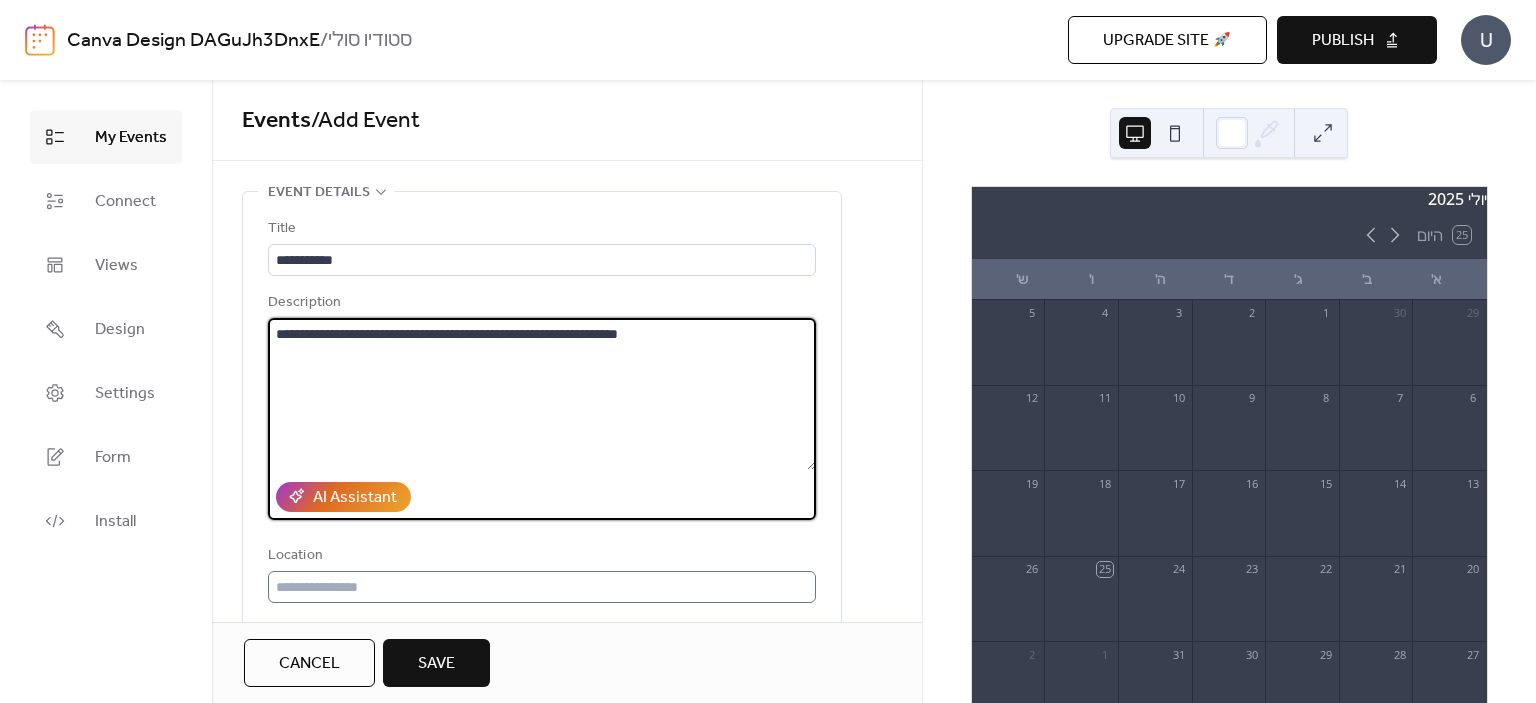 type on "**********" 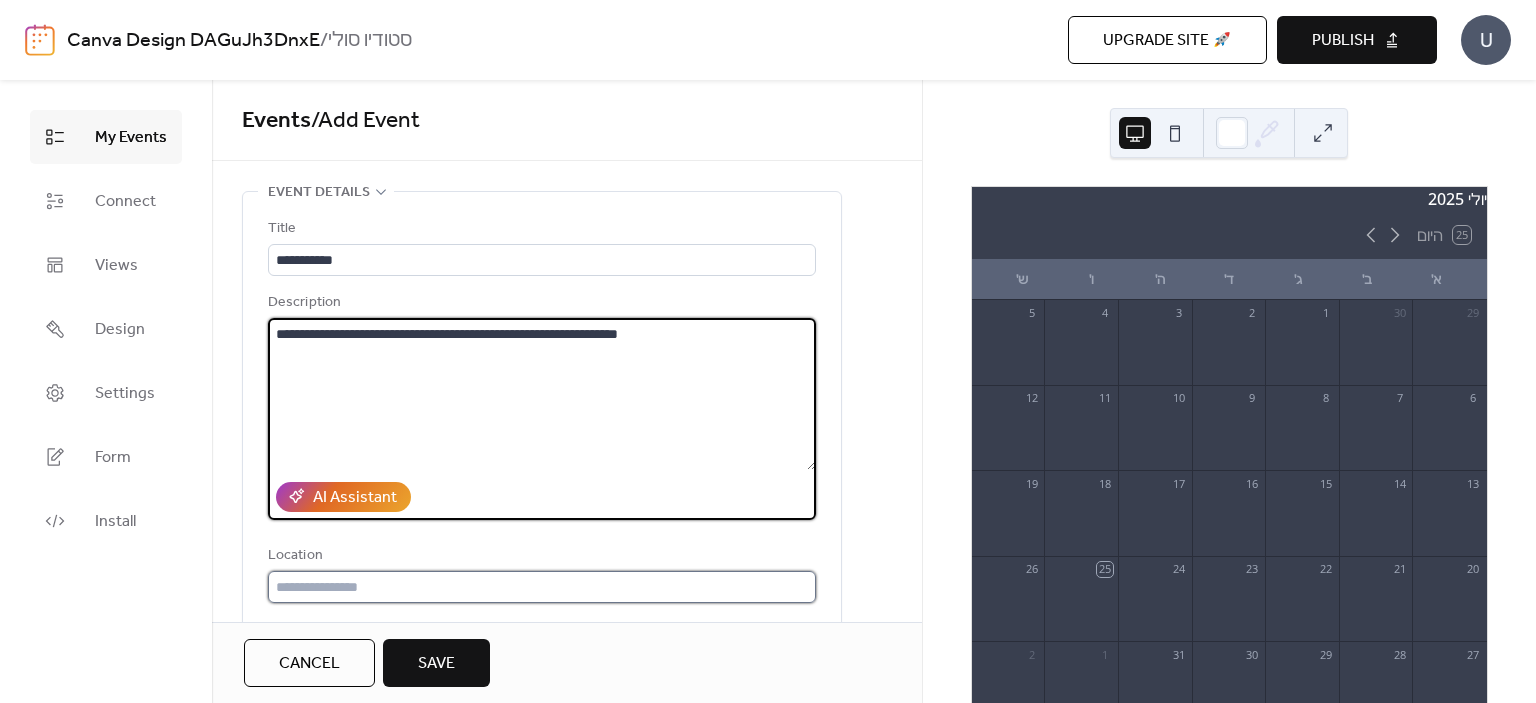 click at bounding box center [542, 587] 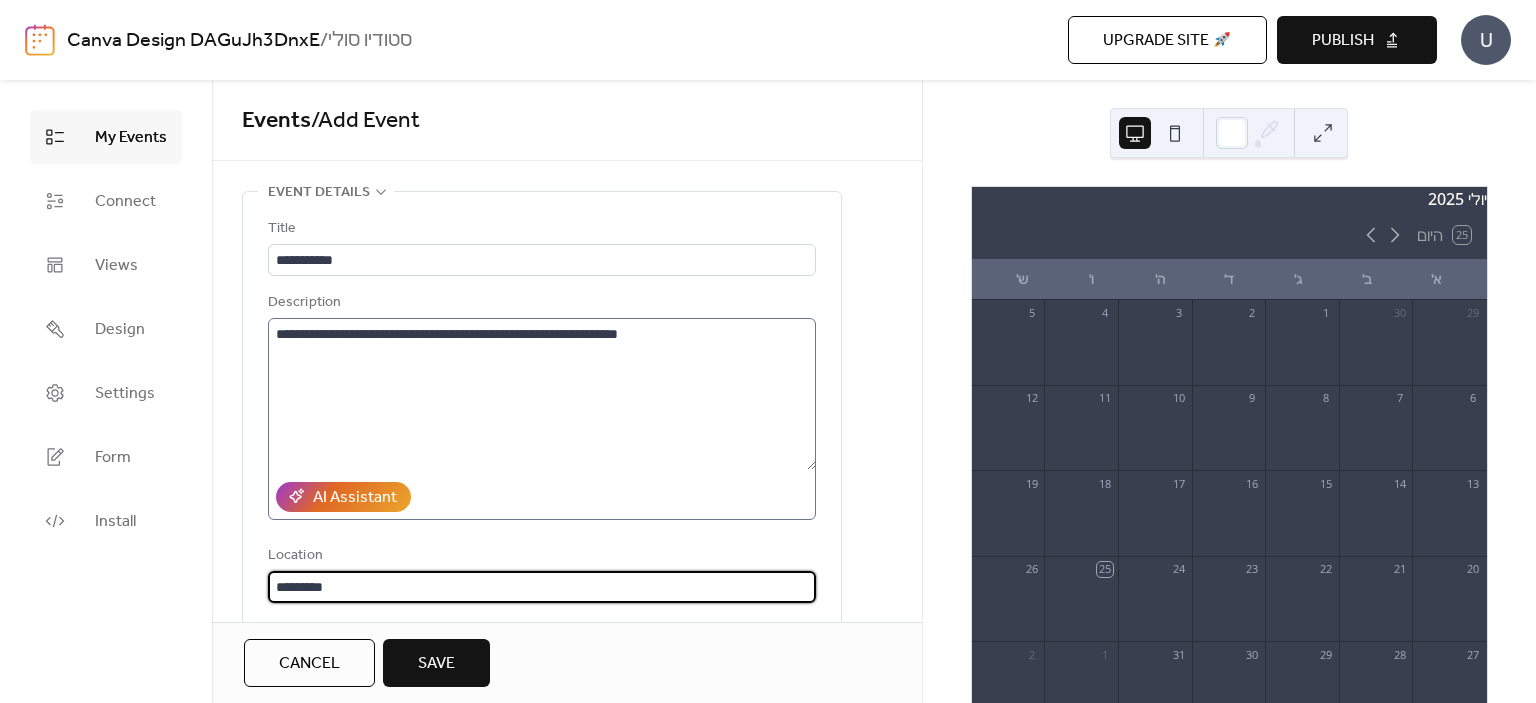 type on "*********" 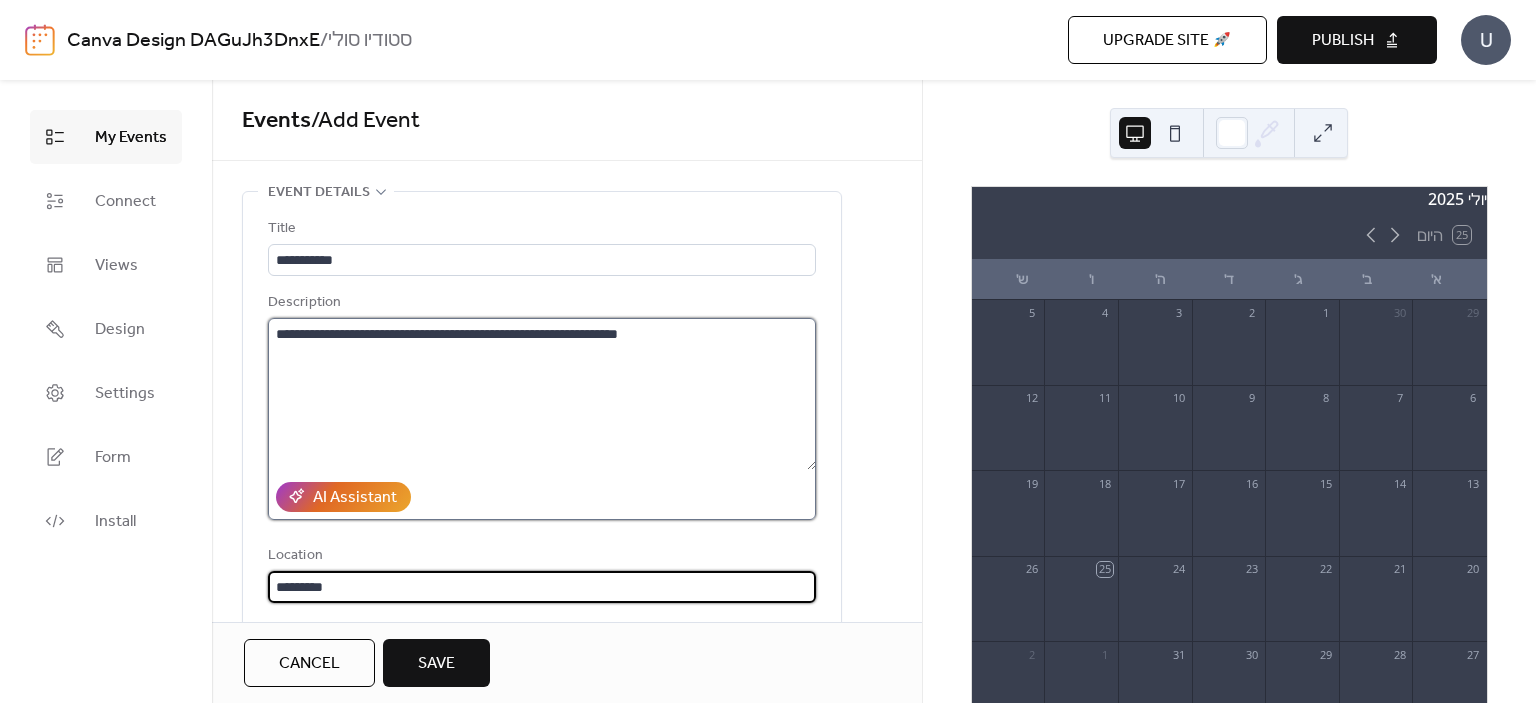 click on "**********" at bounding box center (542, 394) 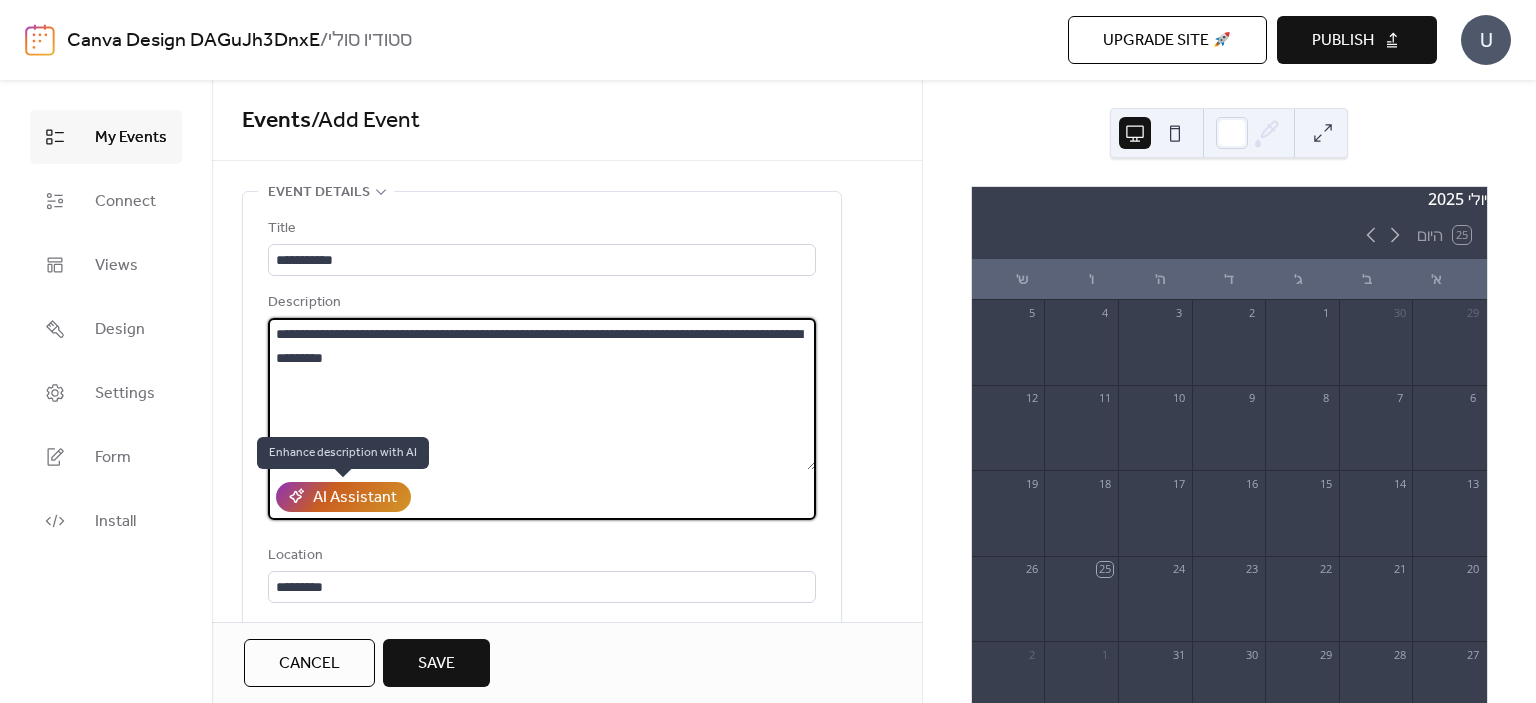 type on "**********" 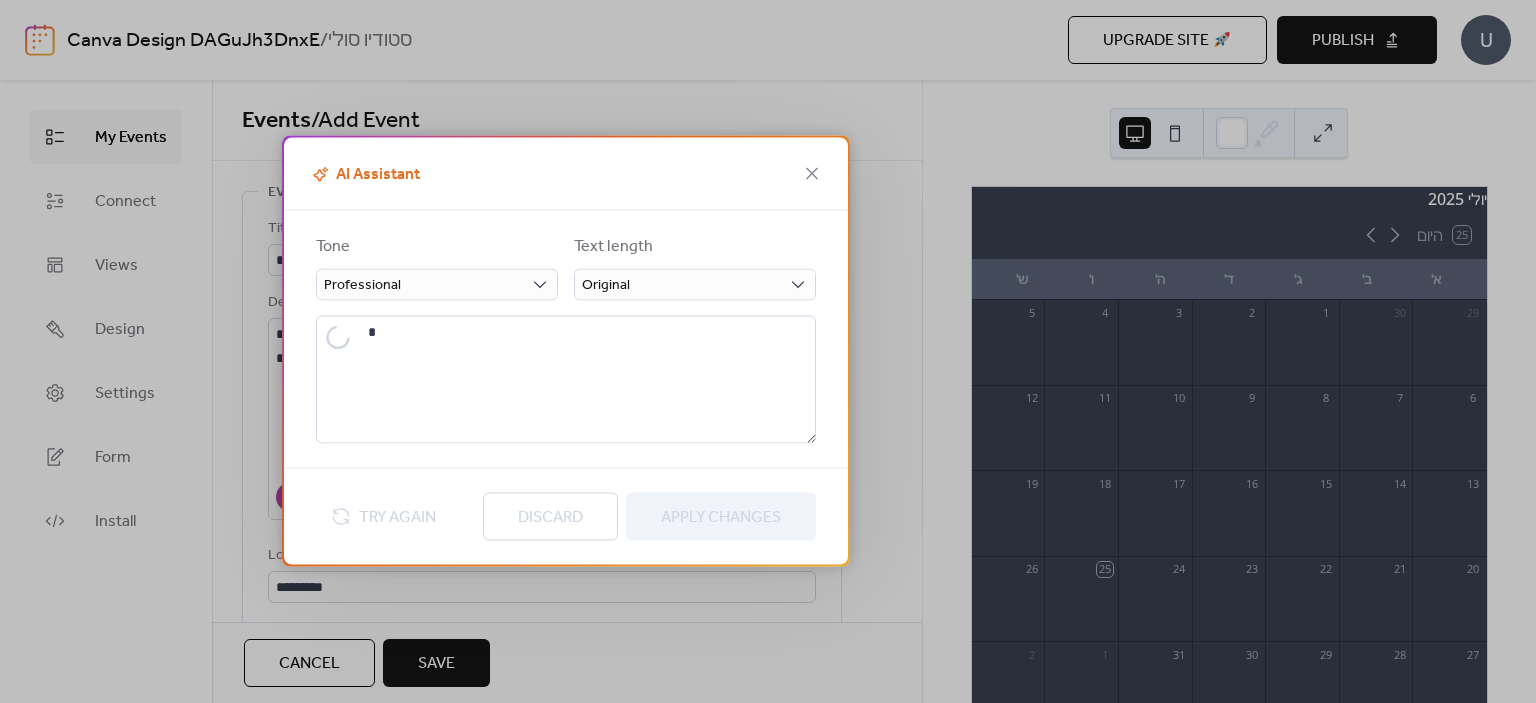 type on "**********" 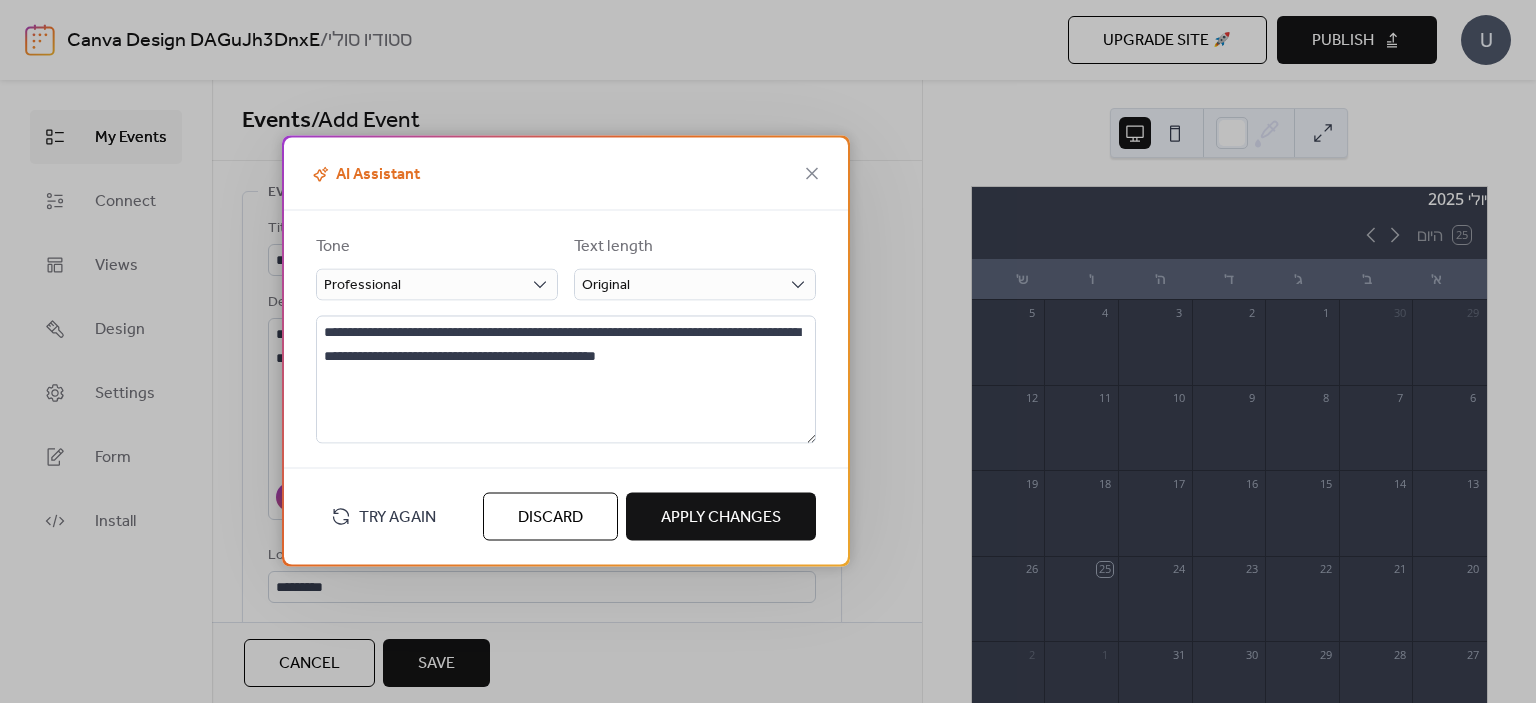 click on "Apply Changes" at bounding box center (721, 518) 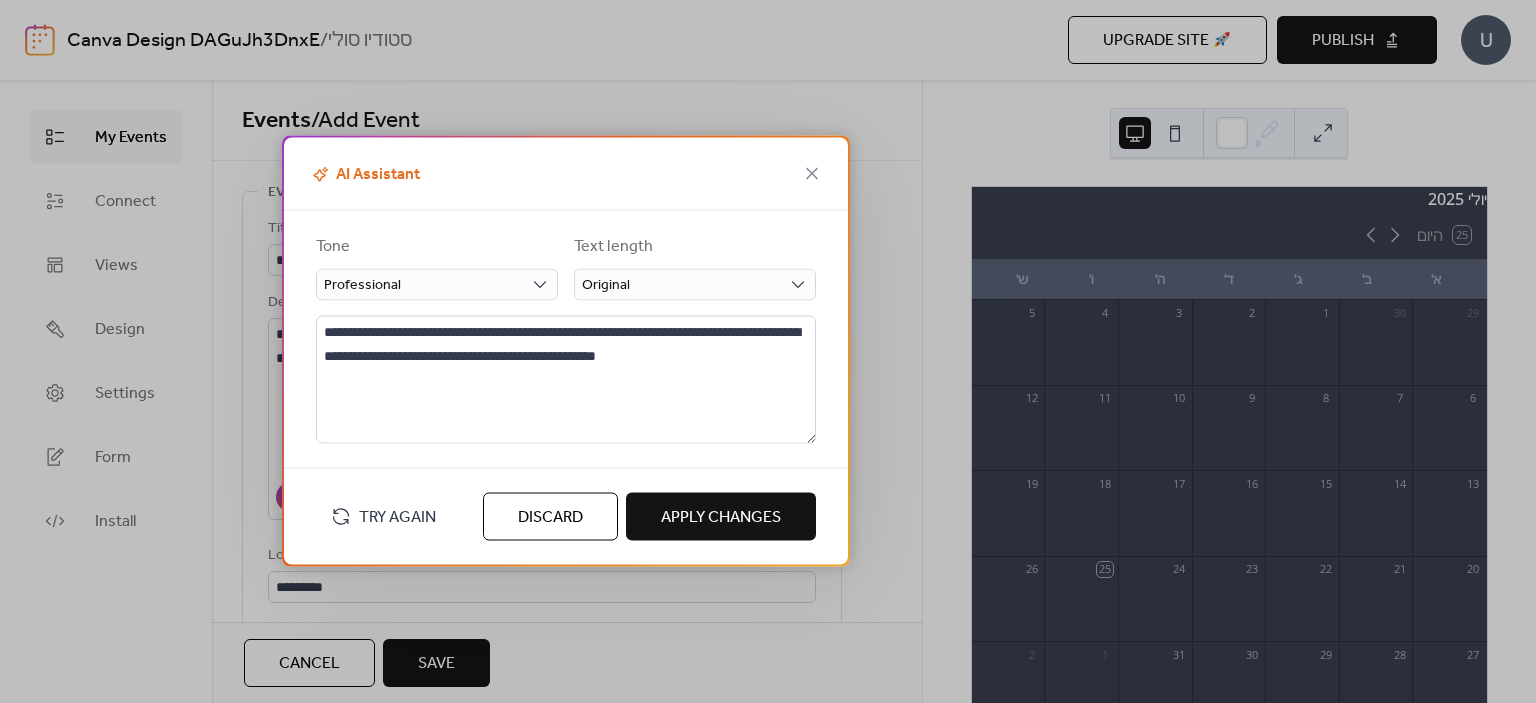 type on "**********" 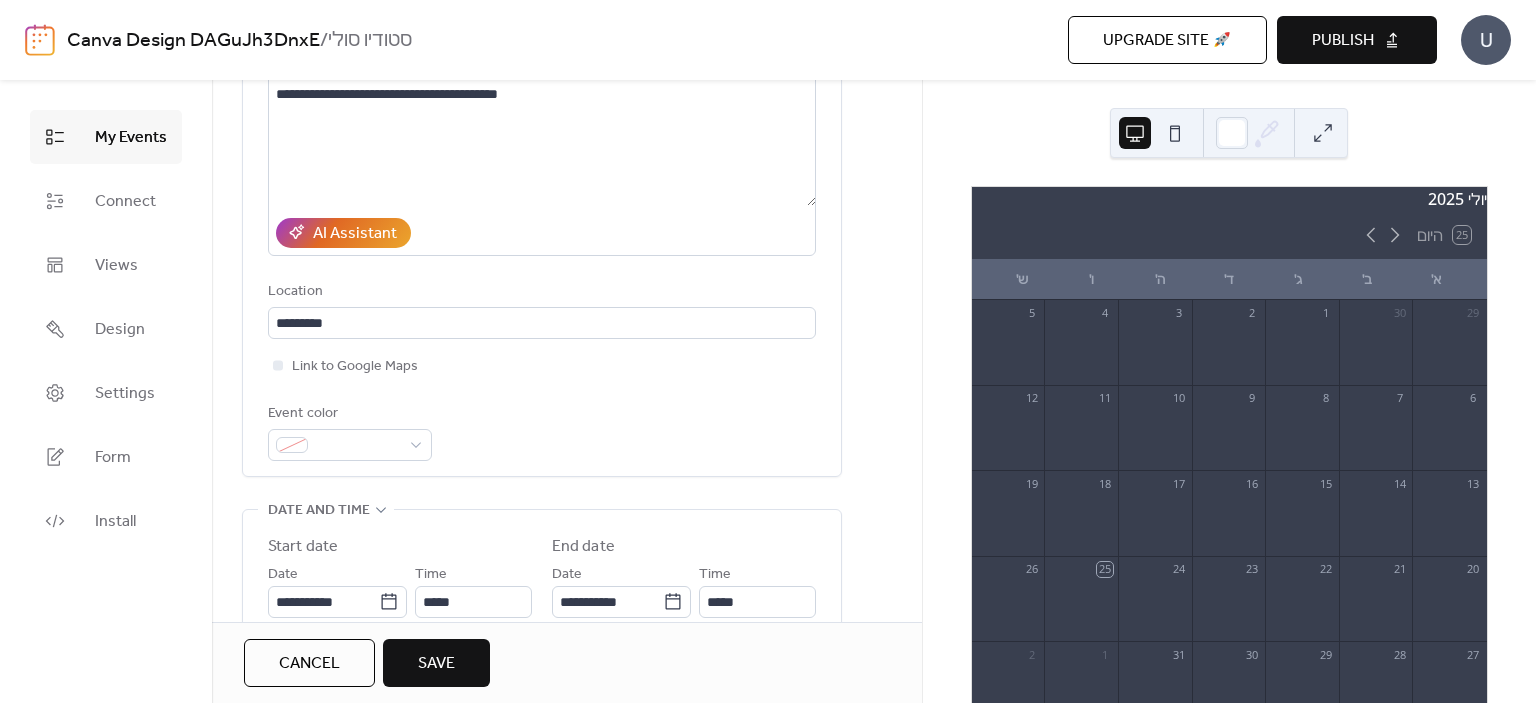 scroll, scrollTop: 301, scrollLeft: 0, axis: vertical 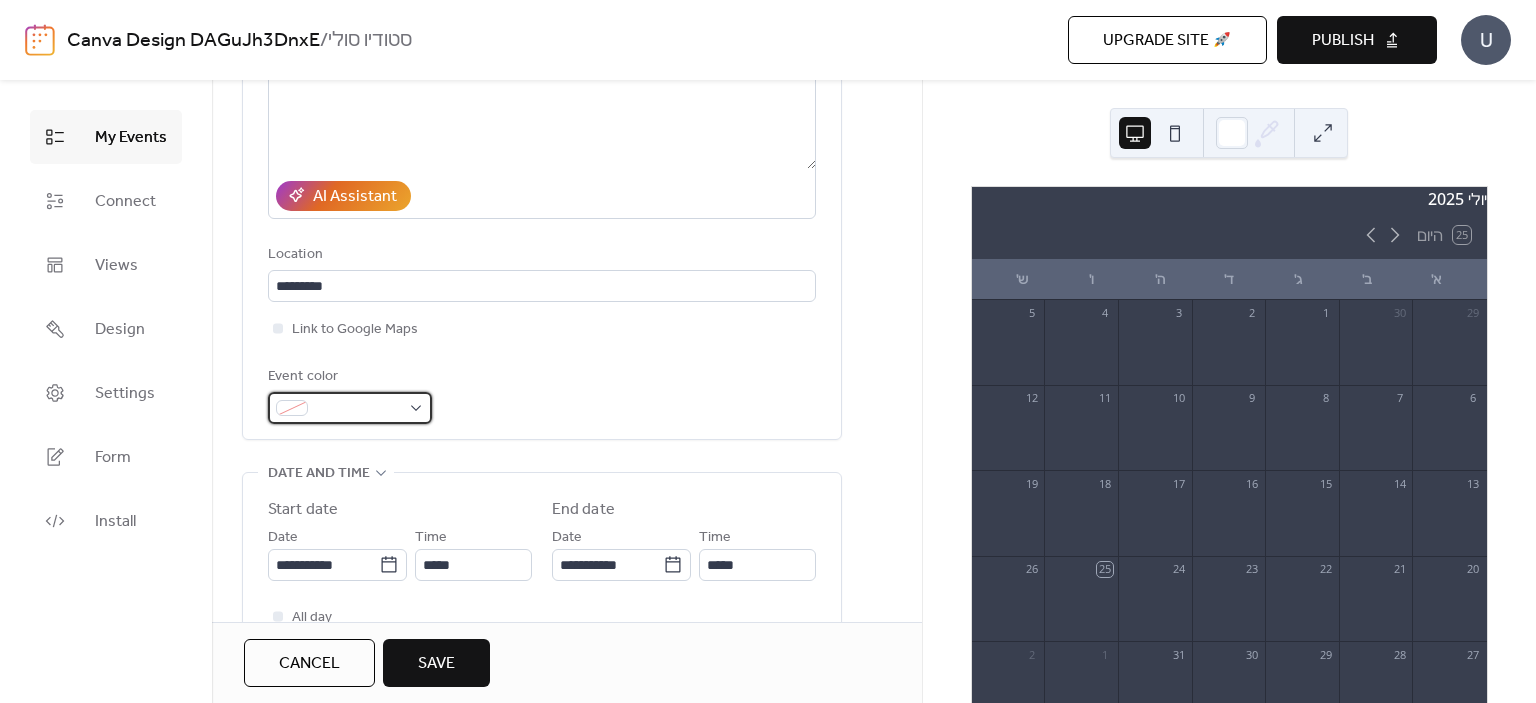 click at bounding box center [358, 409] 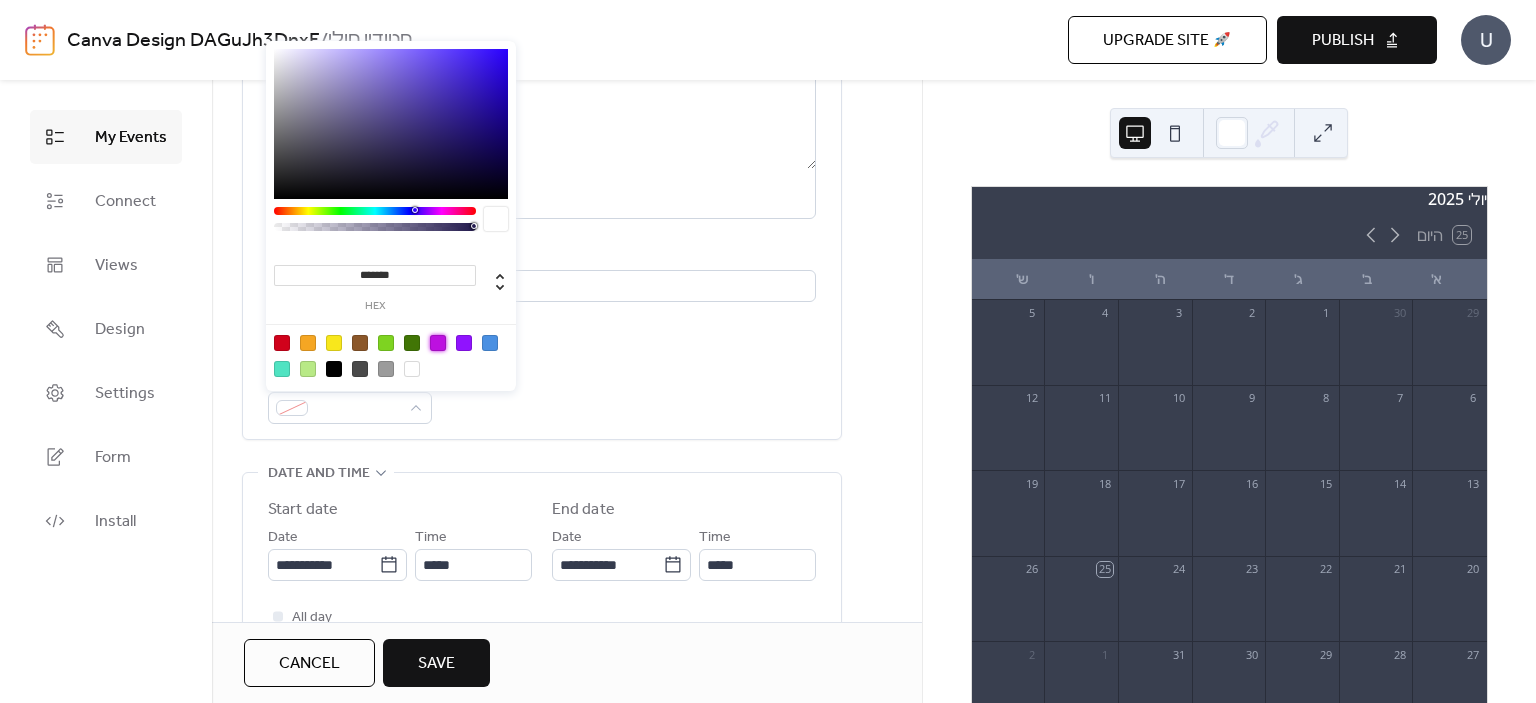 click at bounding box center [438, 343] 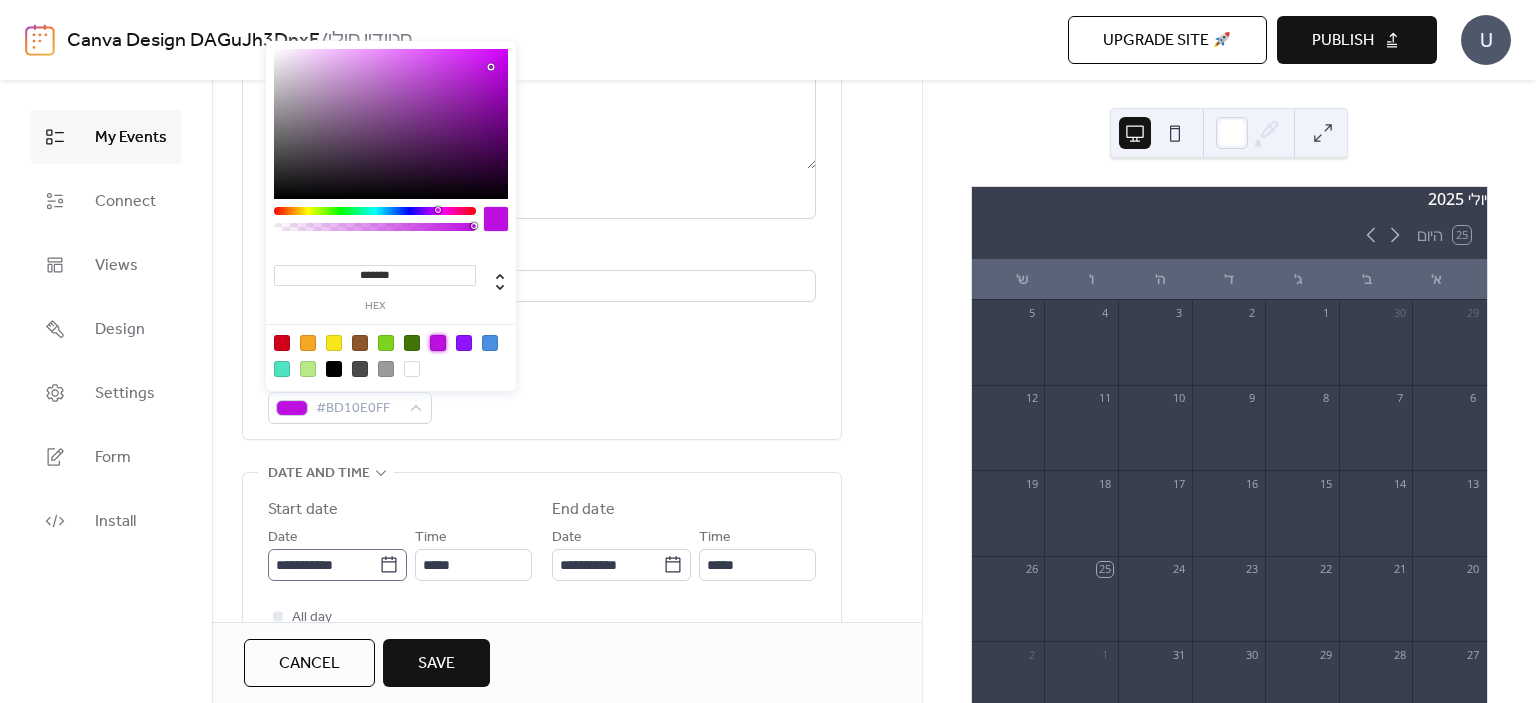 click 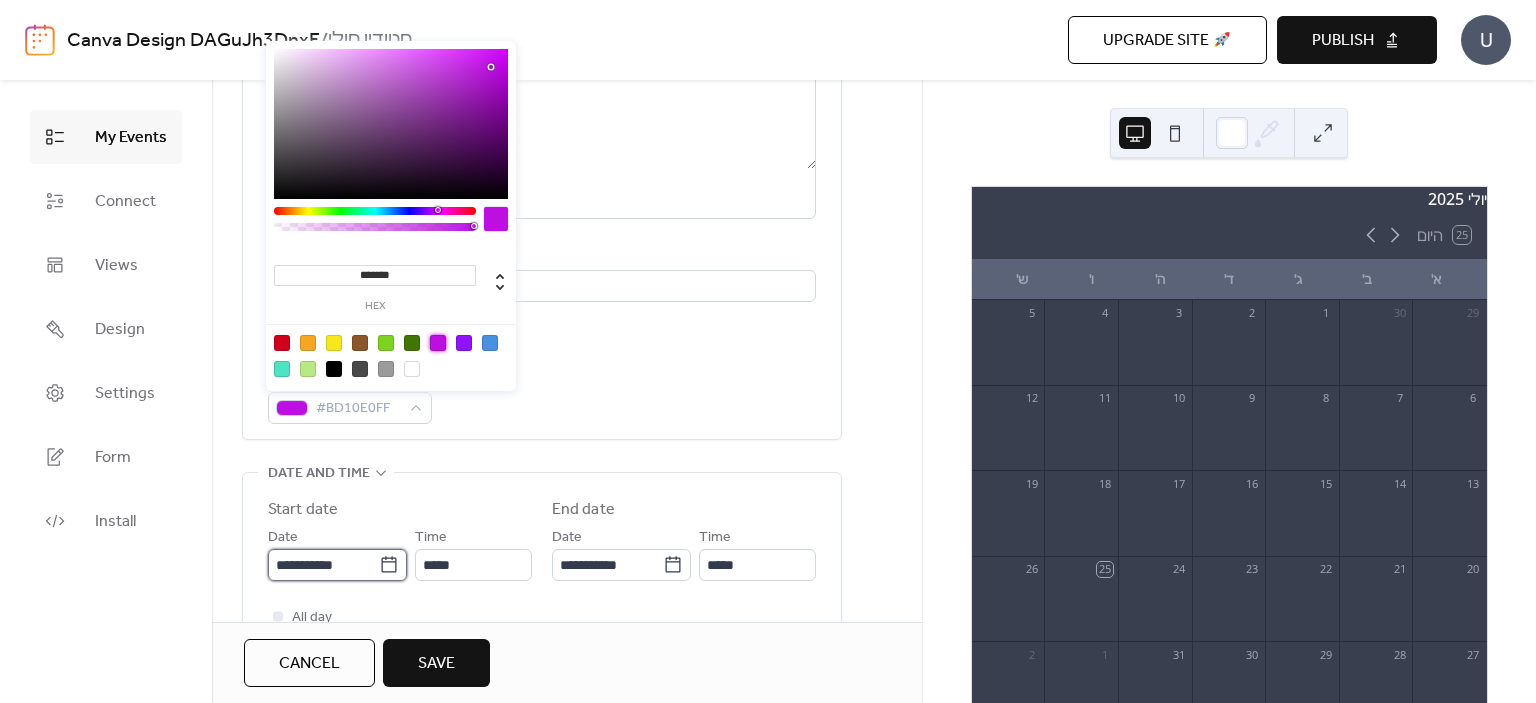 click on "**********" at bounding box center [323, 565] 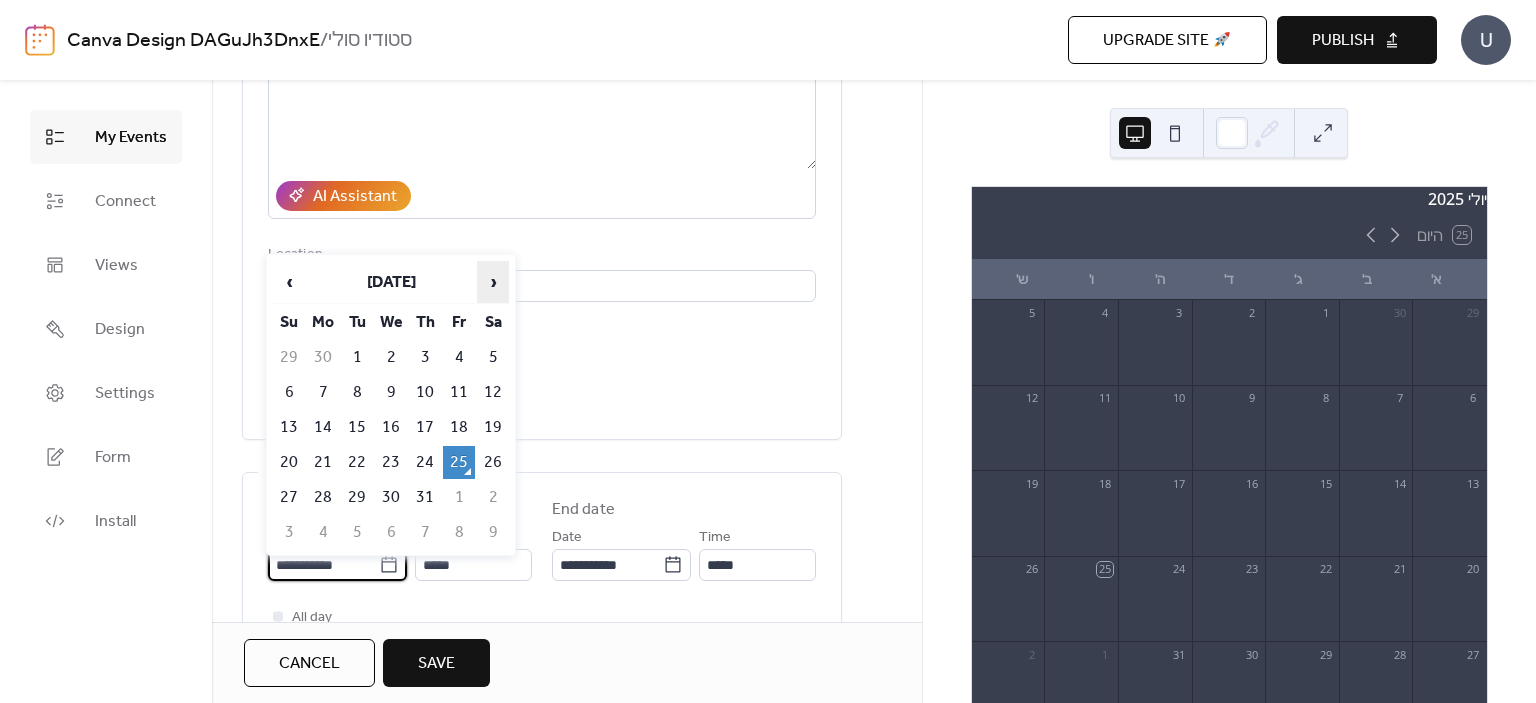 click on "›" at bounding box center [493, 282] 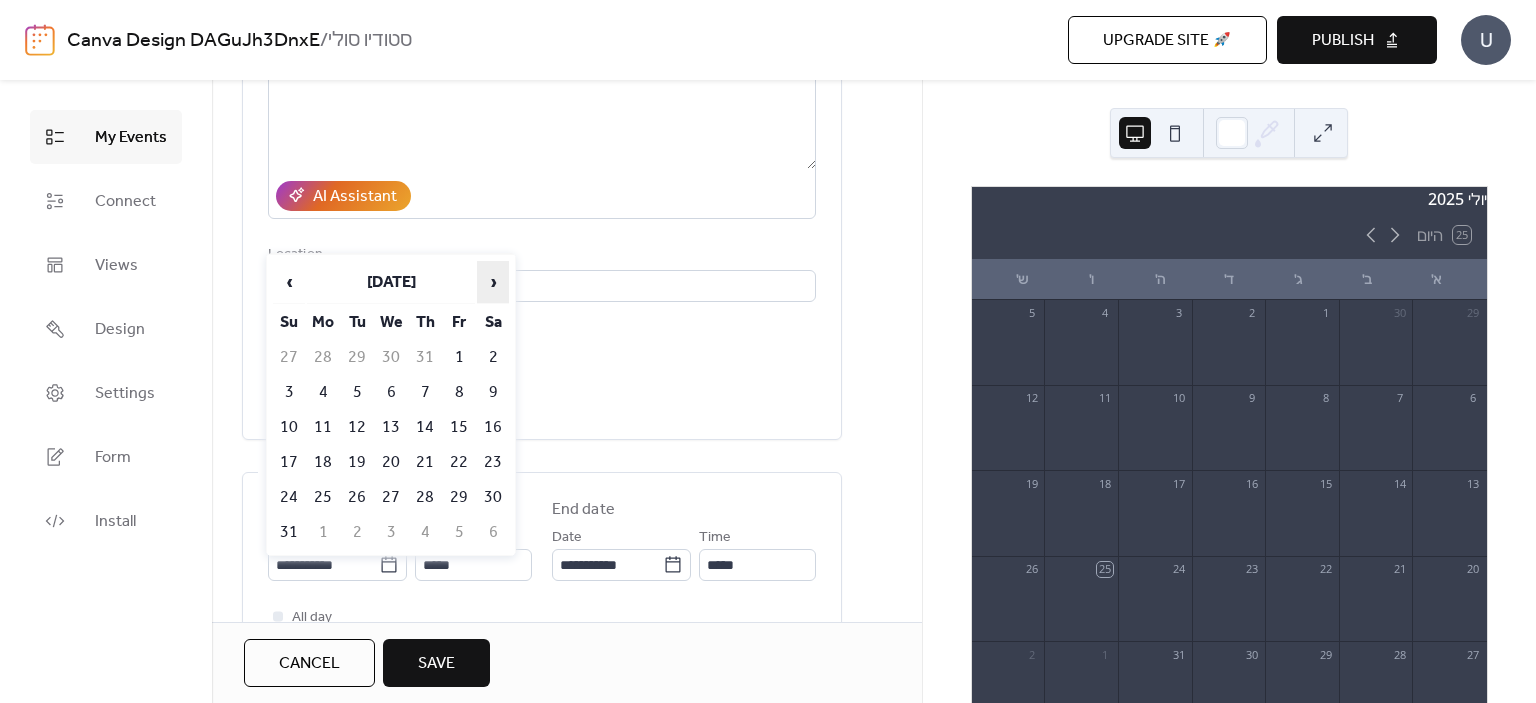 click on "›" at bounding box center (493, 282) 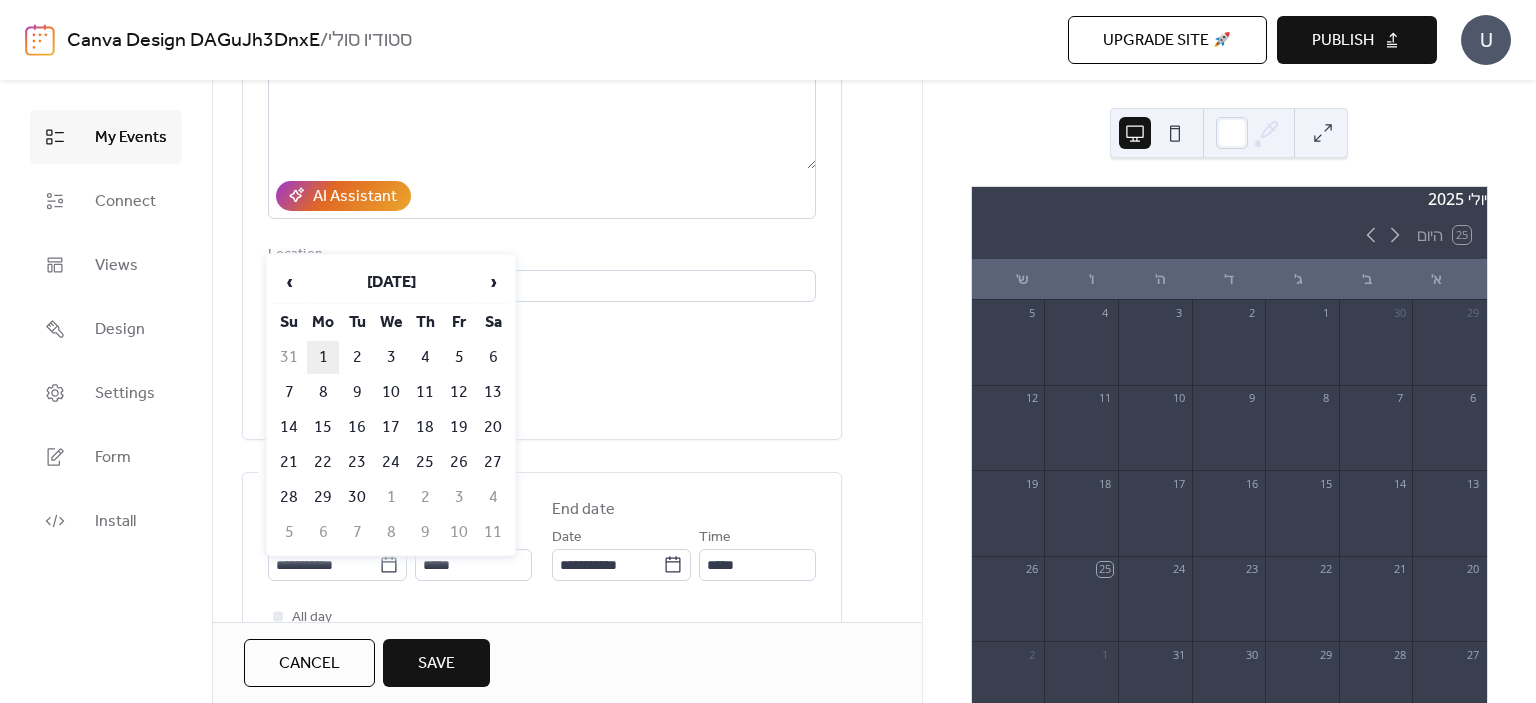 click on "1" at bounding box center (323, 357) 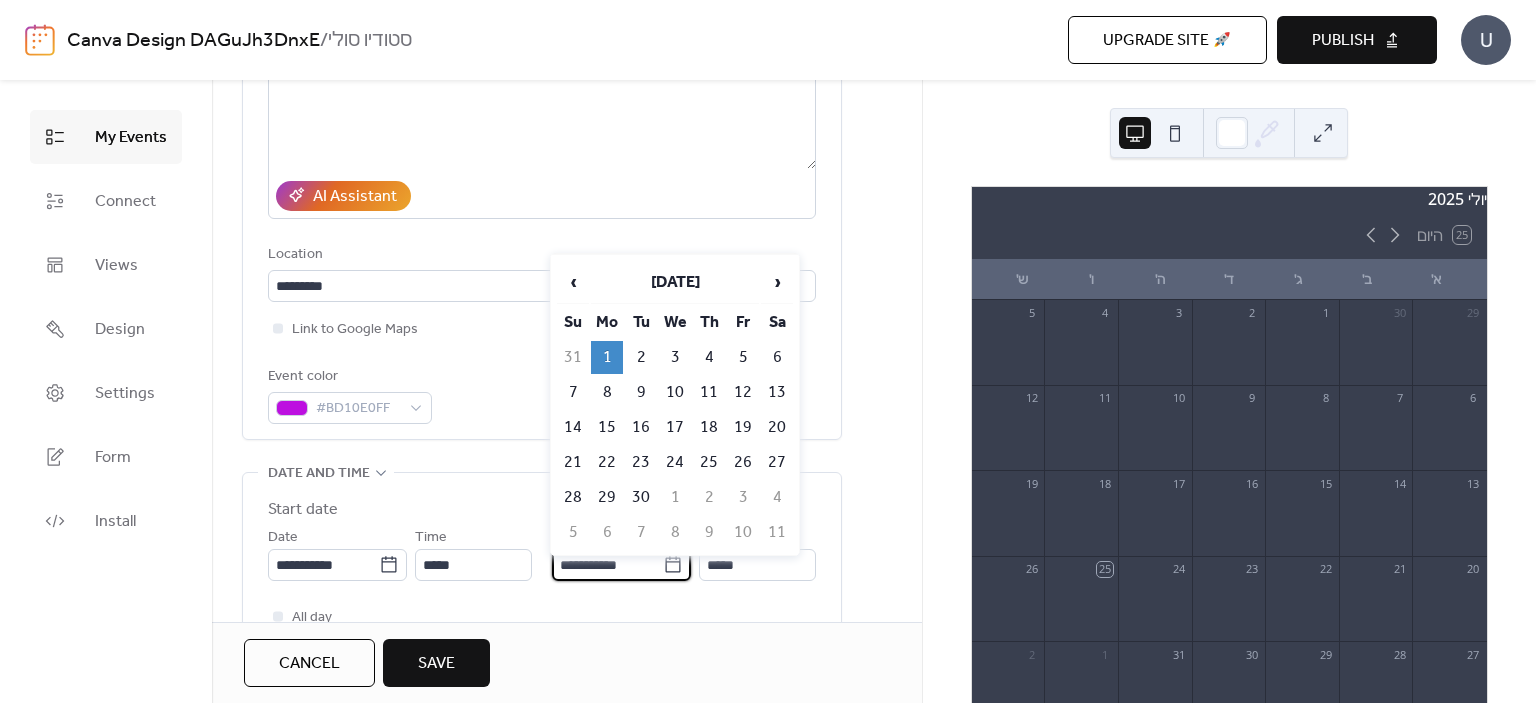 click on "**********" at bounding box center (607, 565) 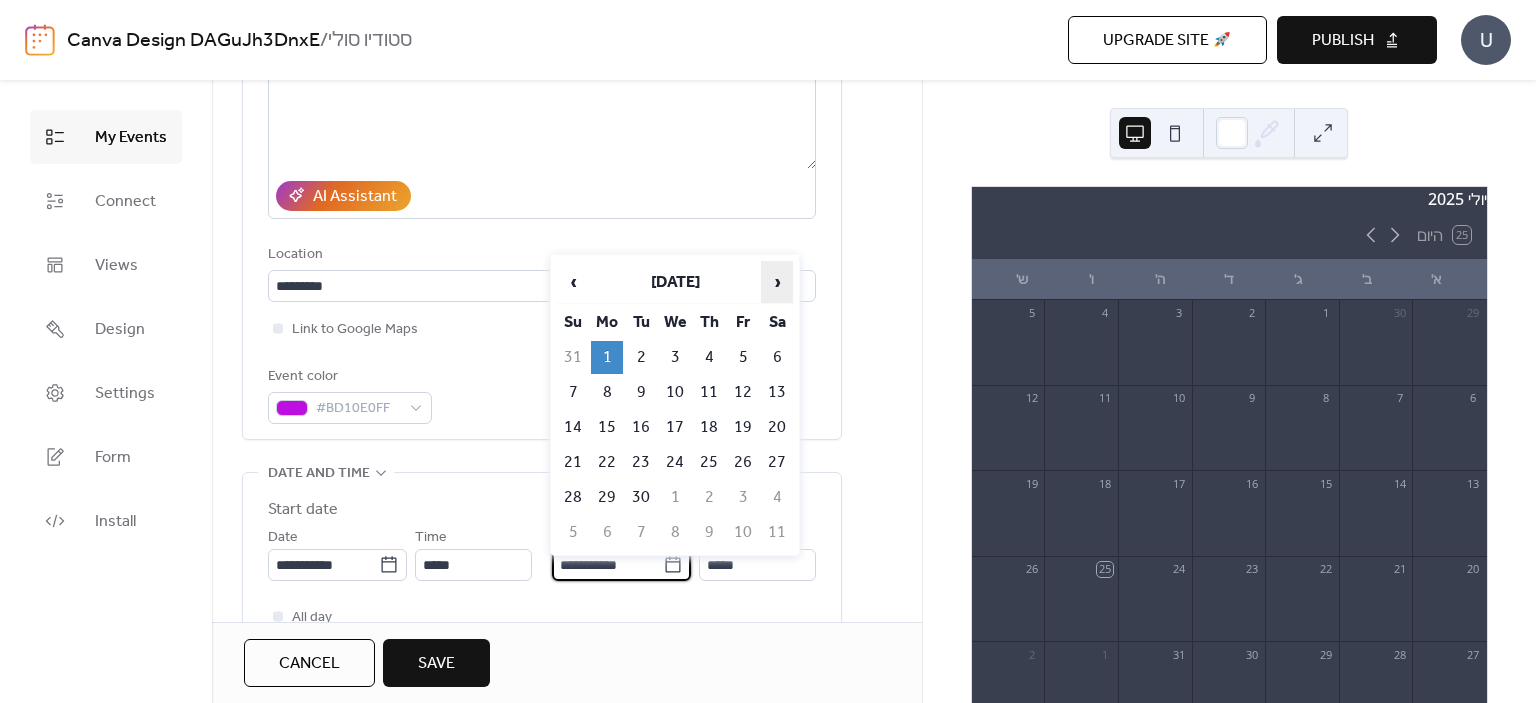 click on "›" at bounding box center [777, 282] 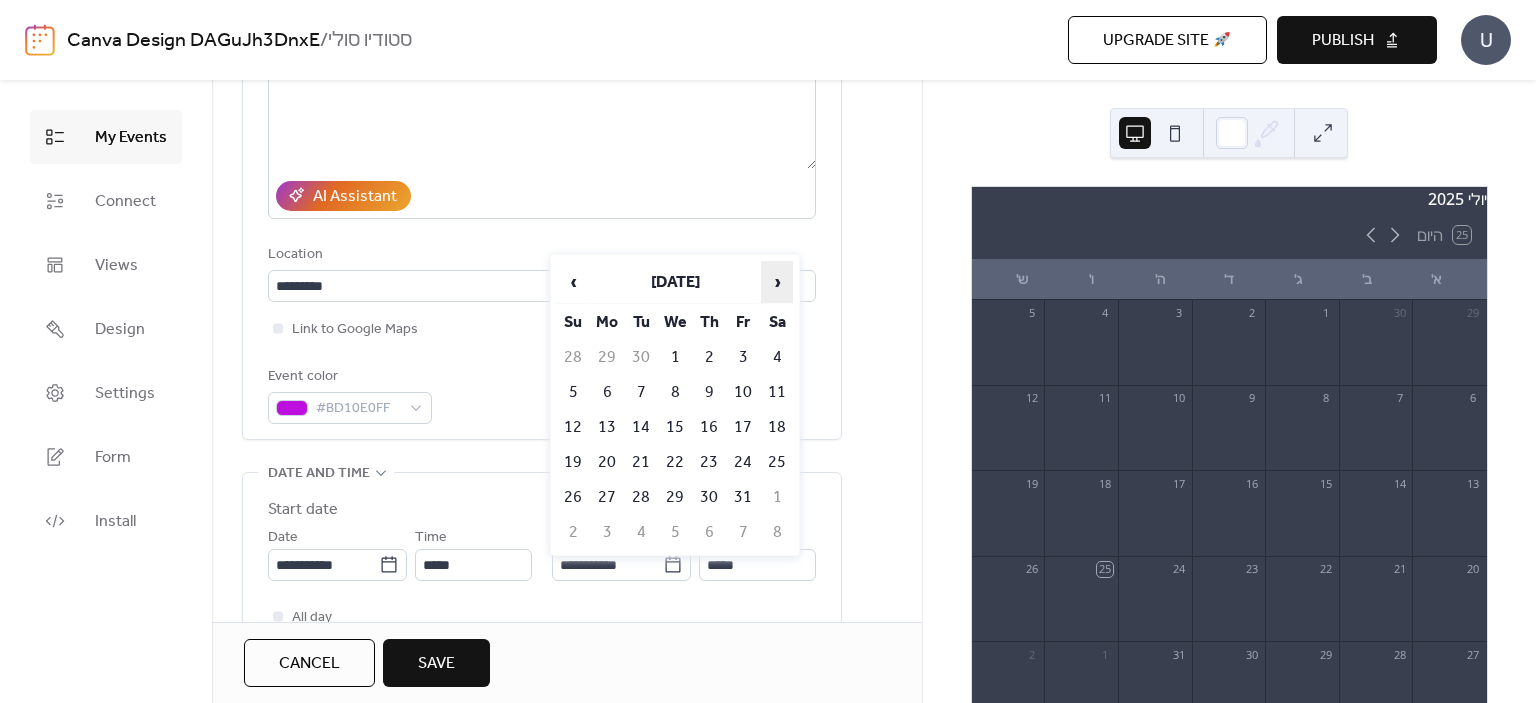 click on "›" at bounding box center (777, 282) 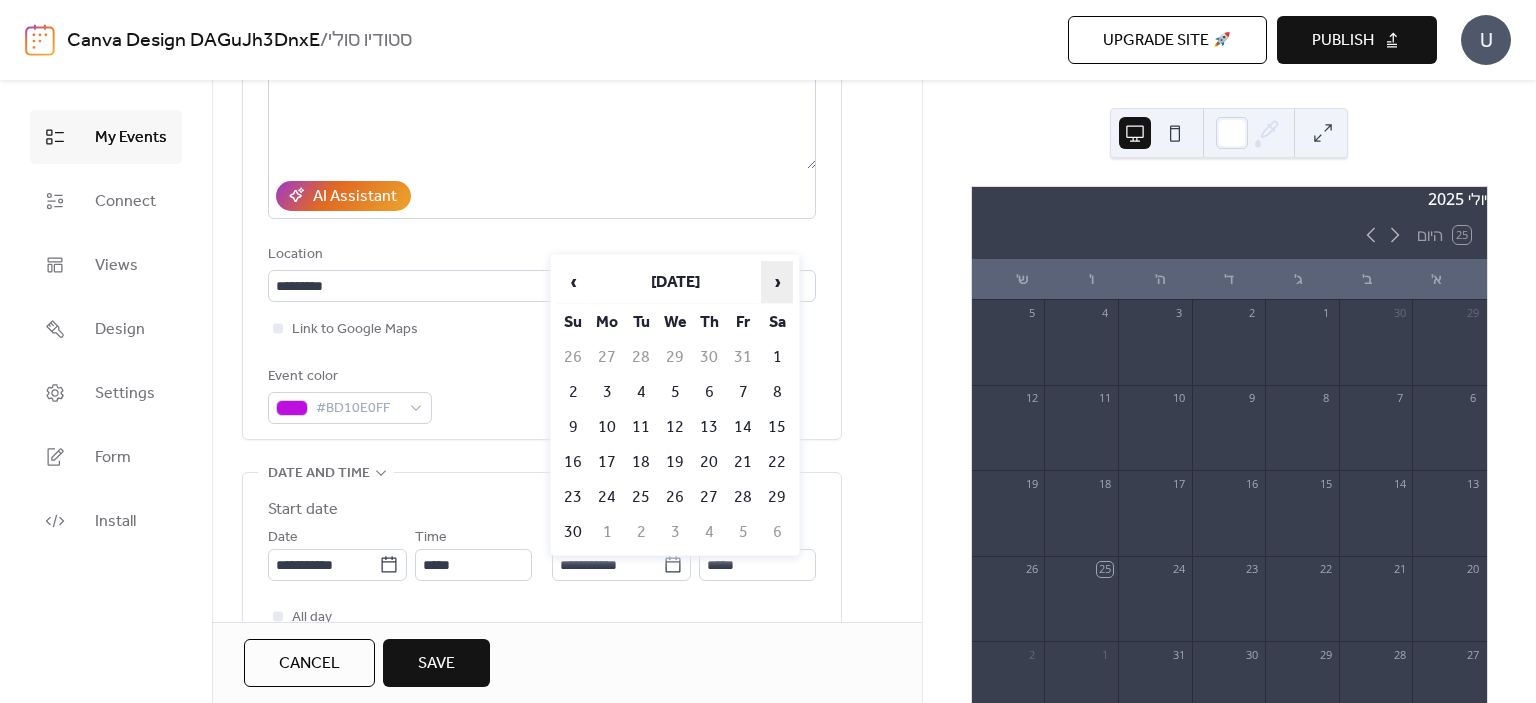 click on "›" at bounding box center (777, 282) 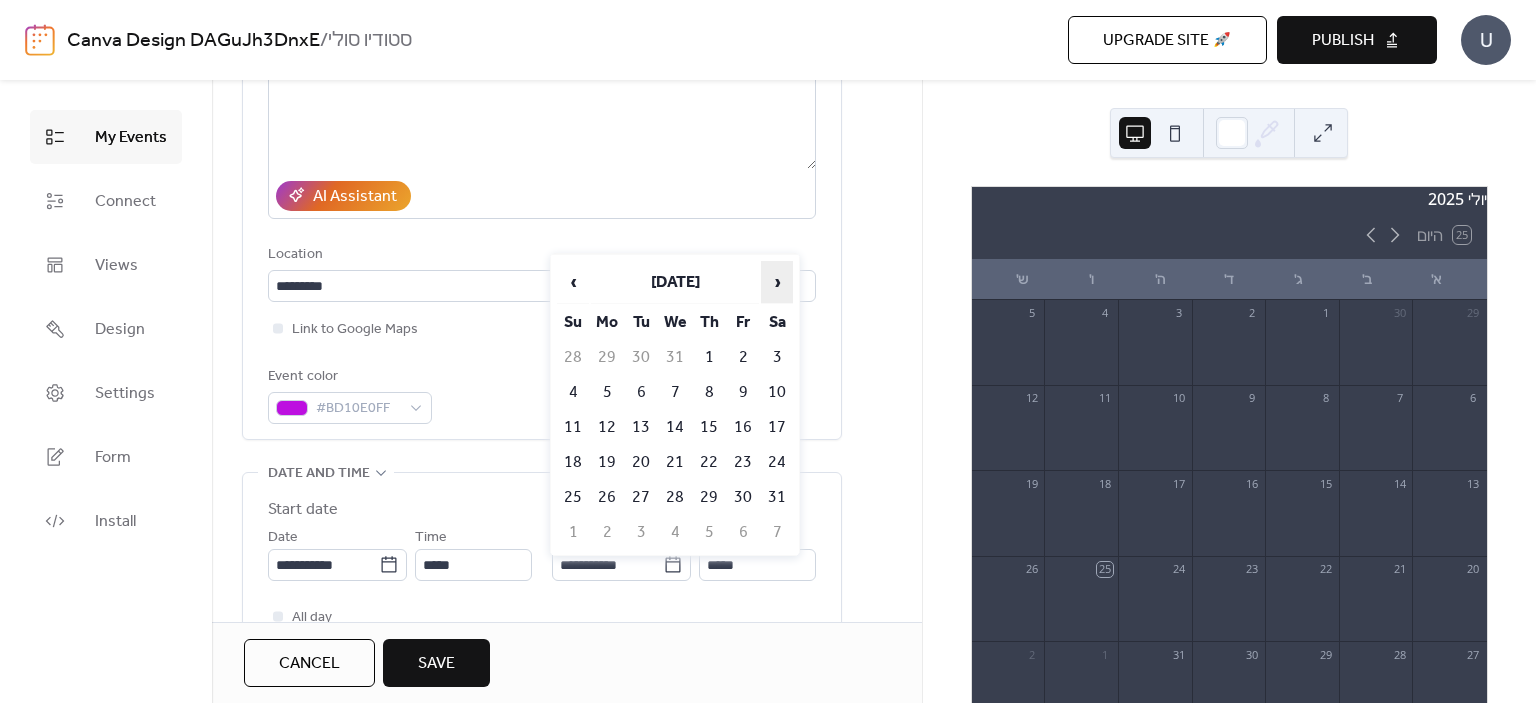 click on "›" at bounding box center (777, 282) 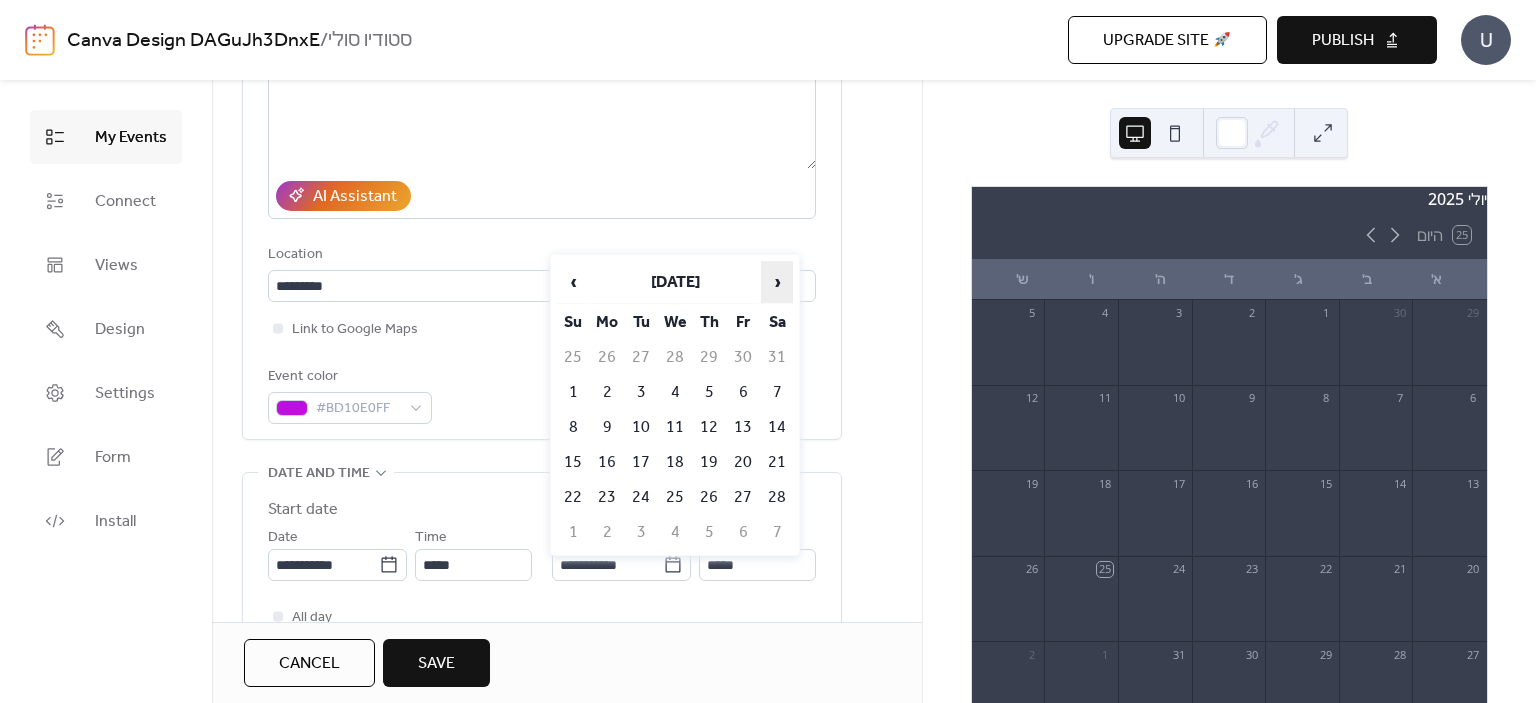 click on "›" at bounding box center (777, 282) 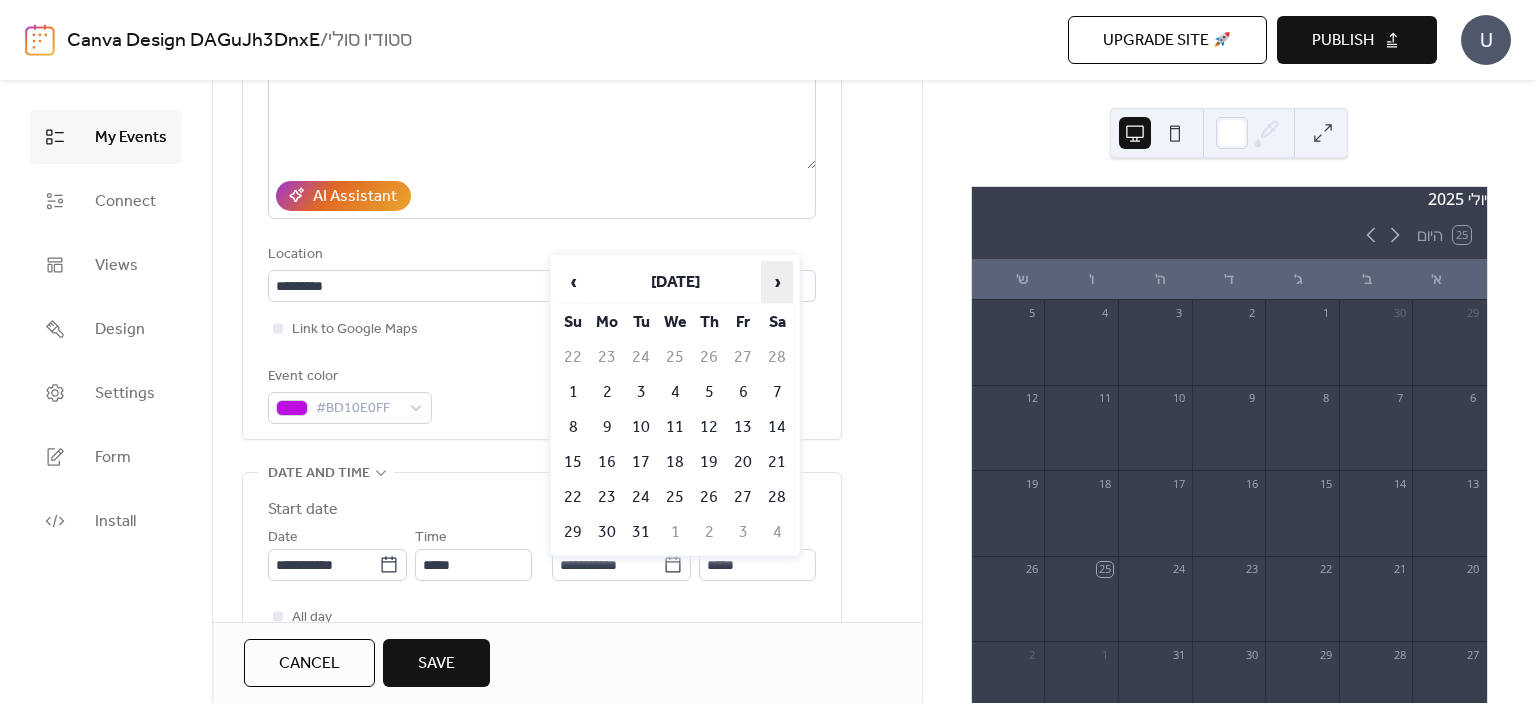 click on "›" at bounding box center [777, 282] 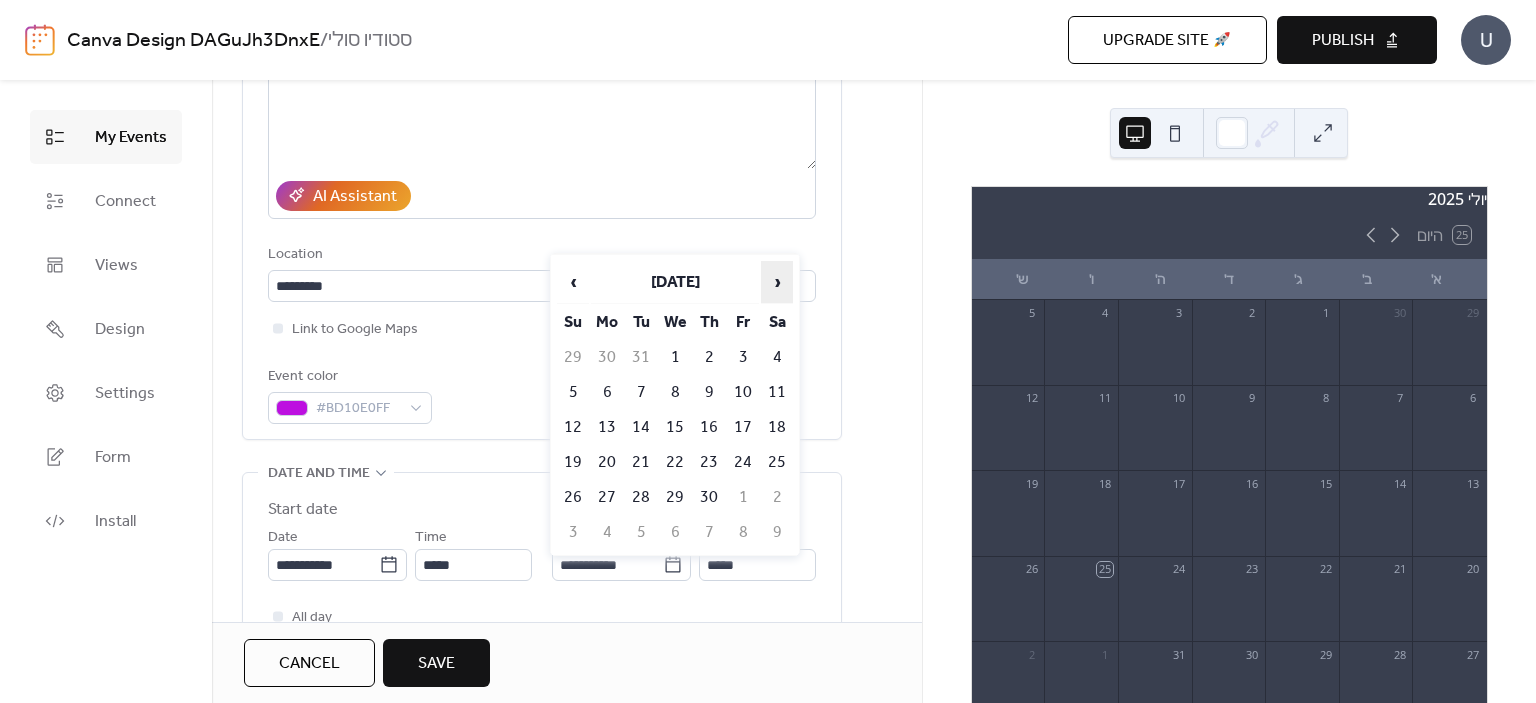 click on "›" at bounding box center [777, 282] 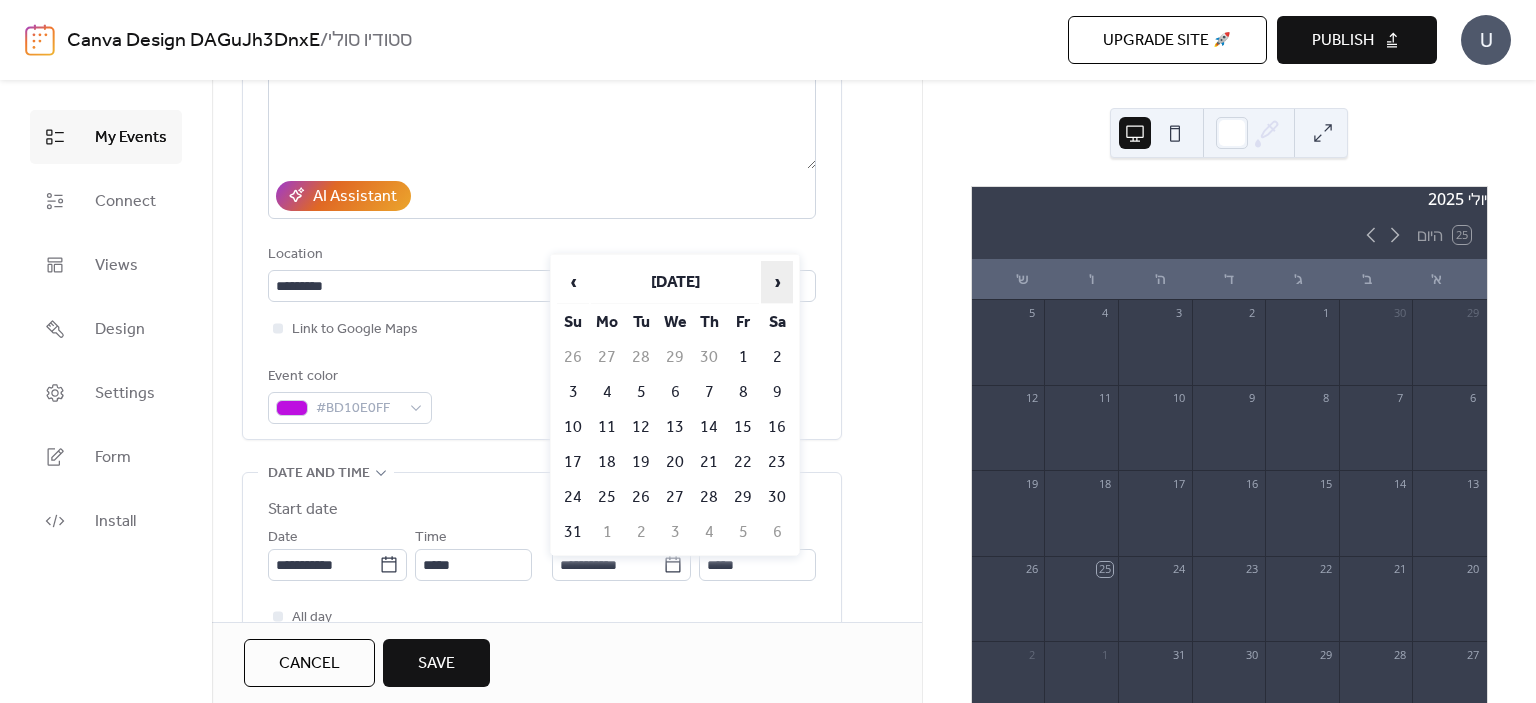 click on "›" at bounding box center (777, 282) 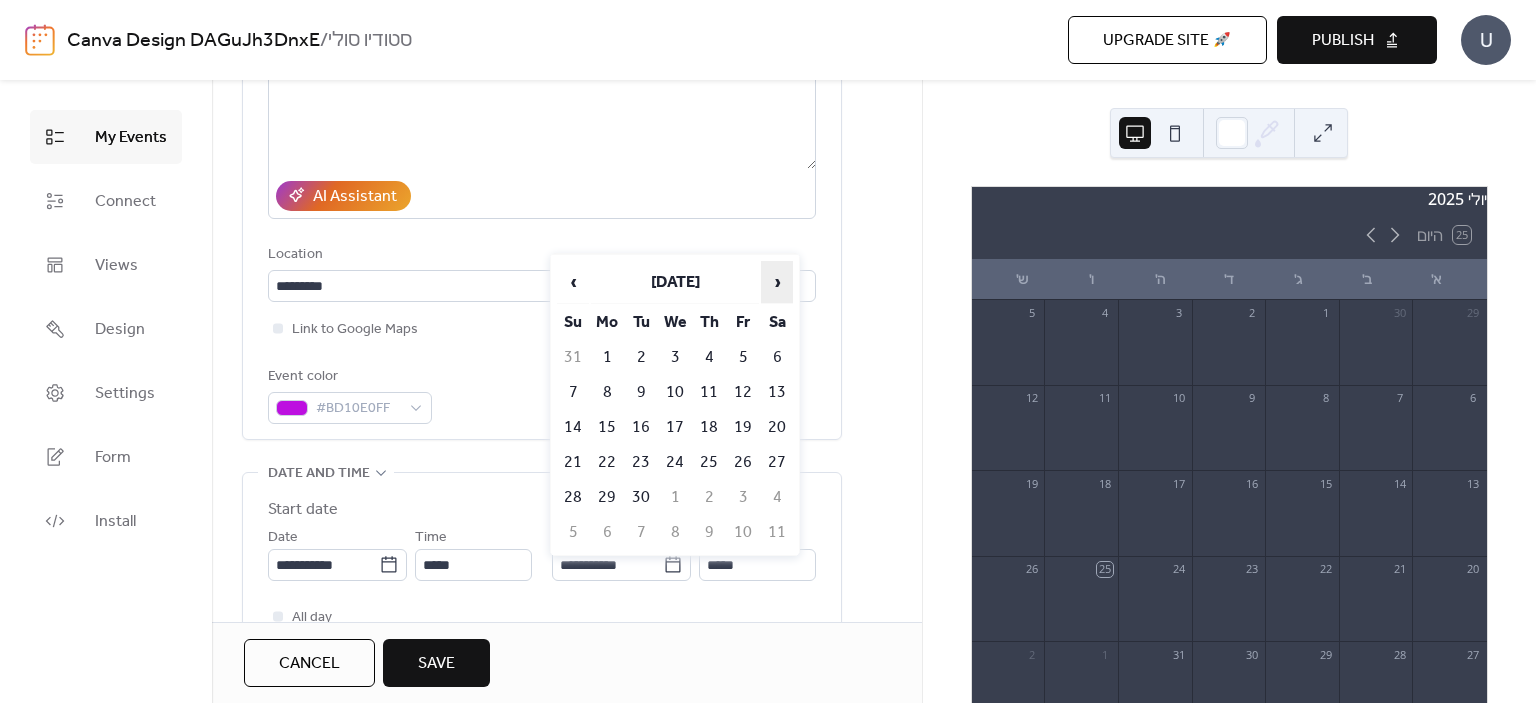 click on "›" at bounding box center (777, 282) 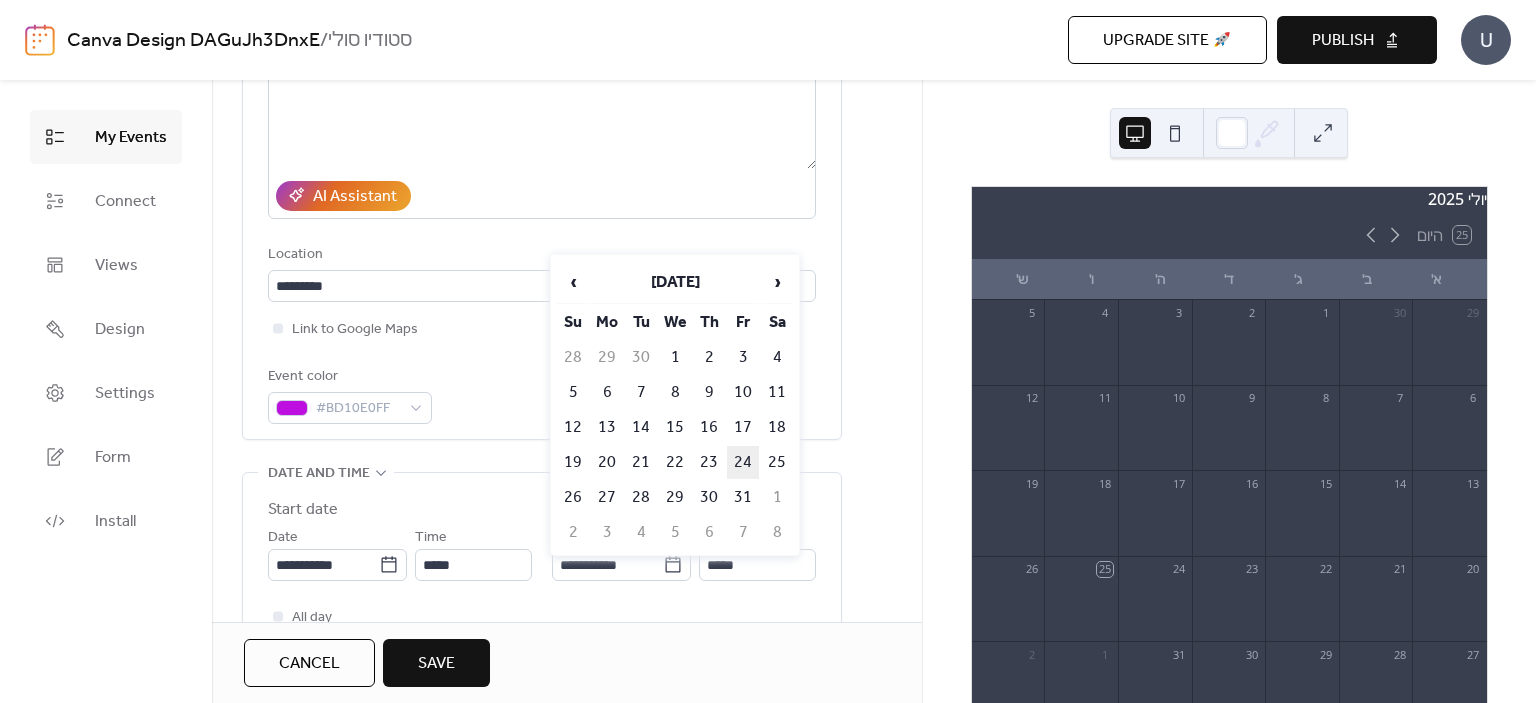 click on "24" at bounding box center (743, 462) 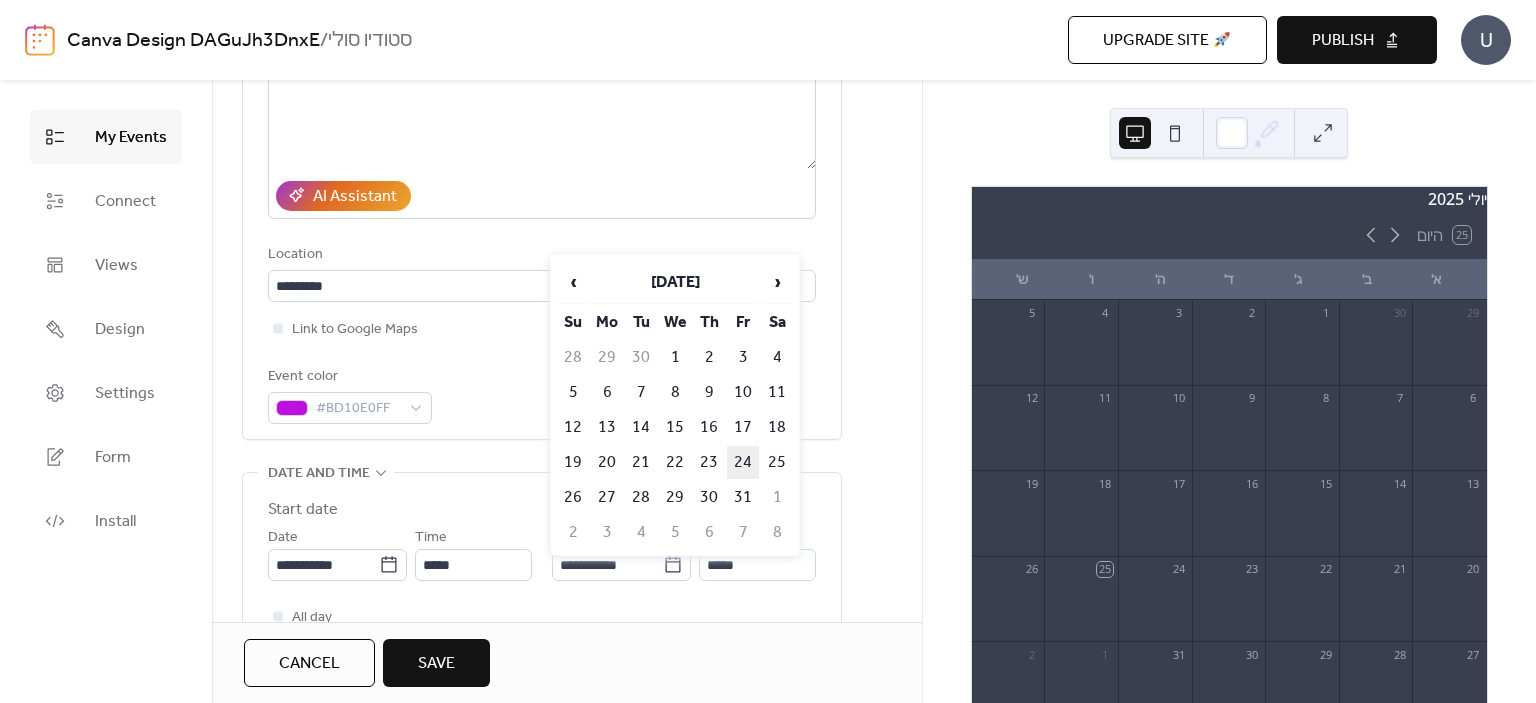 type on "**********" 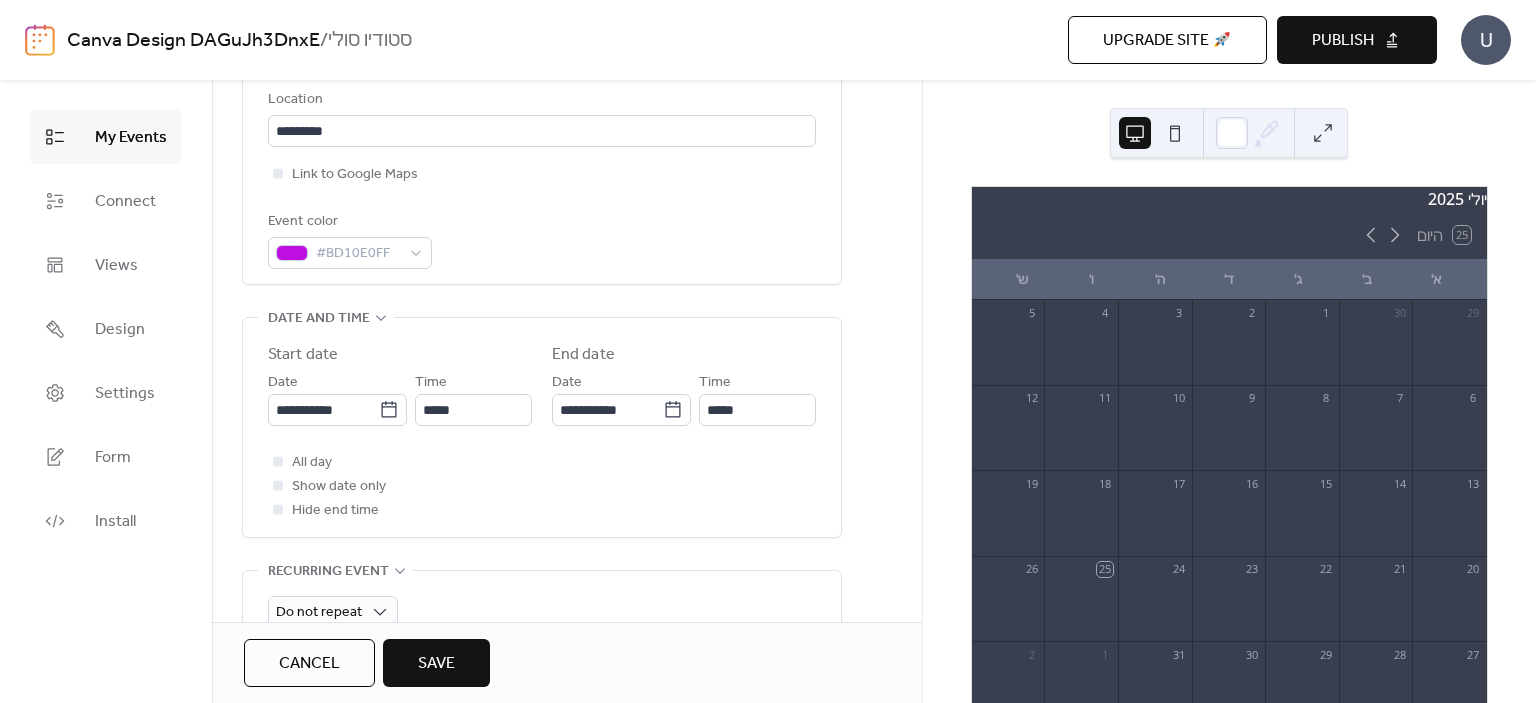 scroll, scrollTop: 464, scrollLeft: 0, axis: vertical 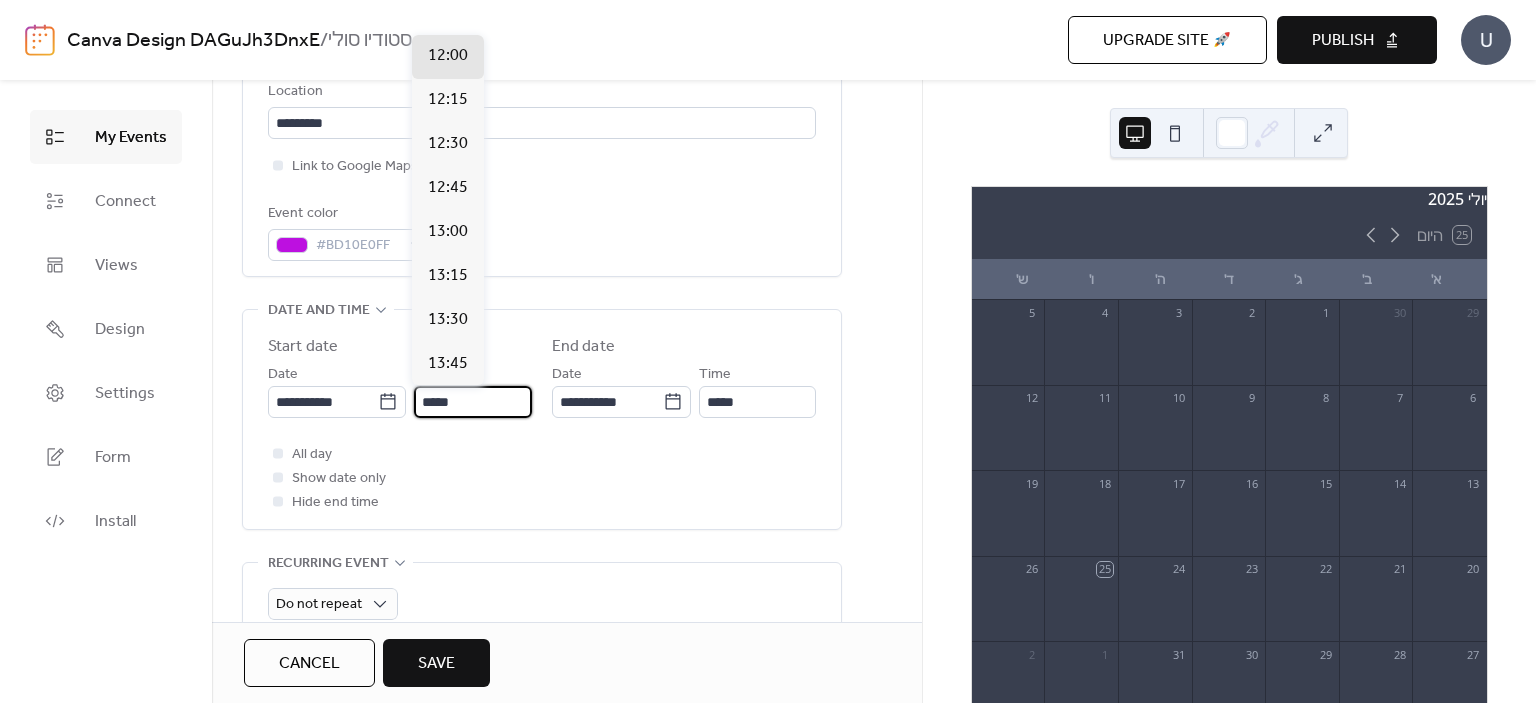 drag, startPoint x: 463, startPoint y: 404, endPoint x: 416, endPoint y: 405, distance: 47.010635 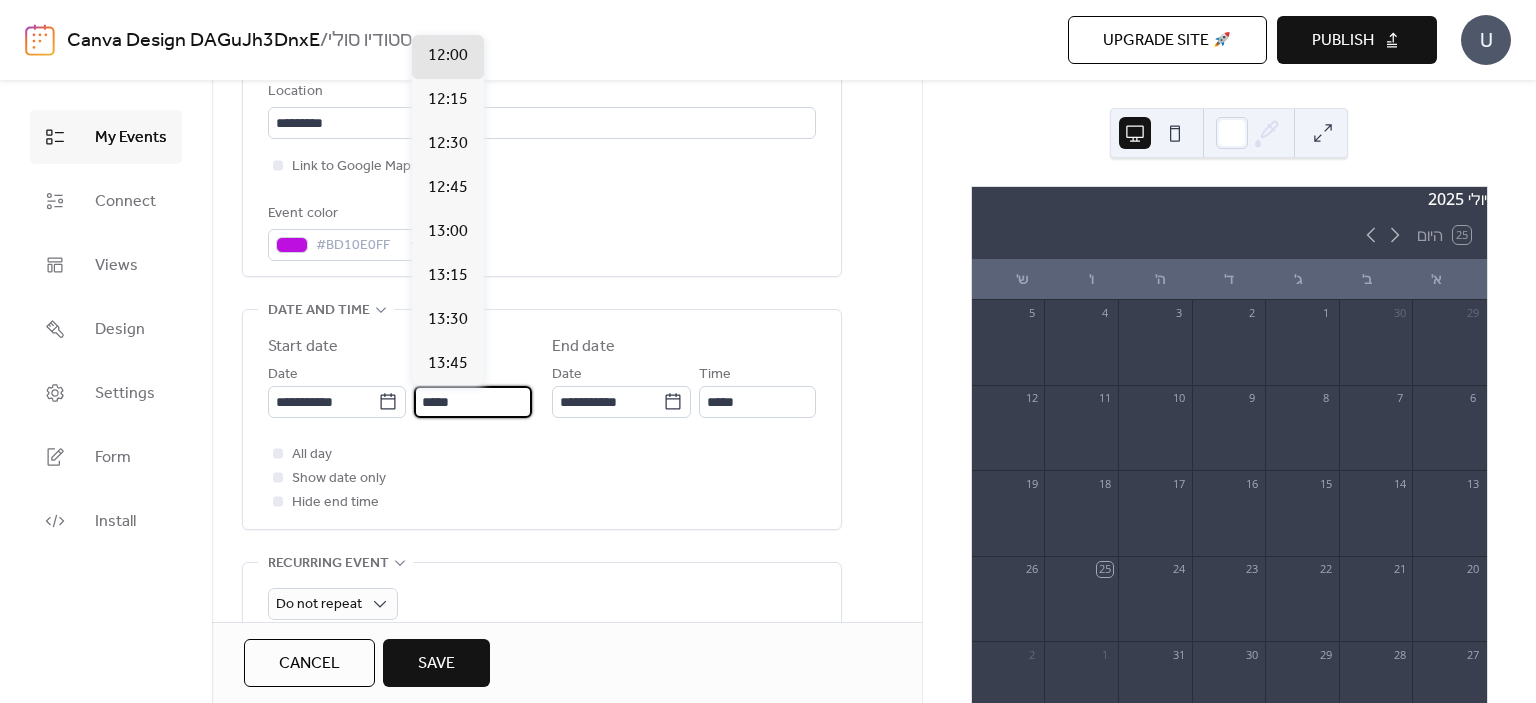 click on "*****" at bounding box center [473, 402] 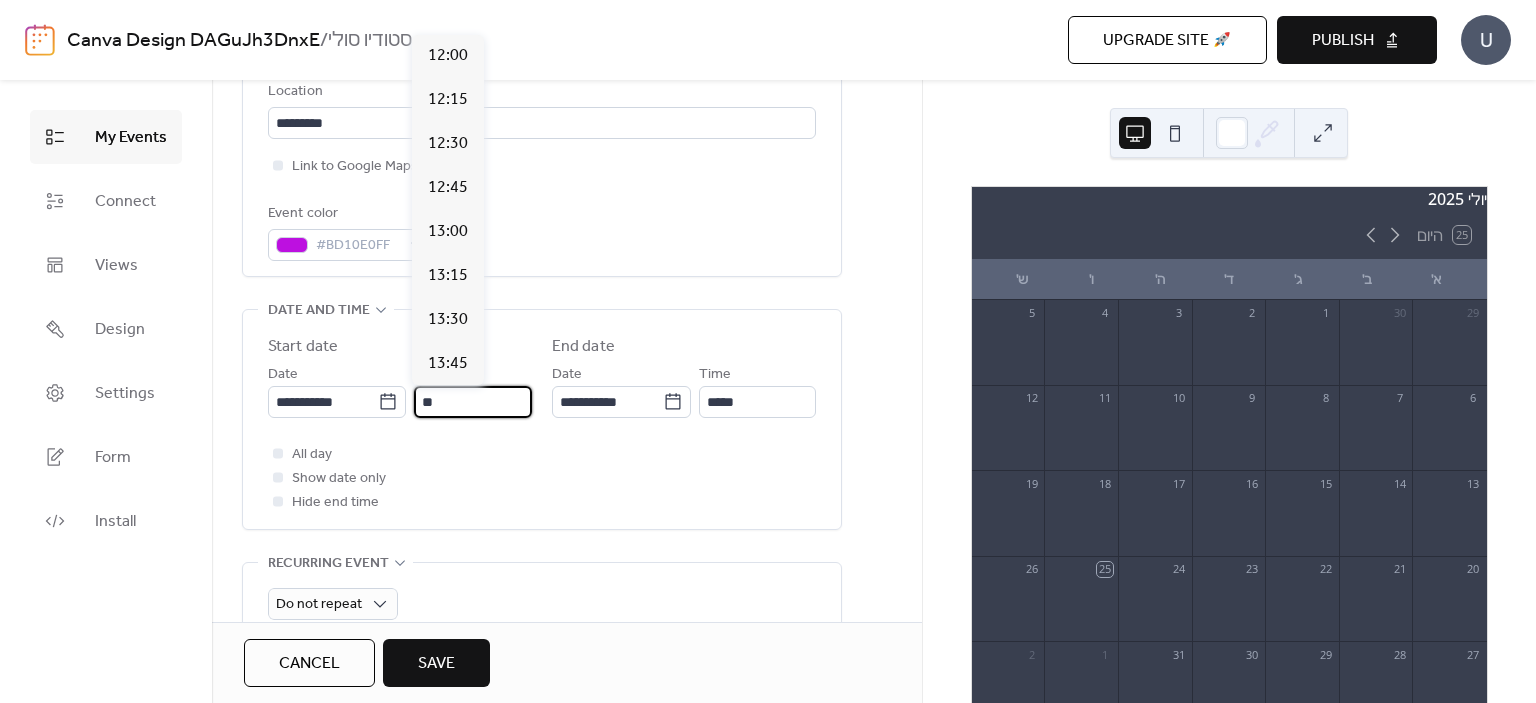 scroll, scrollTop: 2640, scrollLeft: 0, axis: vertical 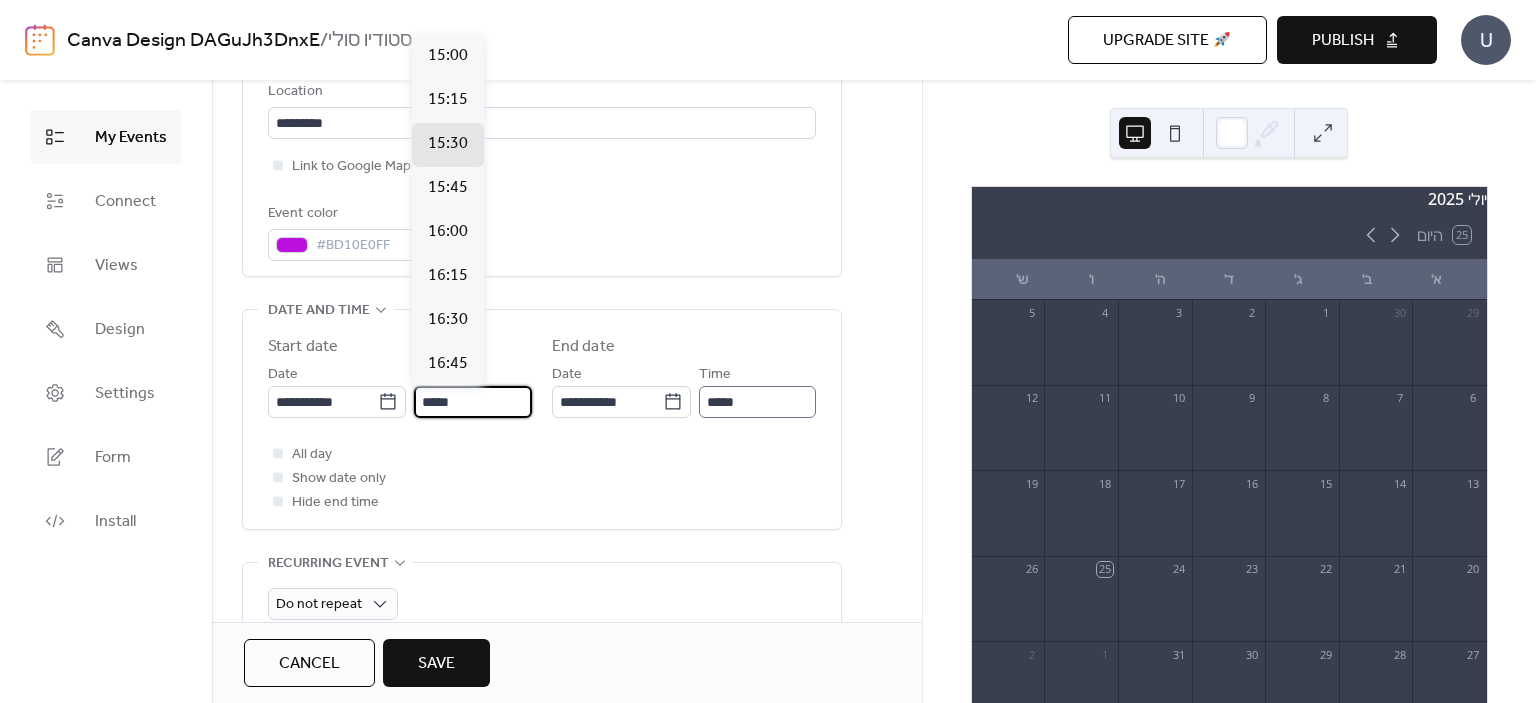 type on "*****" 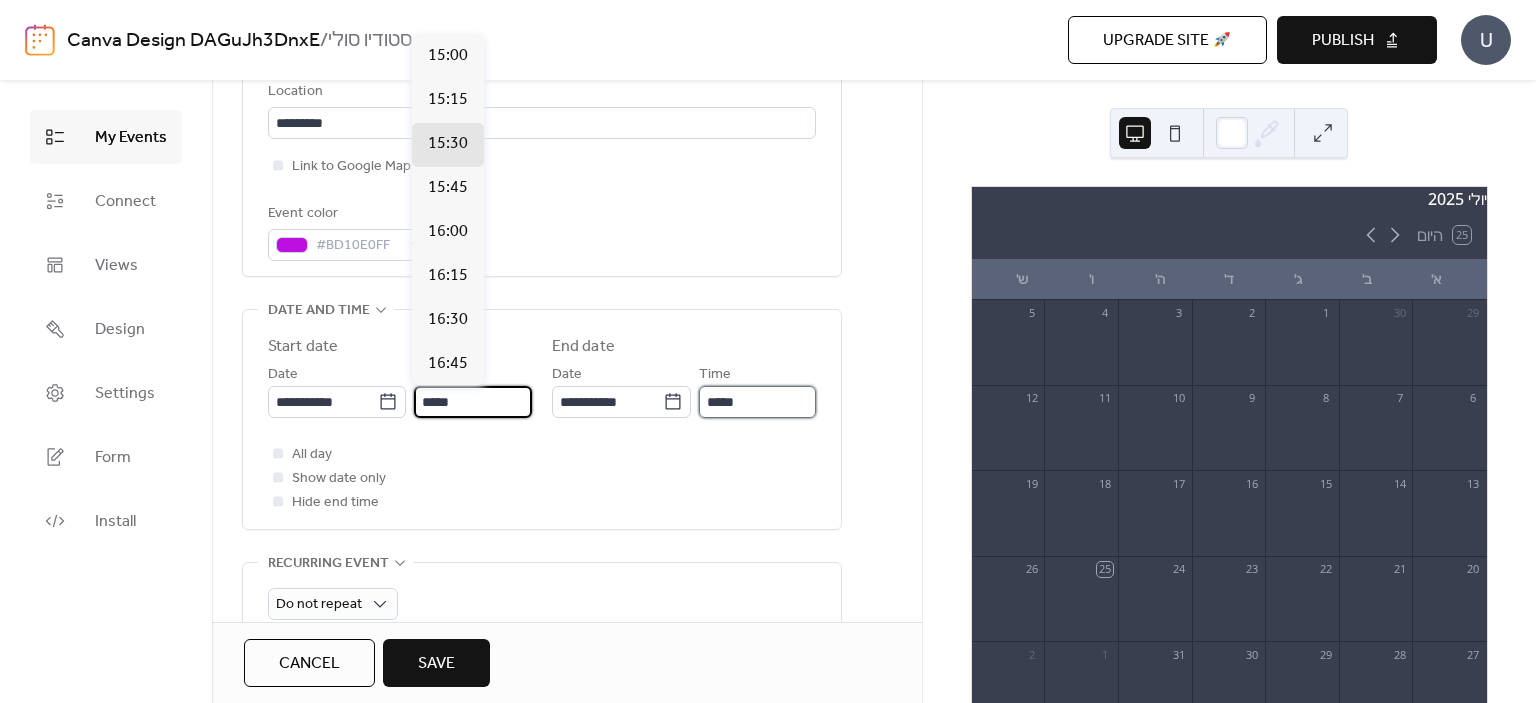 click on "*****" at bounding box center [757, 402] 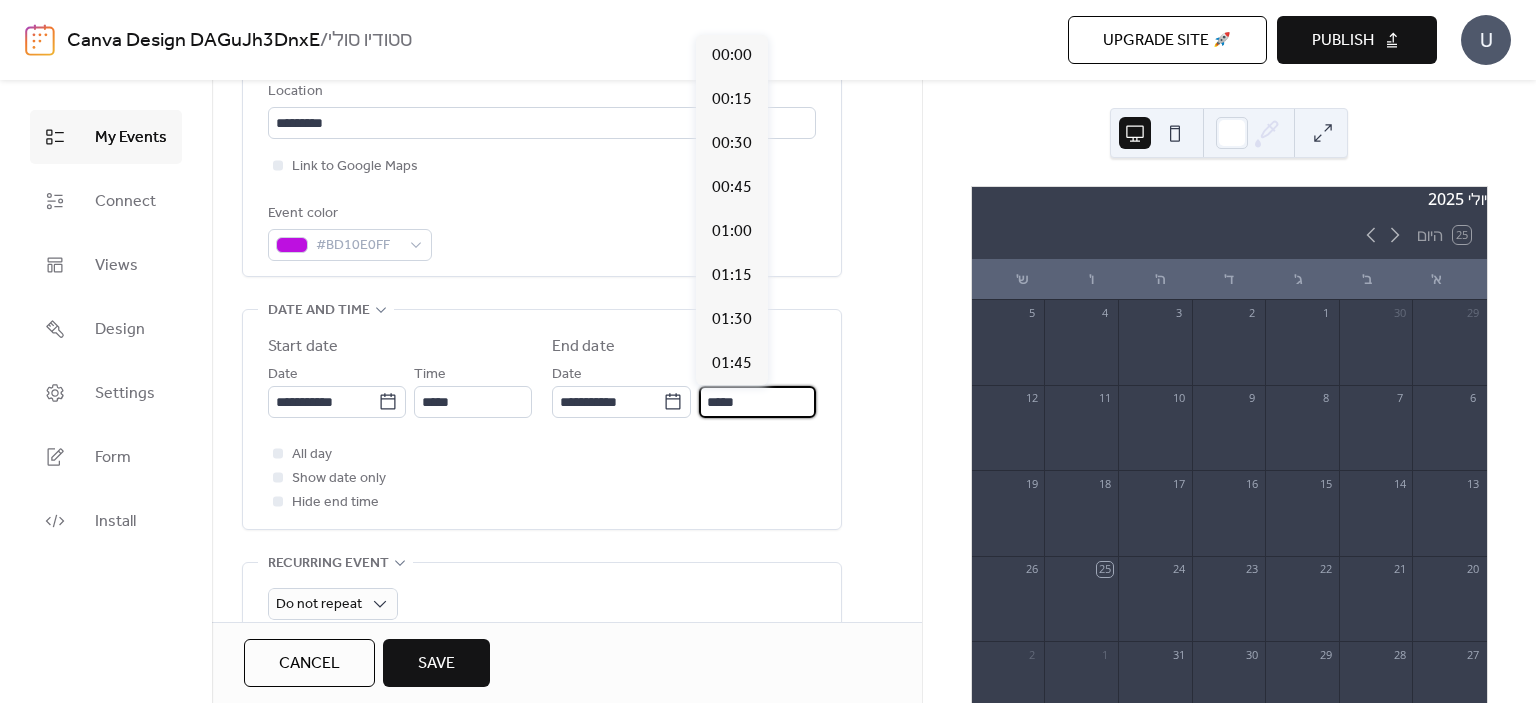 type on "*****" 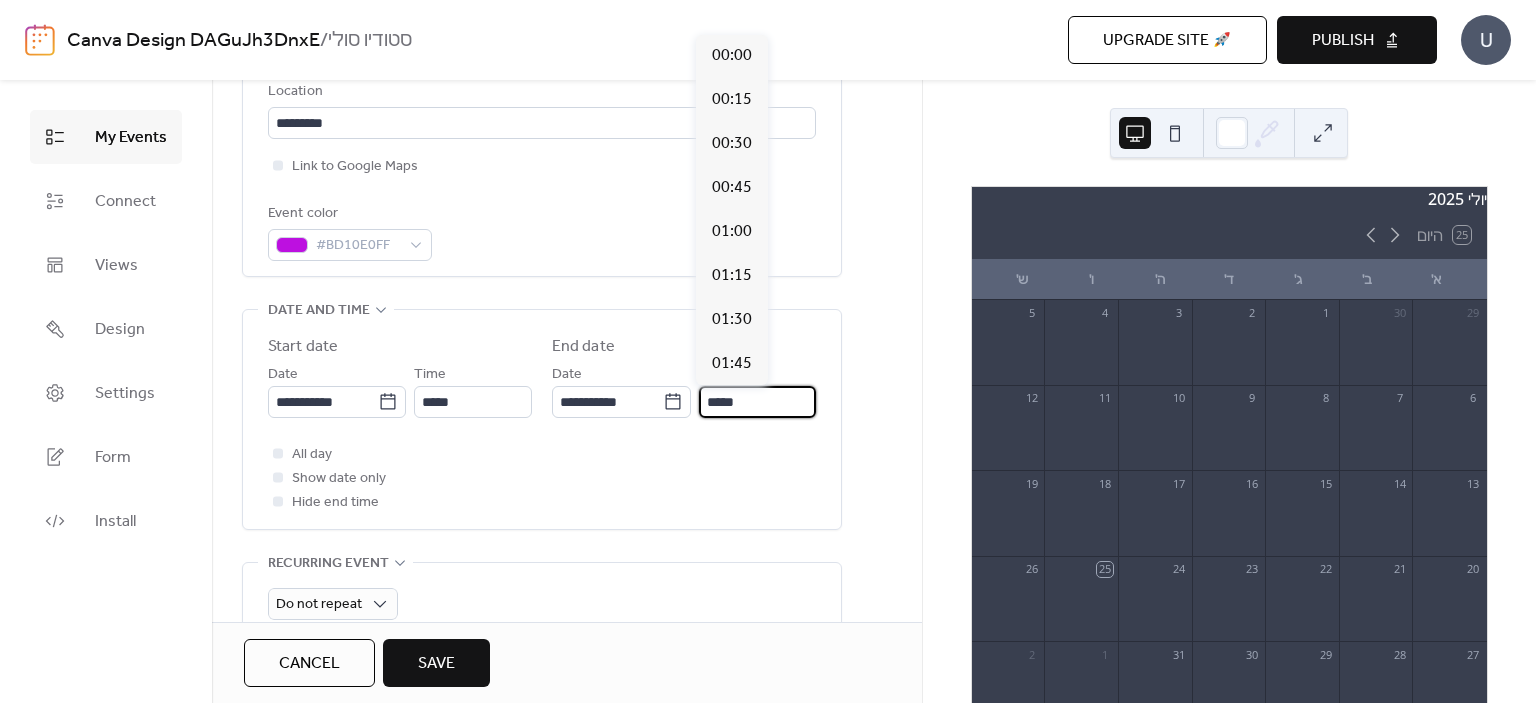 scroll, scrollTop: 0, scrollLeft: 0, axis: both 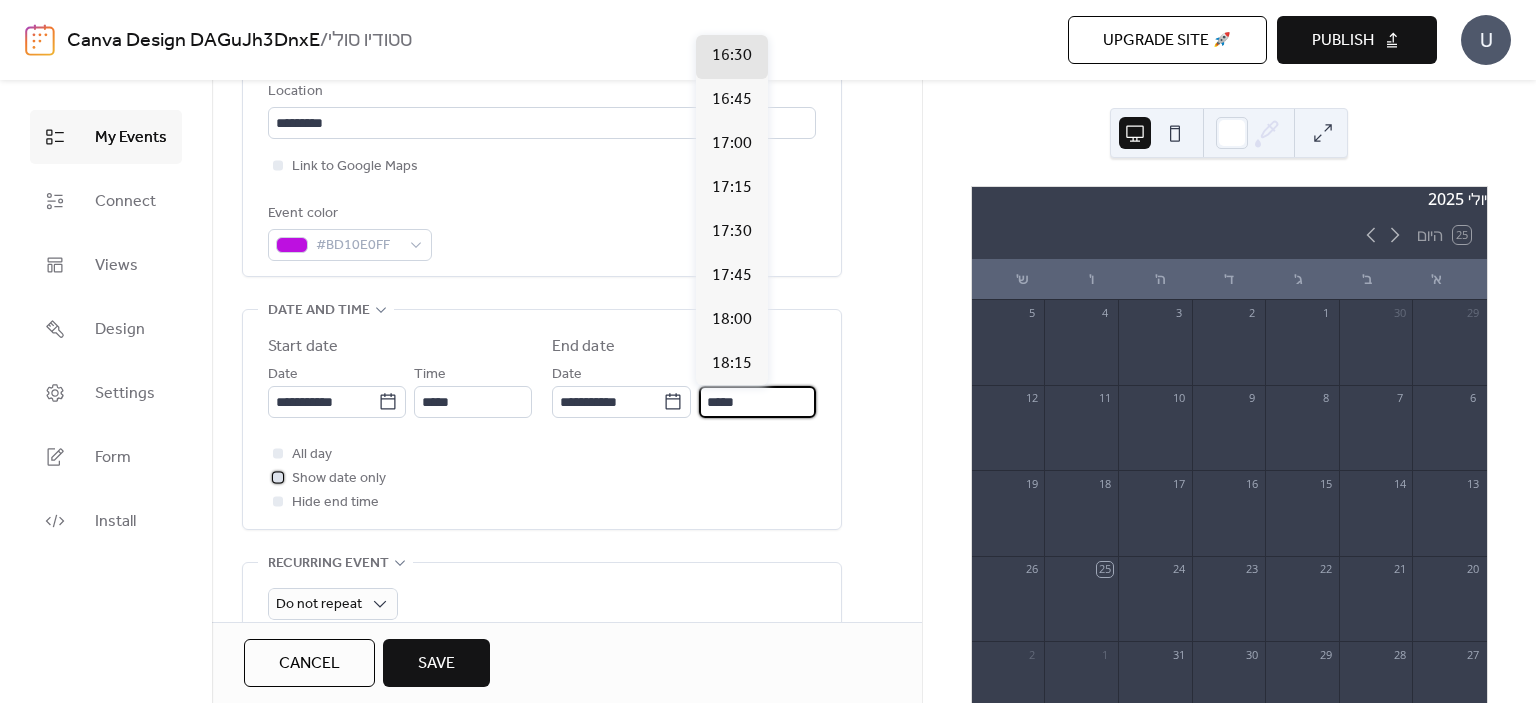 click on "Show date only" at bounding box center [339, 479] 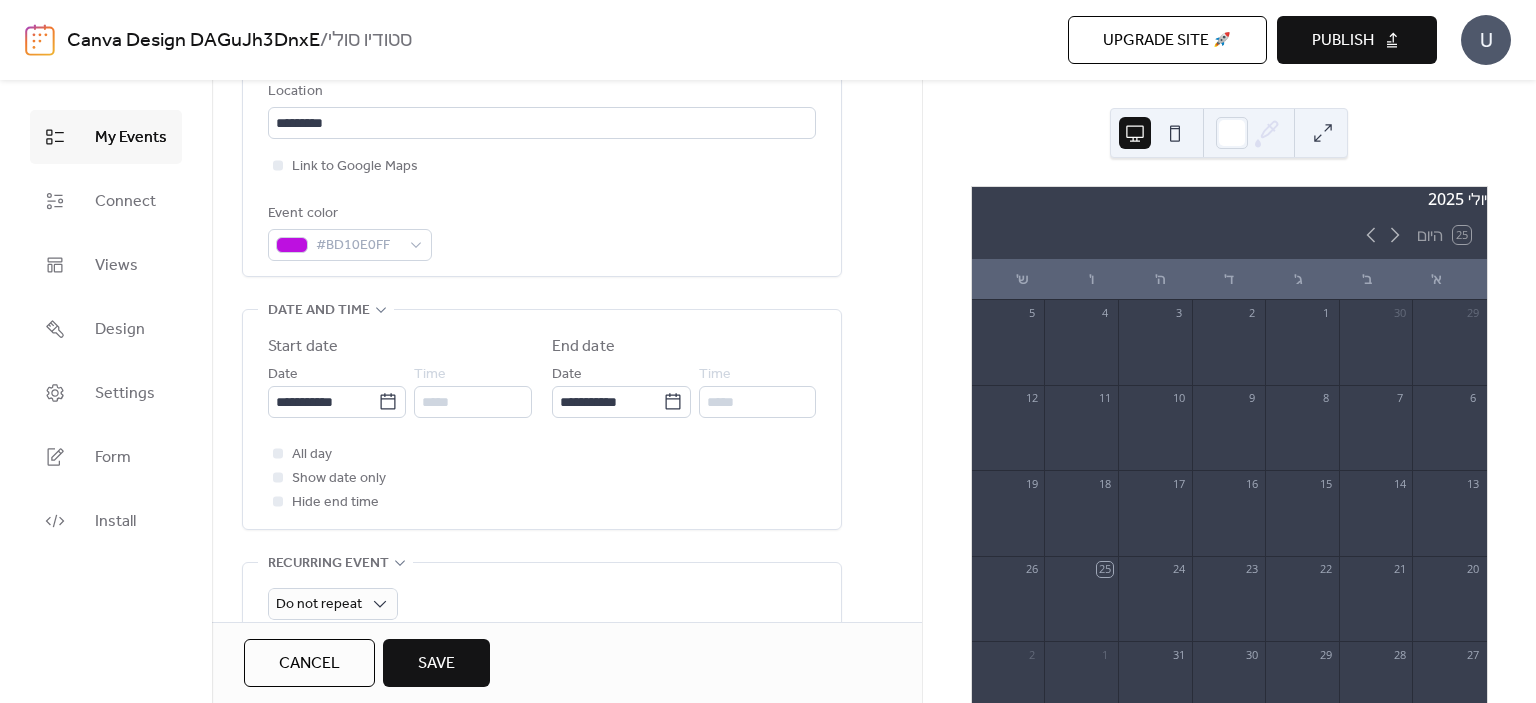 click on "All day" at bounding box center [312, 455] 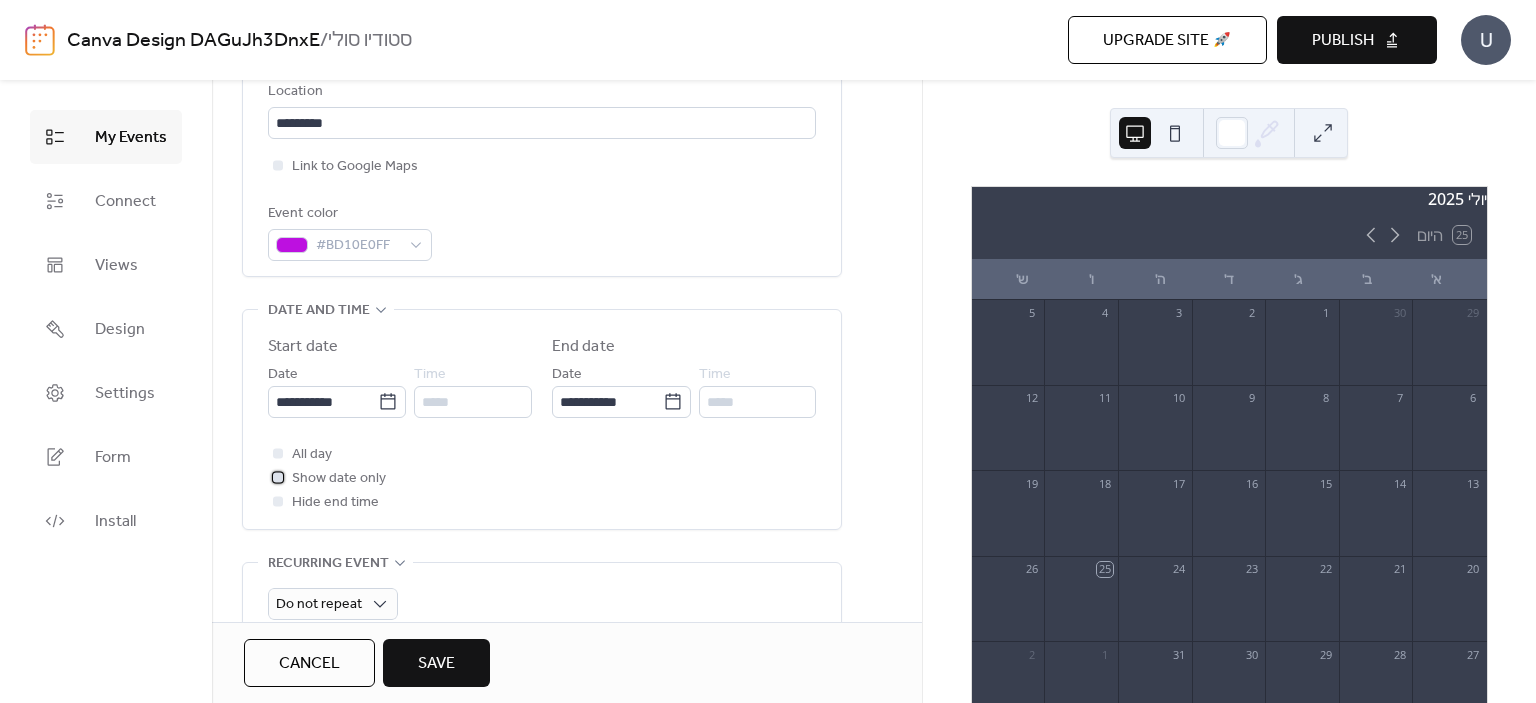 click 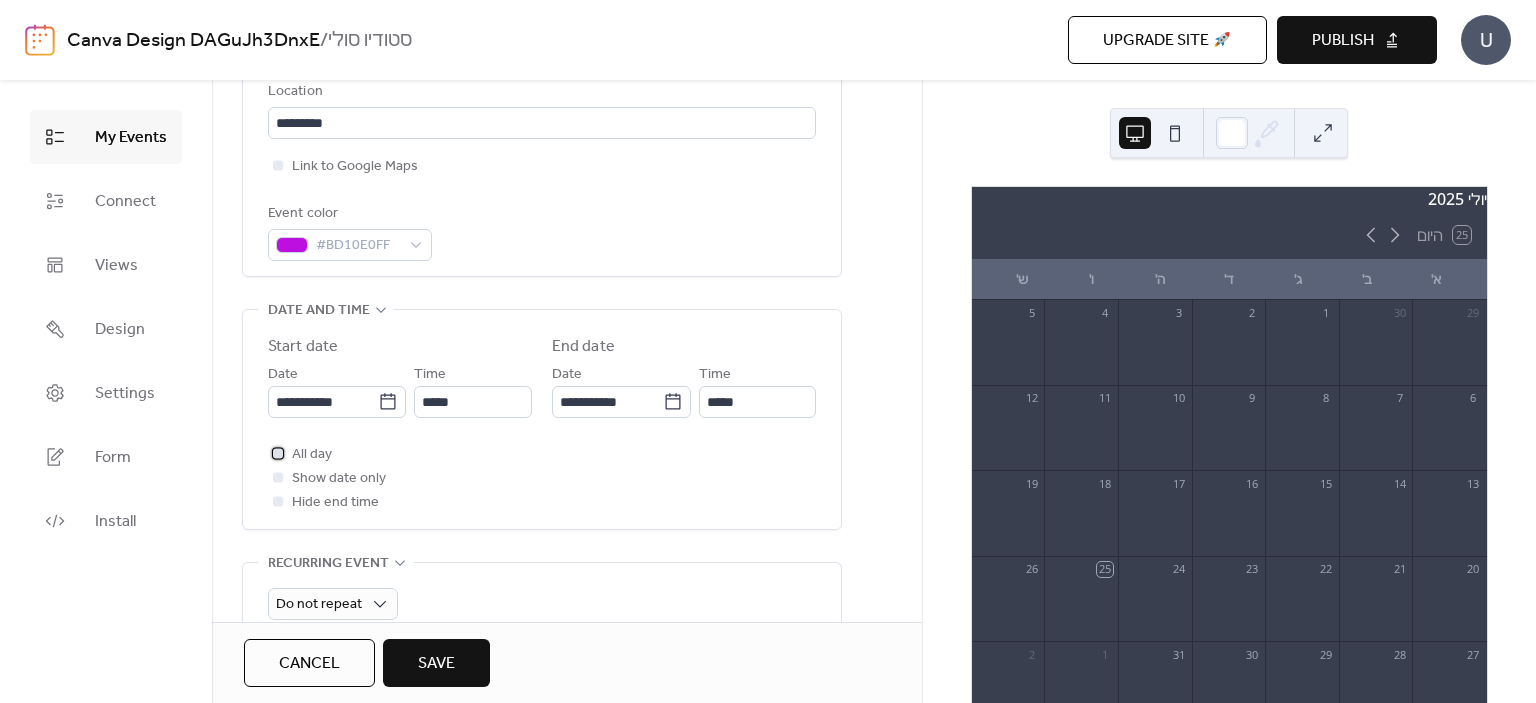 click at bounding box center (278, 453) 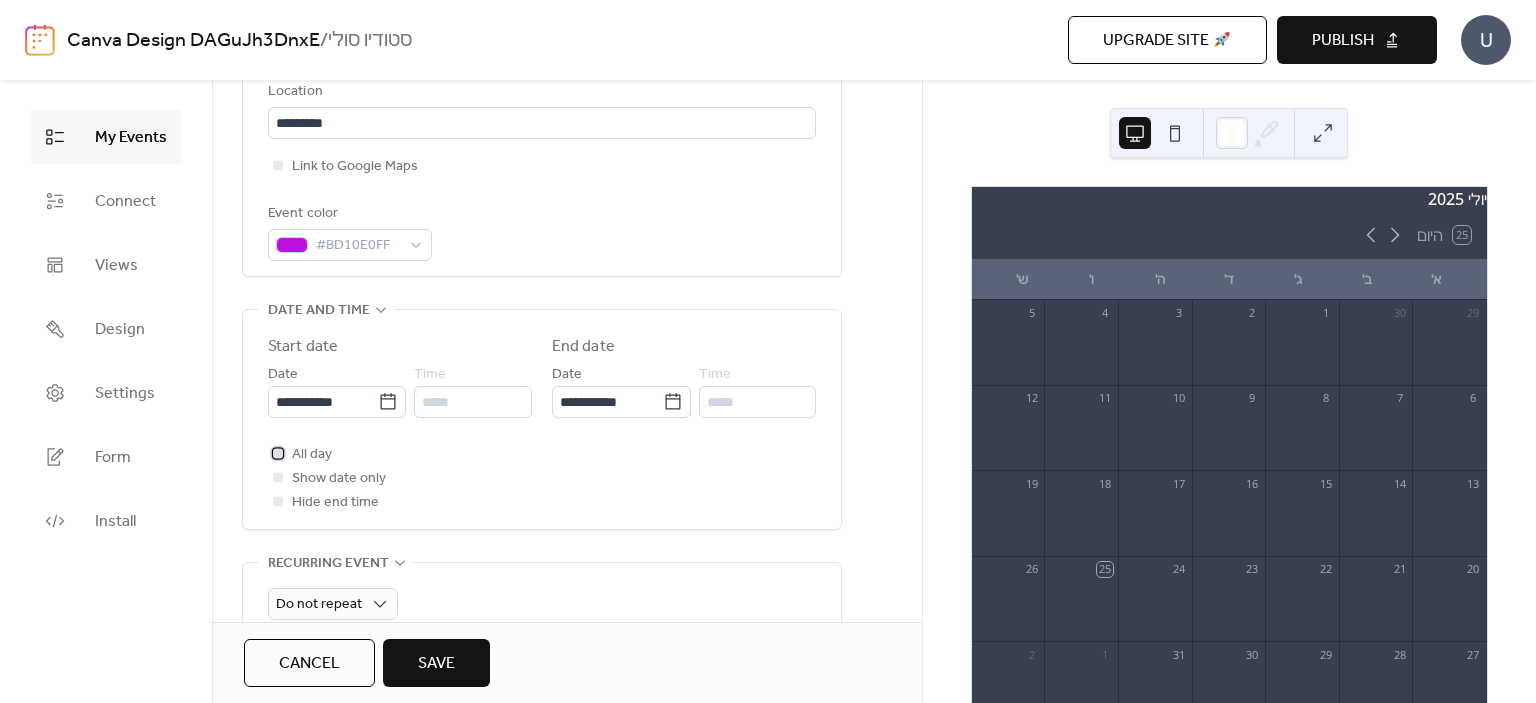 click at bounding box center (278, 453) 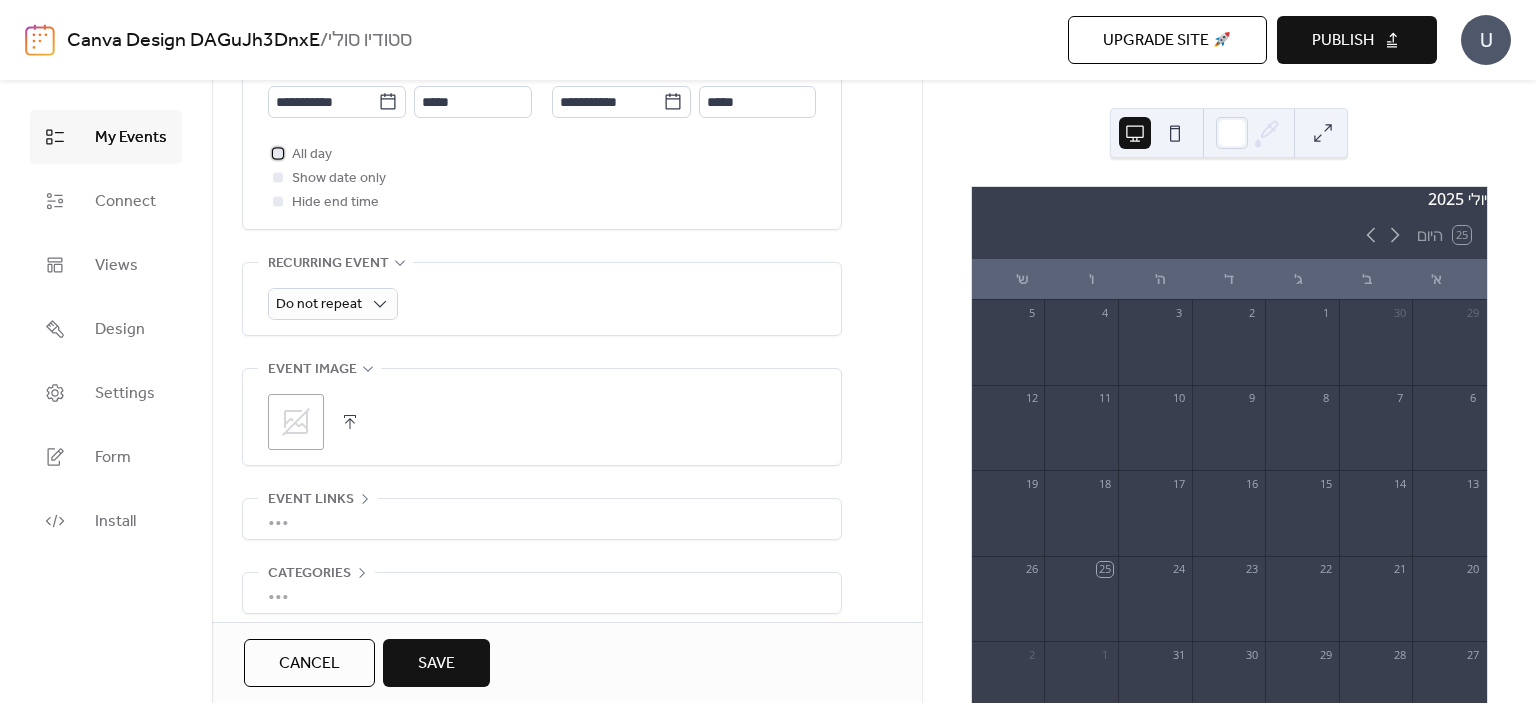 scroll, scrollTop: 772, scrollLeft: 0, axis: vertical 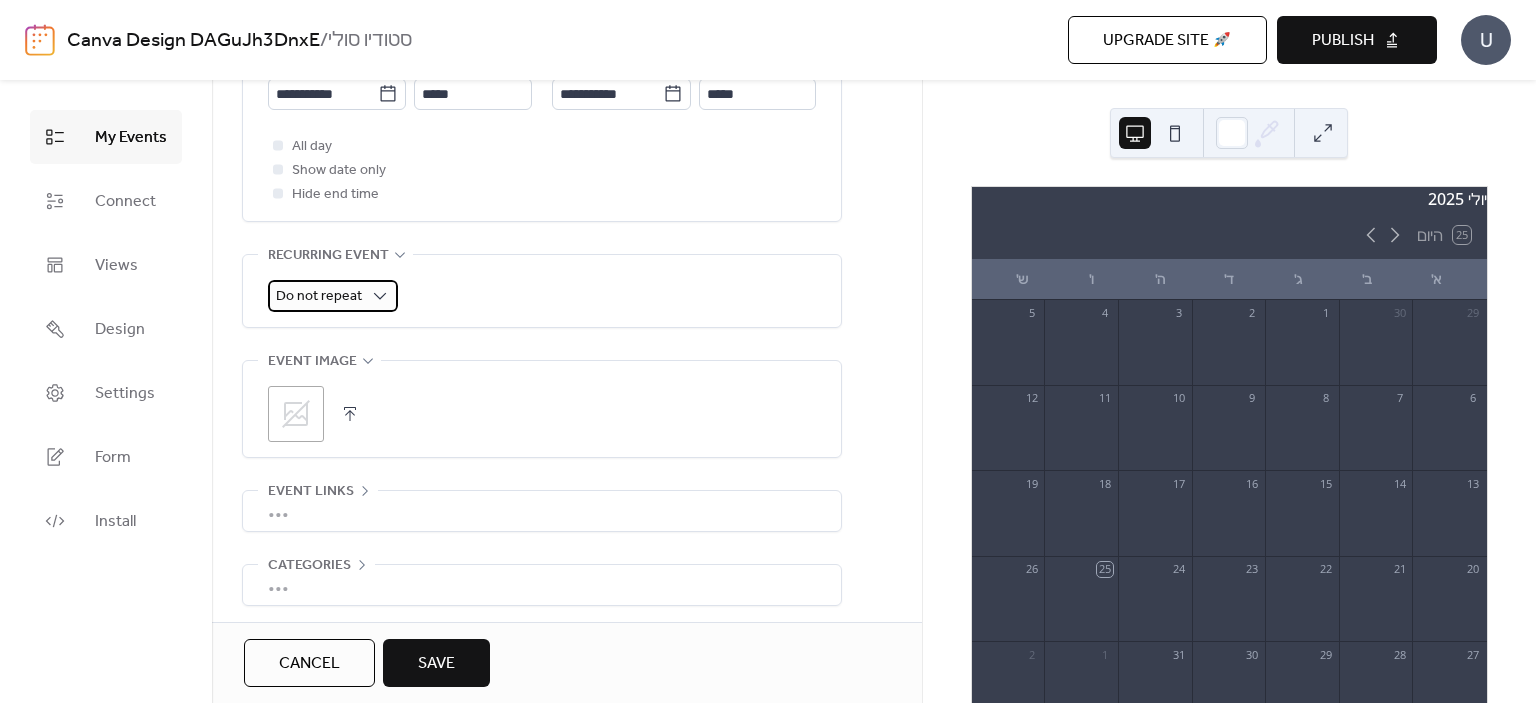 click on "Do not repeat" at bounding box center (319, 296) 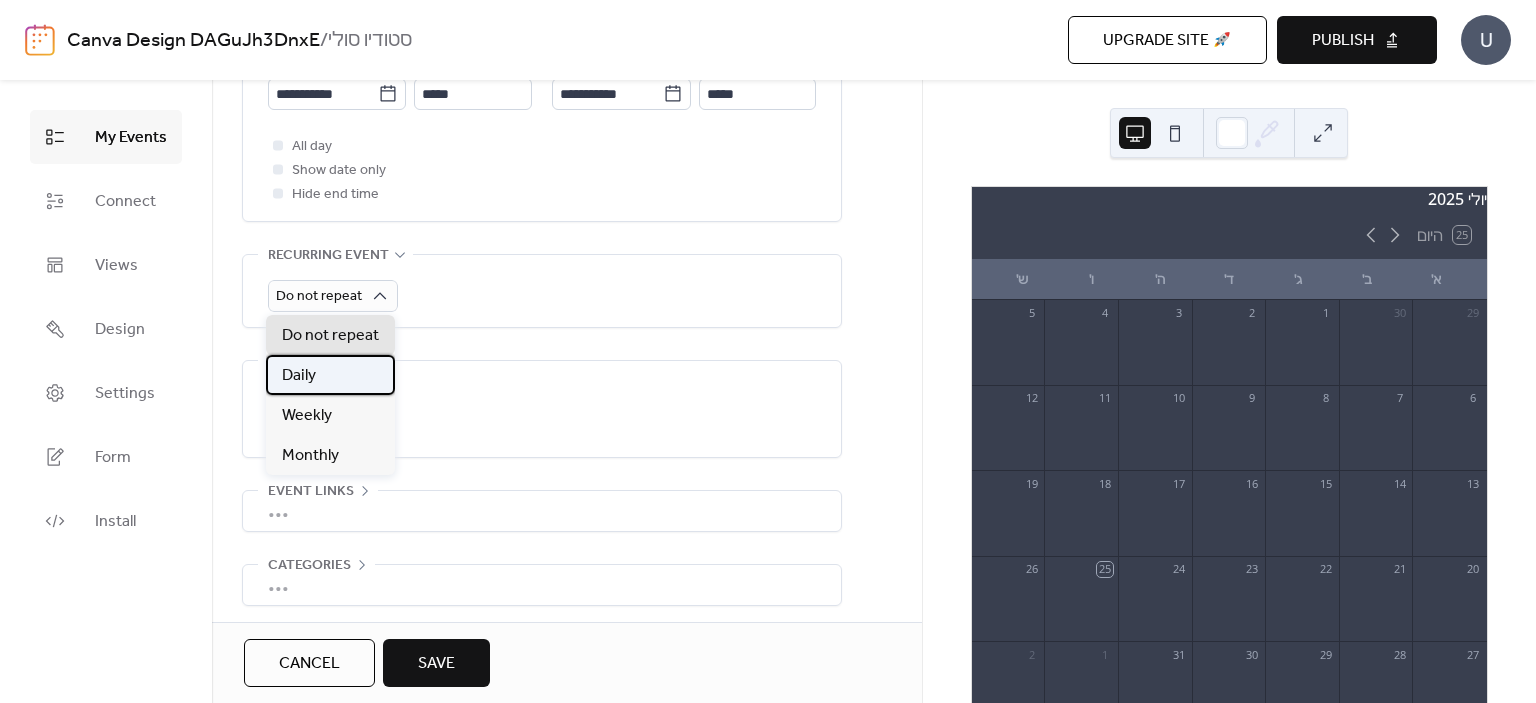click on "Daily" at bounding box center (330, 375) 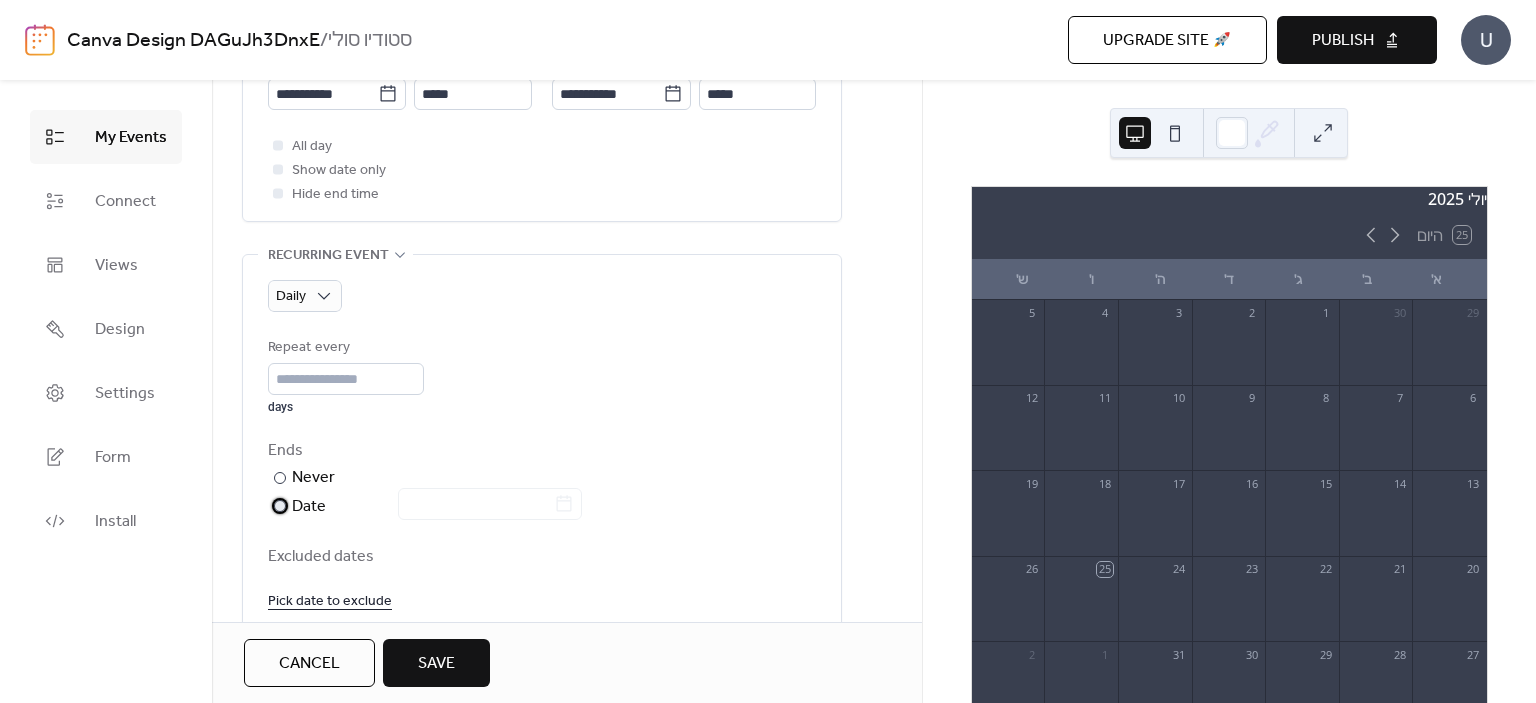 click on "Date" at bounding box center (437, 507) 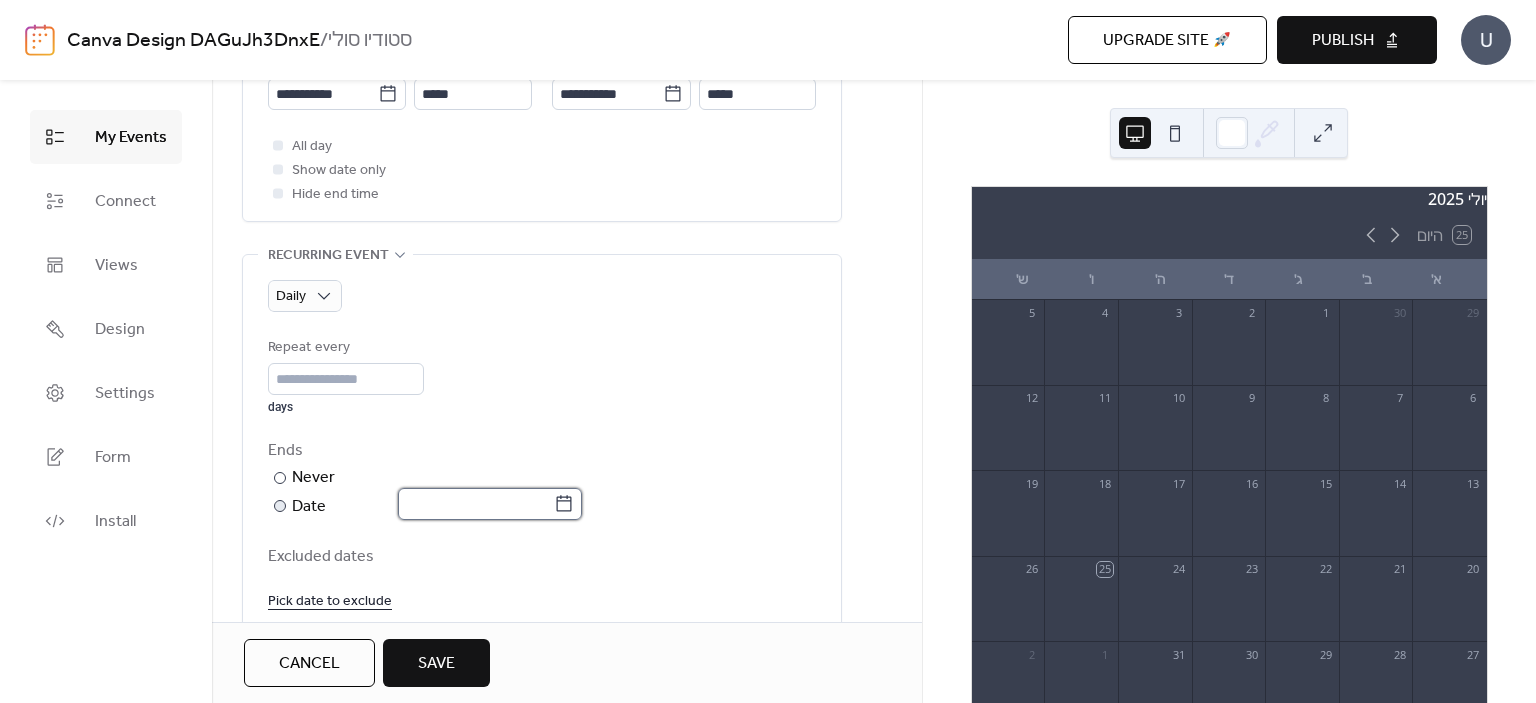 click at bounding box center [476, 504] 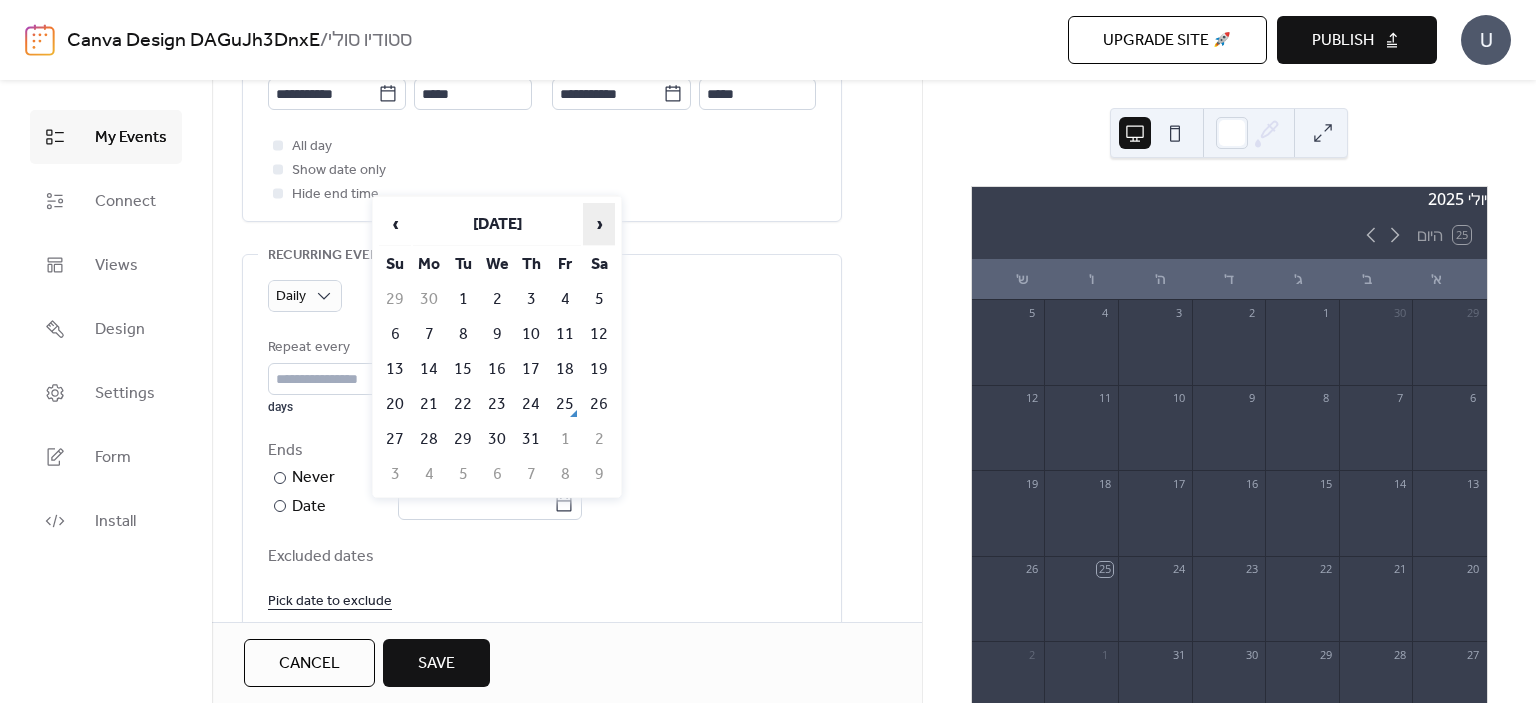 click on "›" at bounding box center (599, 224) 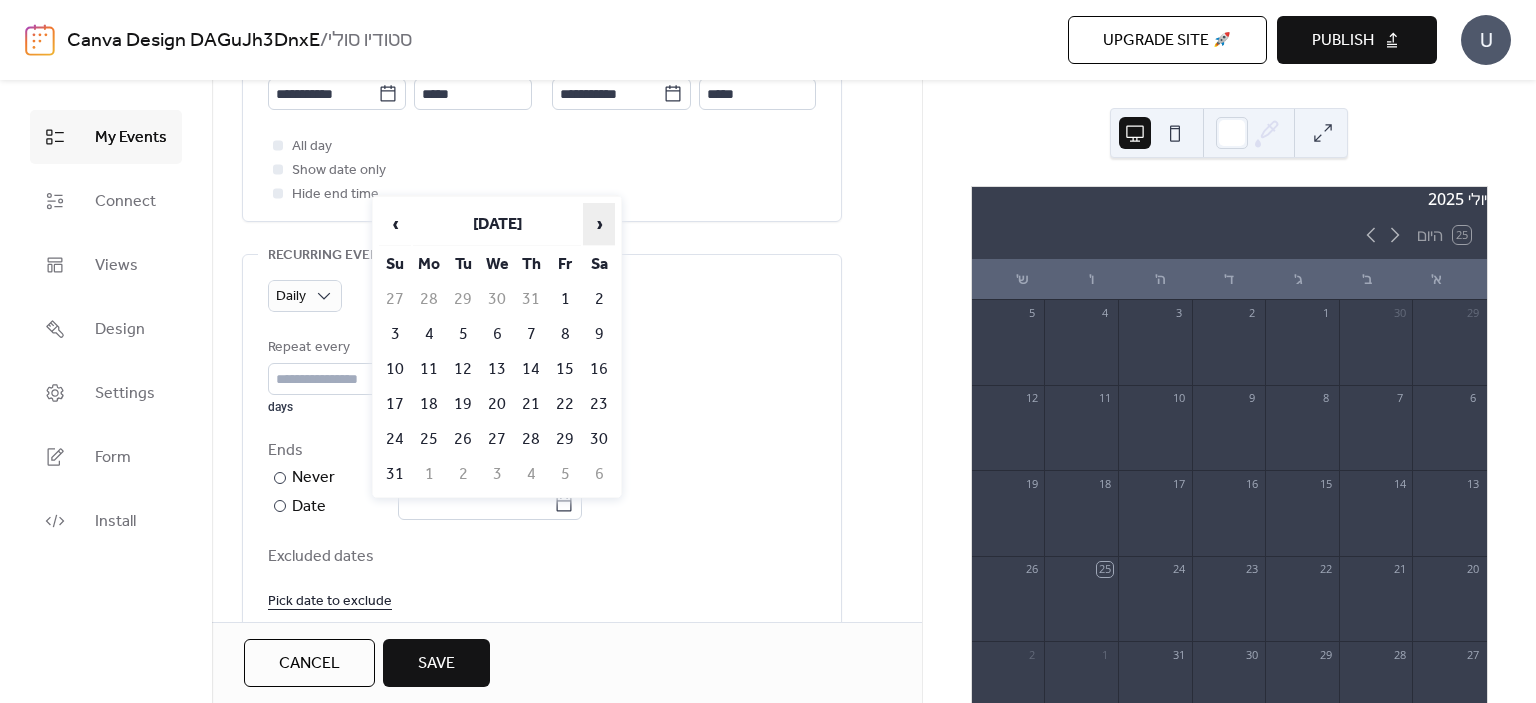 click on "›" at bounding box center (599, 224) 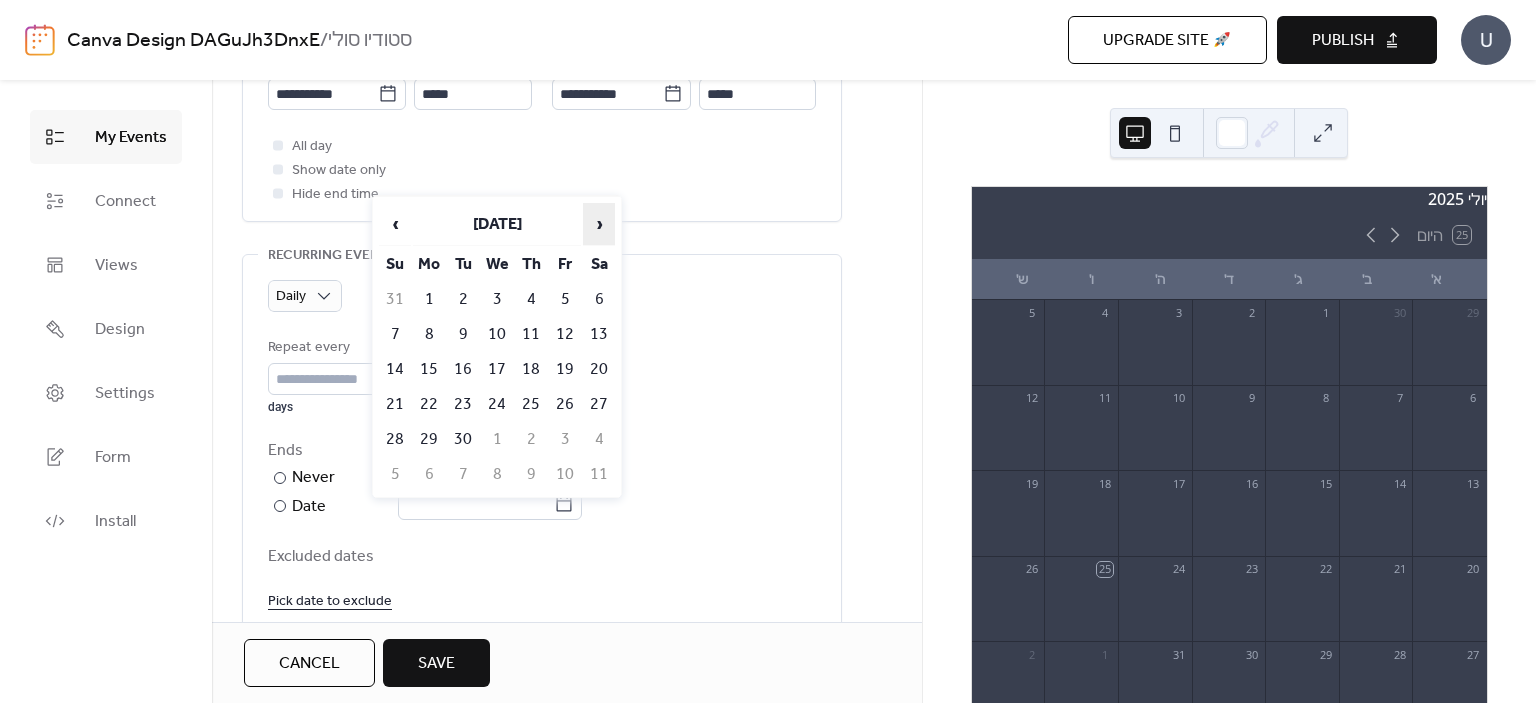 click on "›" at bounding box center [599, 224] 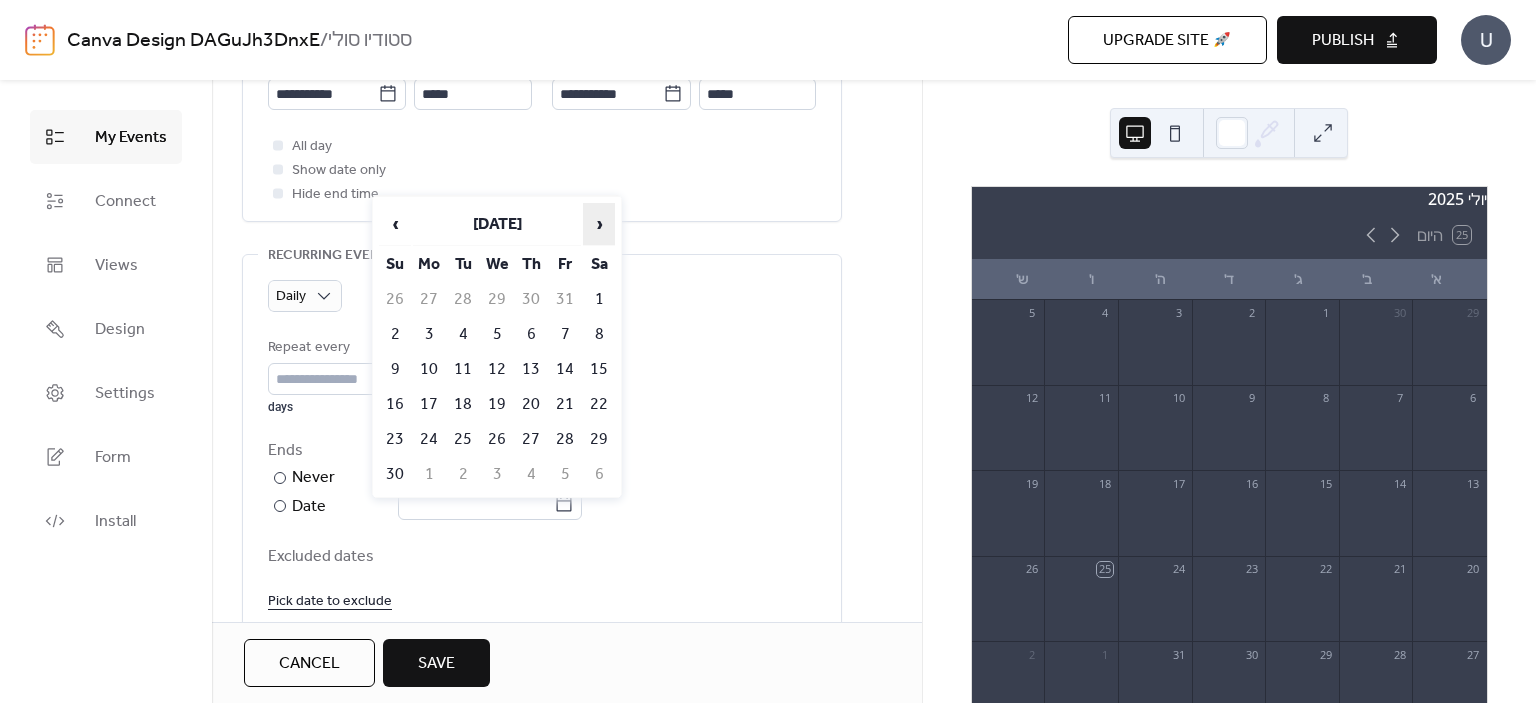 click on "›" at bounding box center [599, 224] 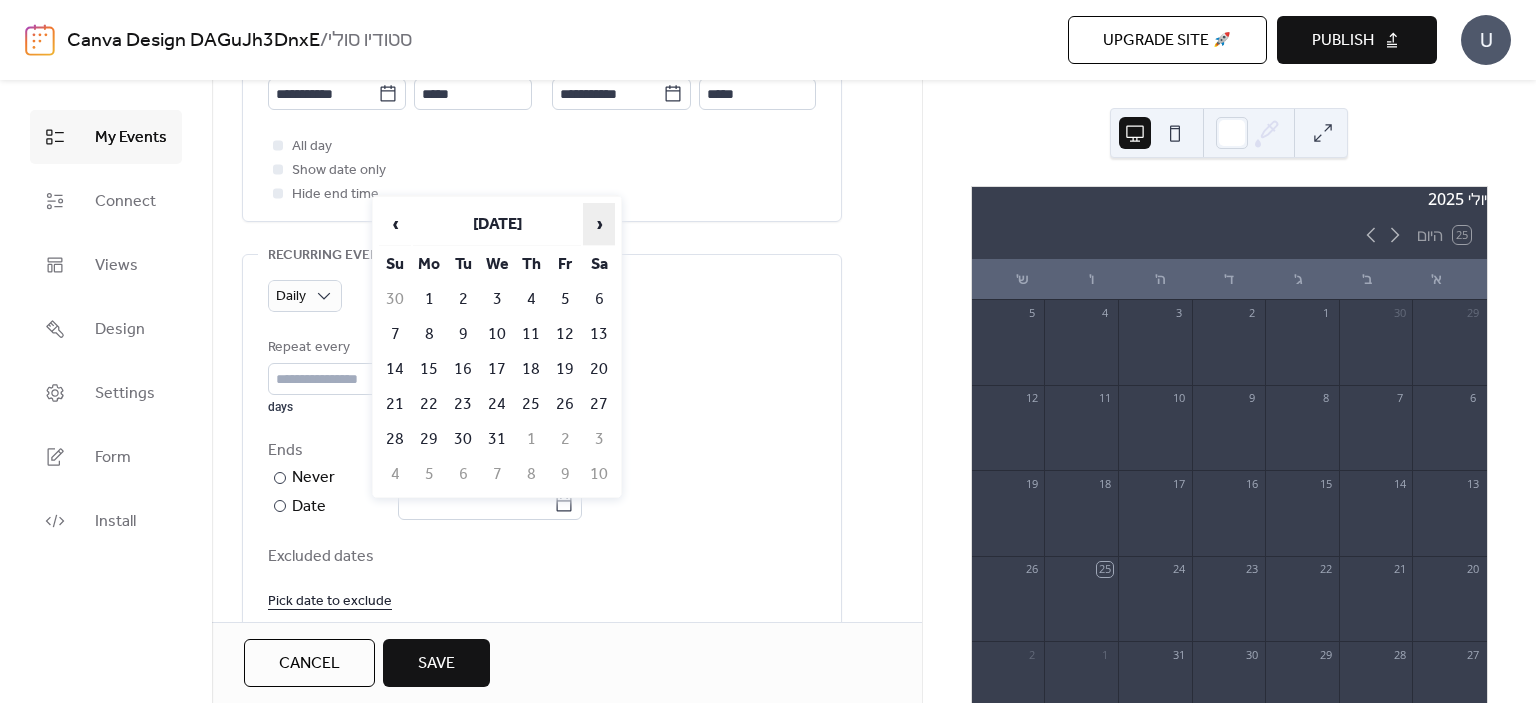 click on "›" at bounding box center [599, 224] 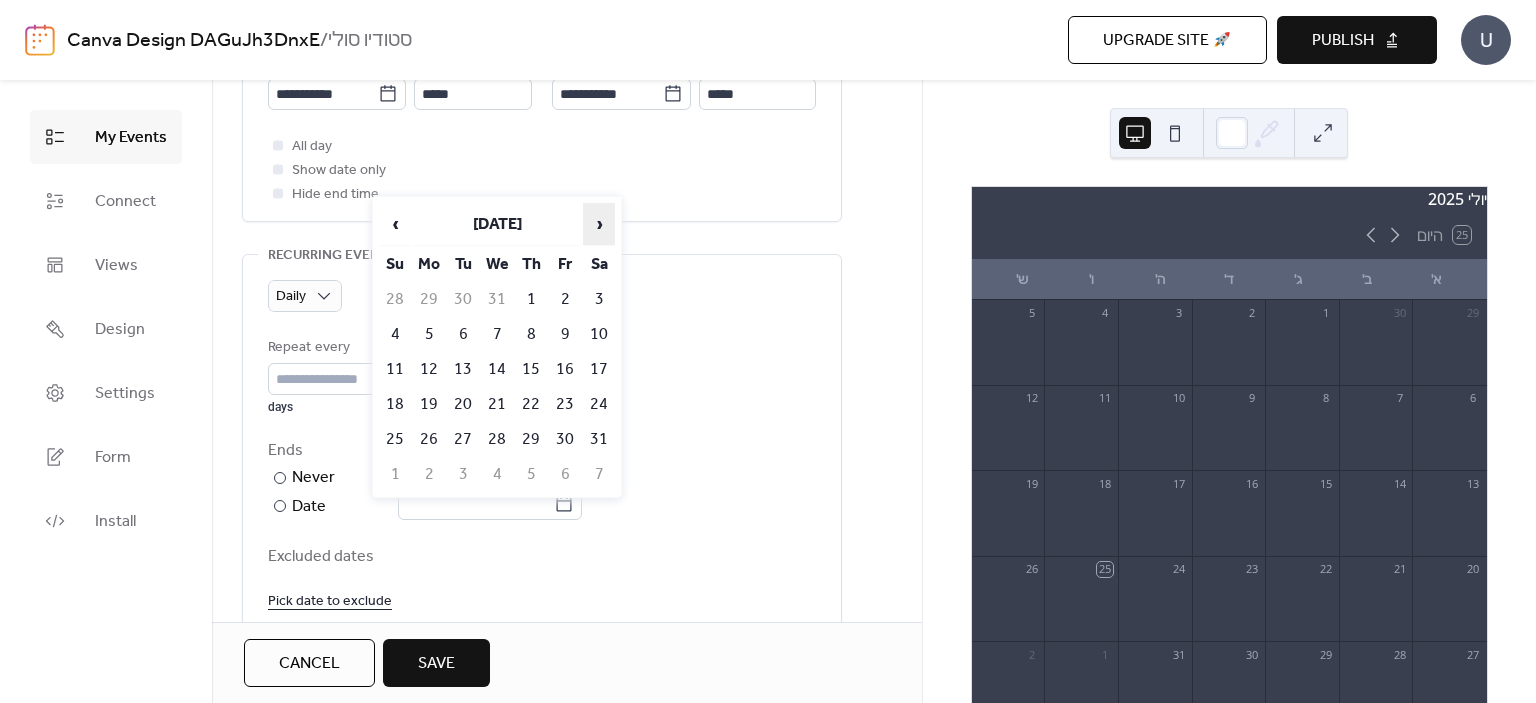 click on "›" at bounding box center [599, 224] 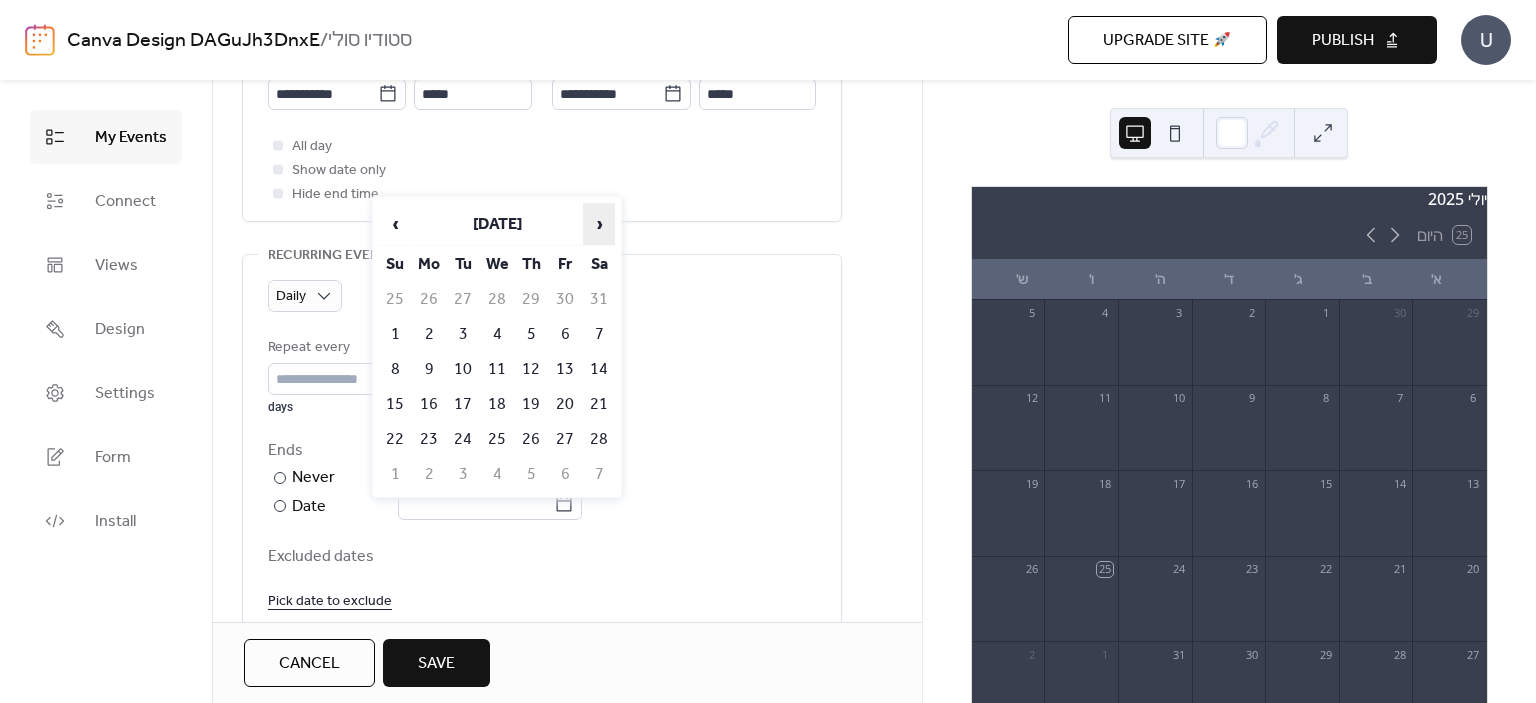 click on "›" at bounding box center (599, 224) 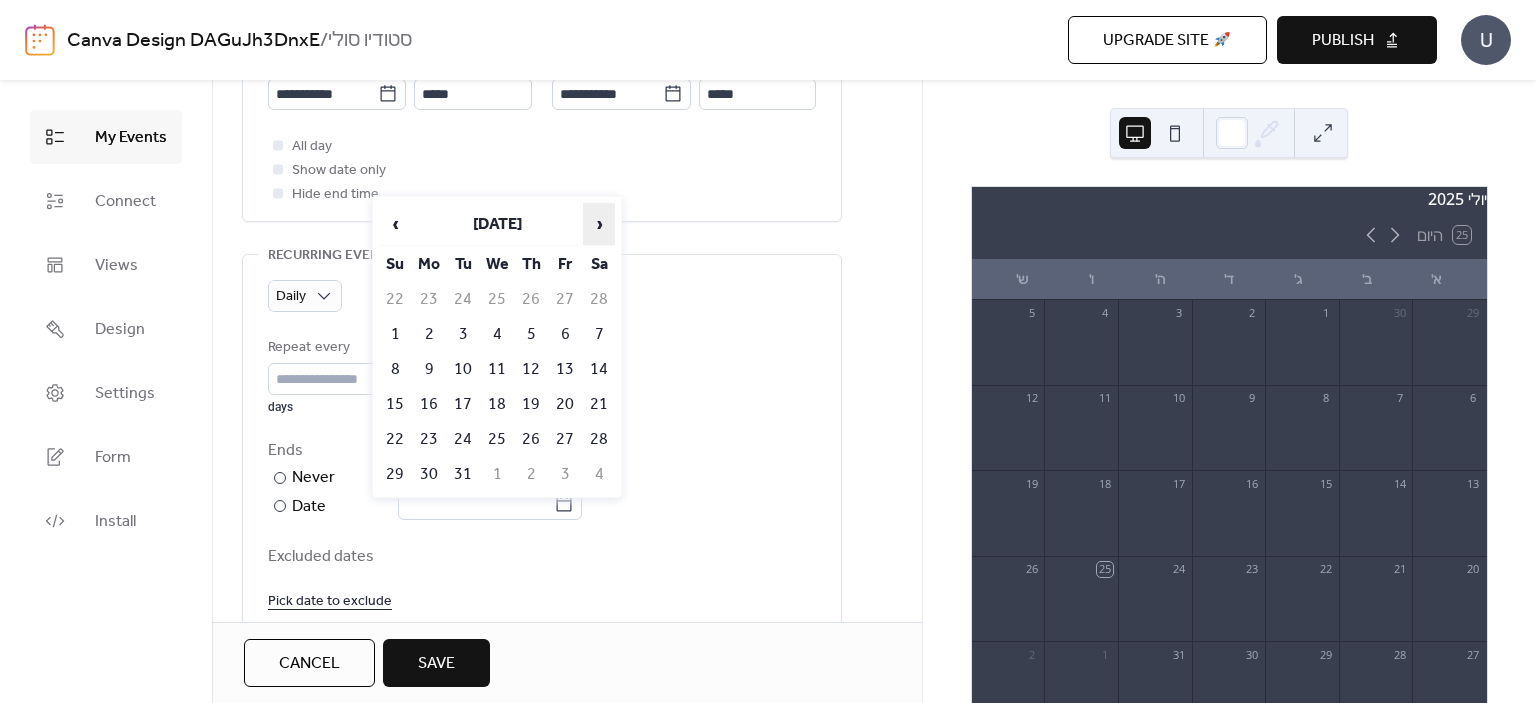 click on "›" at bounding box center [599, 224] 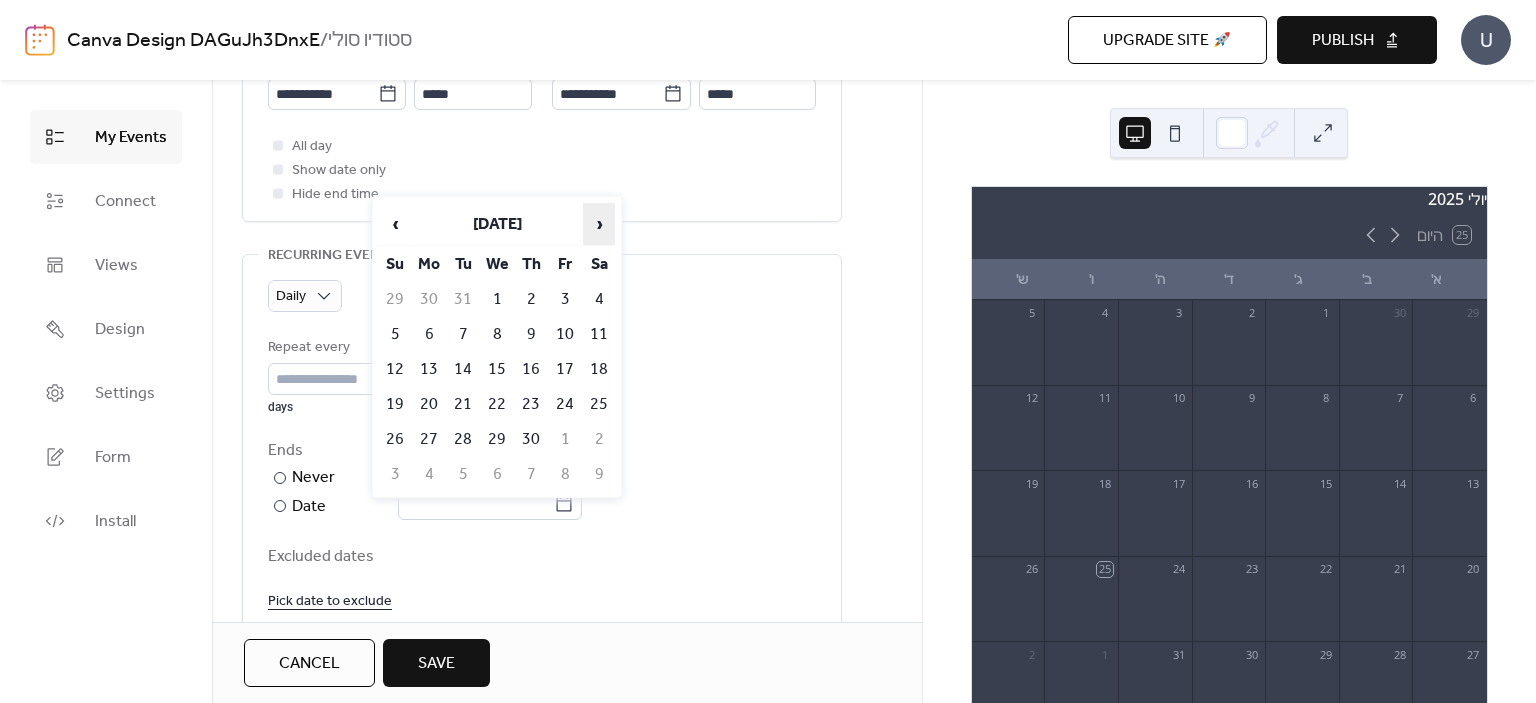 click on "›" at bounding box center [599, 224] 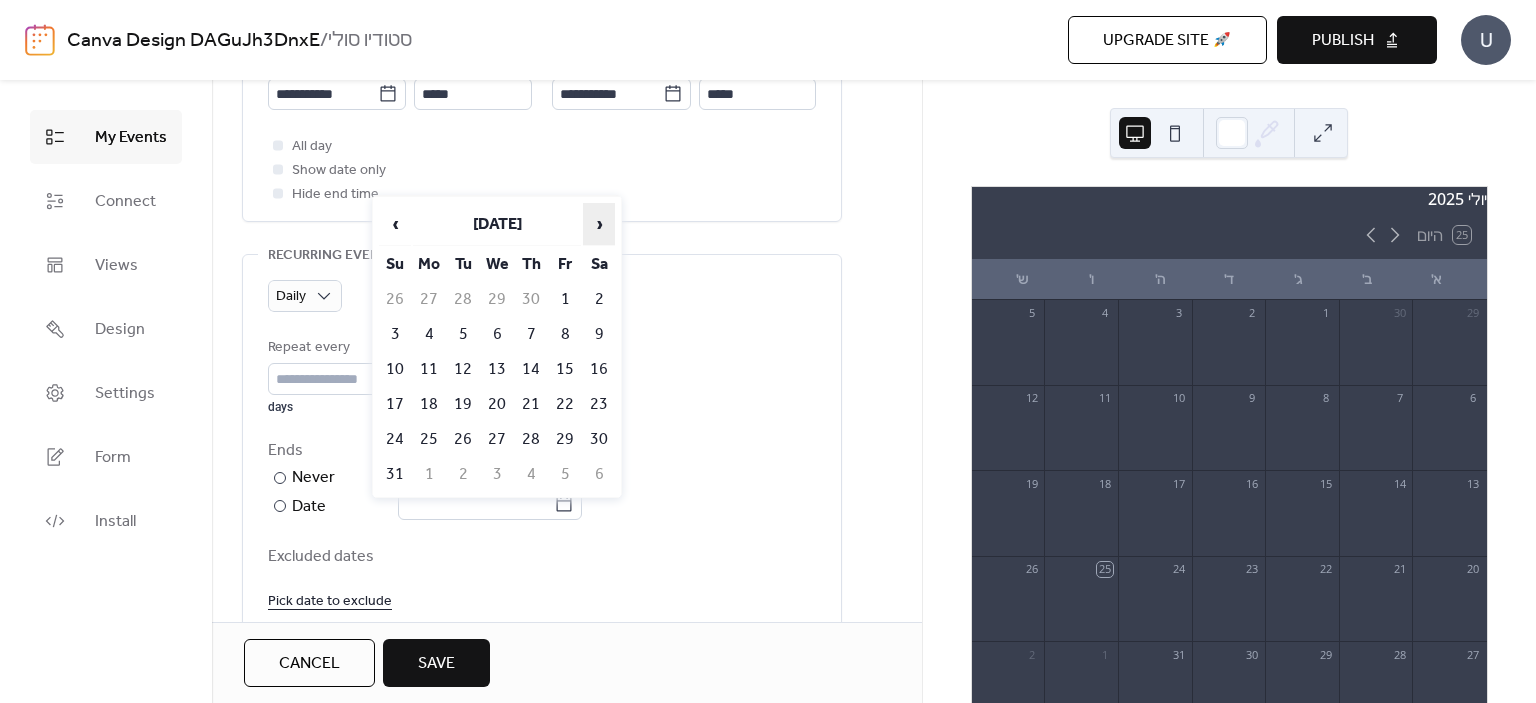 click on "›" at bounding box center [599, 224] 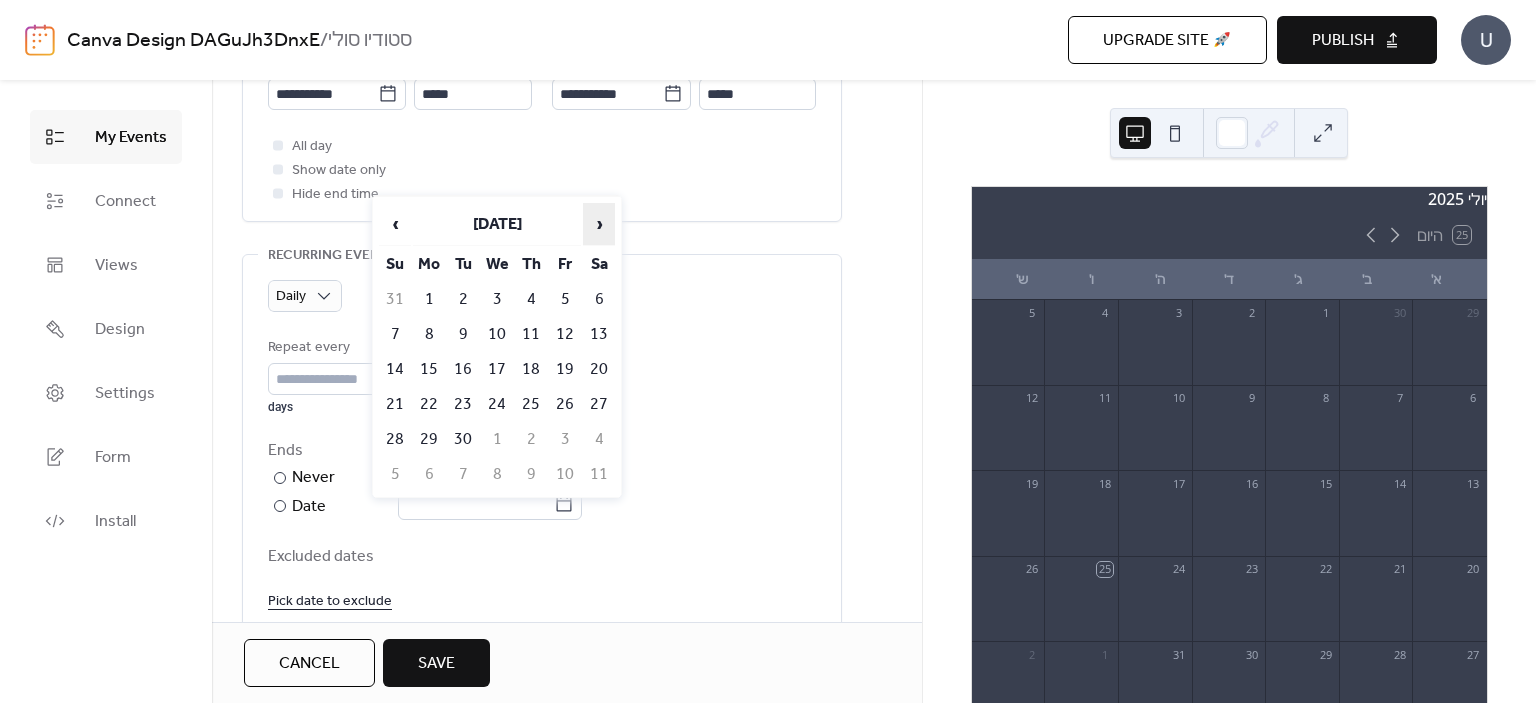 click on "›" at bounding box center (599, 224) 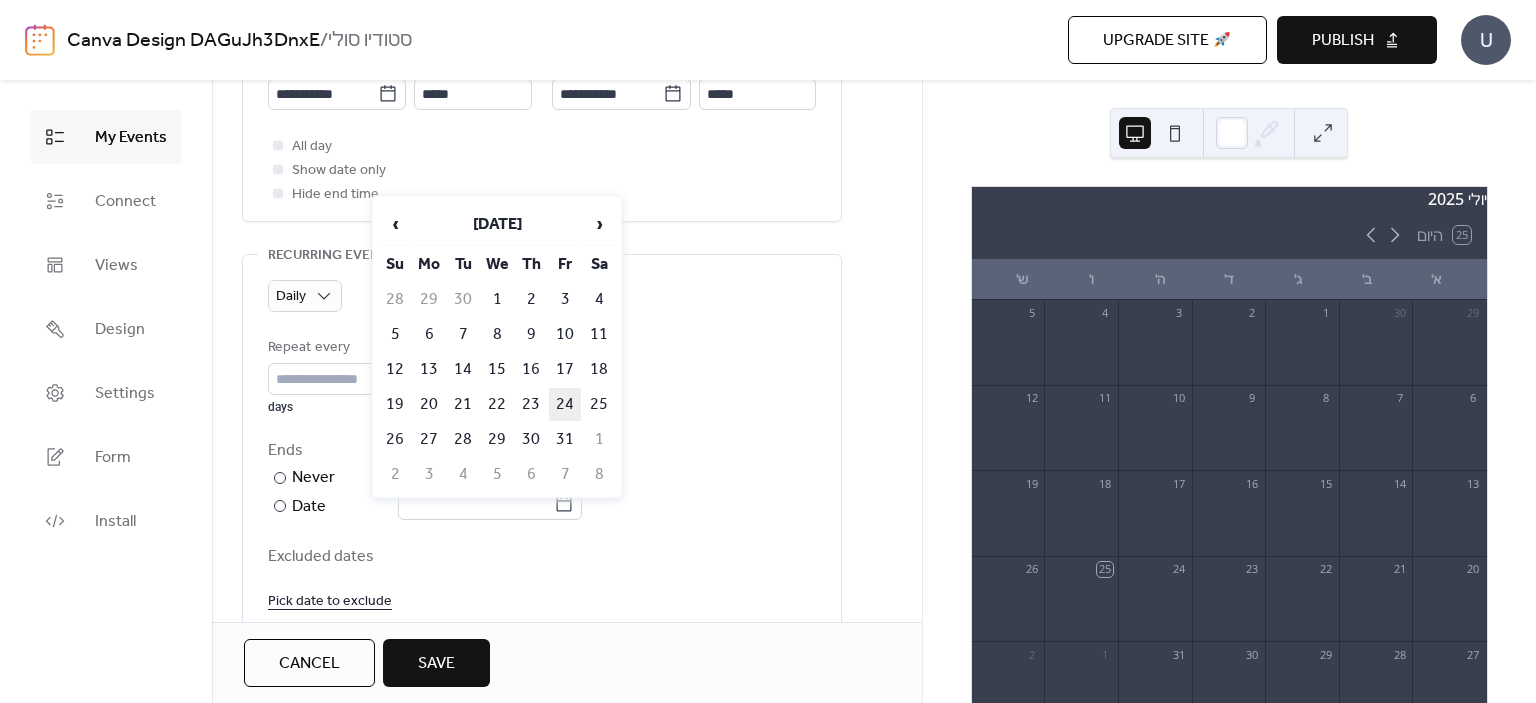 click on "24" at bounding box center (565, 404) 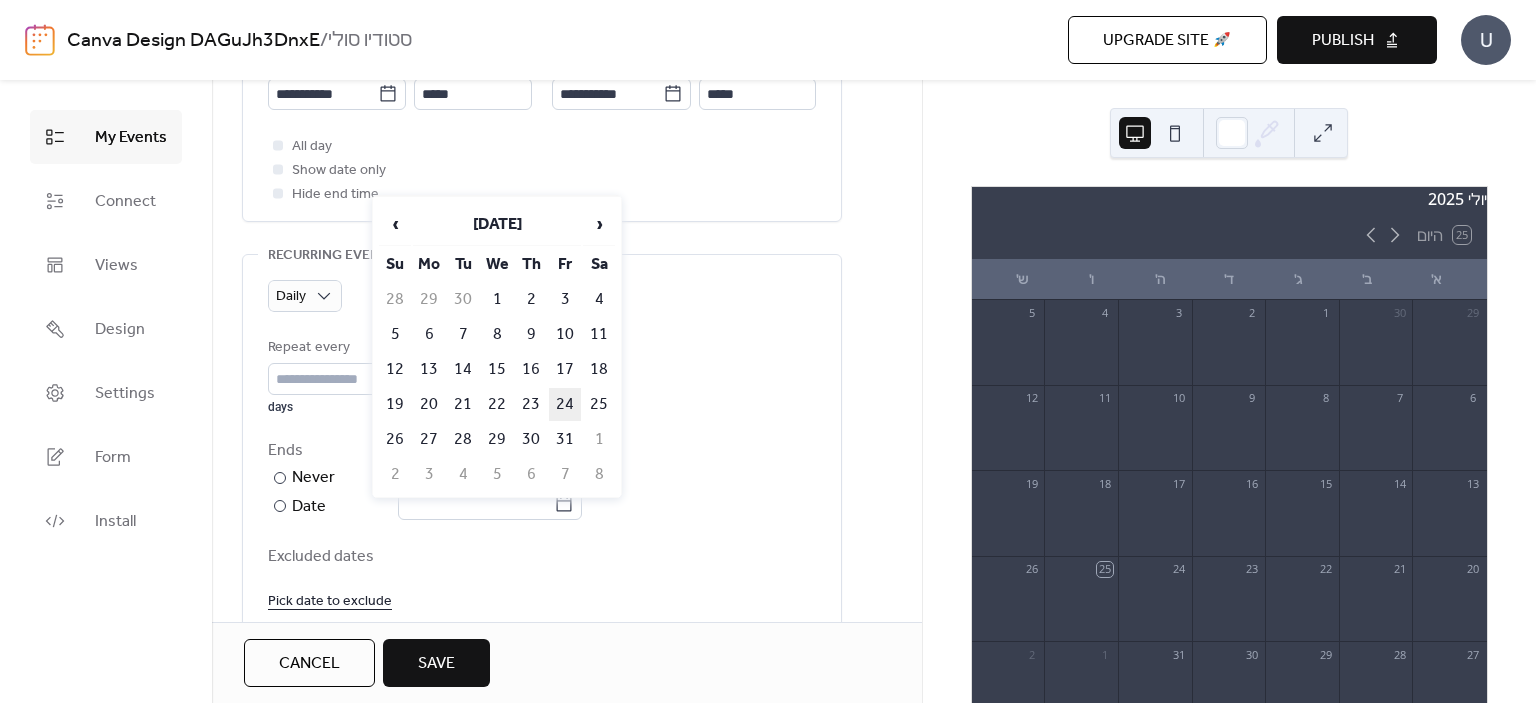 type on "**********" 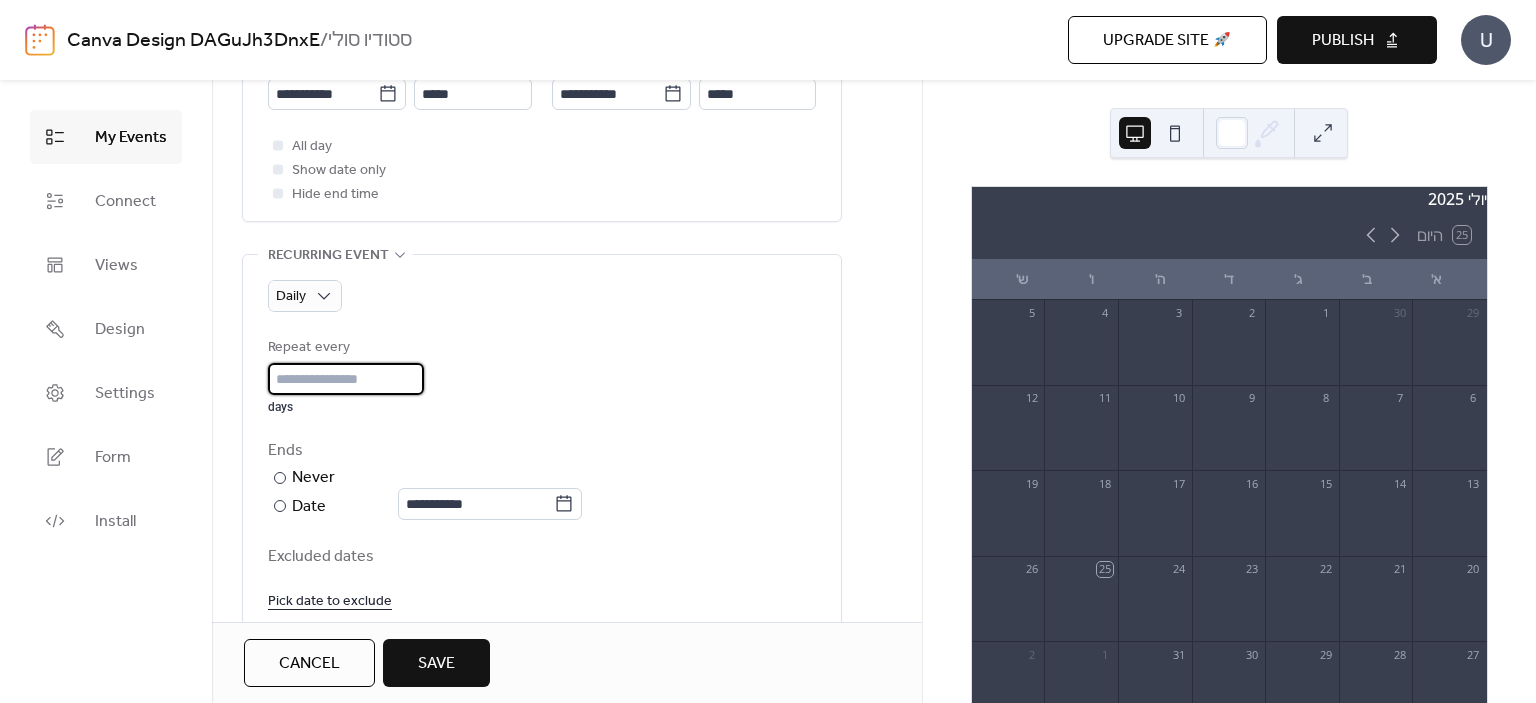 click on "*" at bounding box center [346, 379] 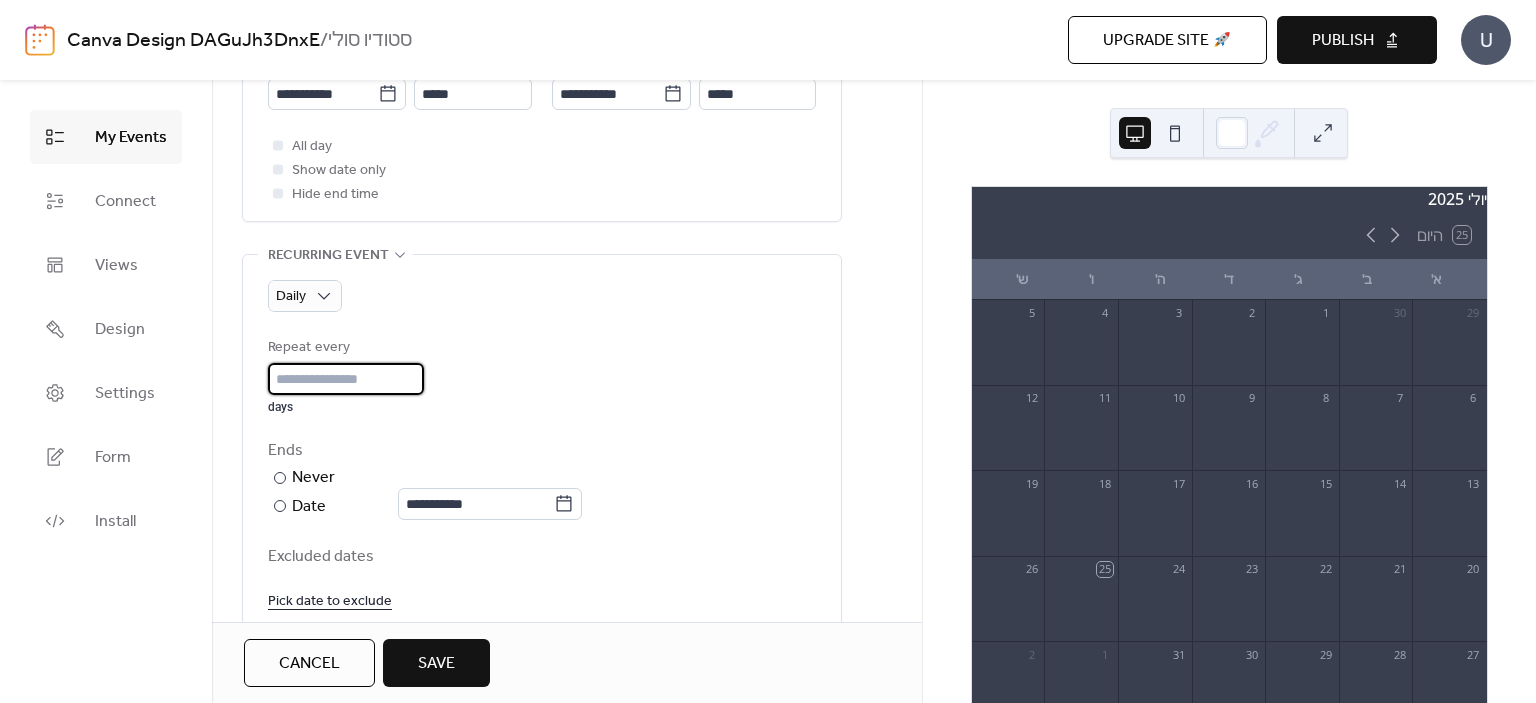 drag, startPoint x: 348, startPoint y: 381, endPoint x: 290, endPoint y: 380, distance: 58.00862 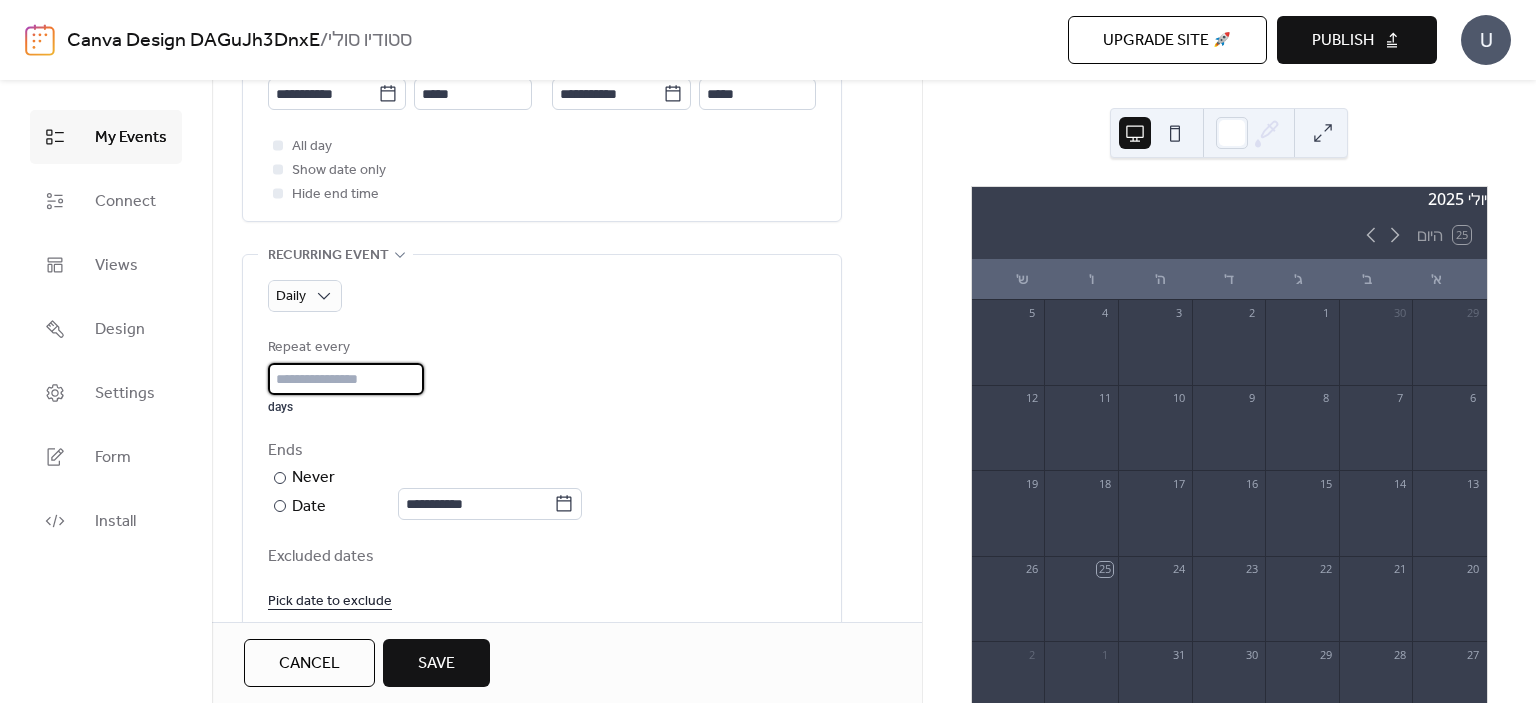 drag, startPoint x: 384, startPoint y: 371, endPoint x: 264, endPoint y: 379, distance: 120.26637 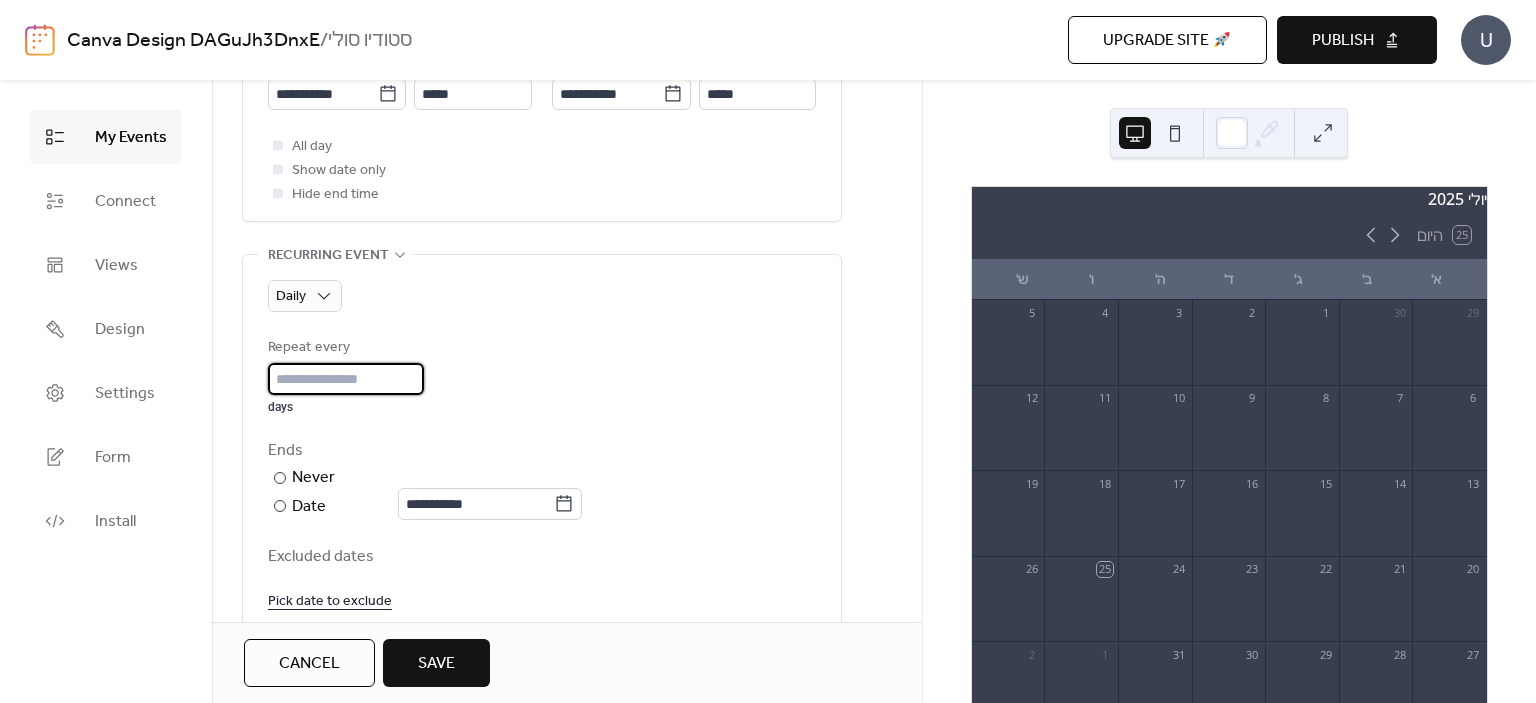 click on "**********" at bounding box center (542, 441) 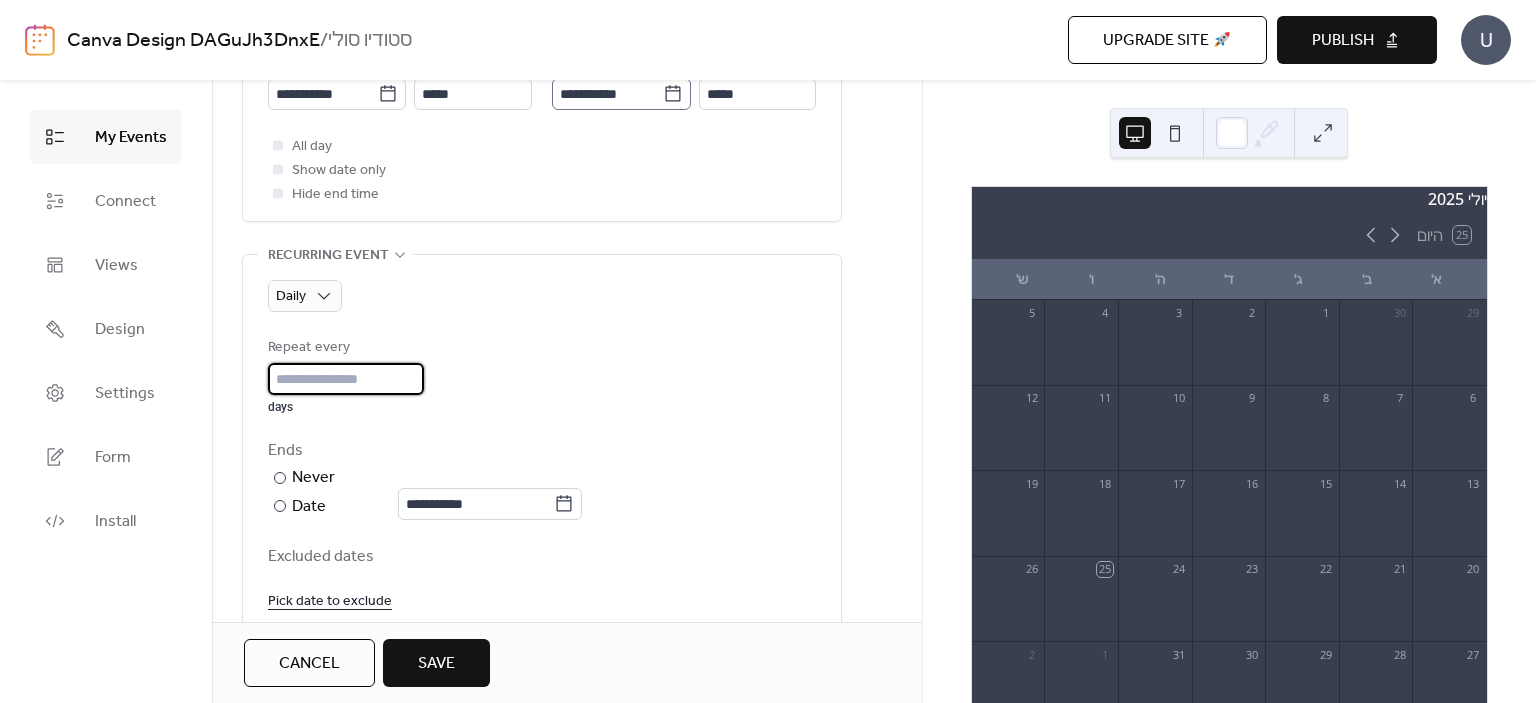 type on "*" 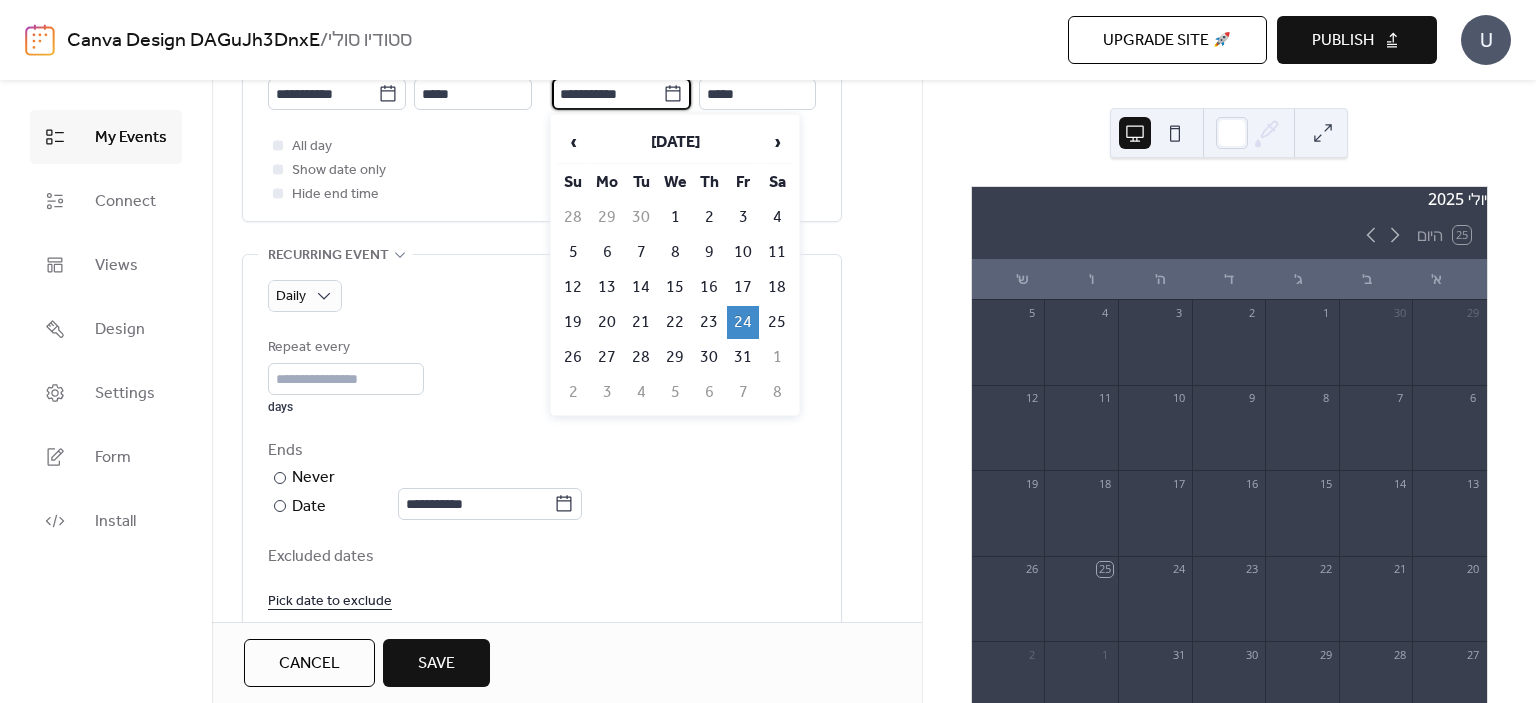 click on "**********" at bounding box center [607, 94] 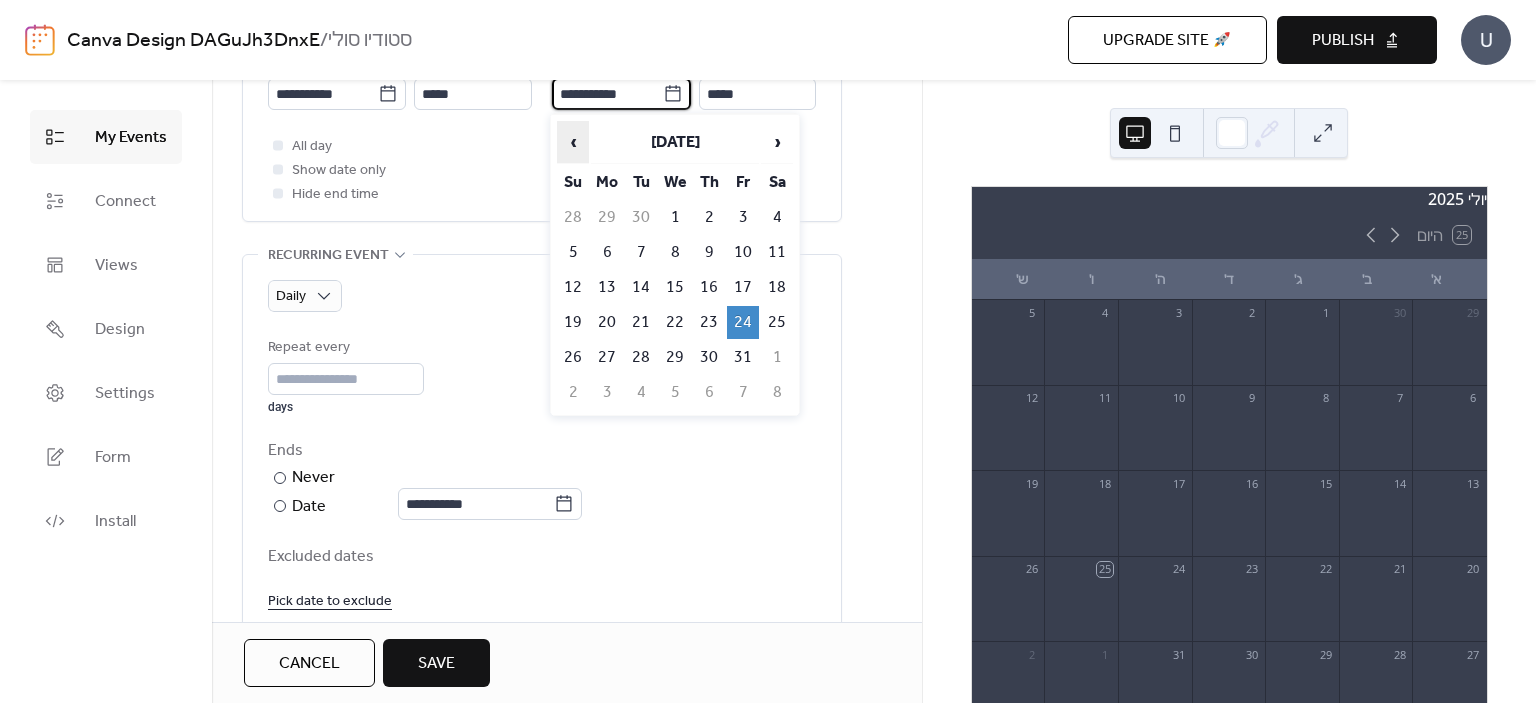 click on "‹" at bounding box center [573, 142] 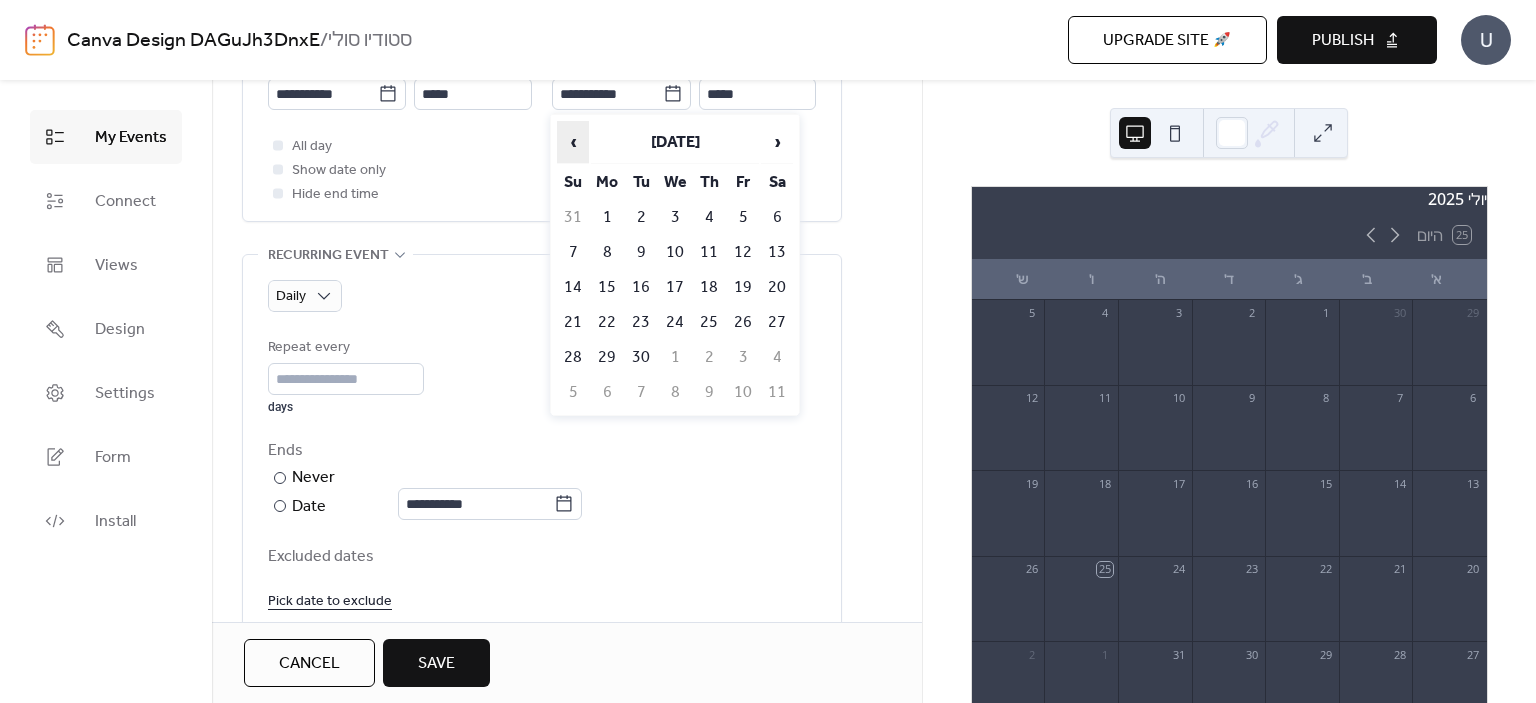 click on "‹" at bounding box center (573, 142) 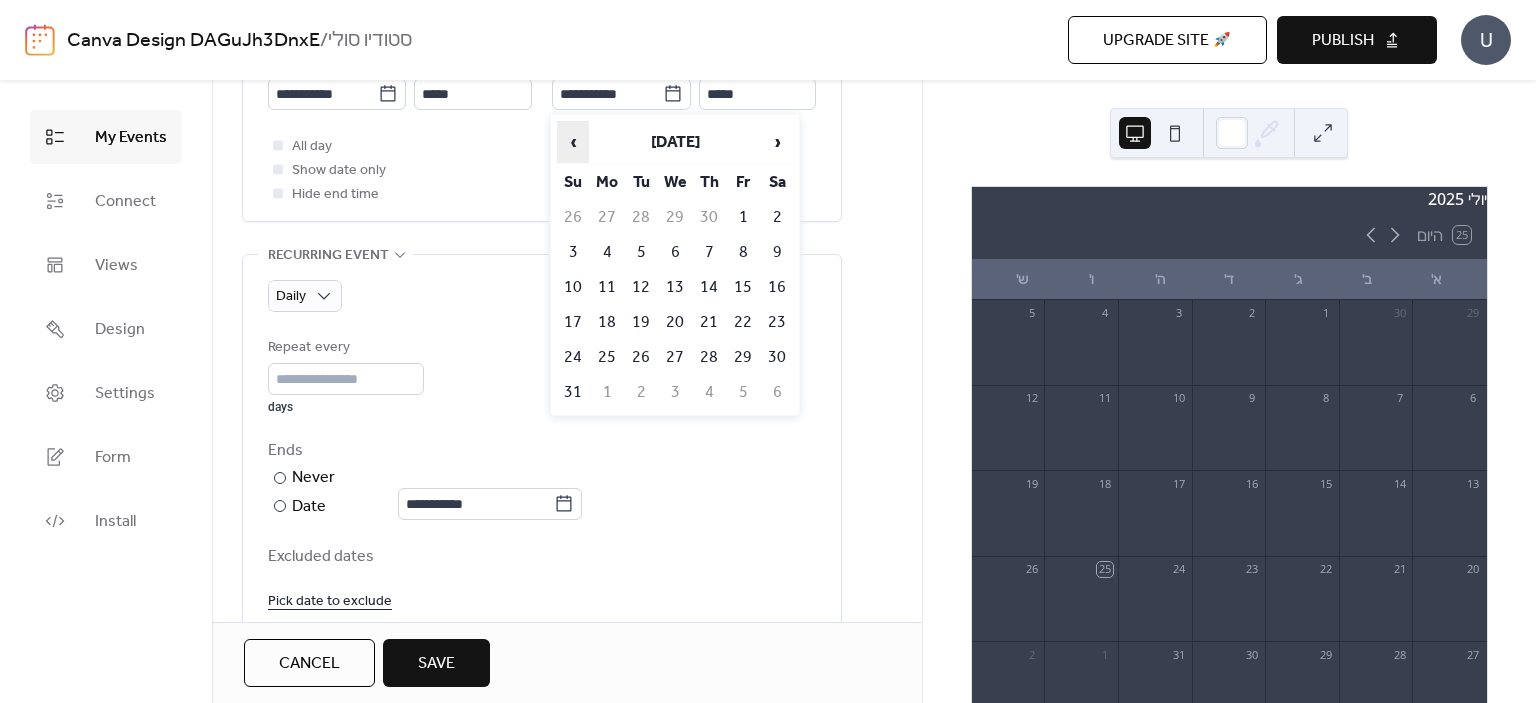 click on "‹" at bounding box center (573, 142) 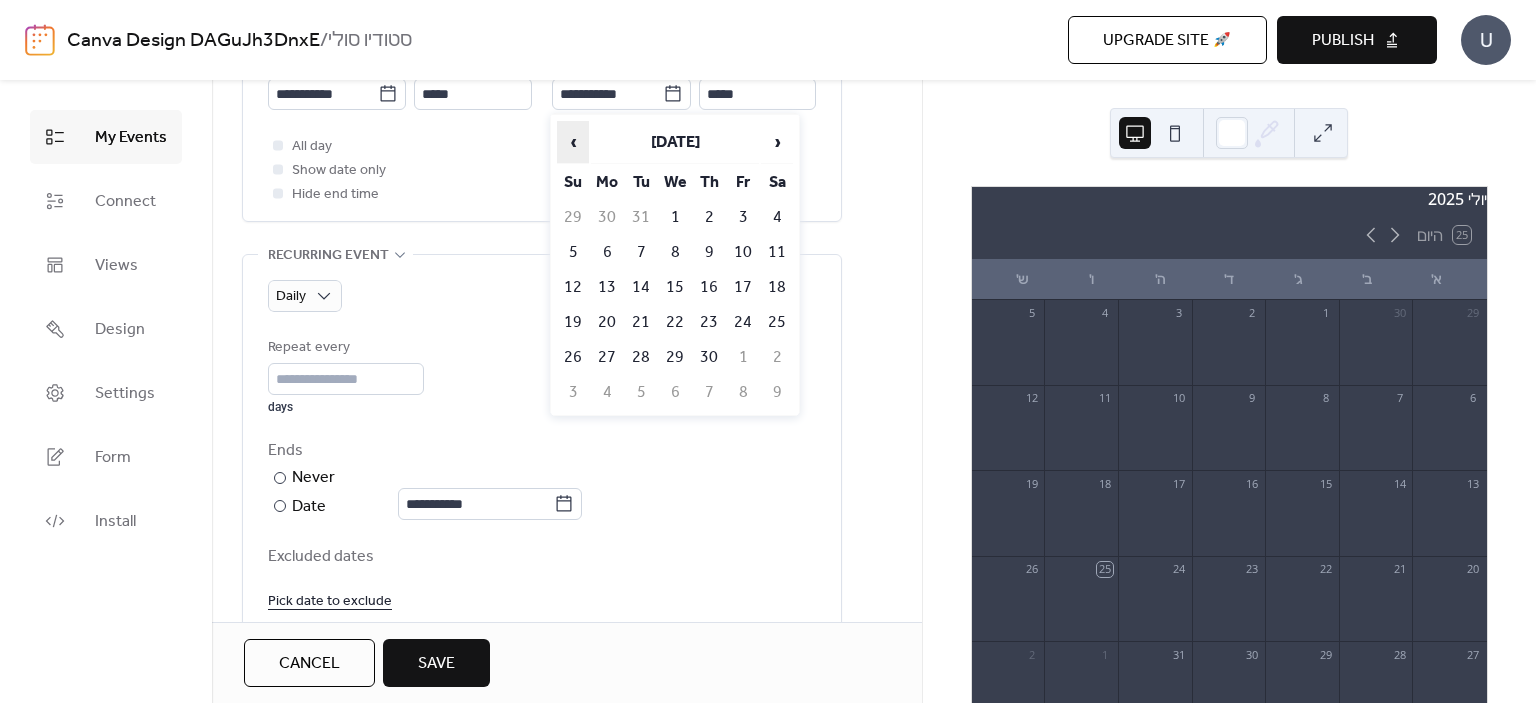click on "‹" at bounding box center (573, 142) 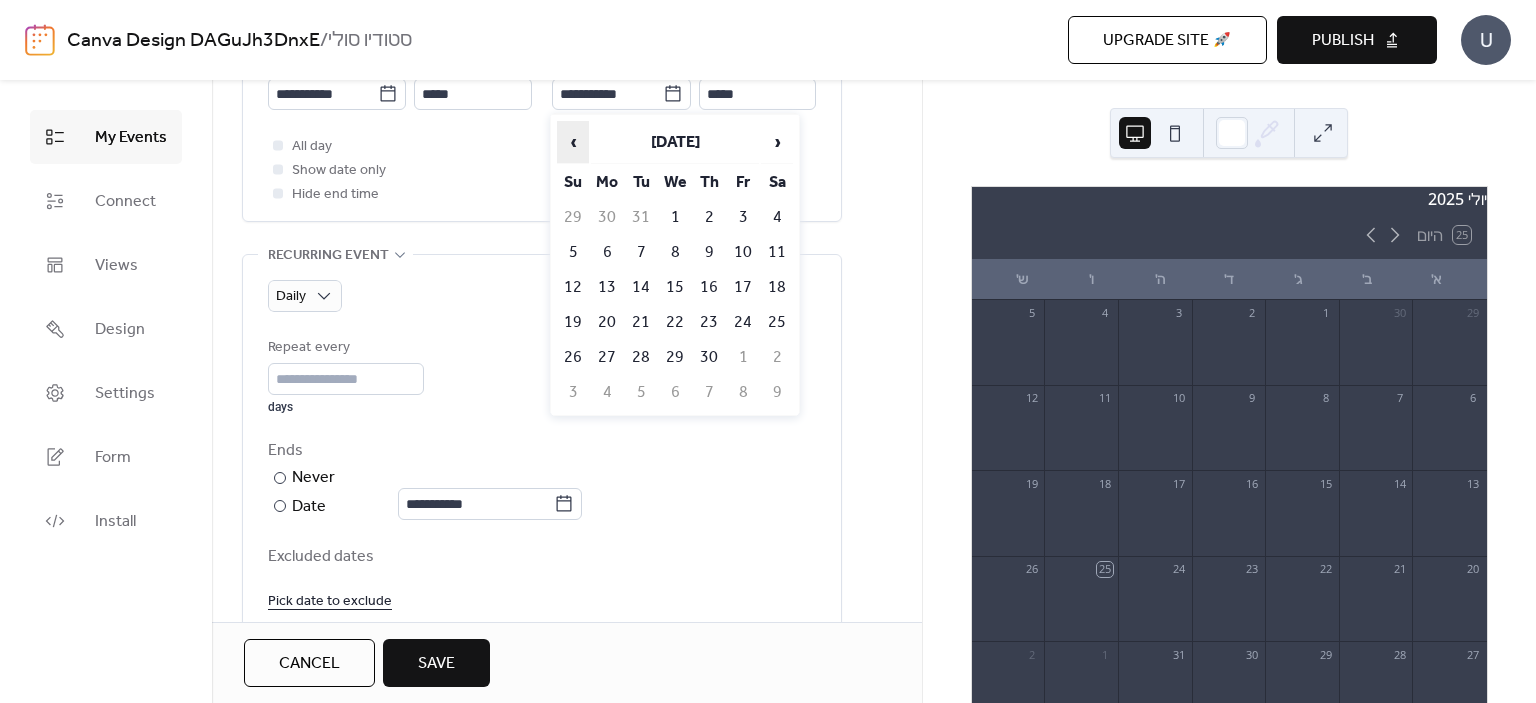 click on "‹" at bounding box center [573, 142] 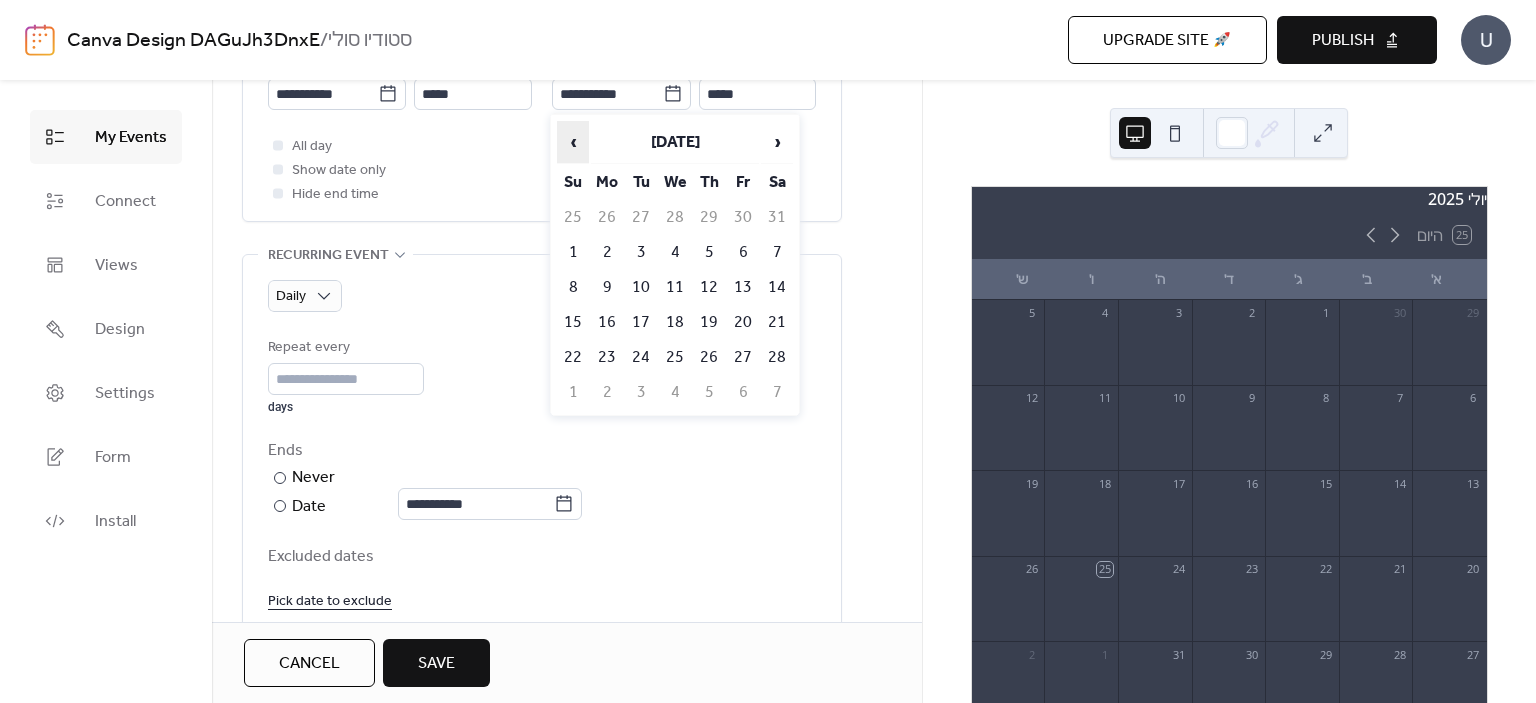 click on "‹" at bounding box center (573, 142) 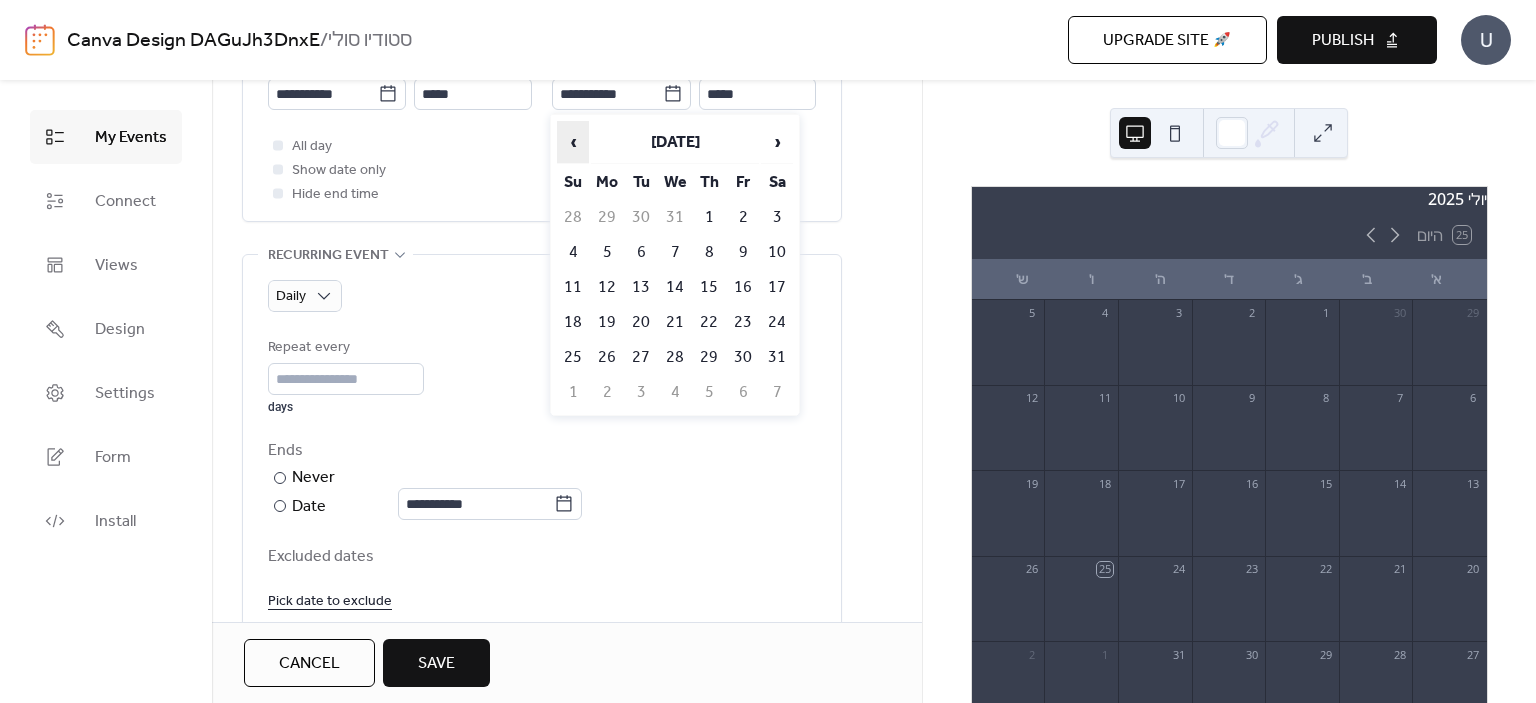click on "‹" at bounding box center [573, 142] 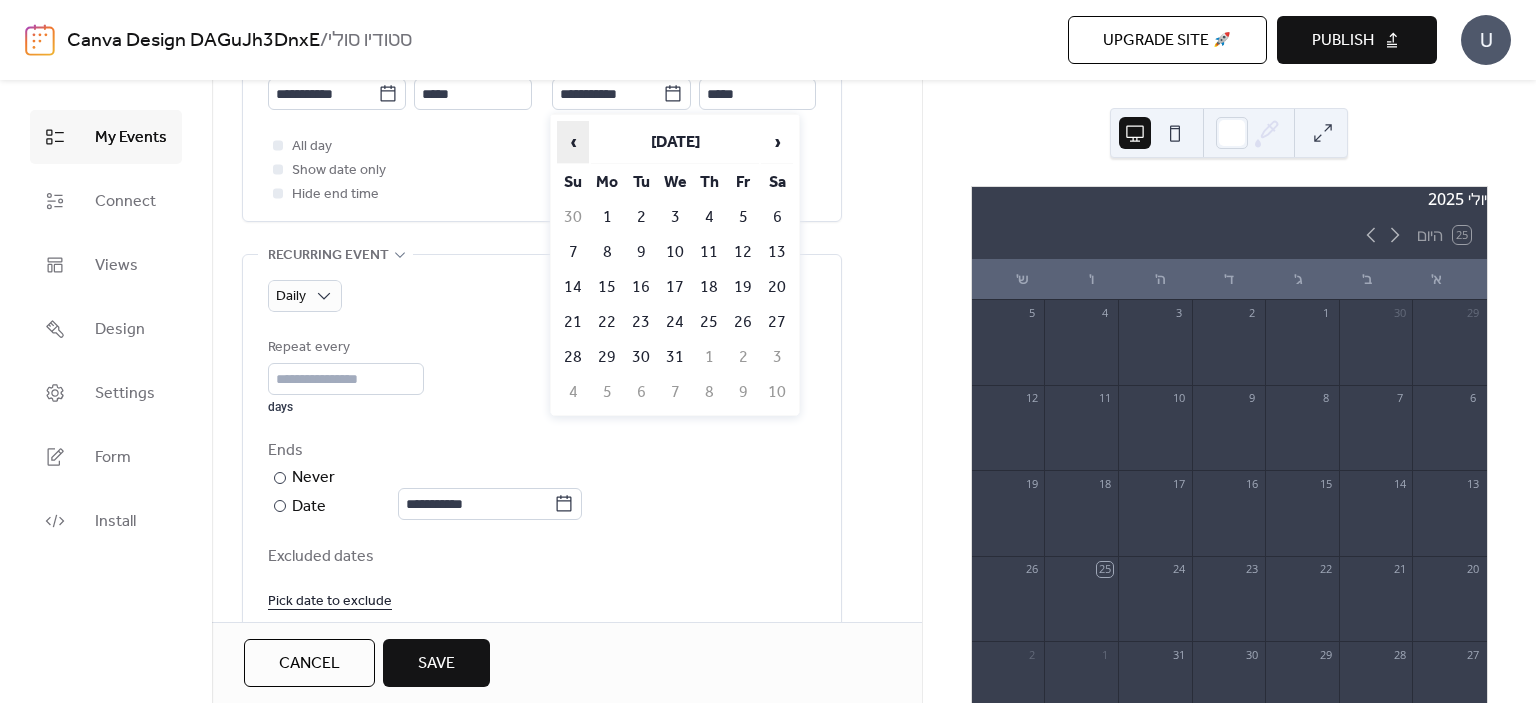 click on "‹" at bounding box center [573, 142] 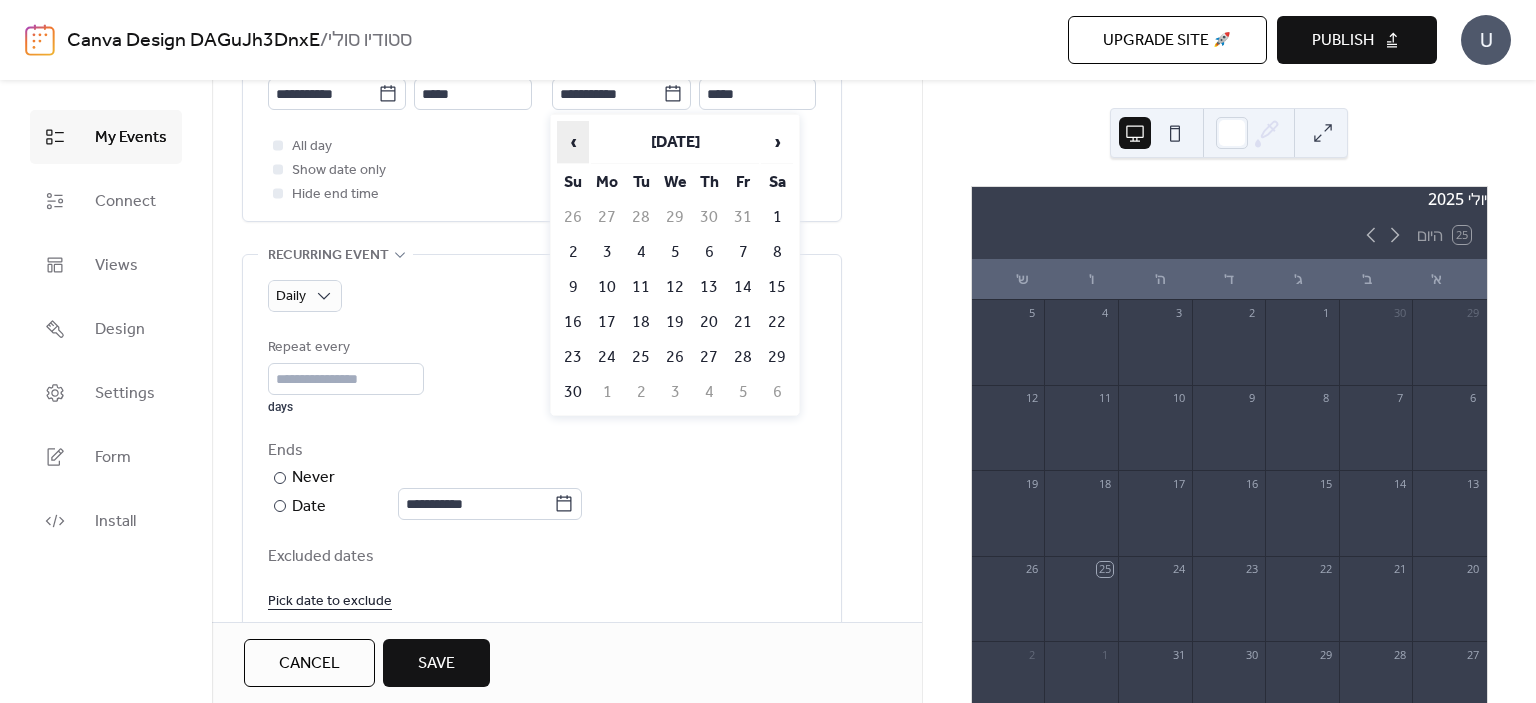 click on "‹" at bounding box center (573, 142) 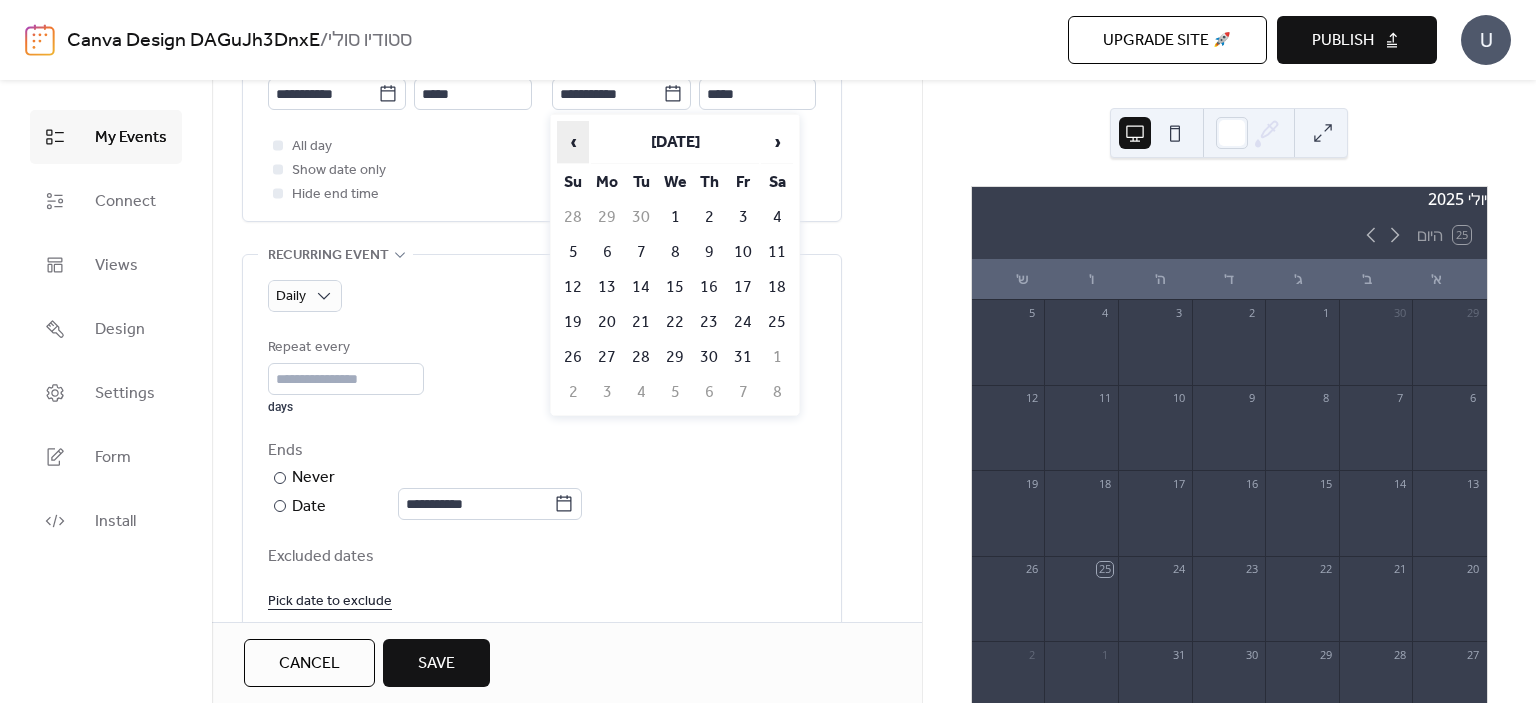 click on "‹" at bounding box center (573, 142) 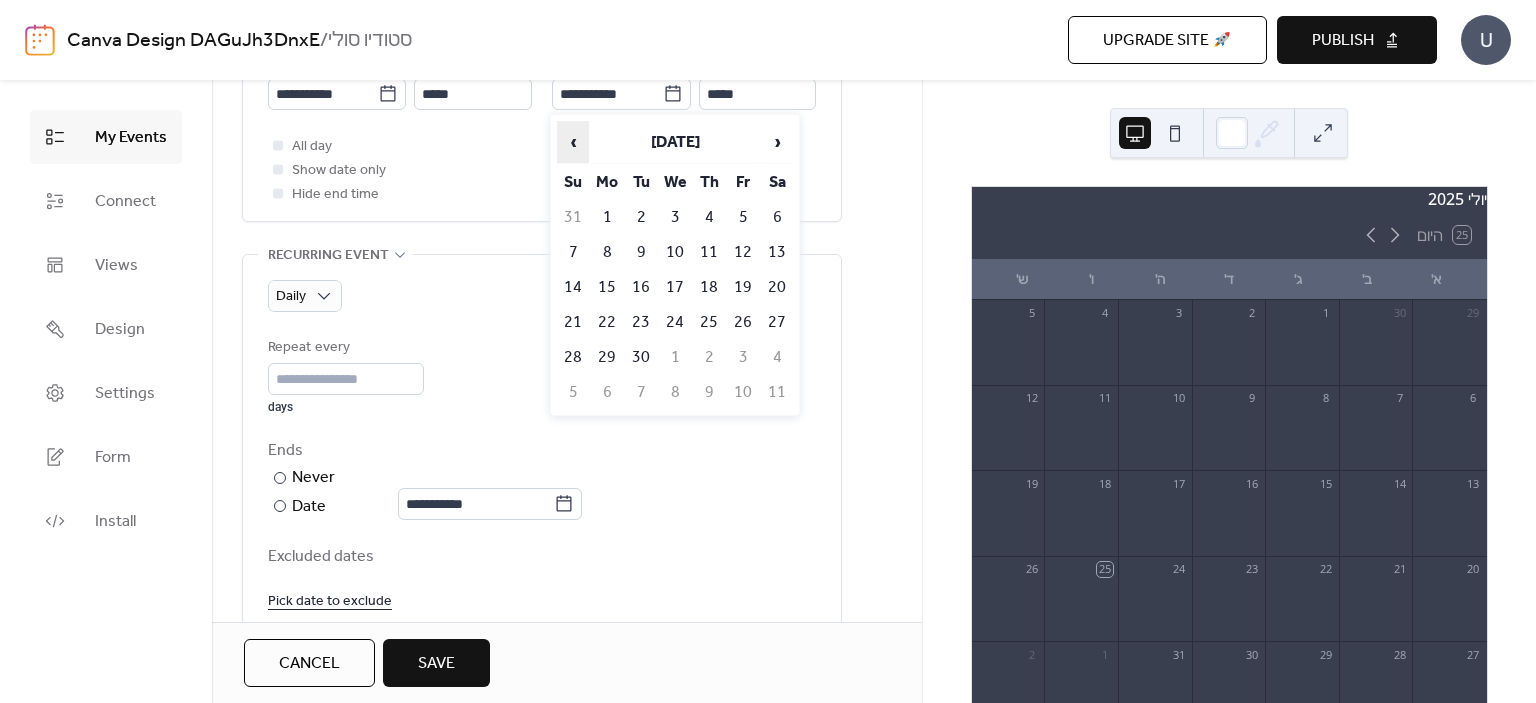 click on "‹" at bounding box center [573, 142] 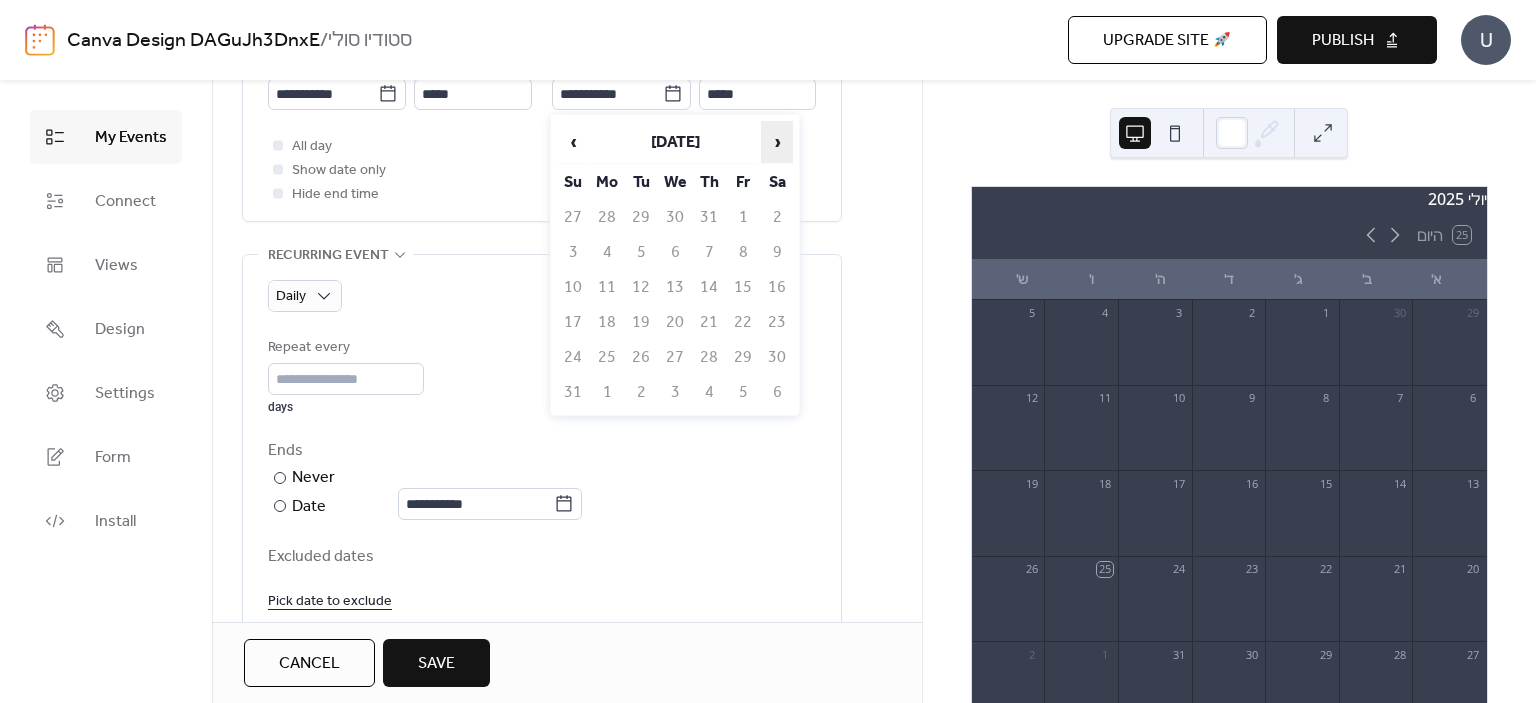 click on "›" at bounding box center (777, 142) 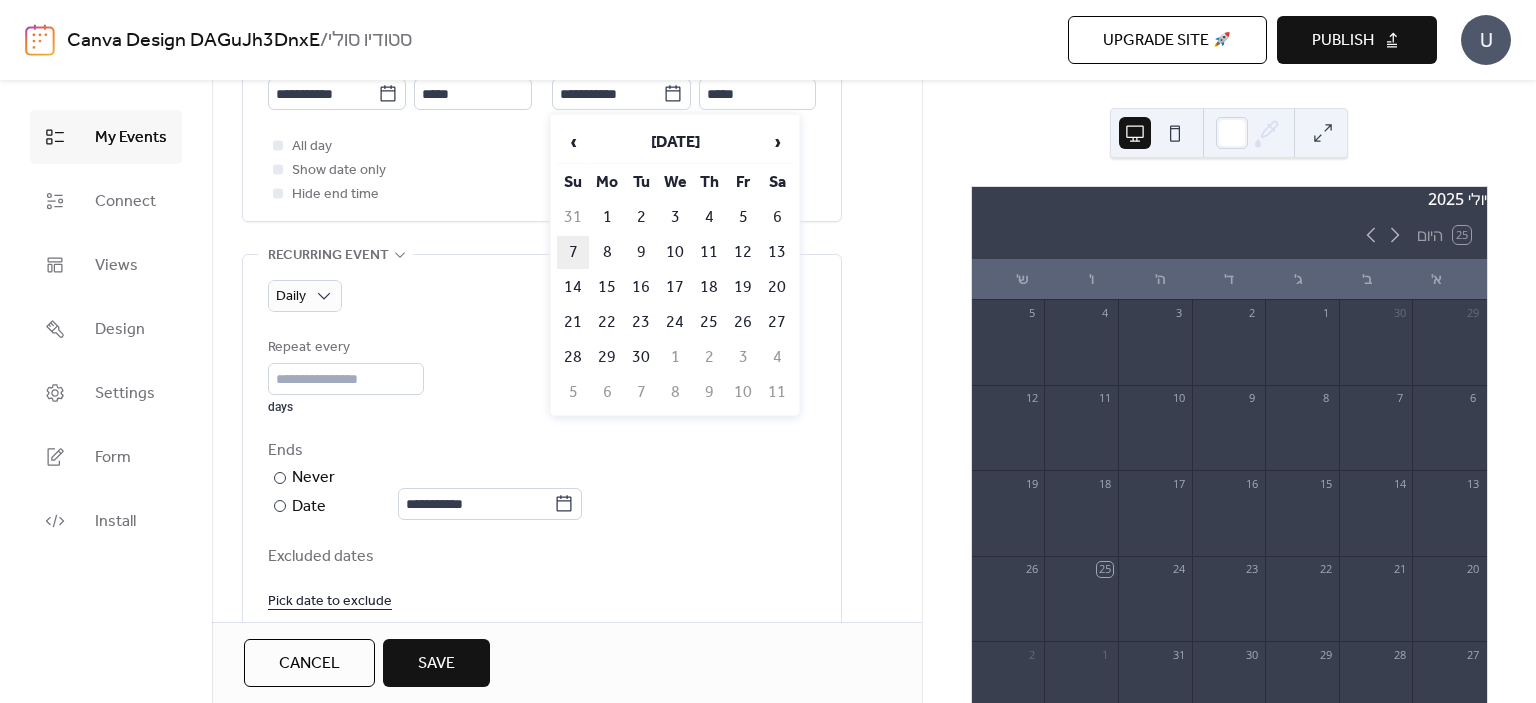 click on "7" at bounding box center (573, 252) 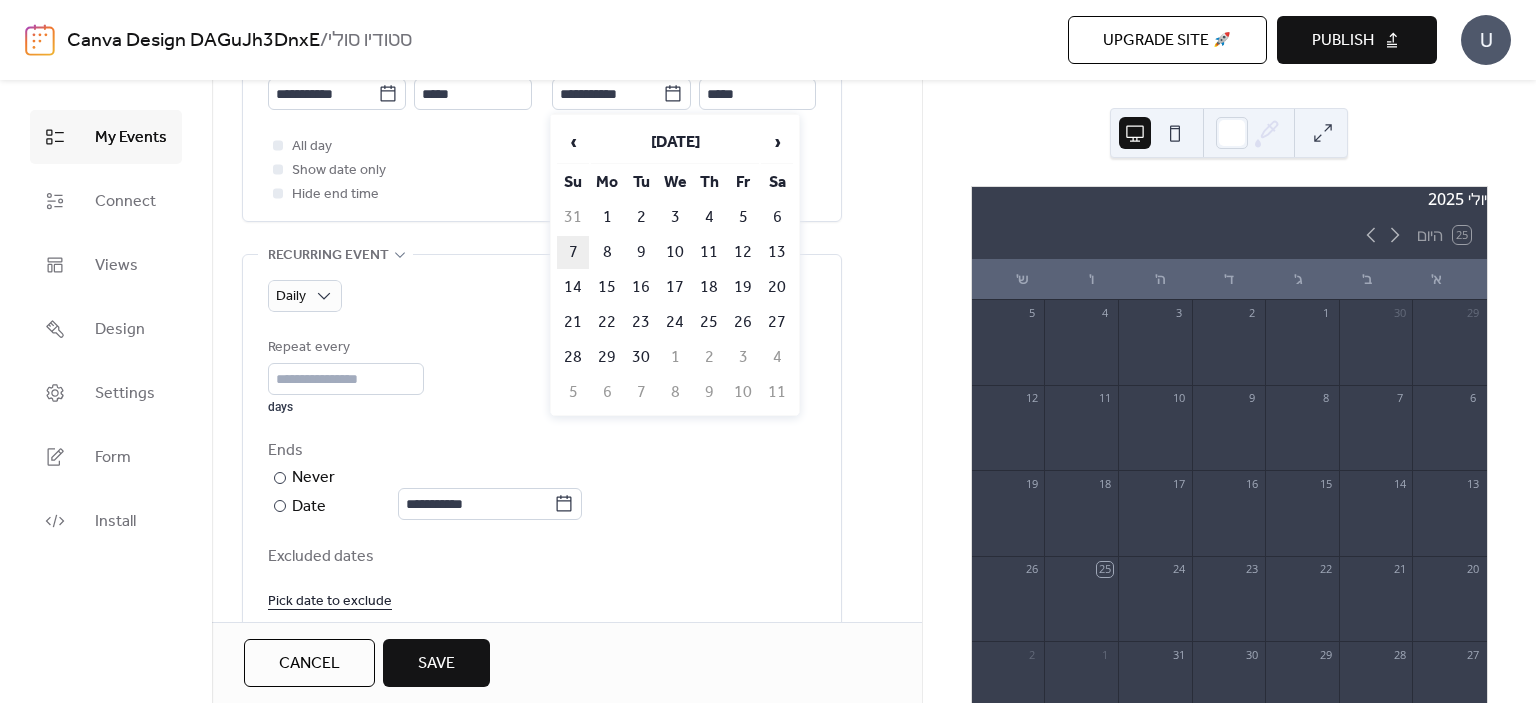 type on "**********" 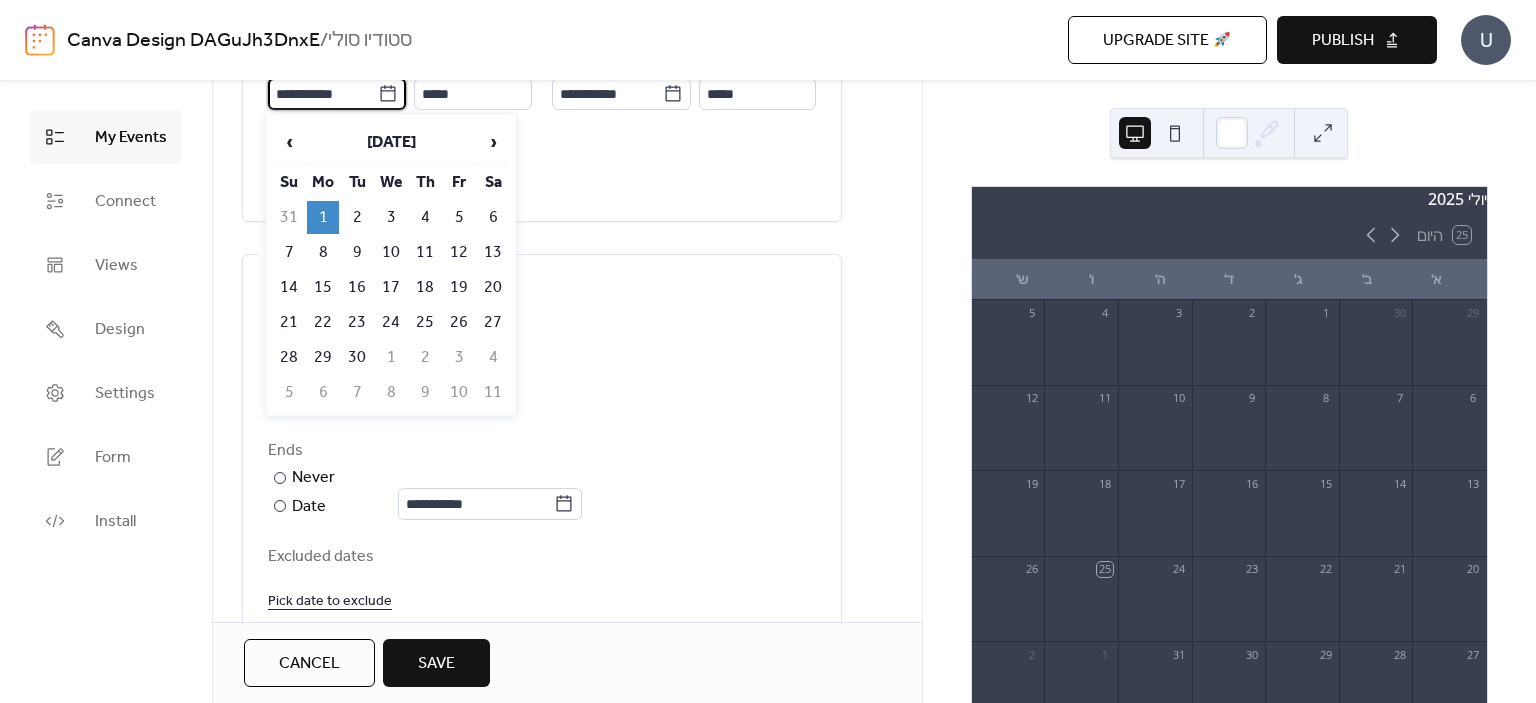 click on "**********" at bounding box center (323, 94) 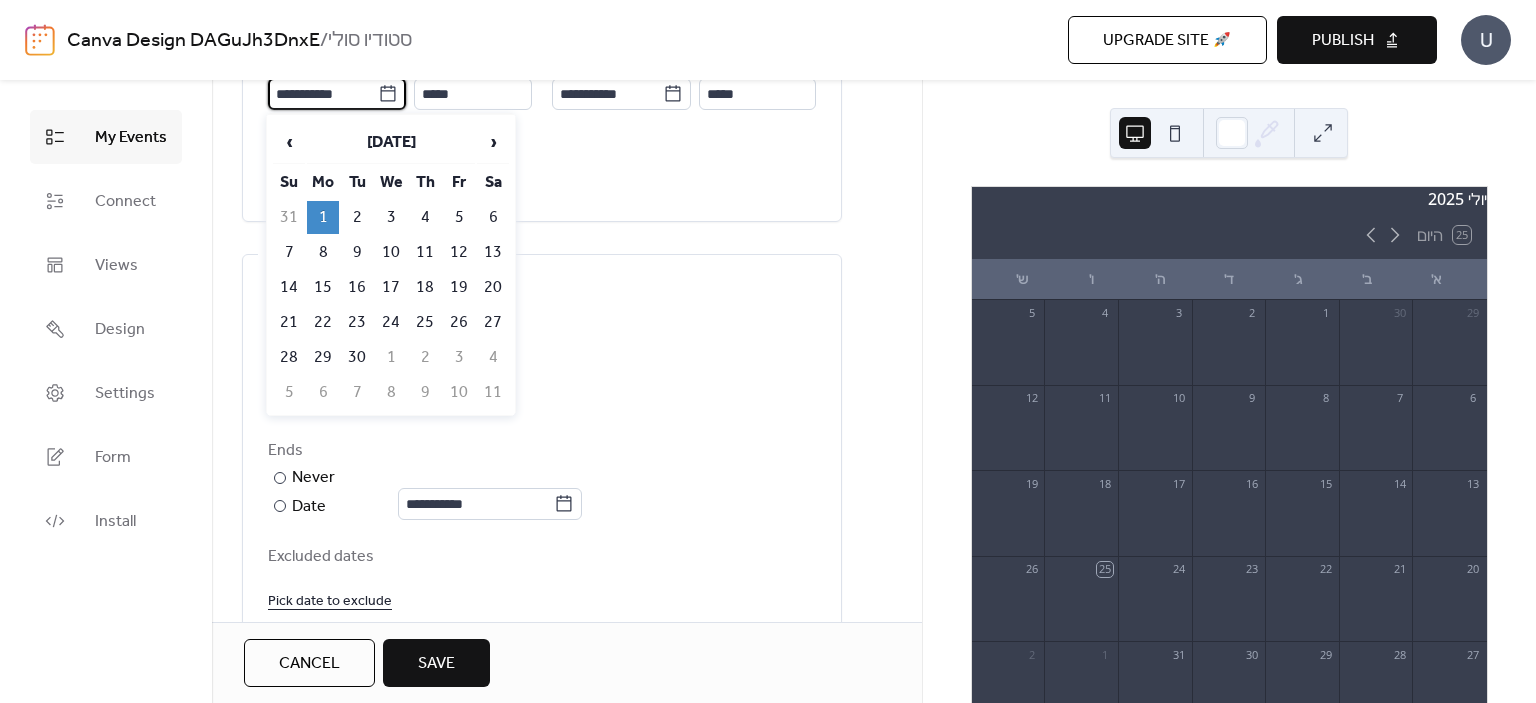 click on "‹ [DATE] › Su Mo Tu We Th Fr Sa 31 1 2 3 4 5 6 7 8 9 10 11 12 13 14 15 16 17 18 19 20 21 22 23 24 25 26 27 28 29 30 1 2 3 4 5 6 7 8 9 10 11" at bounding box center [391, 265] 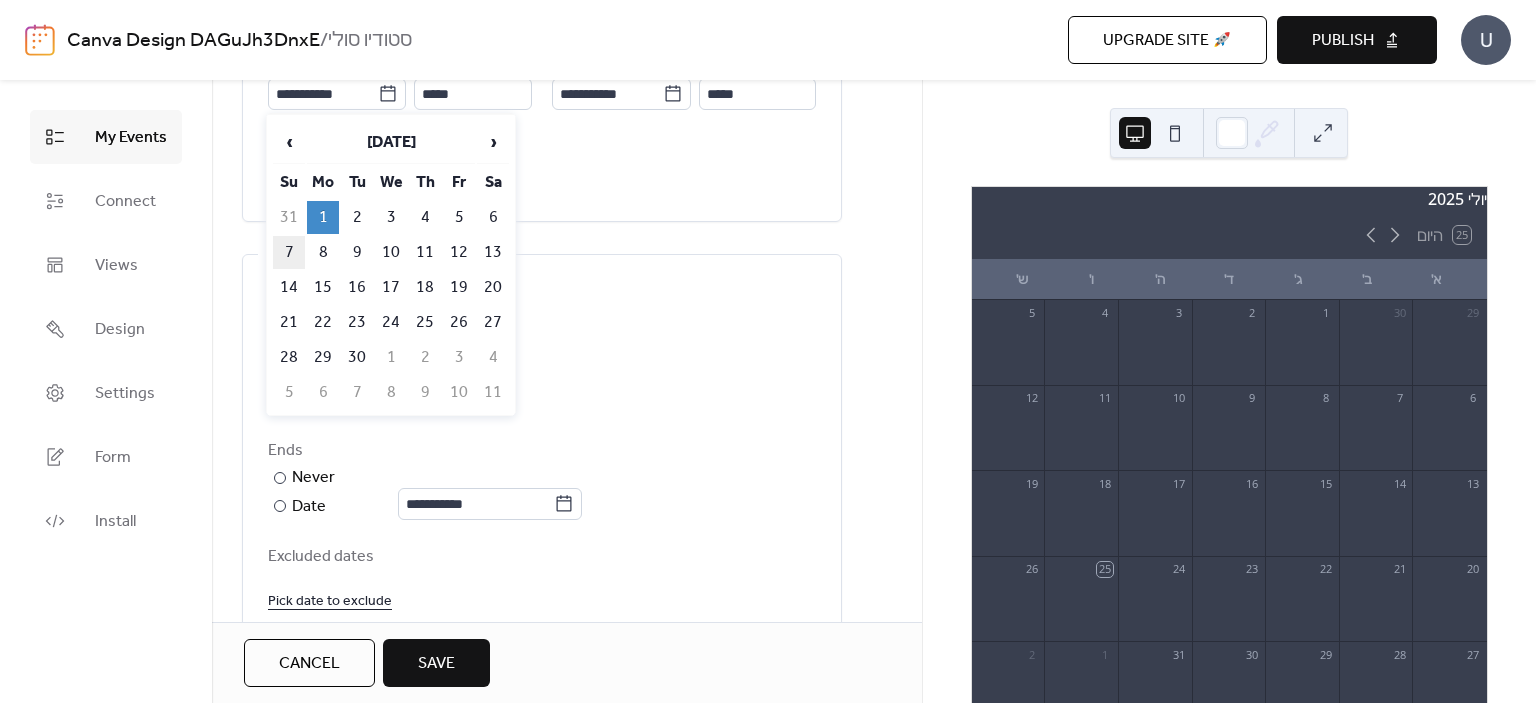 click on "7" at bounding box center [289, 252] 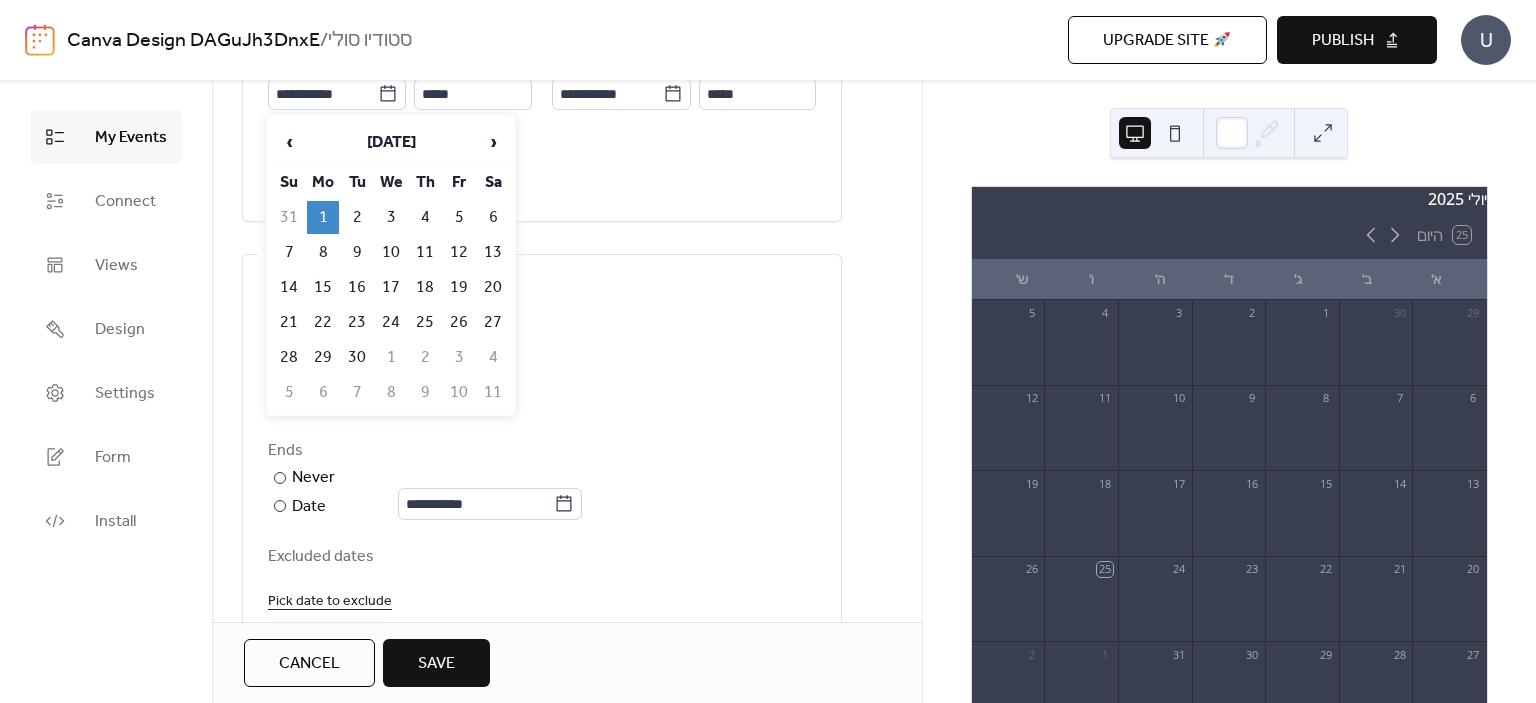 type on "**********" 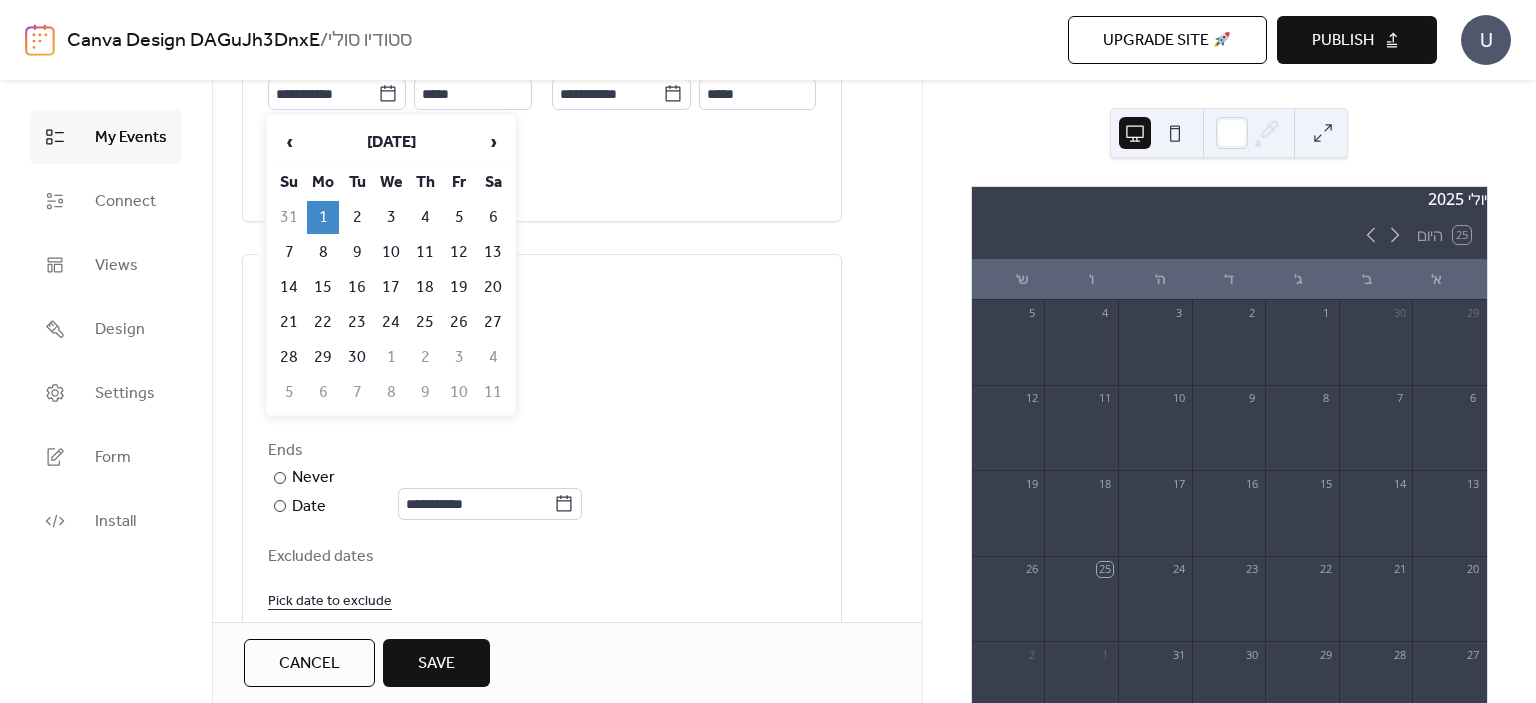 type on "**********" 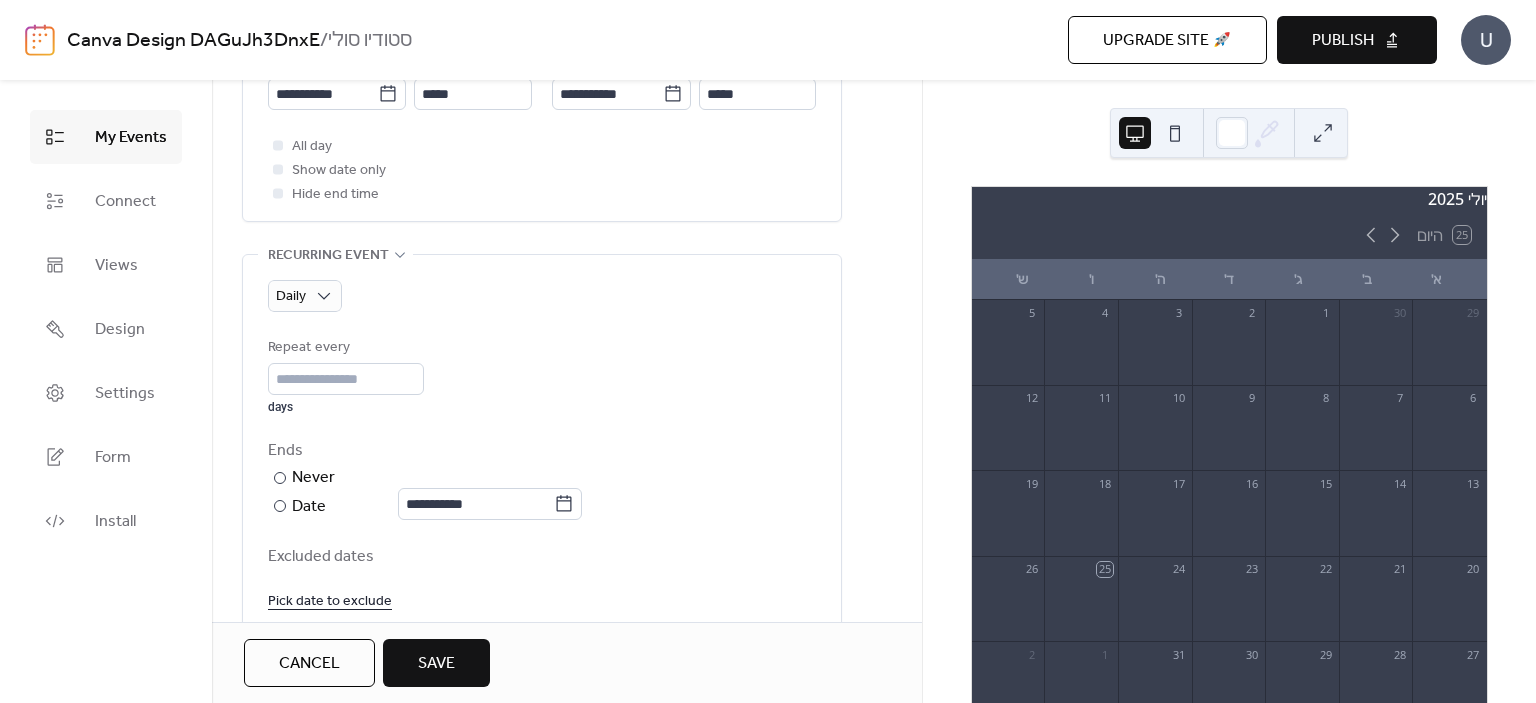 click on "**********" at bounding box center (542, 200) 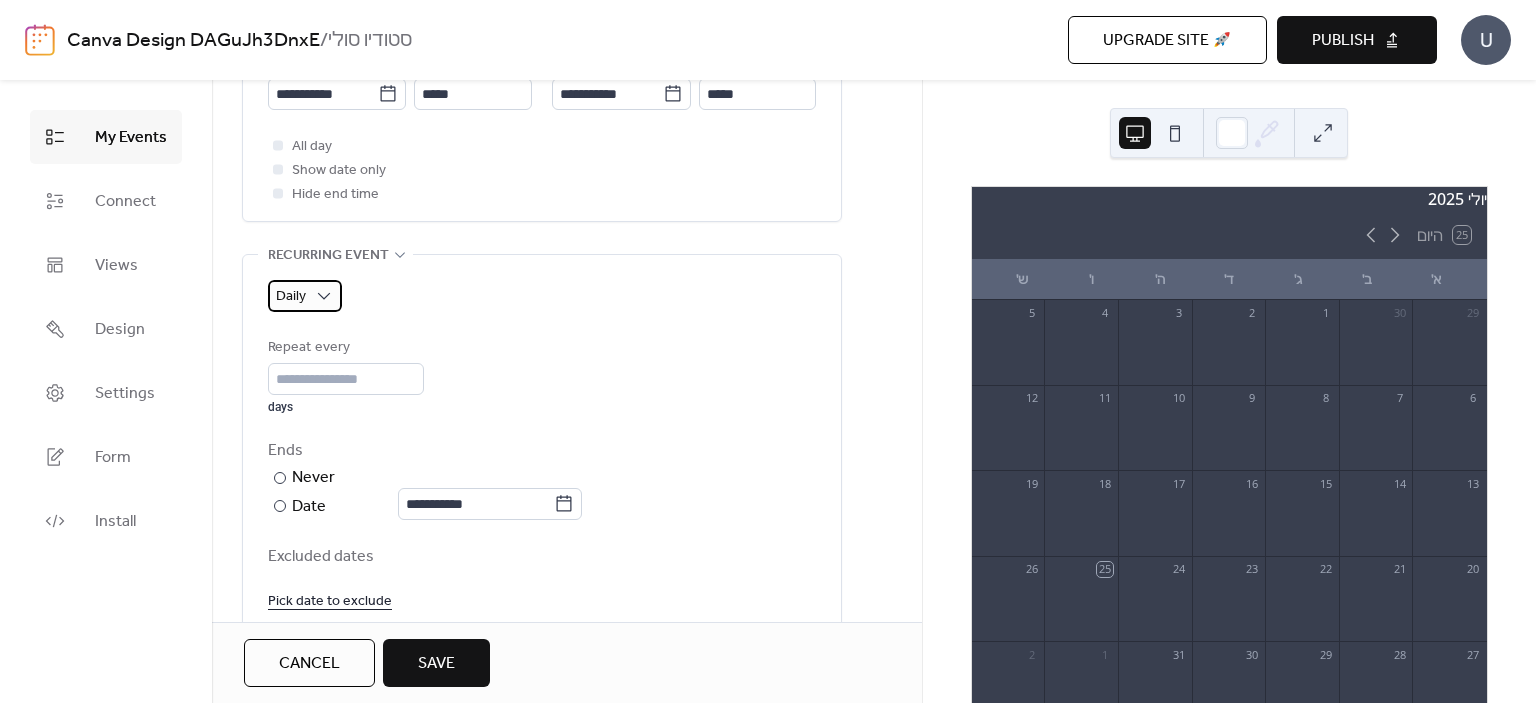 click on "Daily" at bounding box center [291, 296] 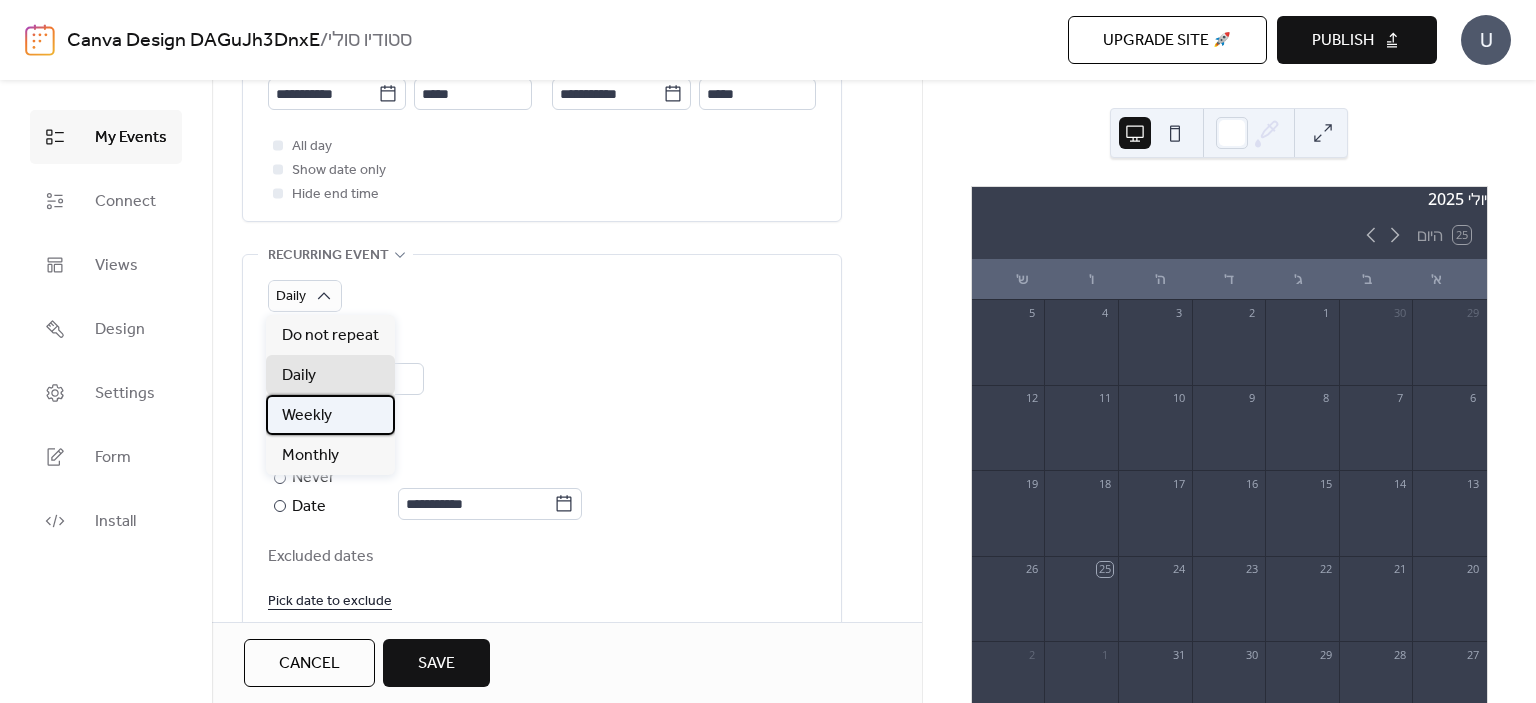click on "Weekly" at bounding box center [330, 415] 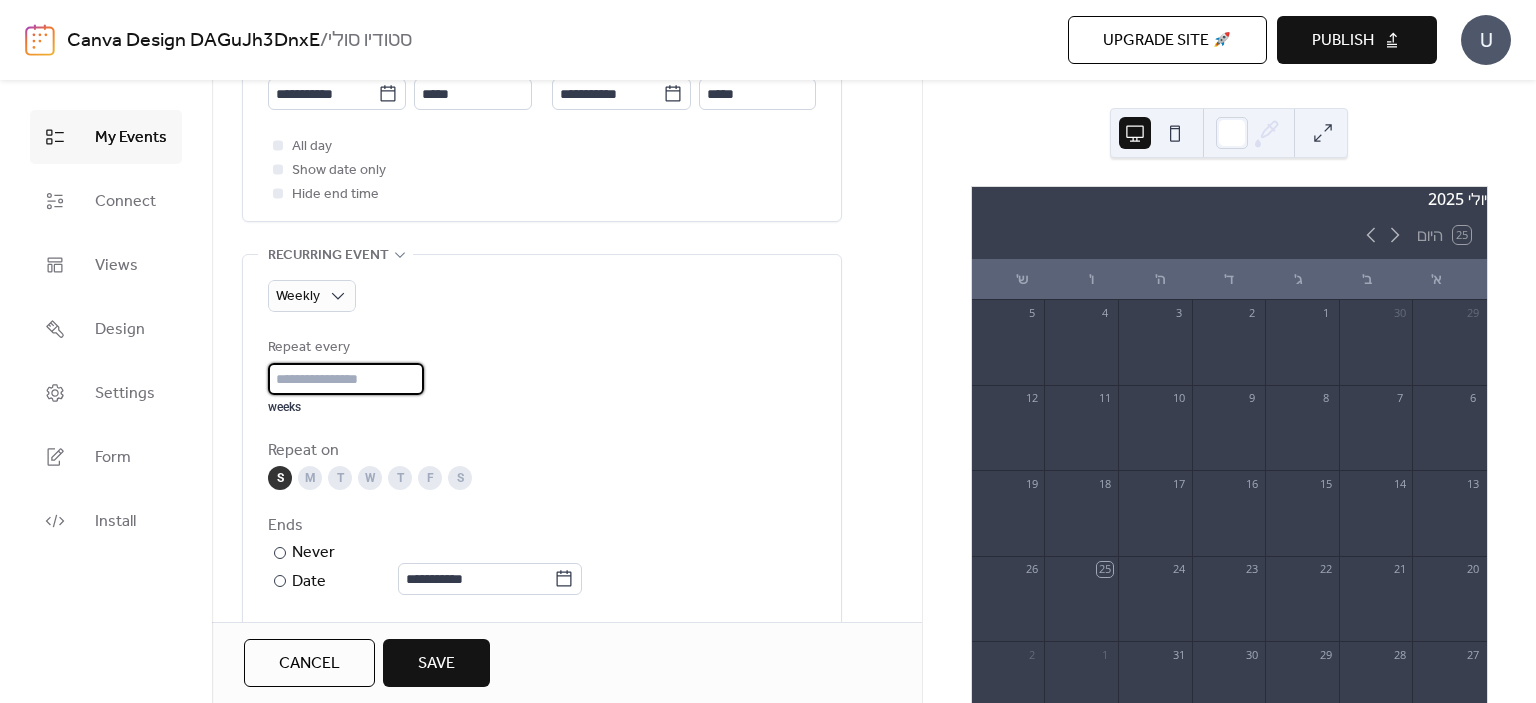 drag, startPoint x: 316, startPoint y: 381, endPoint x: 267, endPoint y: 380, distance: 49.010204 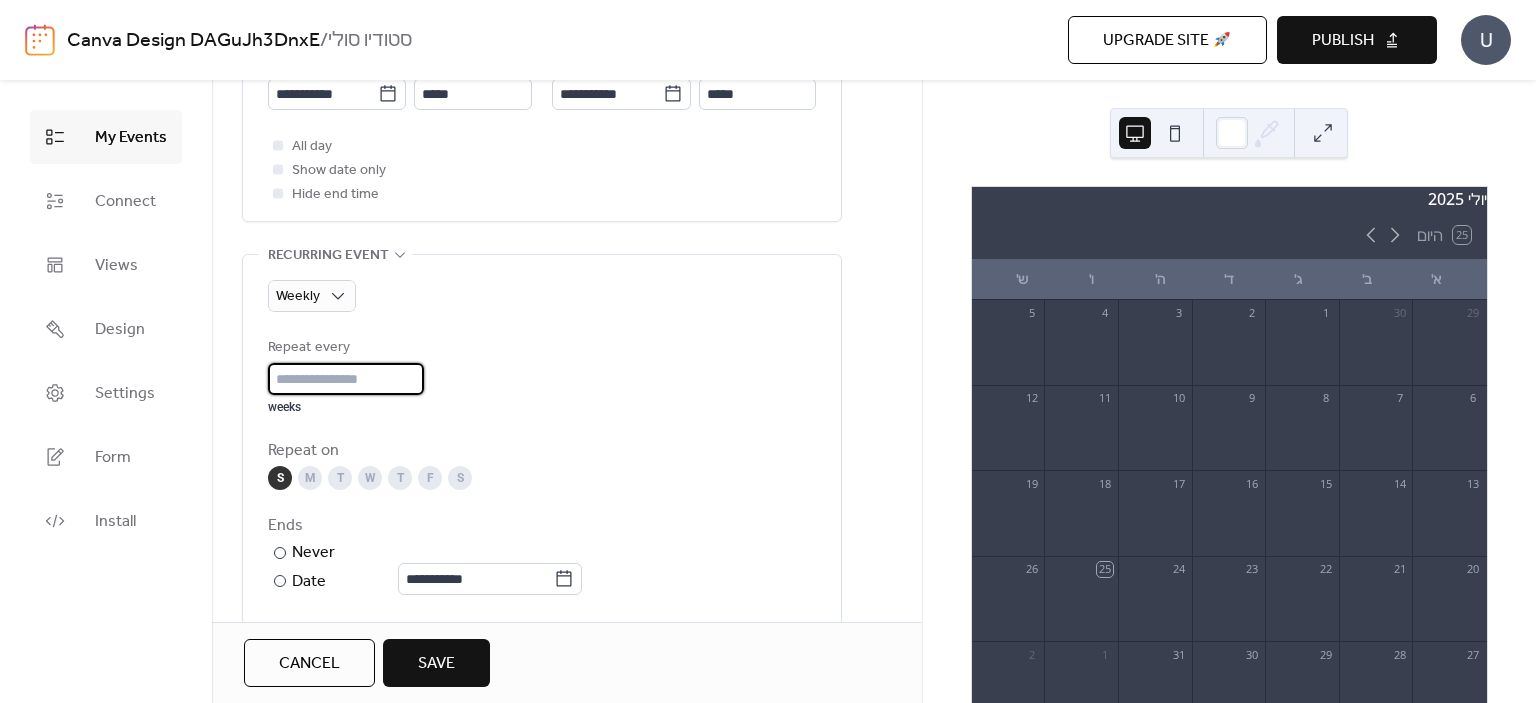 type on "*" 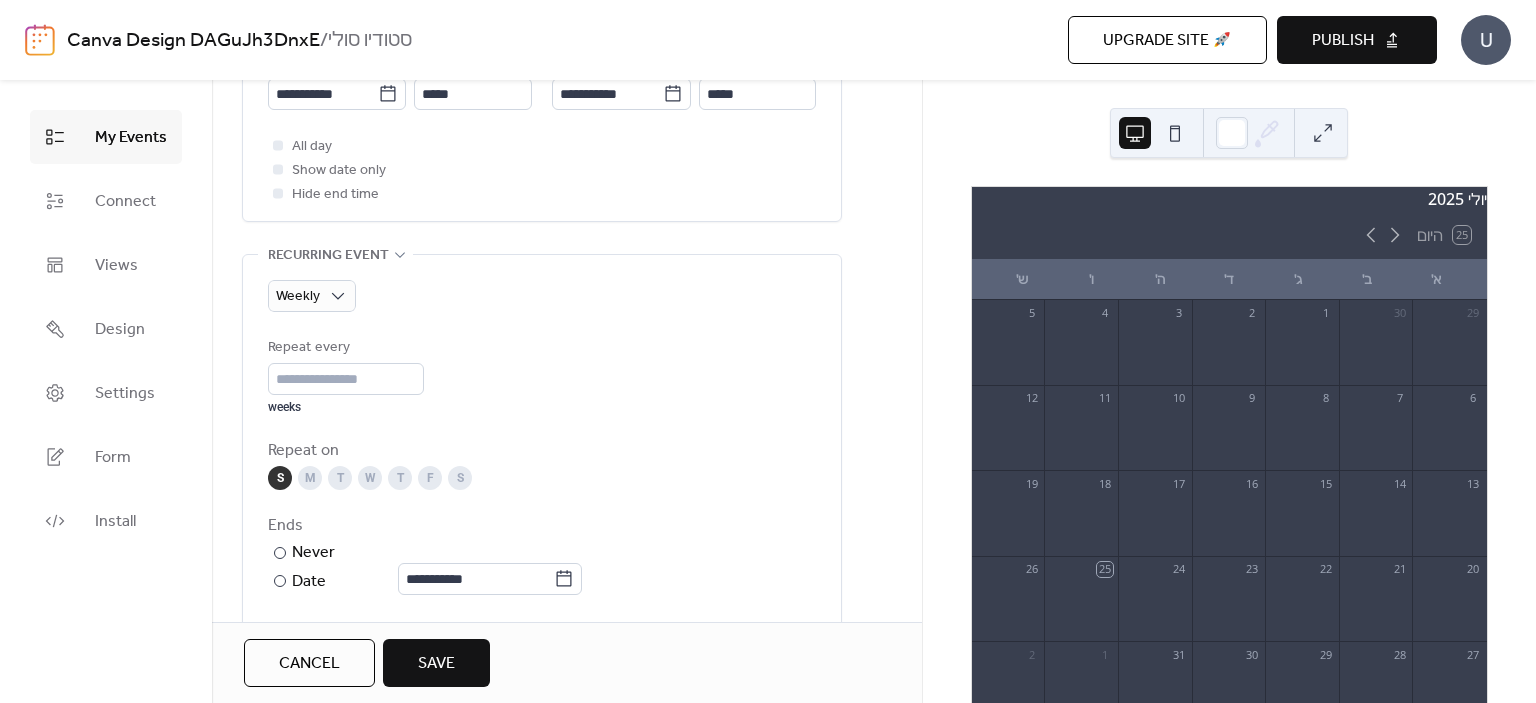 click on "**********" at bounding box center (542, 512) 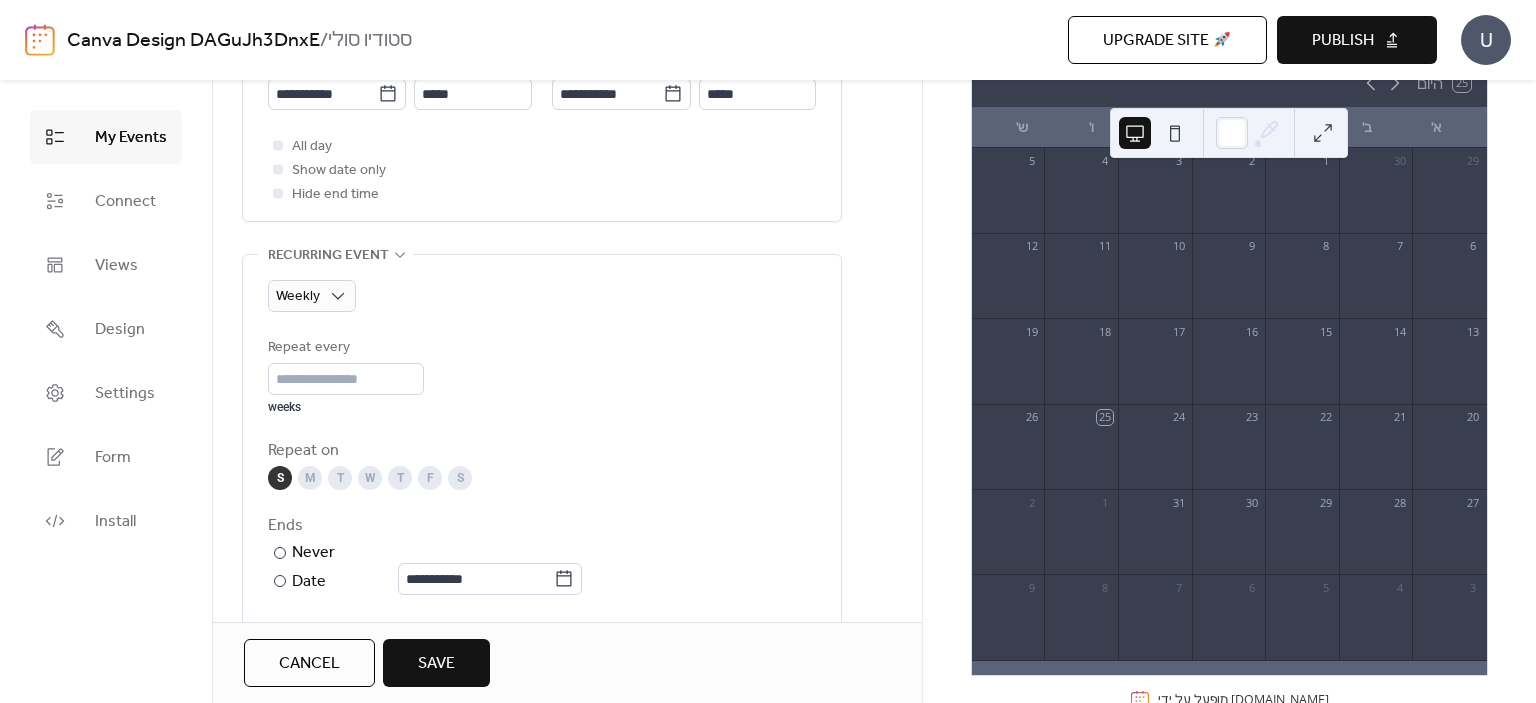 scroll, scrollTop: 154, scrollLeft: 0, axis: vertical 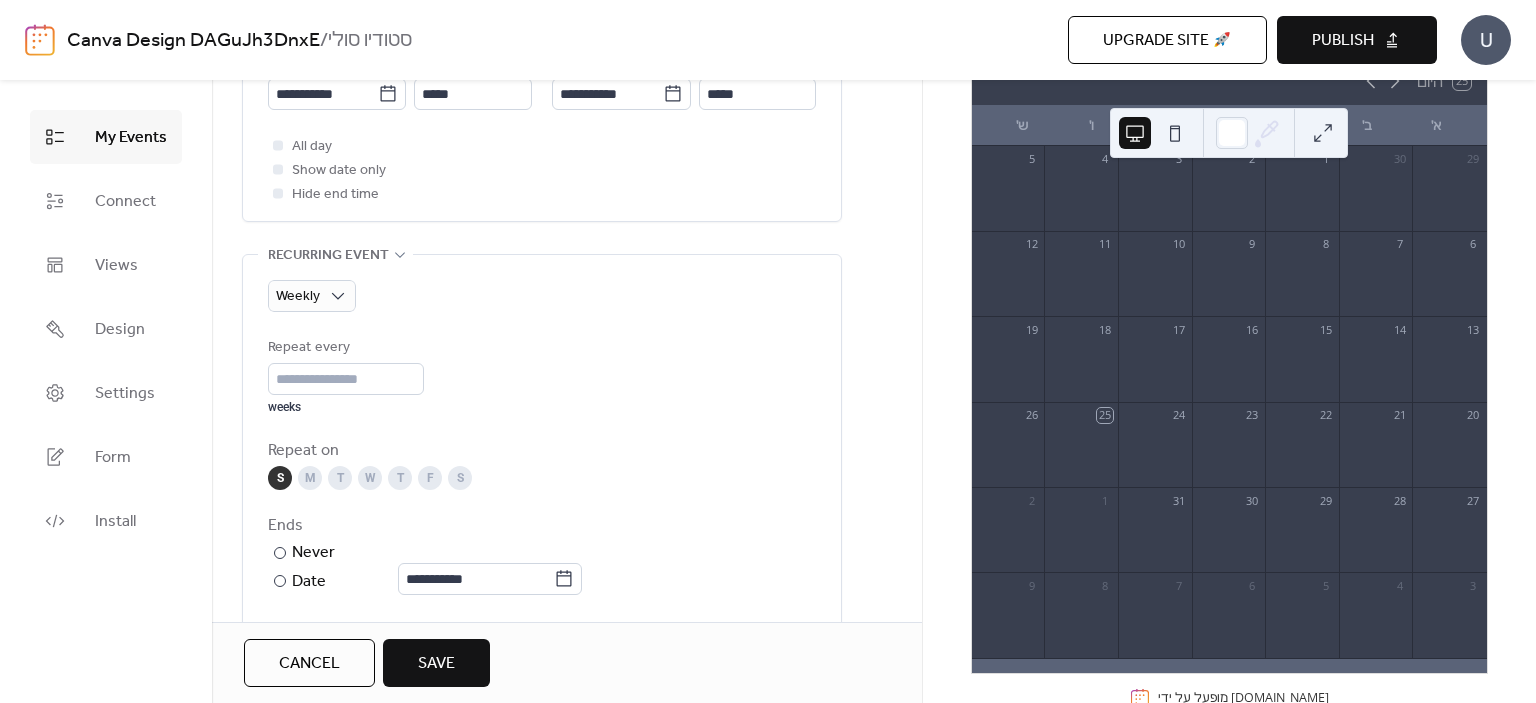click on "Save" at bounding box center [436, 663] 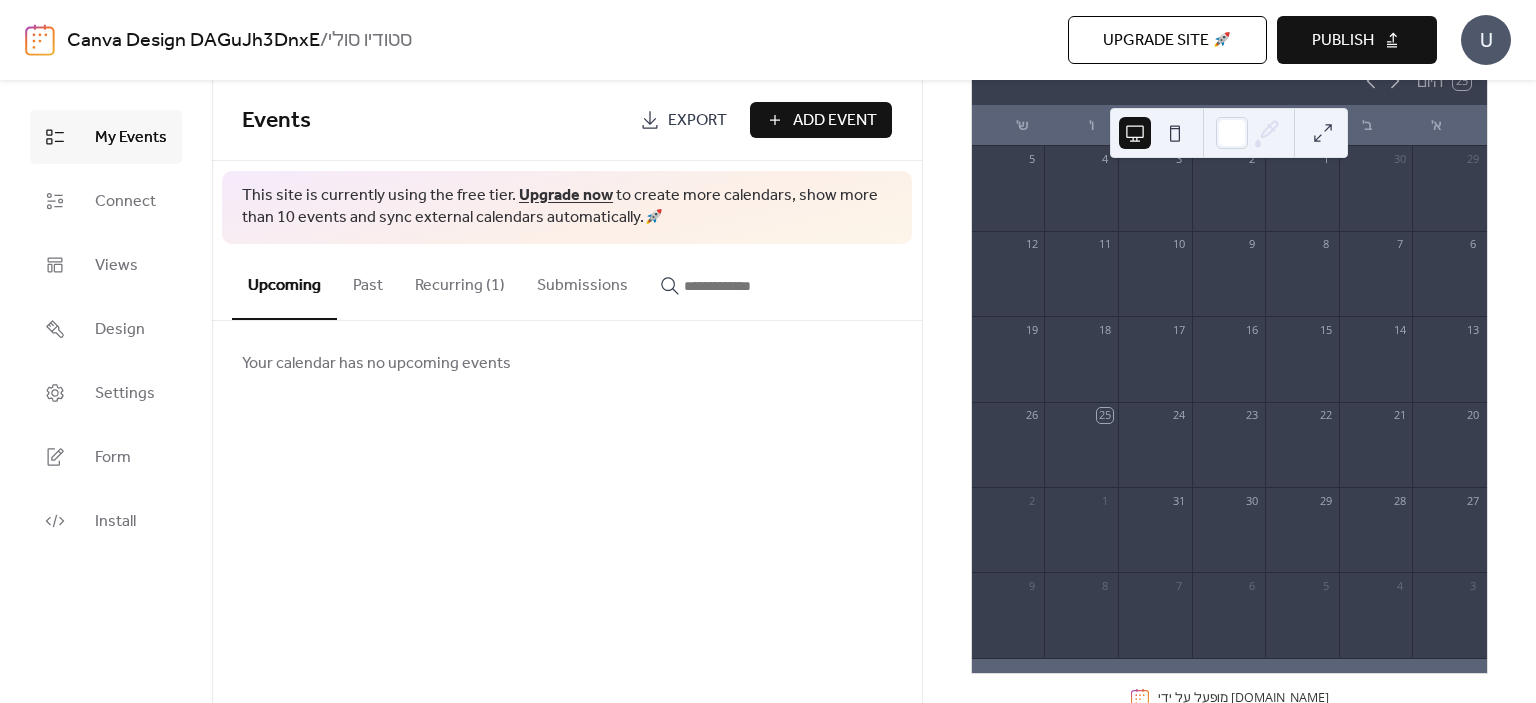click on "Recurring (1)" at bounding box center [460, 281] 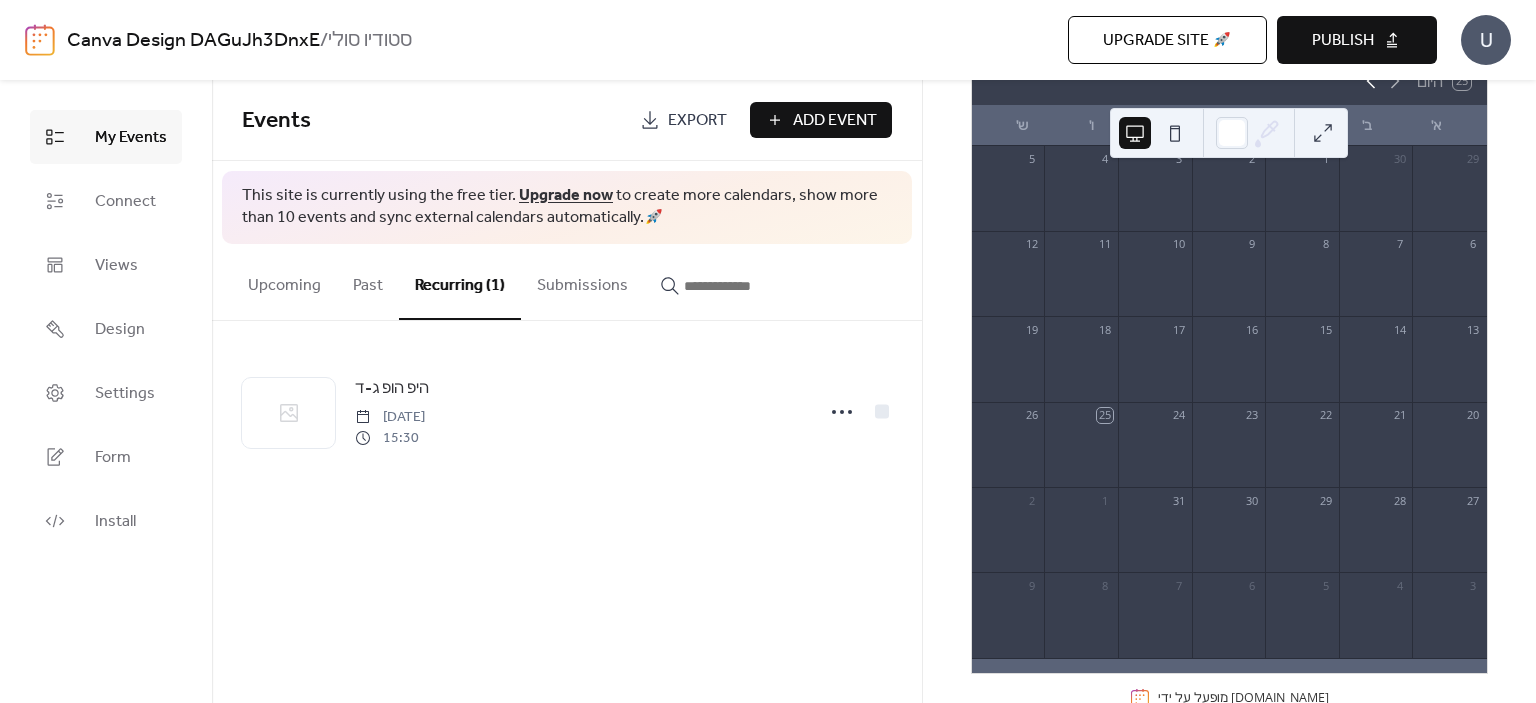 click 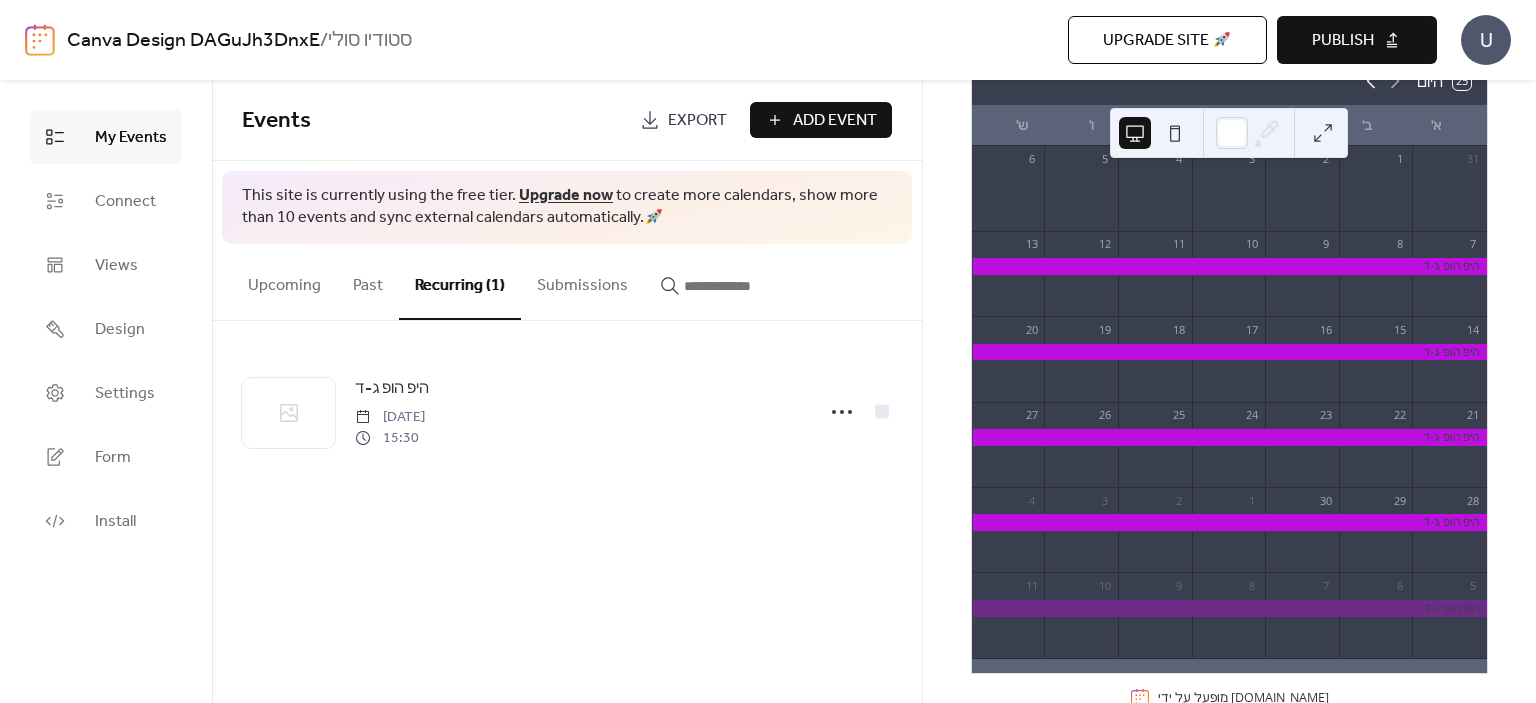 click 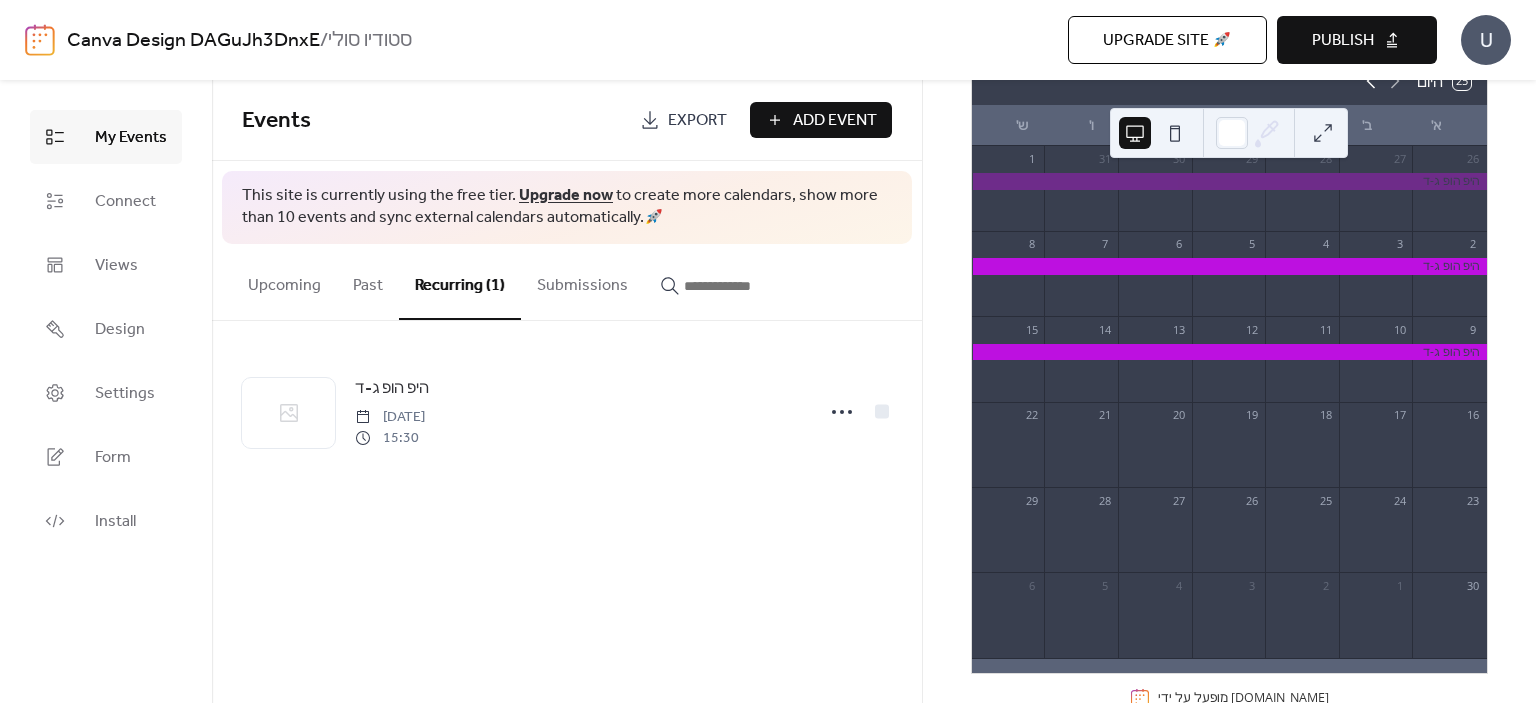 click 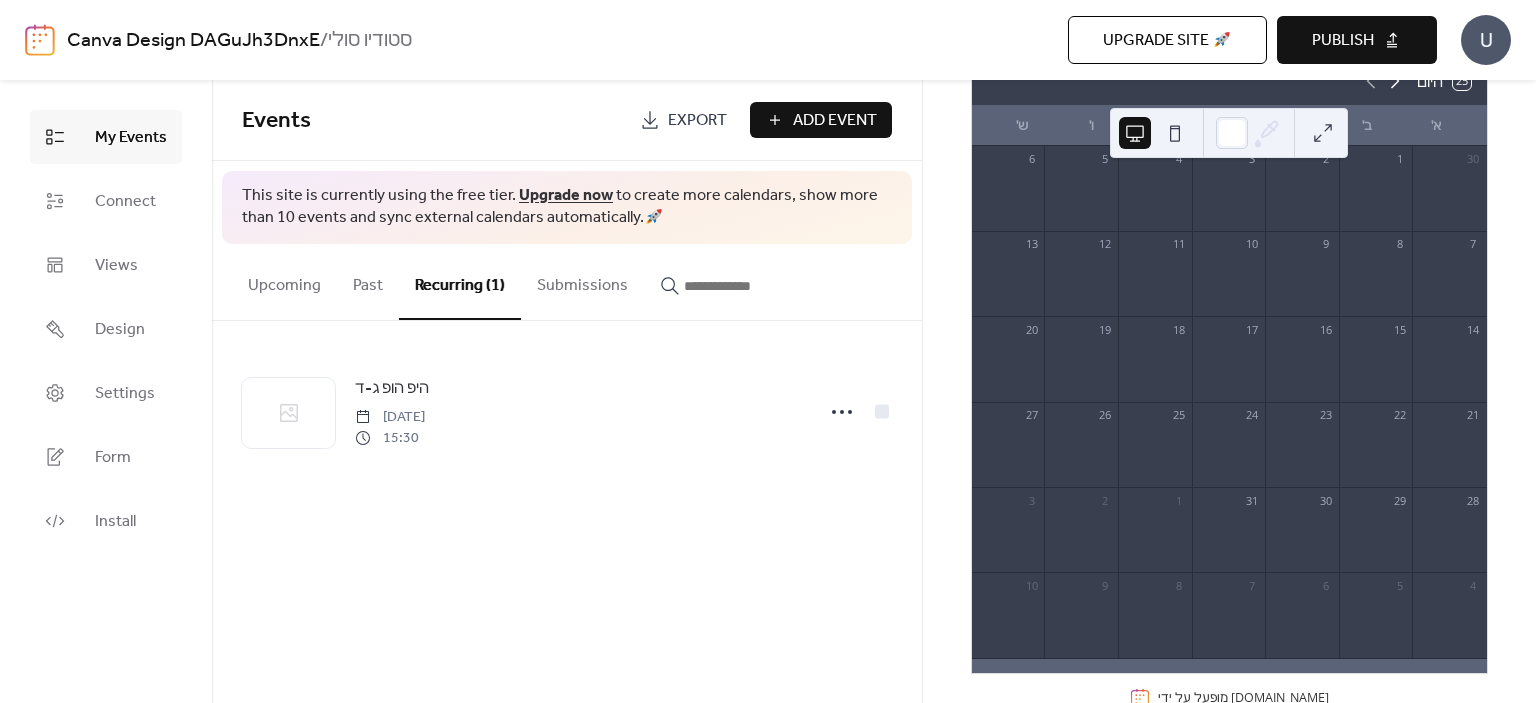 click 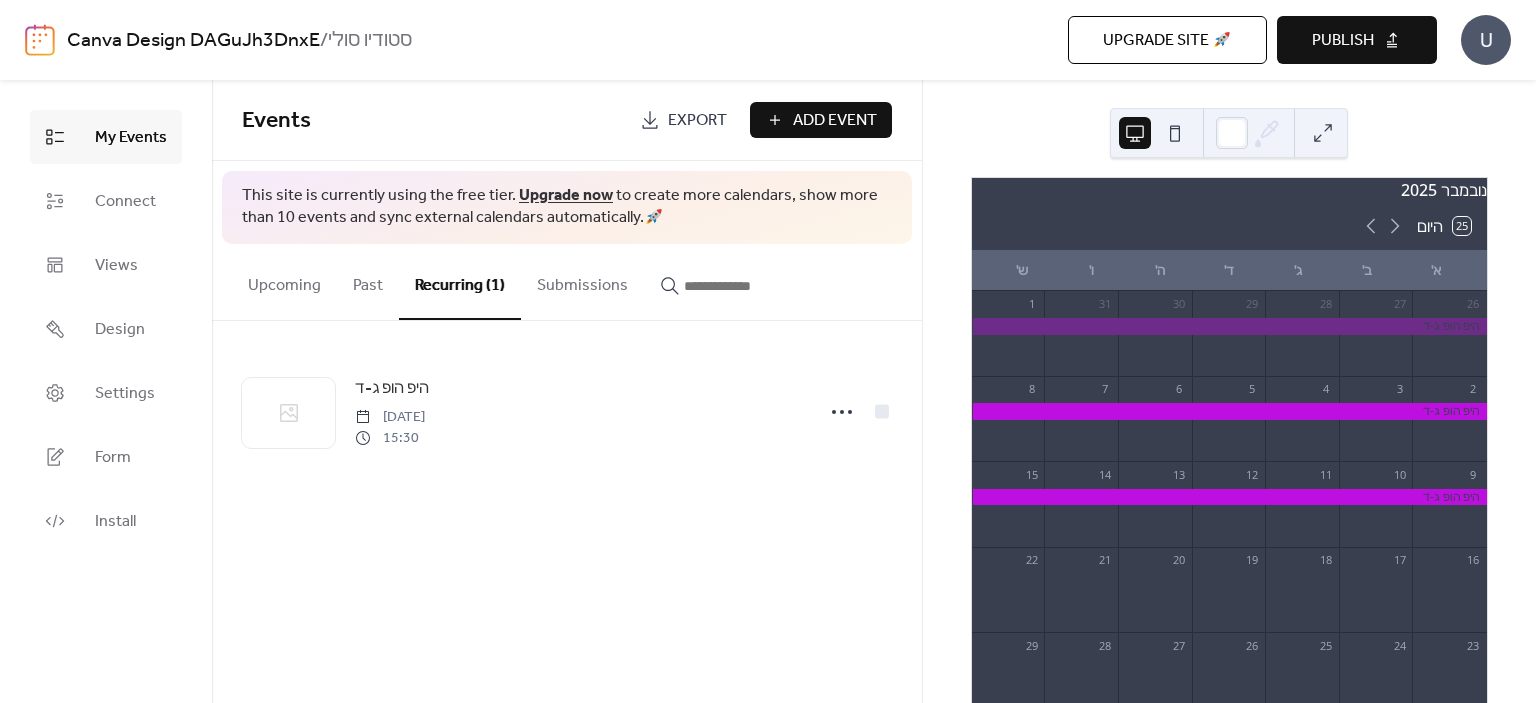 scroll, scrollTop: 0, scrollLeft: 0, axis: both 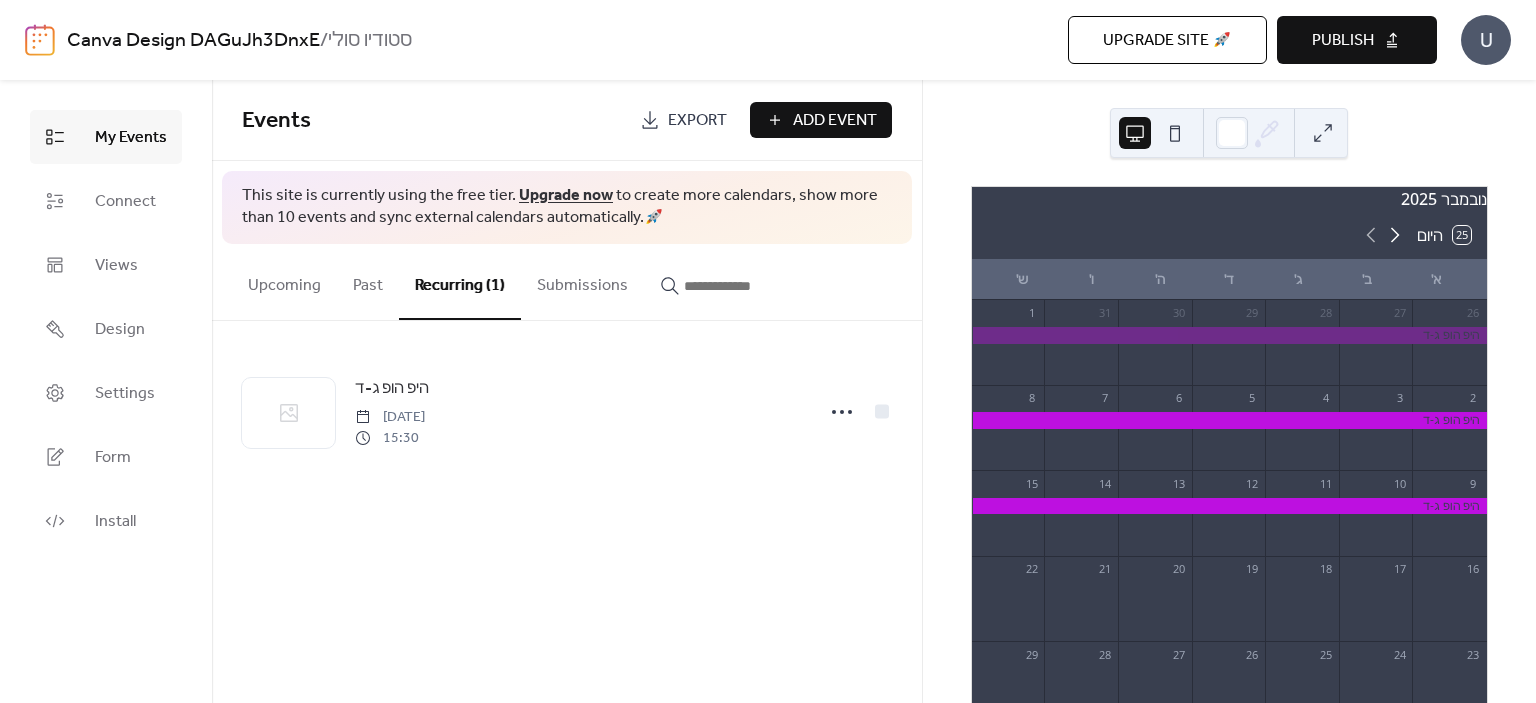 click 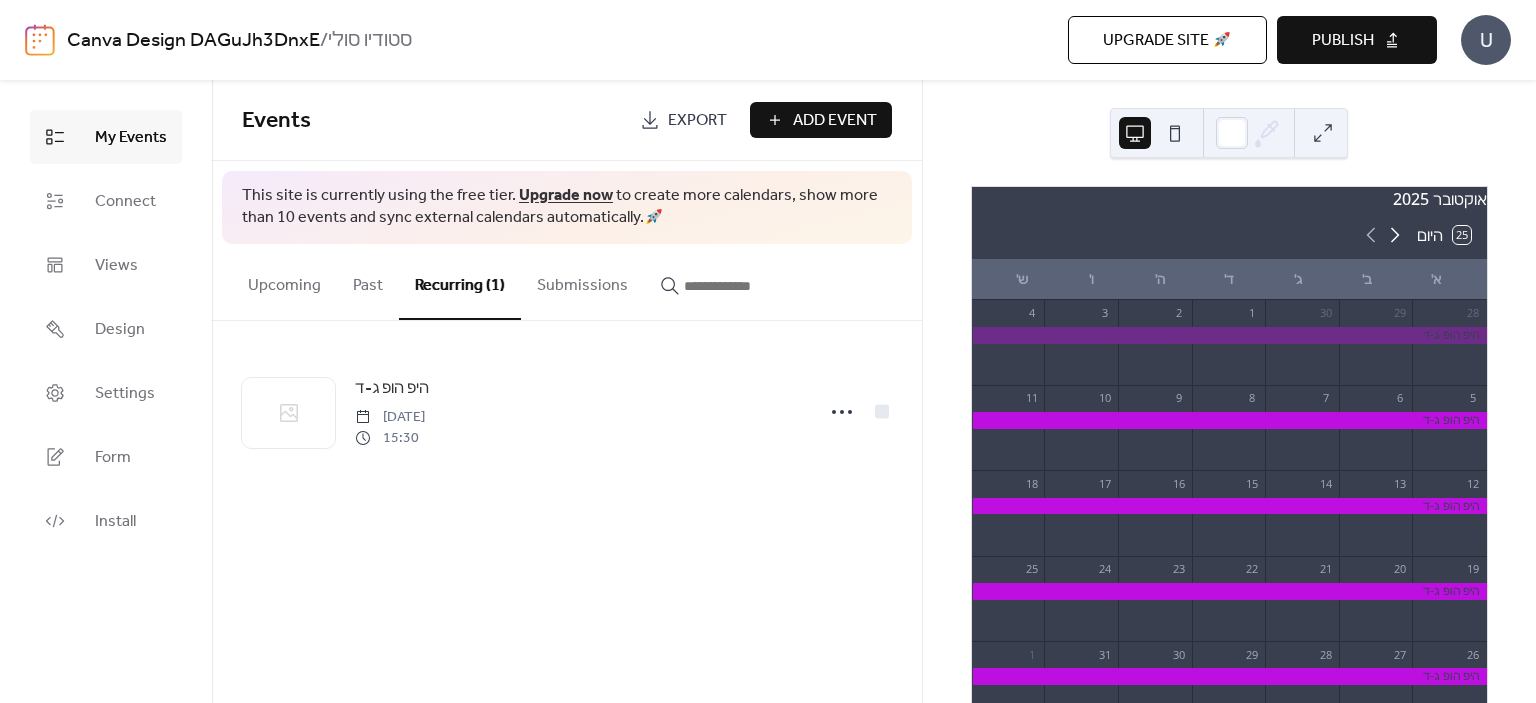 click 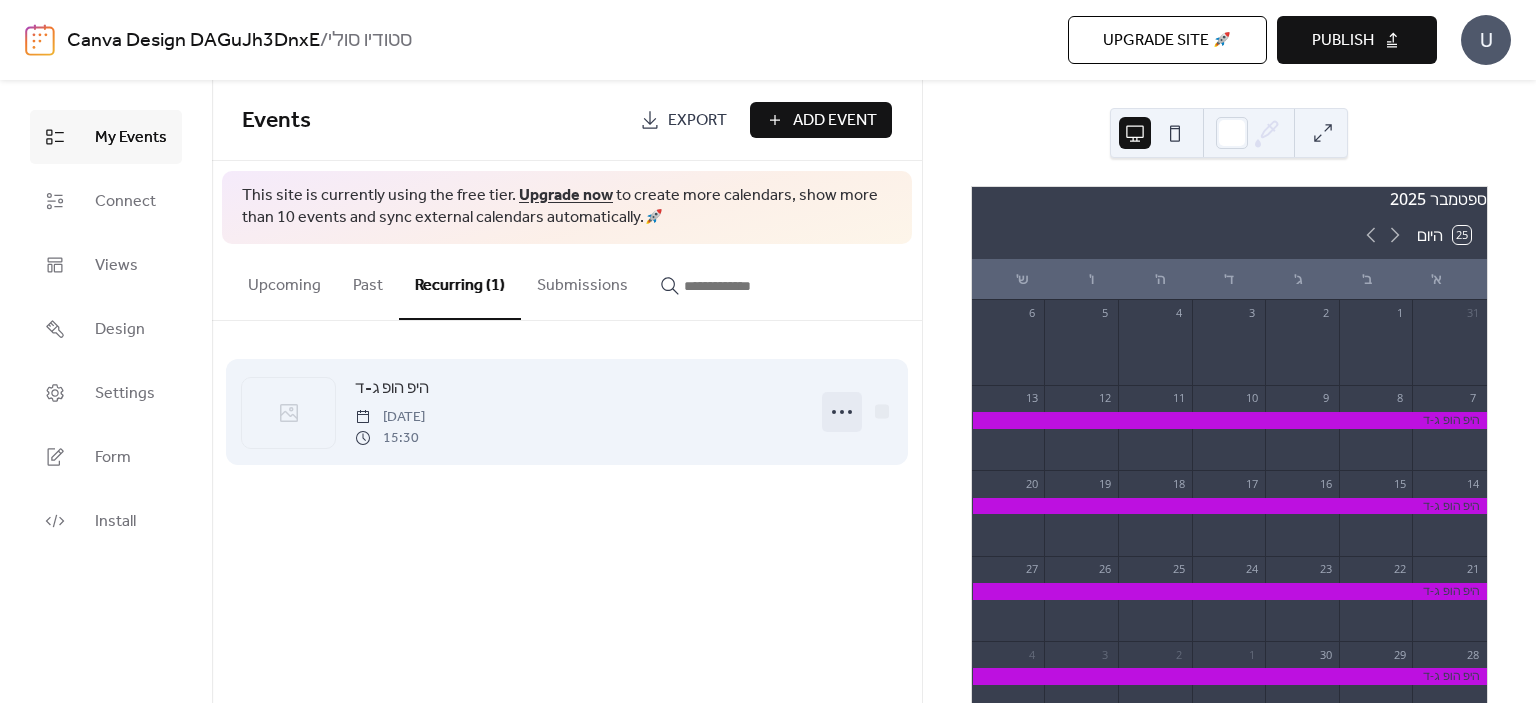 click 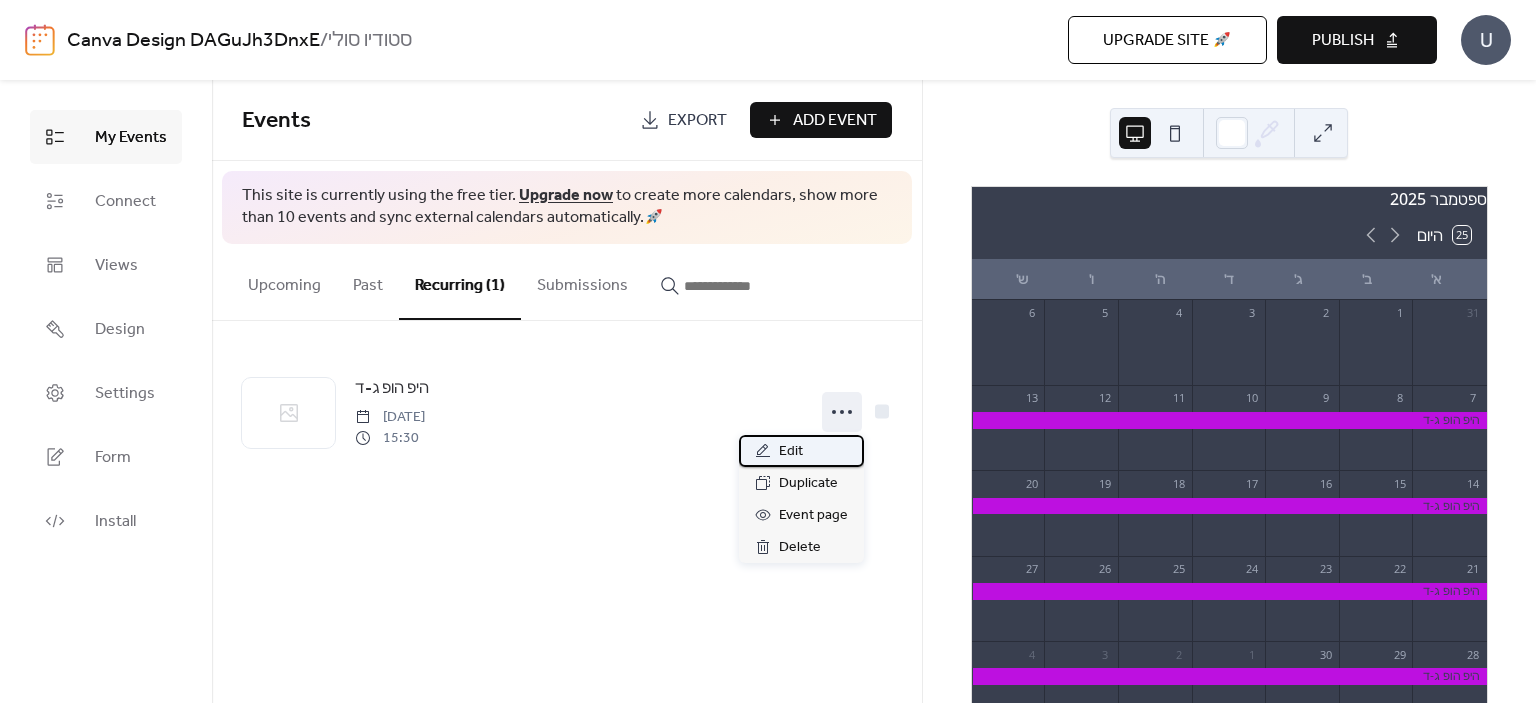 click on "Edit" at bounding box center [801, 451] 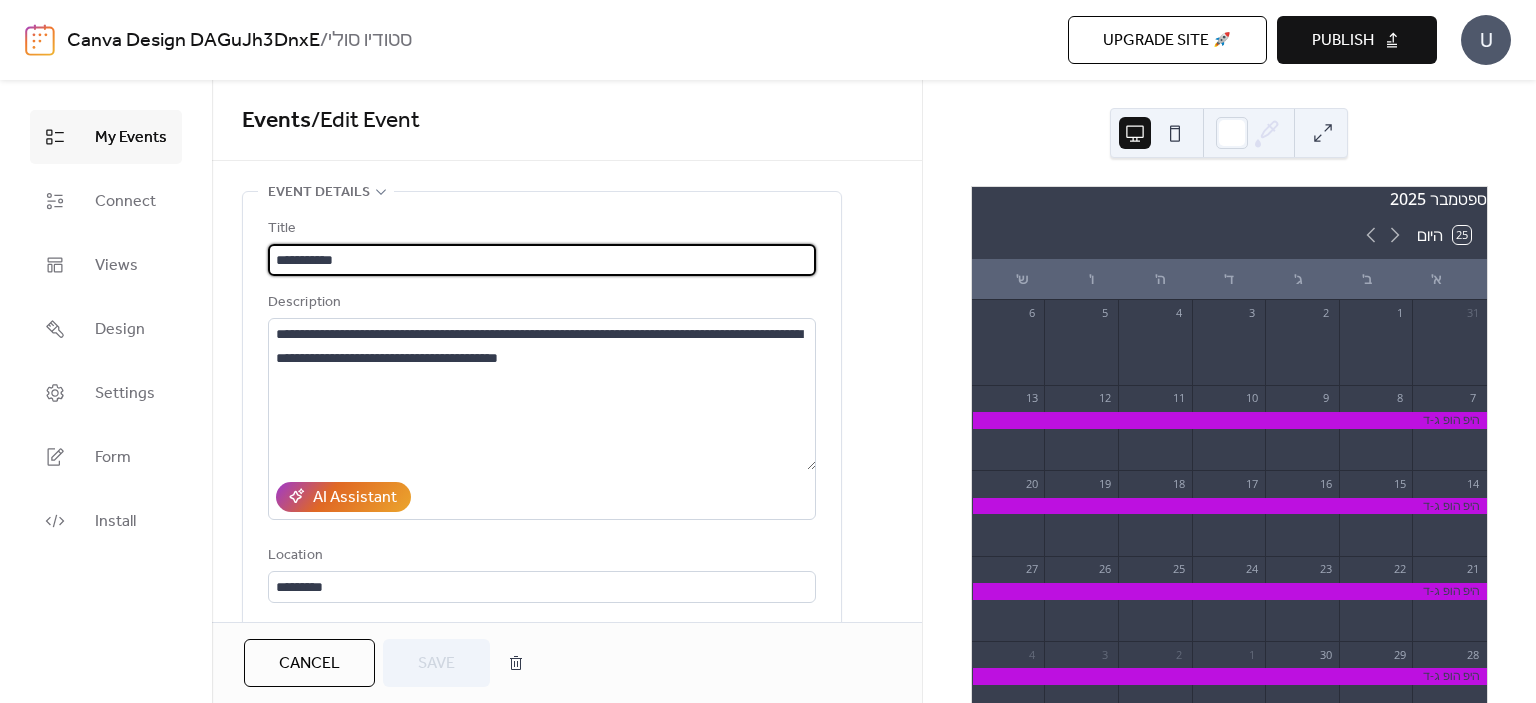 type on "**********" 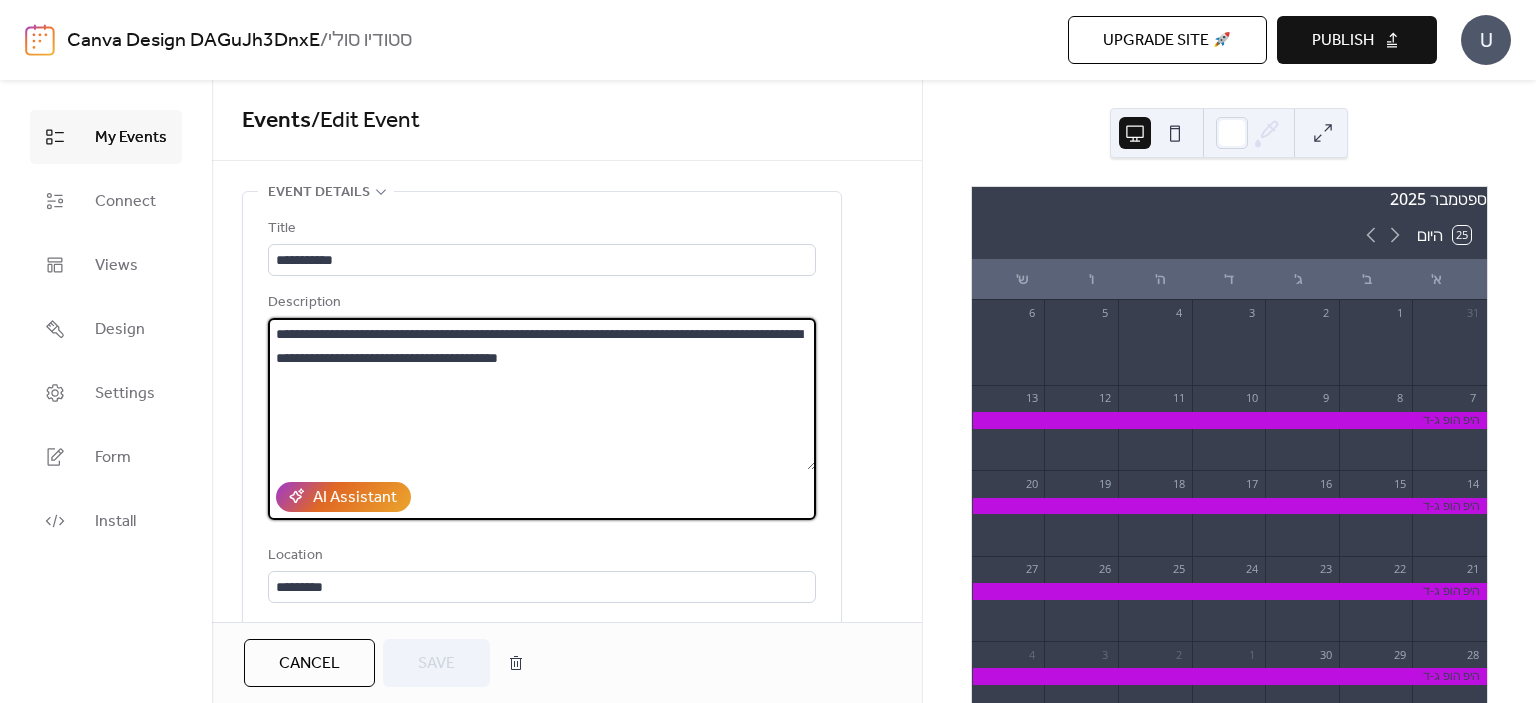 drag, startPoint x: 609, startPoint y: 356, endPoint x: 784, endPoint y: 327, distance: 177.38658 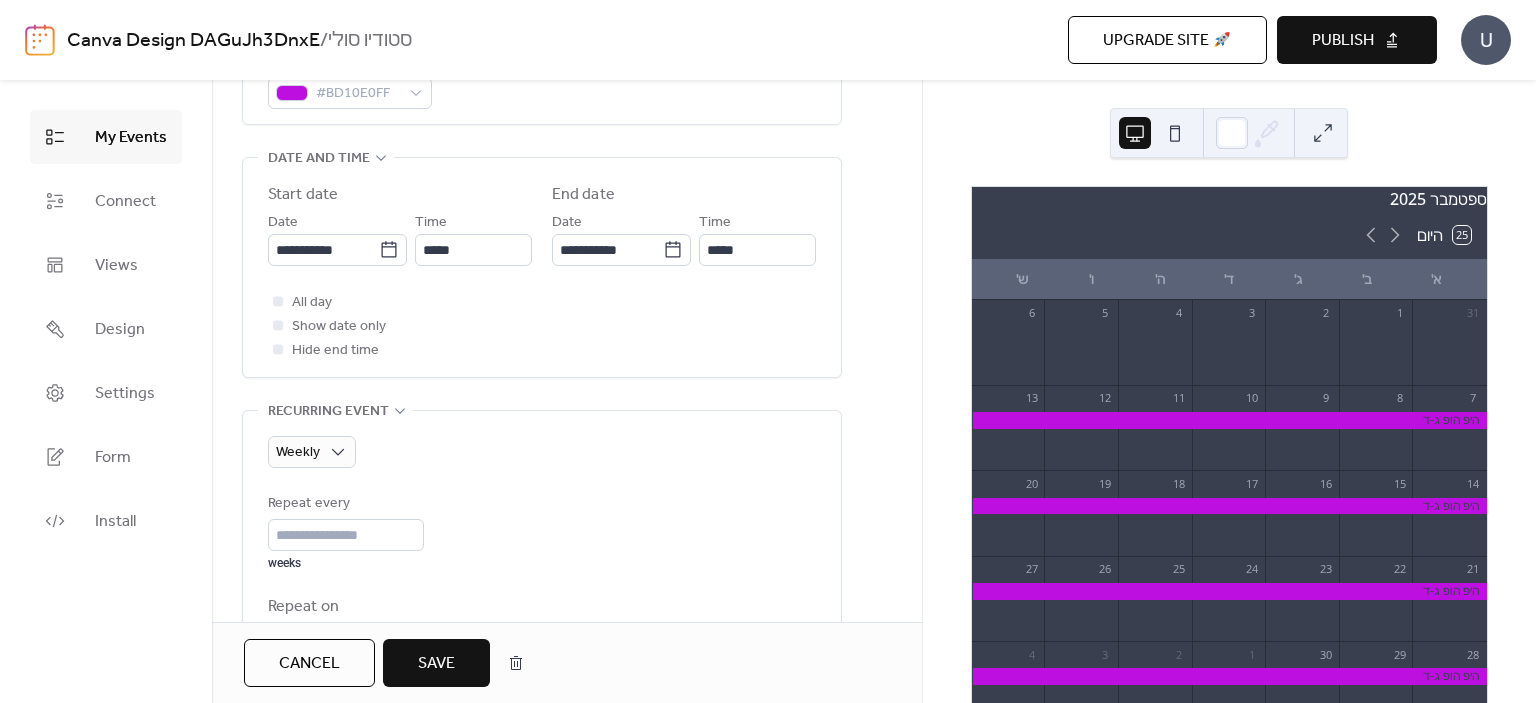 scroll, scrollTop: 680, scrollLeft: 0, axis: vertical 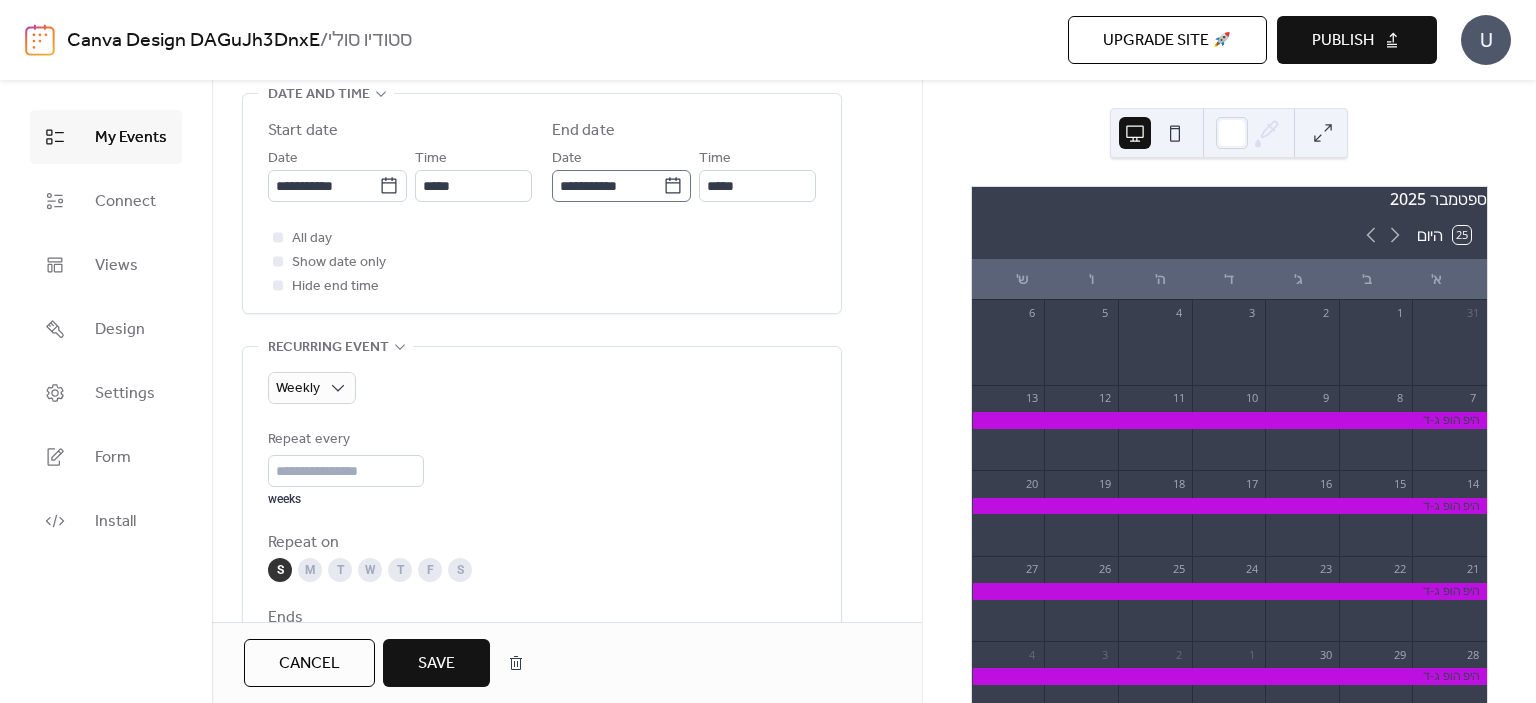 type 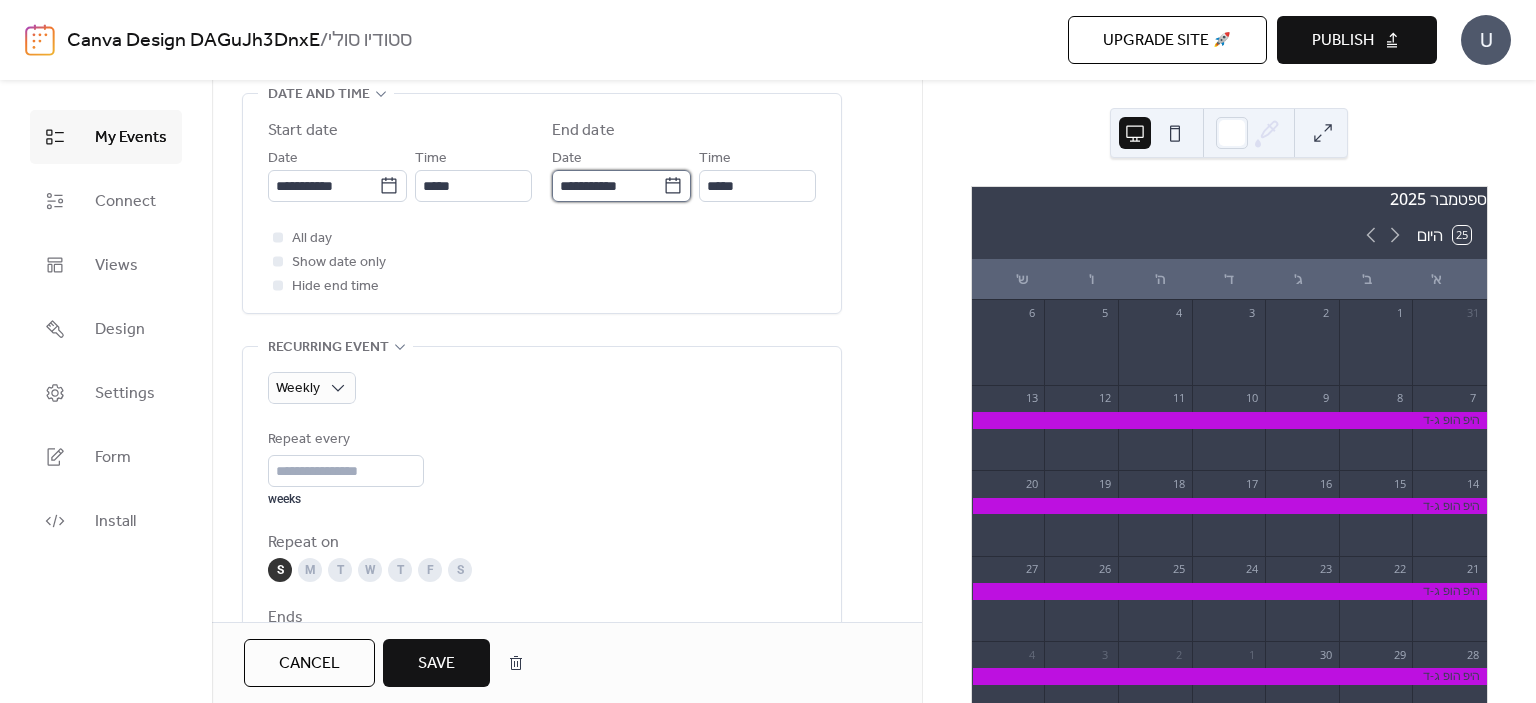 click on "**********" at bounding box center [607, 186] 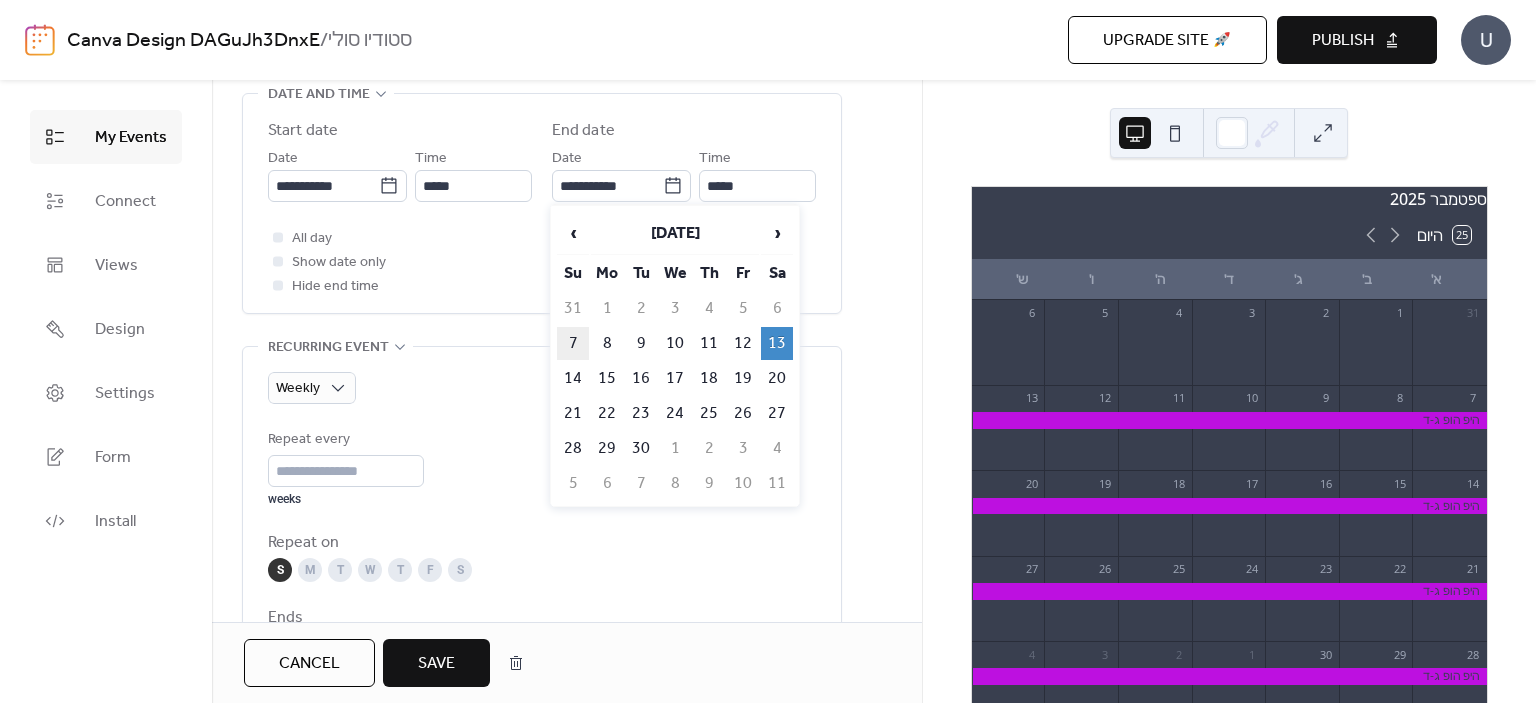 click on "7" at bounding box center [573, 343] 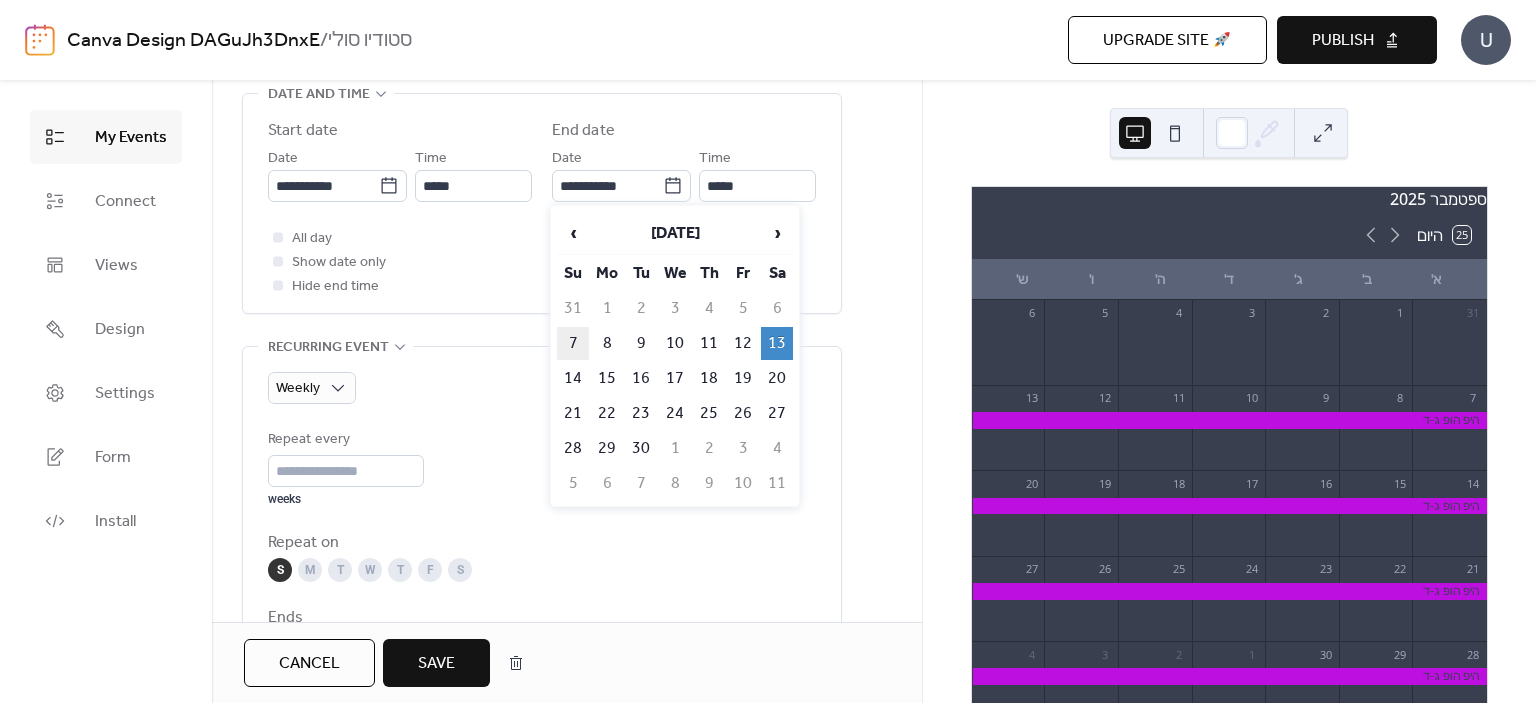 type on "**********" 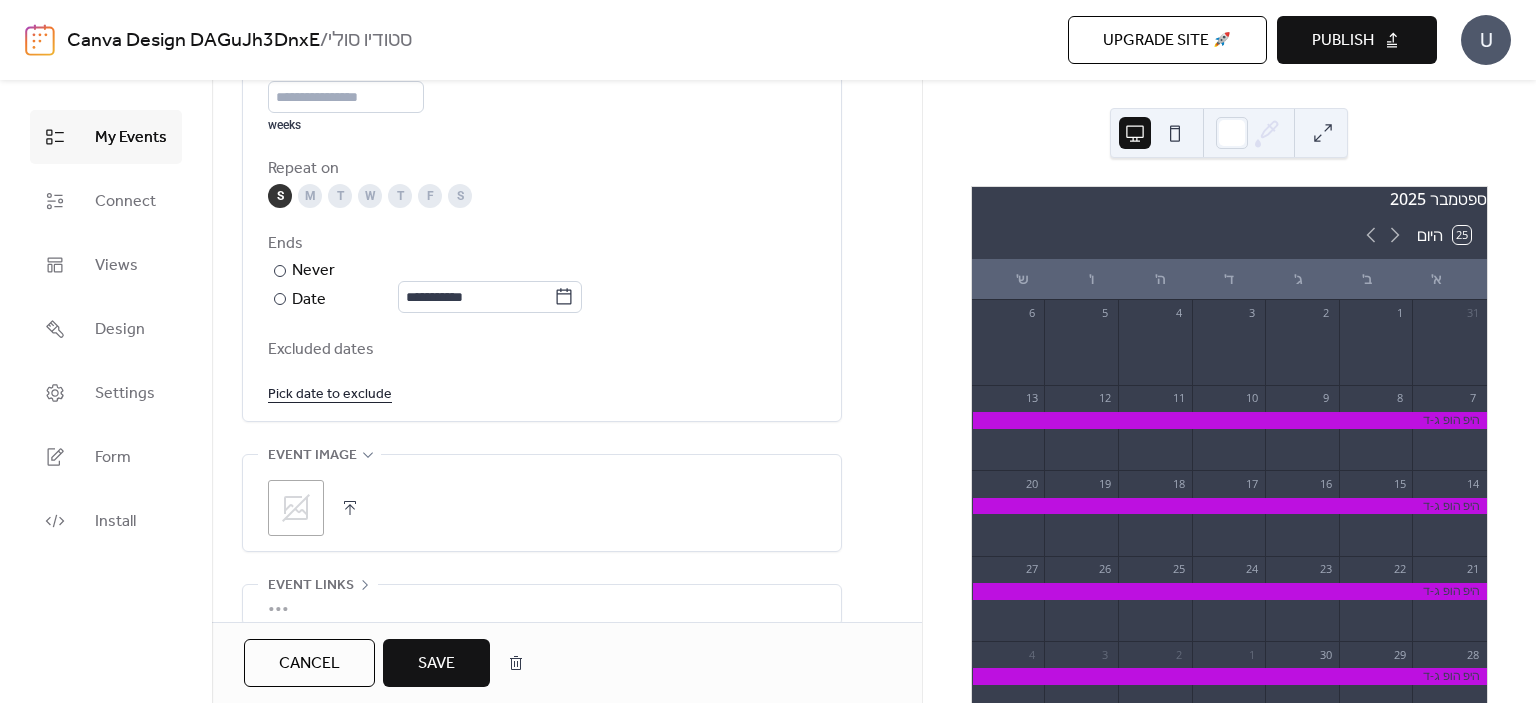 scroll, scrollTop: 1062, scrollLeft: 0, axis: vertical 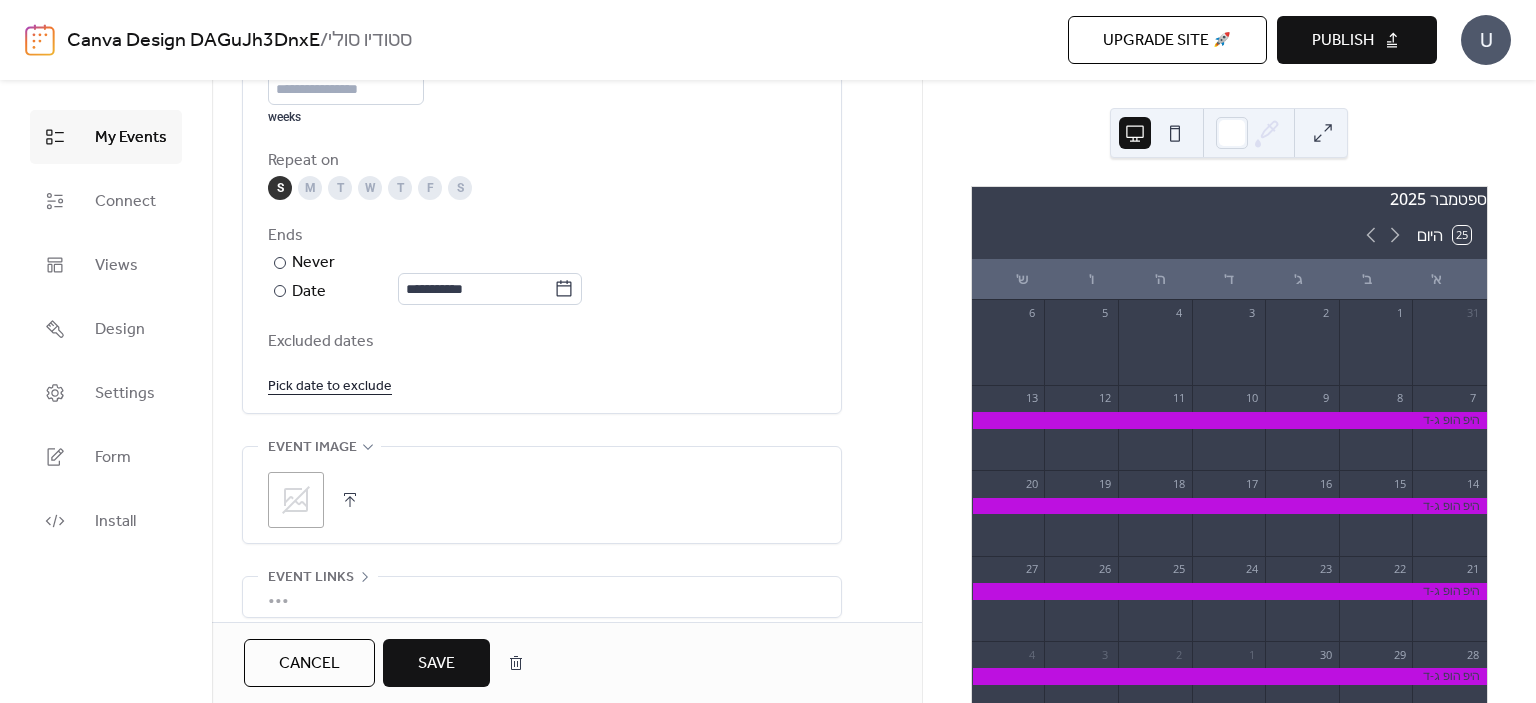 click on "Save" at bounding box center (436, 664) 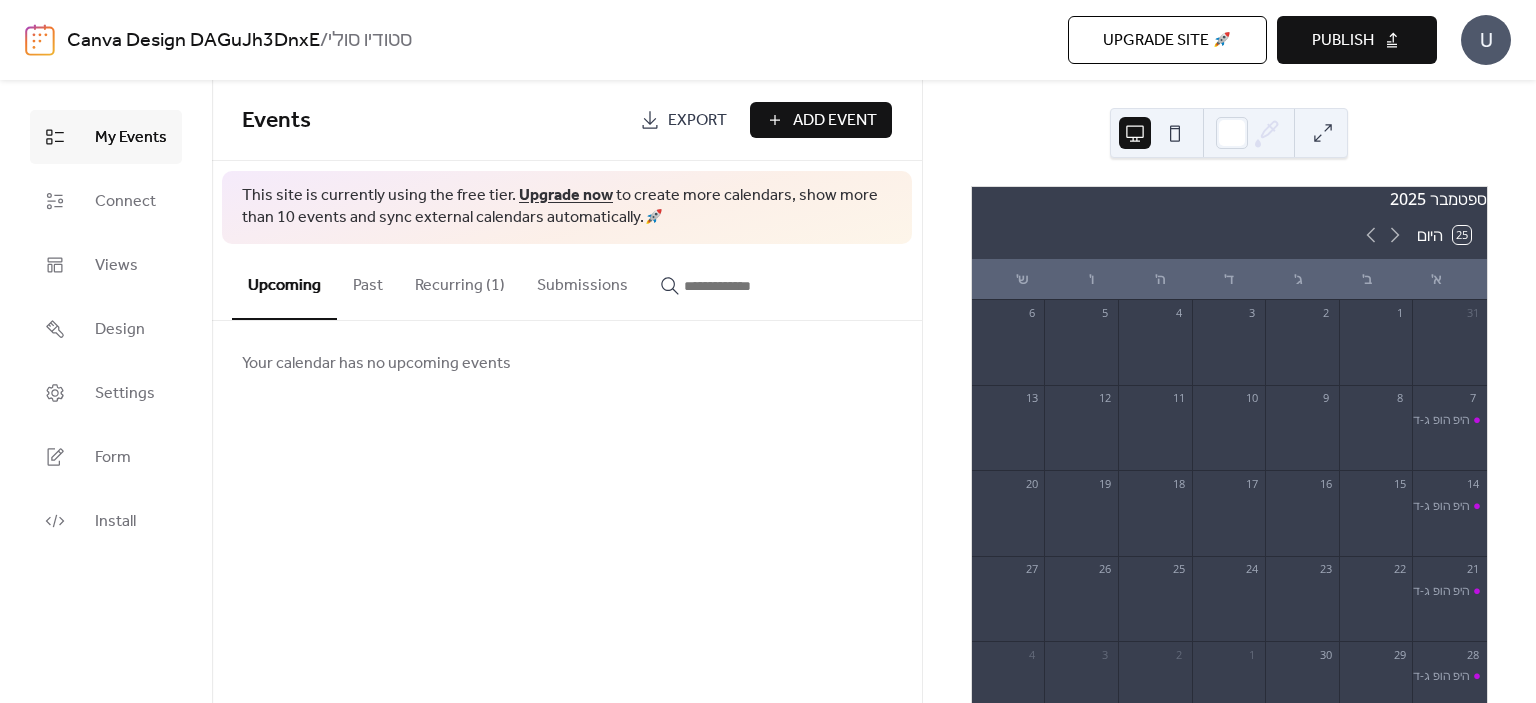 click on "Add Event" at bounding box center (835, 121) 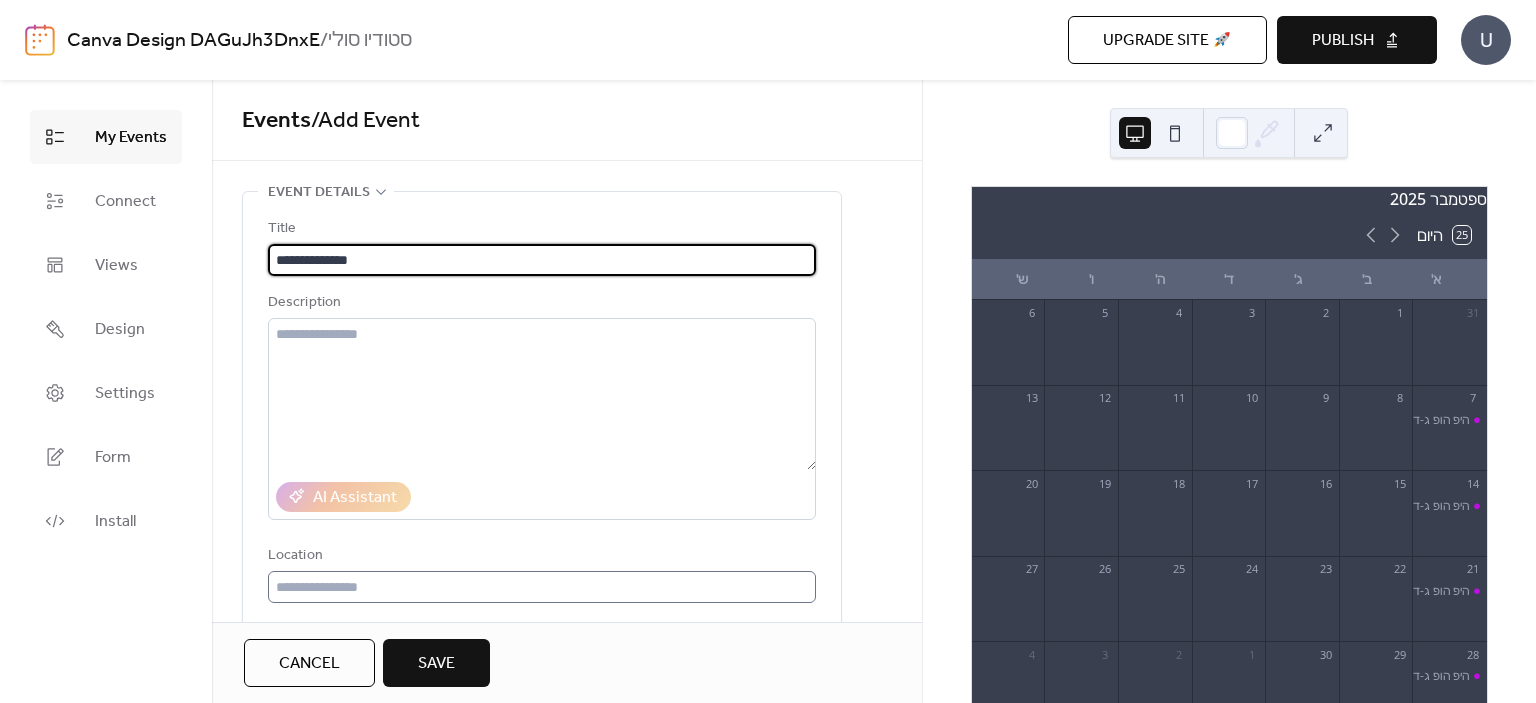 type on "**********" 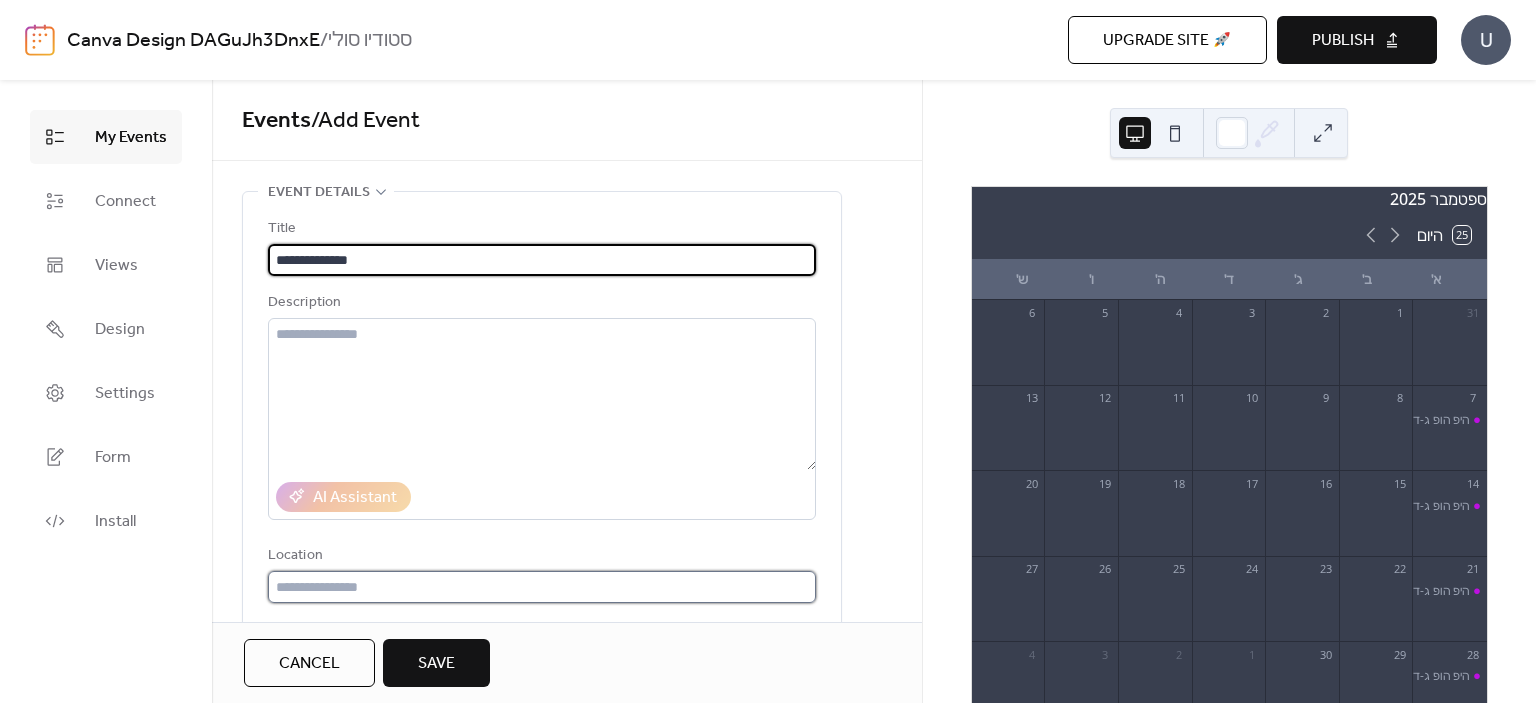 click at bounding box center (542, 587) 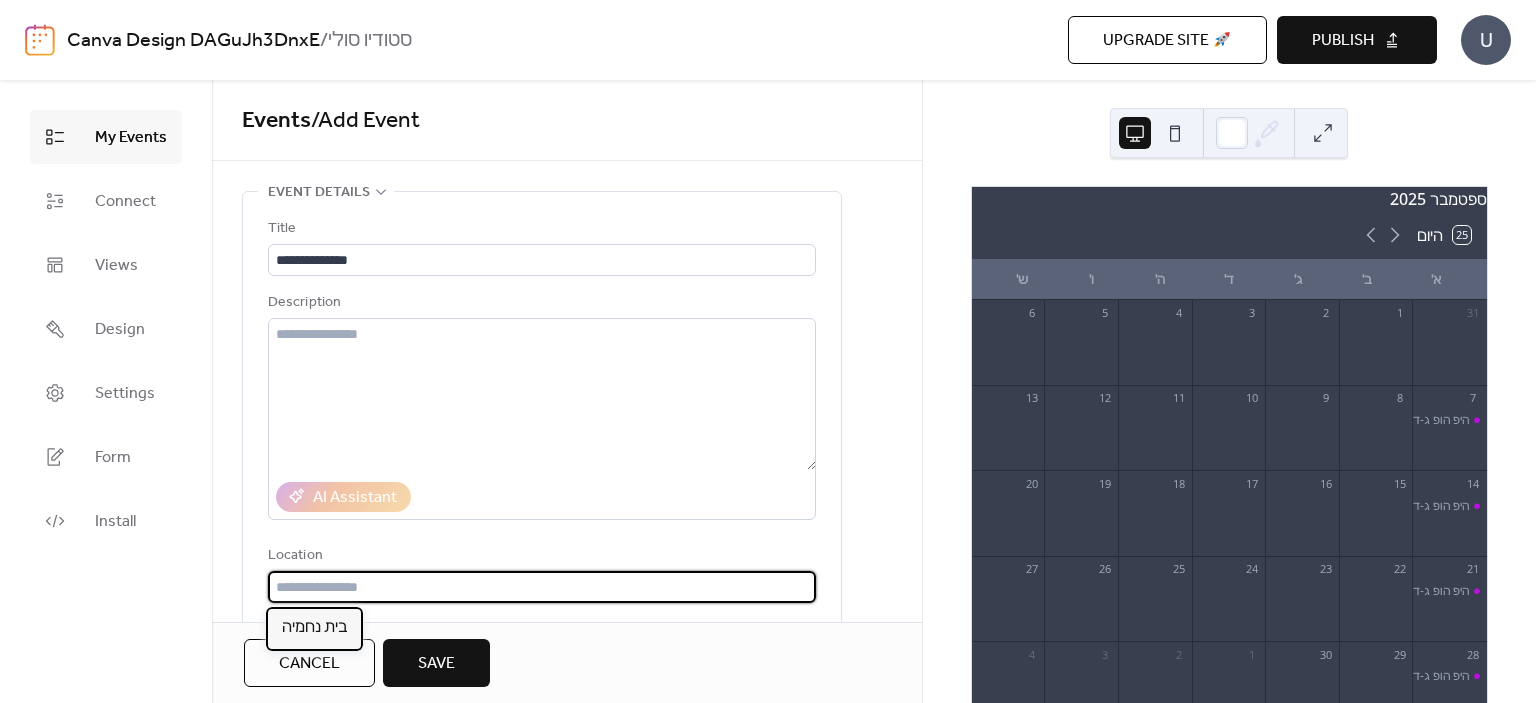 click on "בית נחמיה" at bounding box center [314, 628] 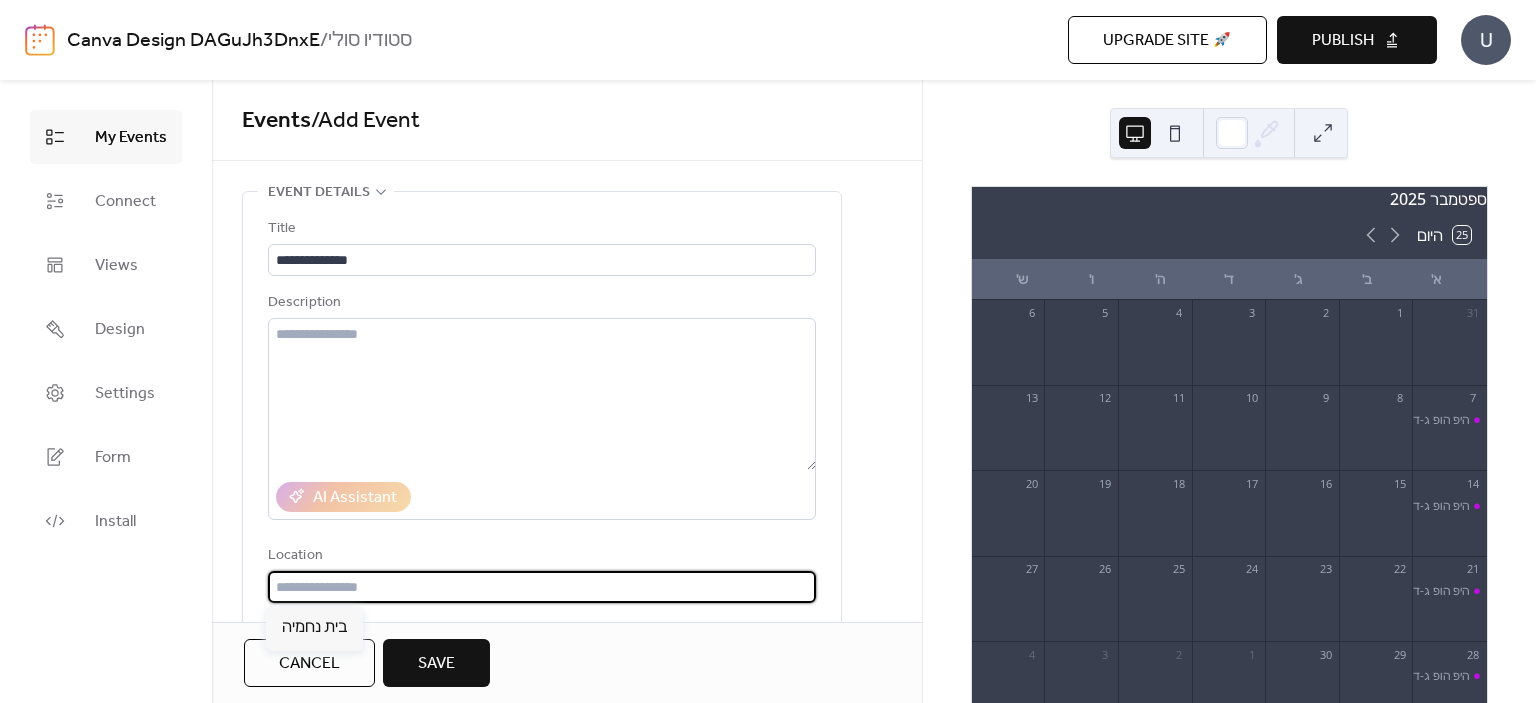 type on "*********" 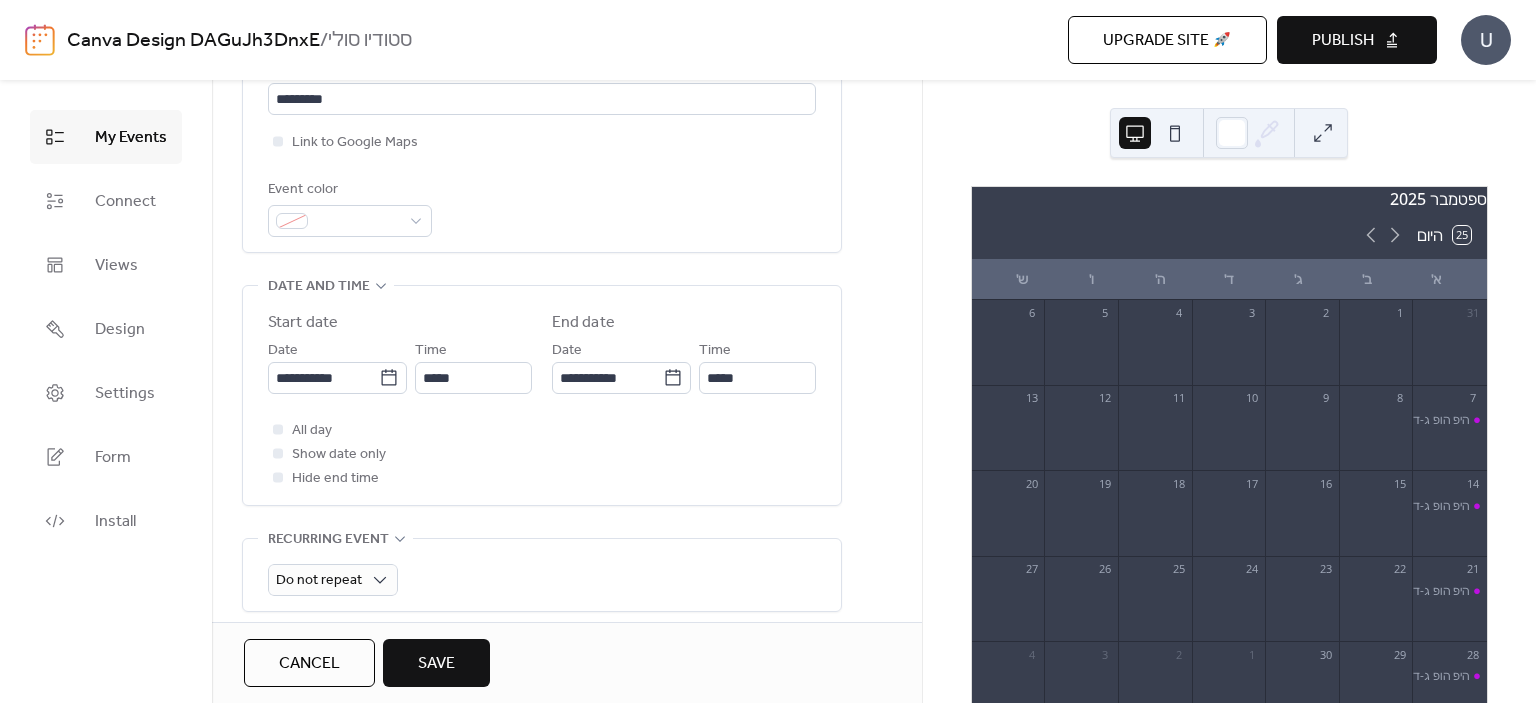 scroll, scrollTop: 491, scrollLeft: 0, axis: vertical 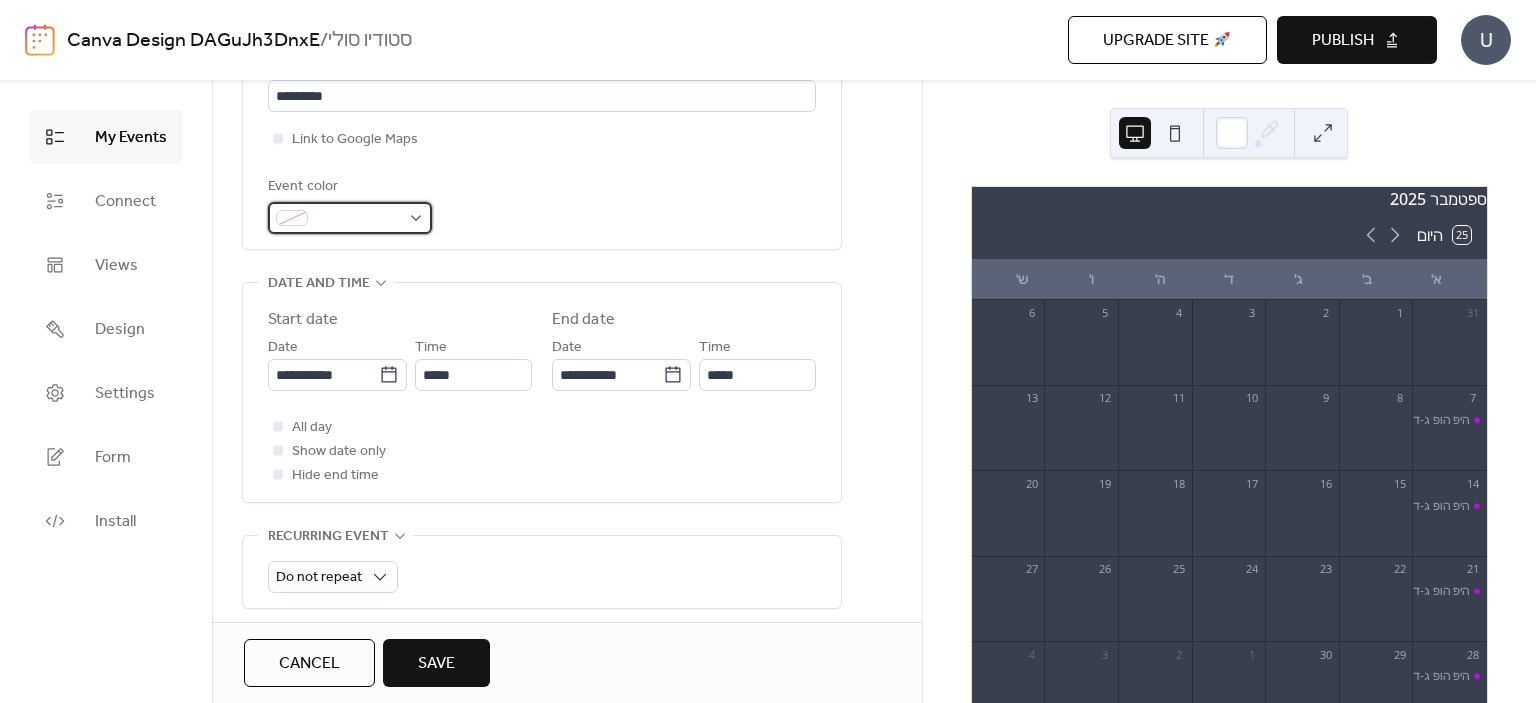 click at bounding box center [358, 219] 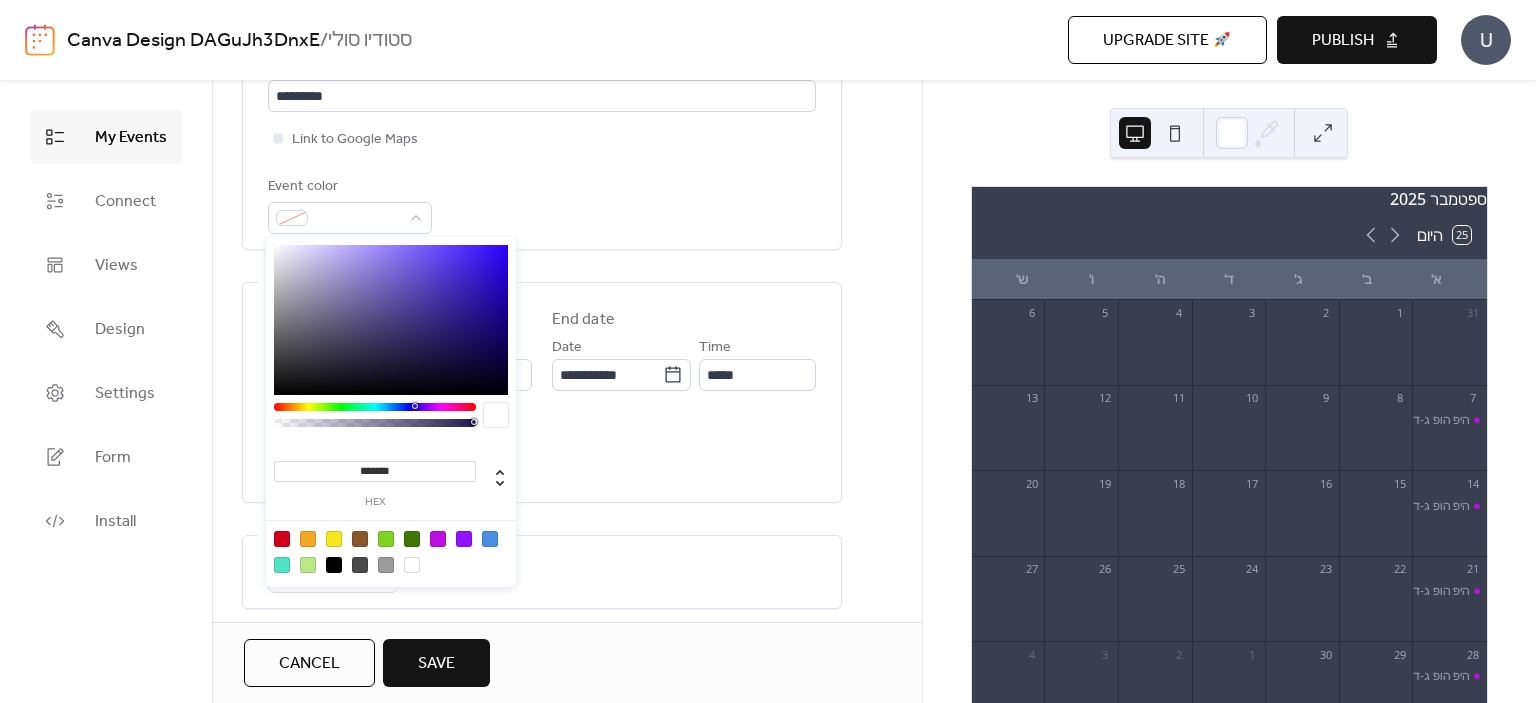 click at bounding box center (438, 539) 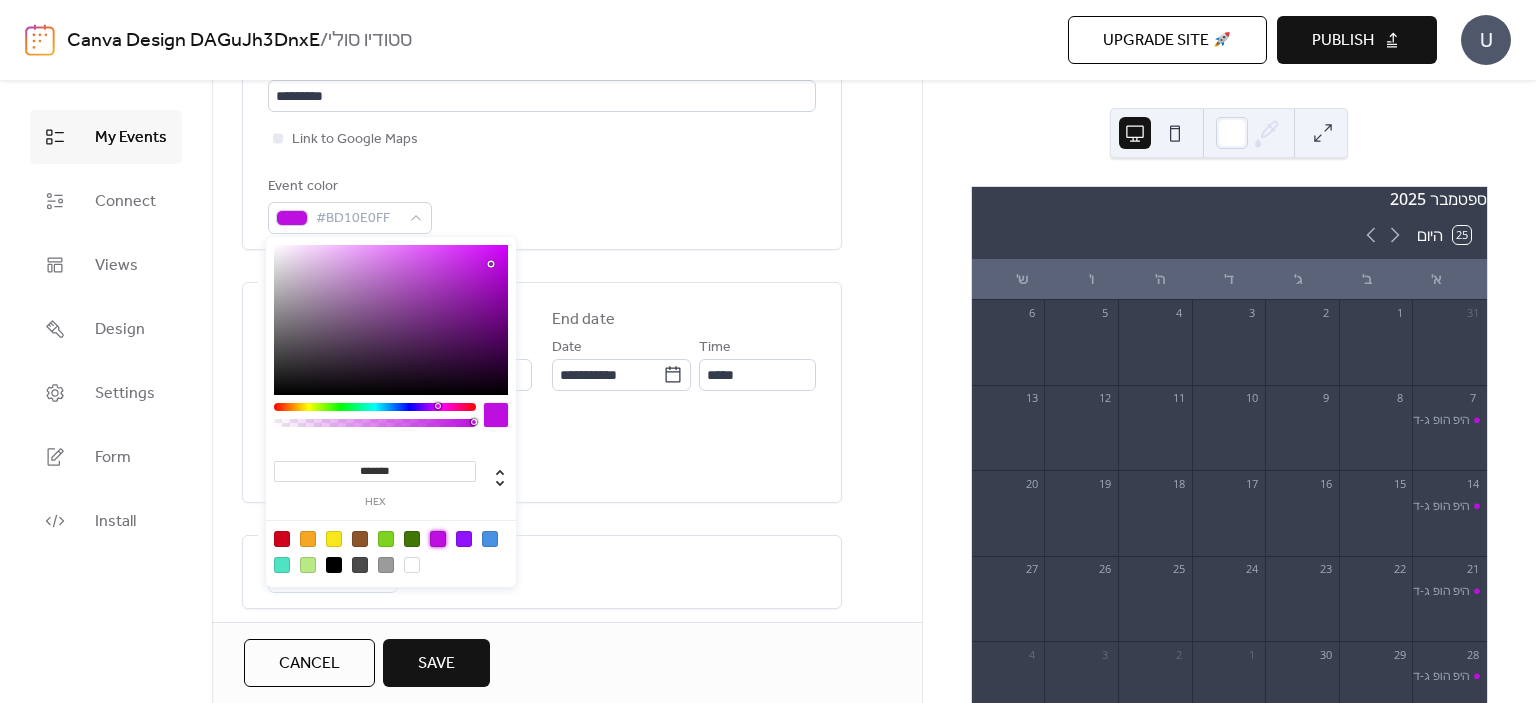 click on "**********" at bounding box center (567, 341) 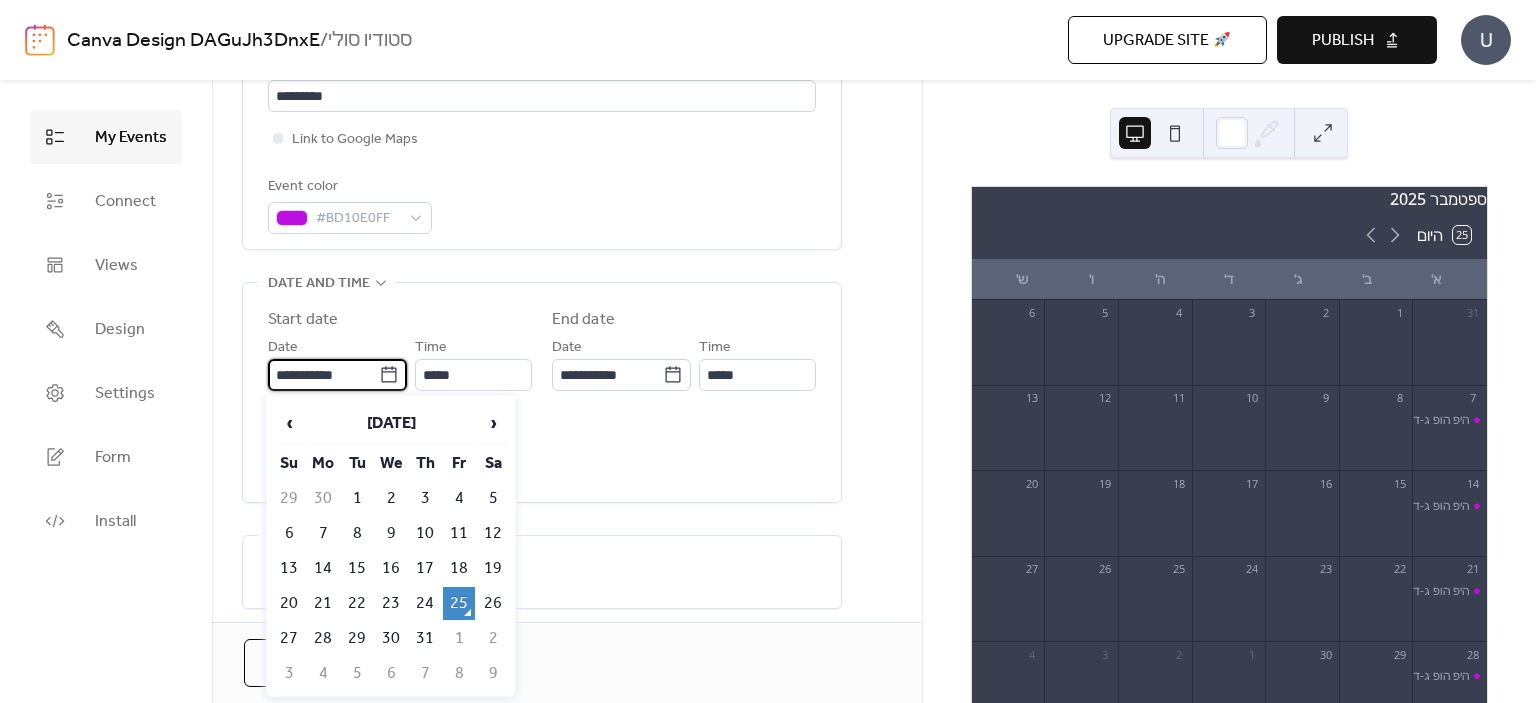 click on "**********" at bounding box center (323, 375) 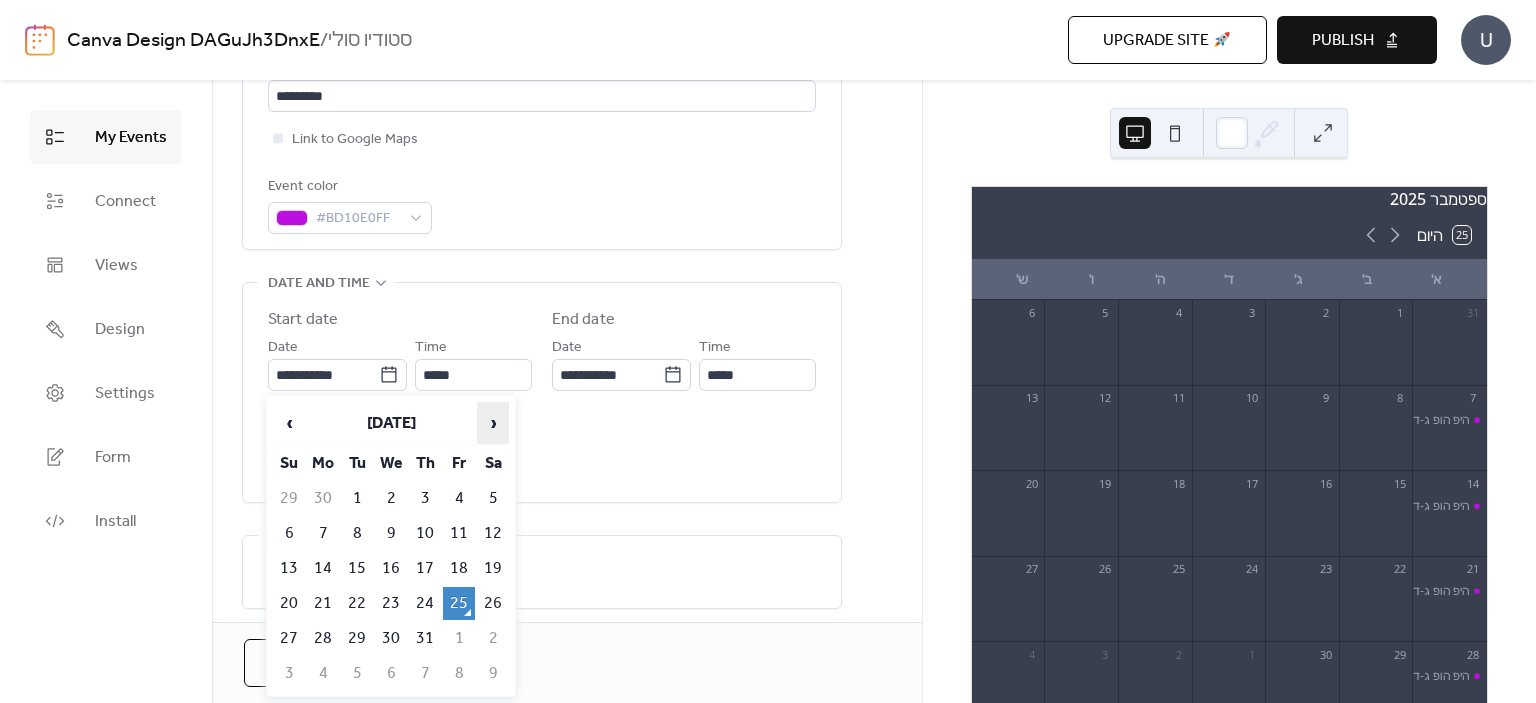 click on "›" at bounding box center (493, 423) 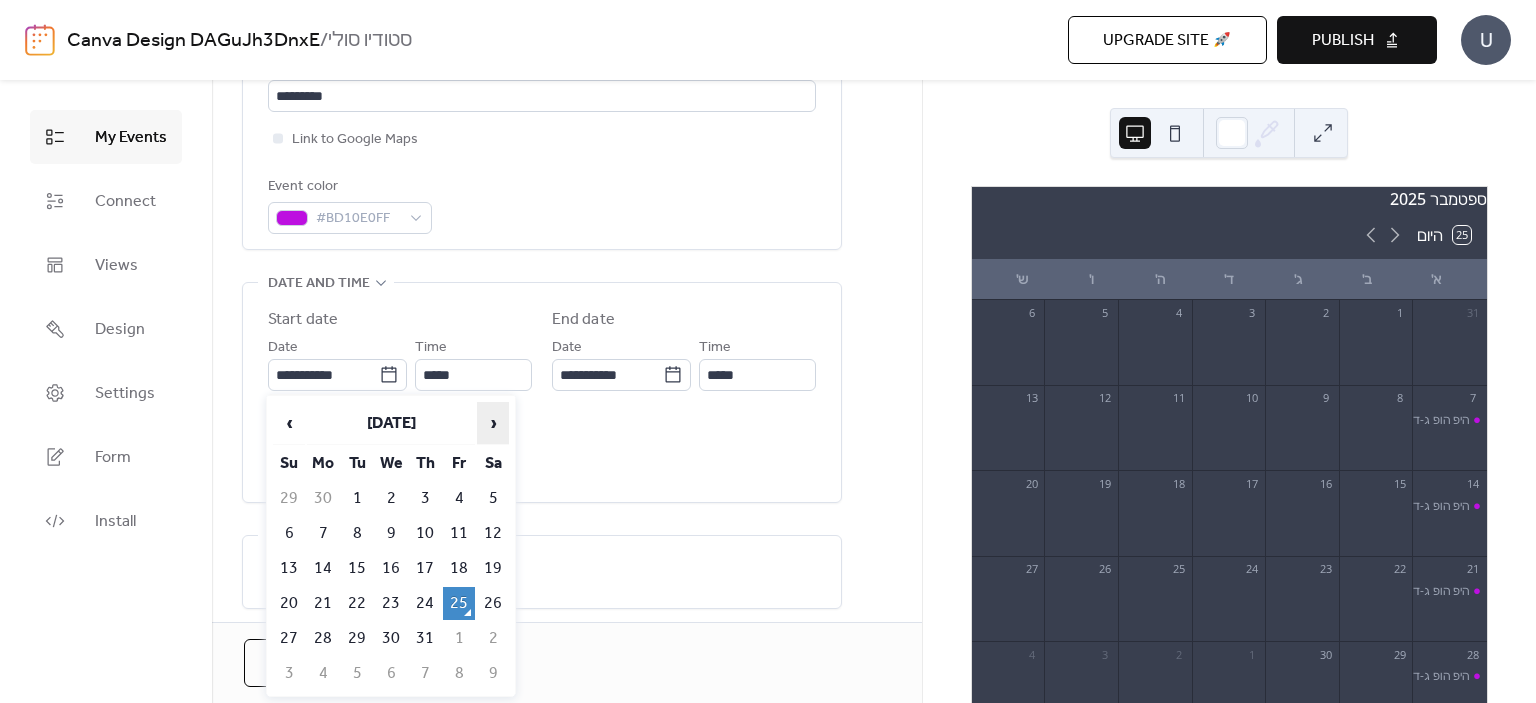 click on "›" at bounding box center [493, 423] 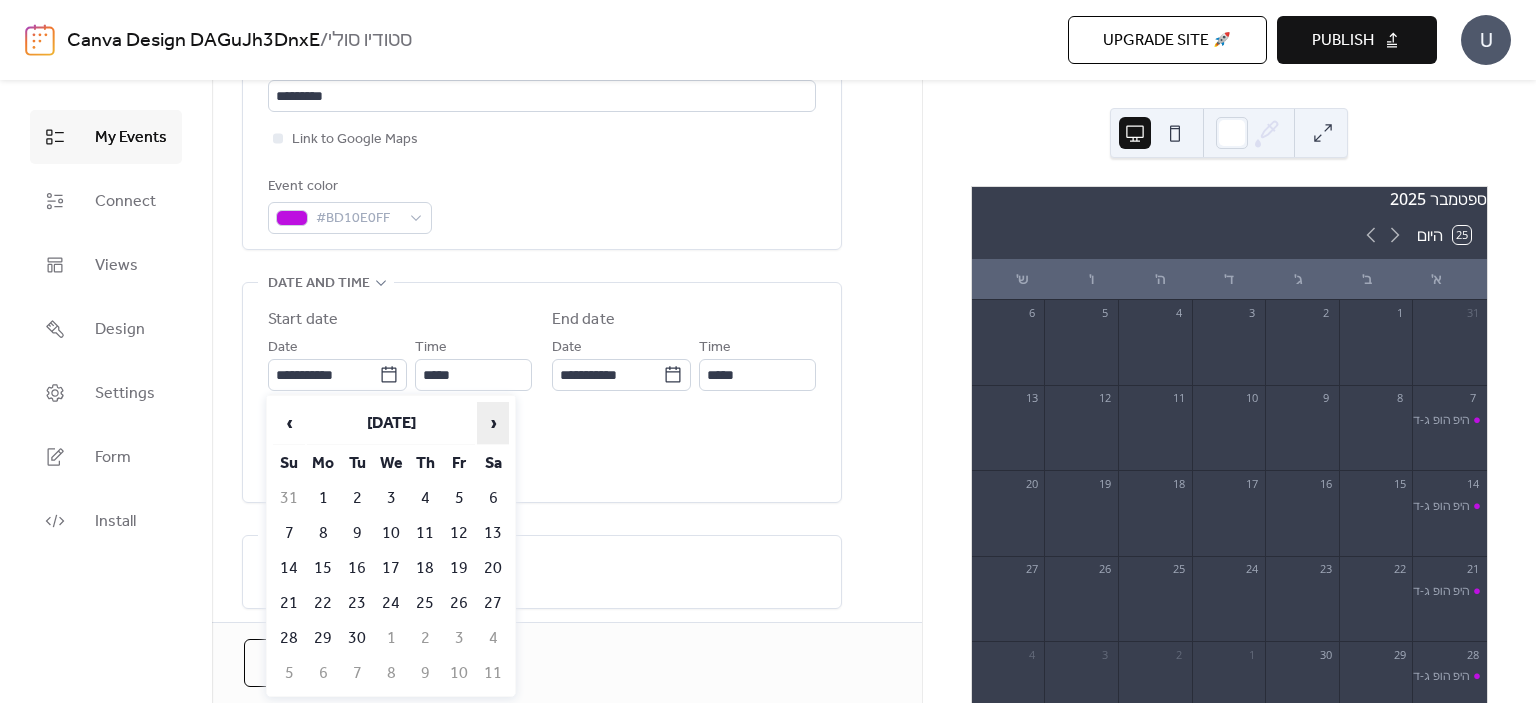click on "›" at bounding box center (493, 423) 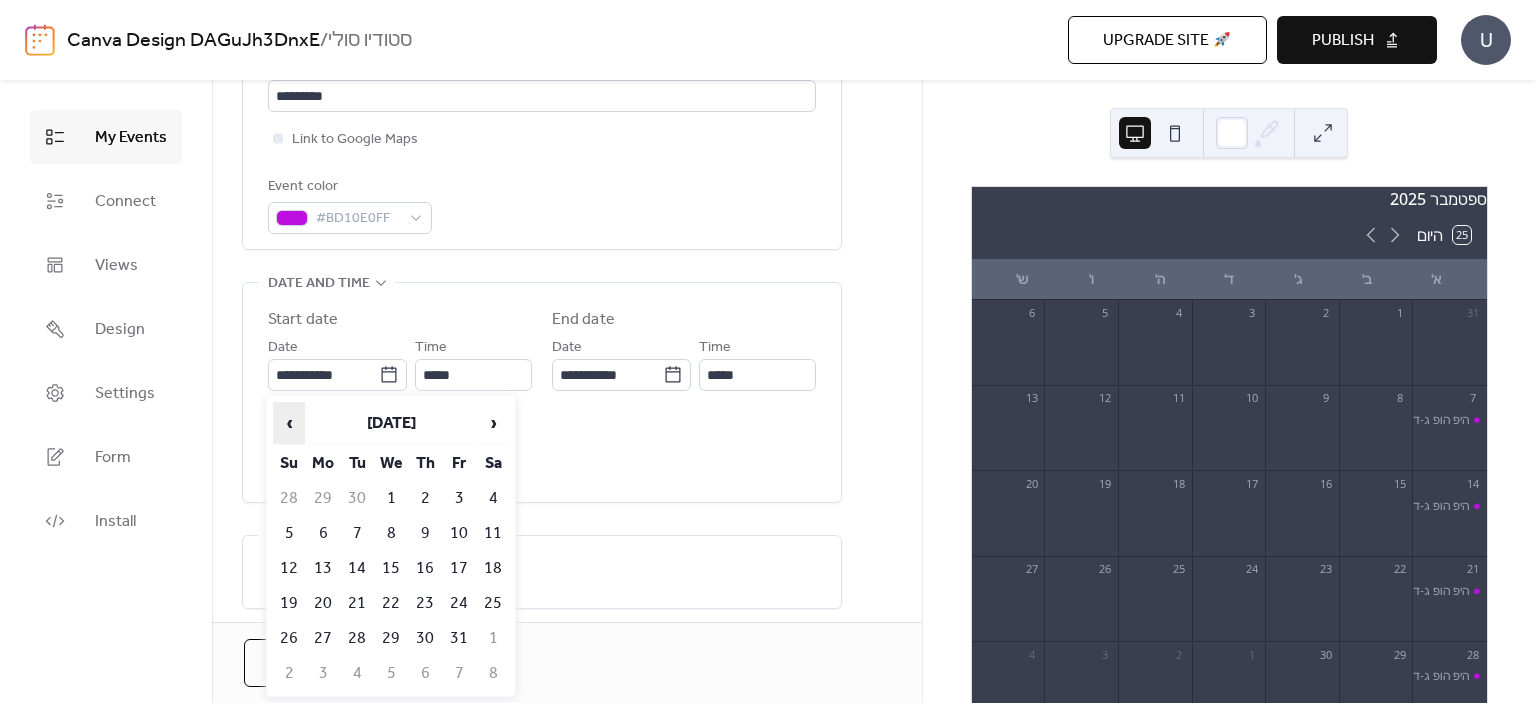 click on "‹" at bounding box center [289, 423] 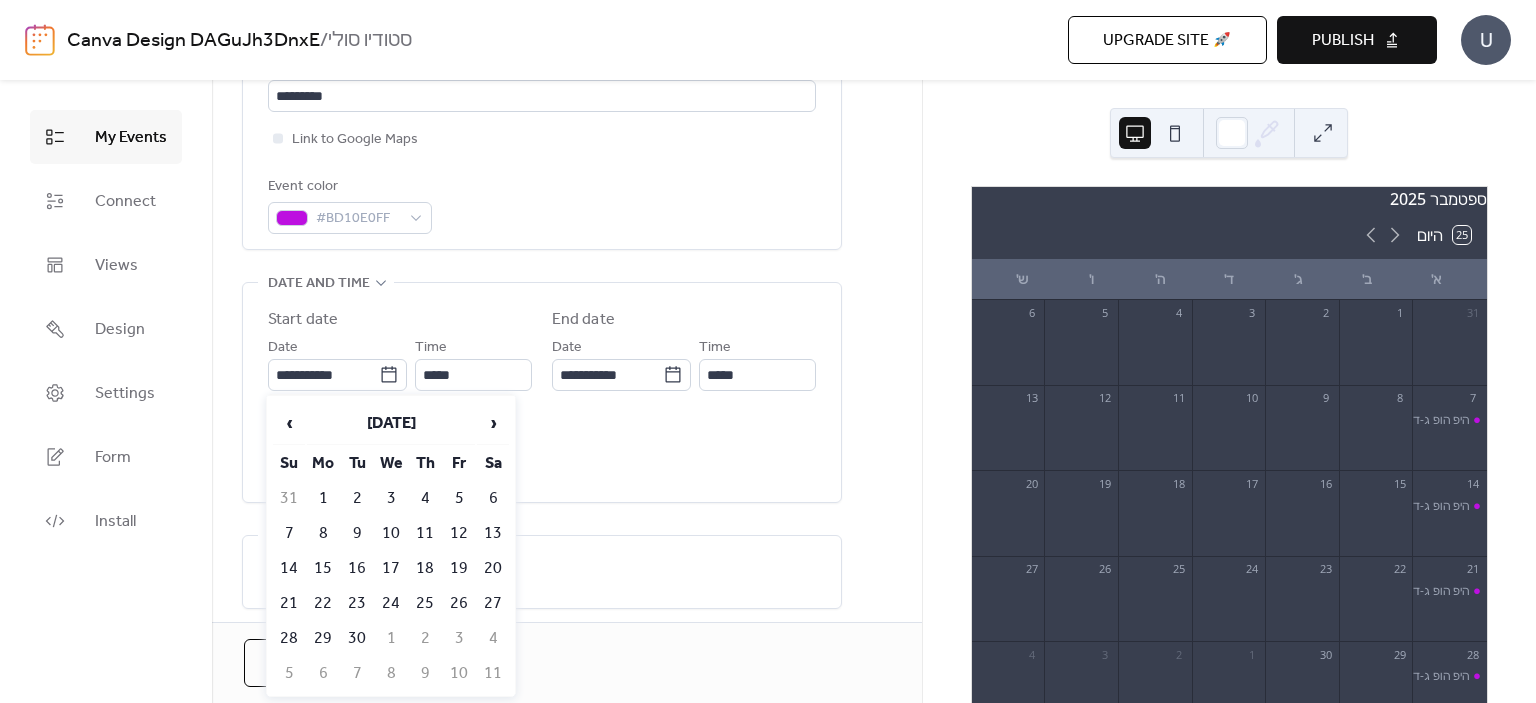 click on "7" at bounding box center (289, 533) 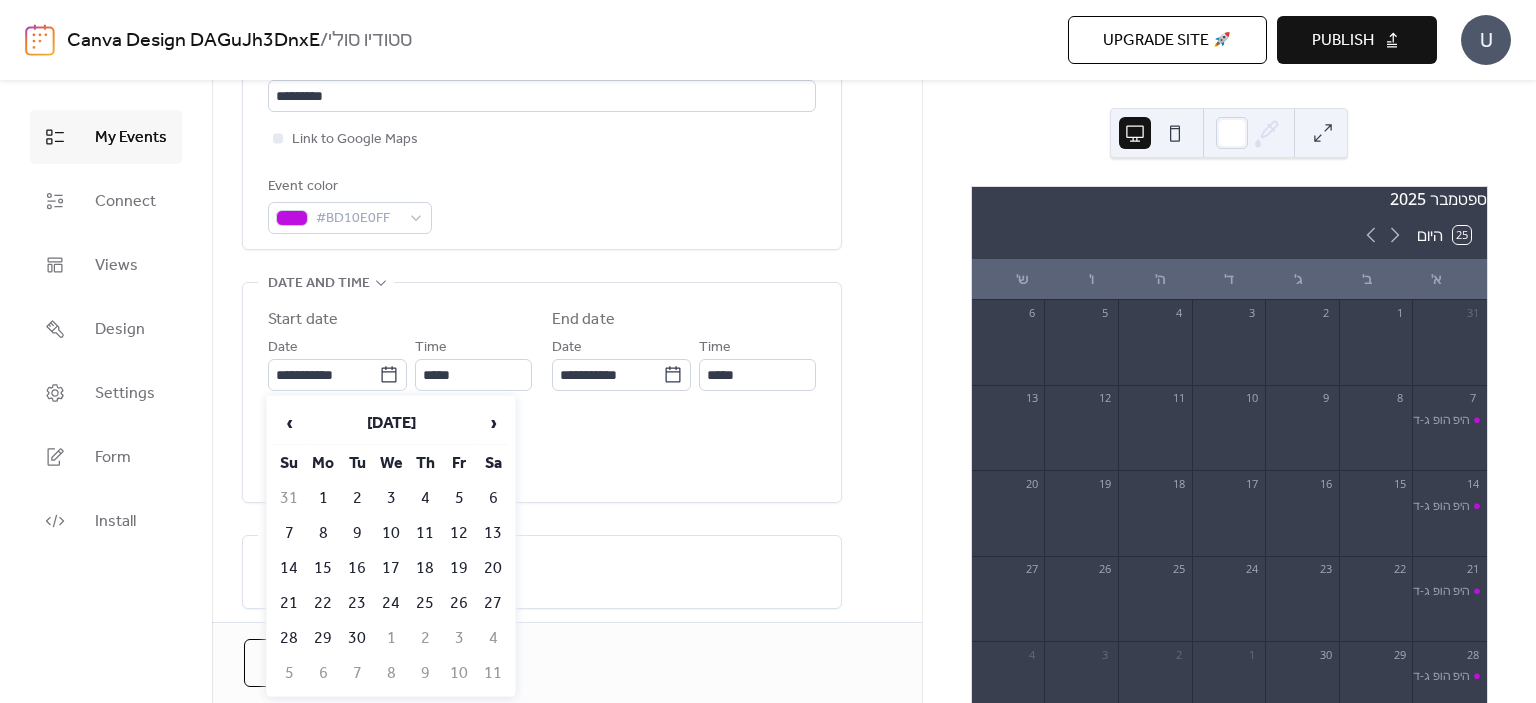 type on "**********" 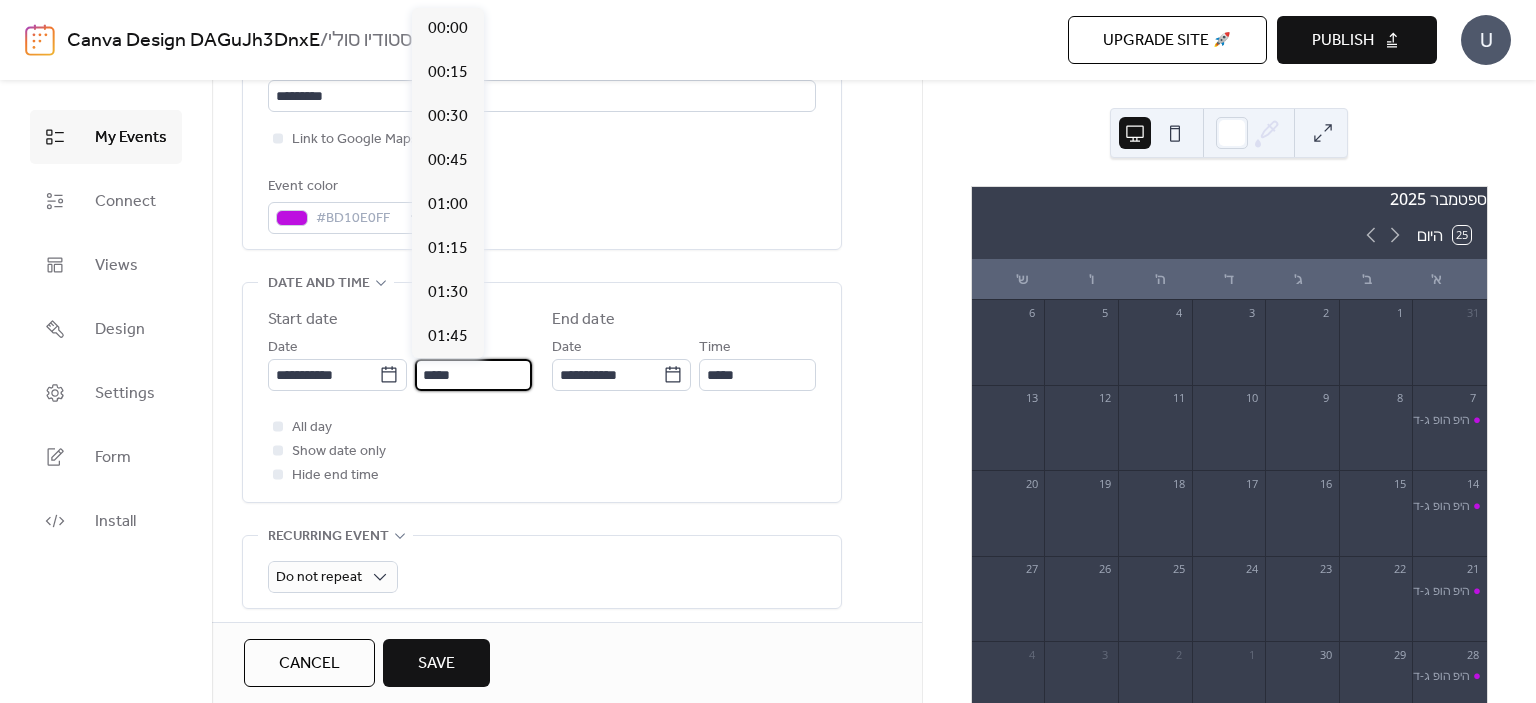 click on "*****" at bounding box center (473, 375) 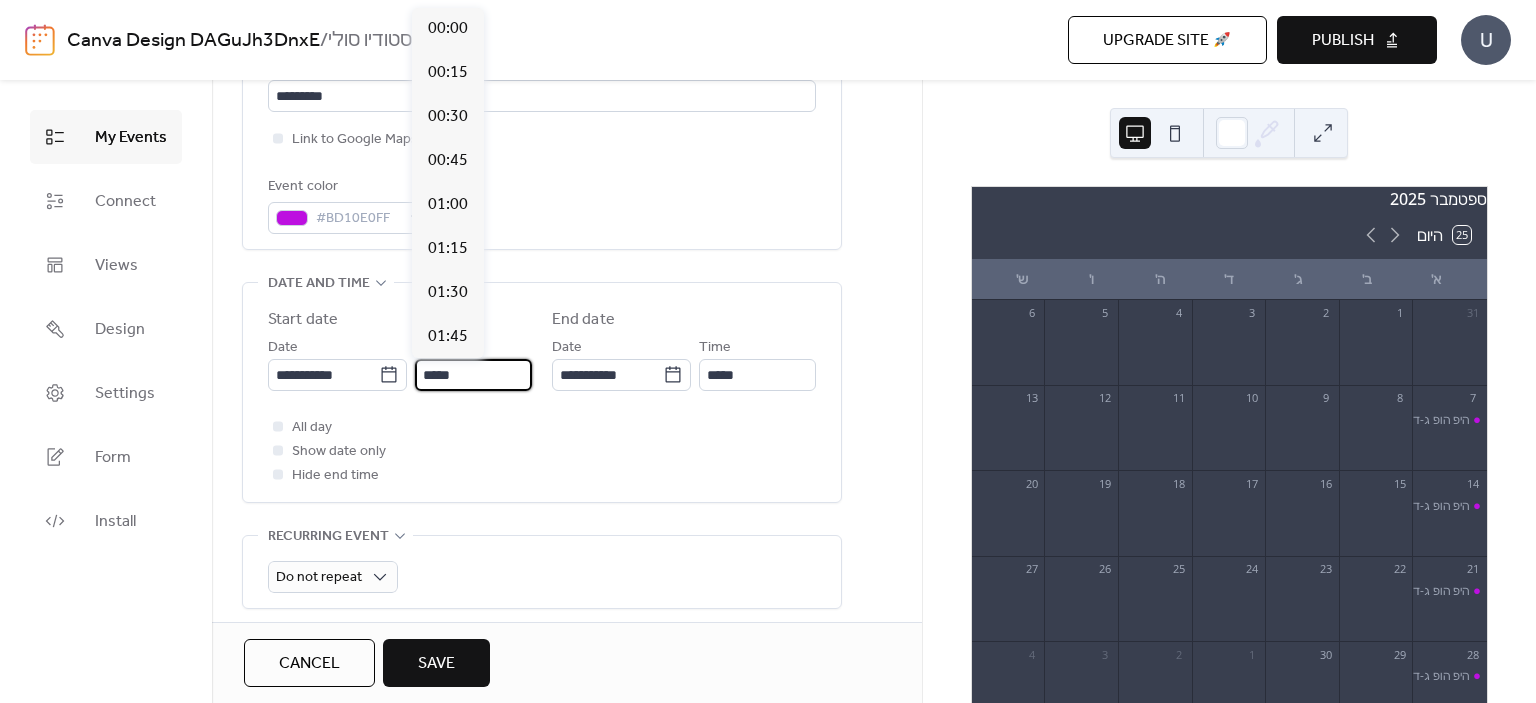scroll, scrollTop: 2112, scrollLeft: 0, axis: vertical 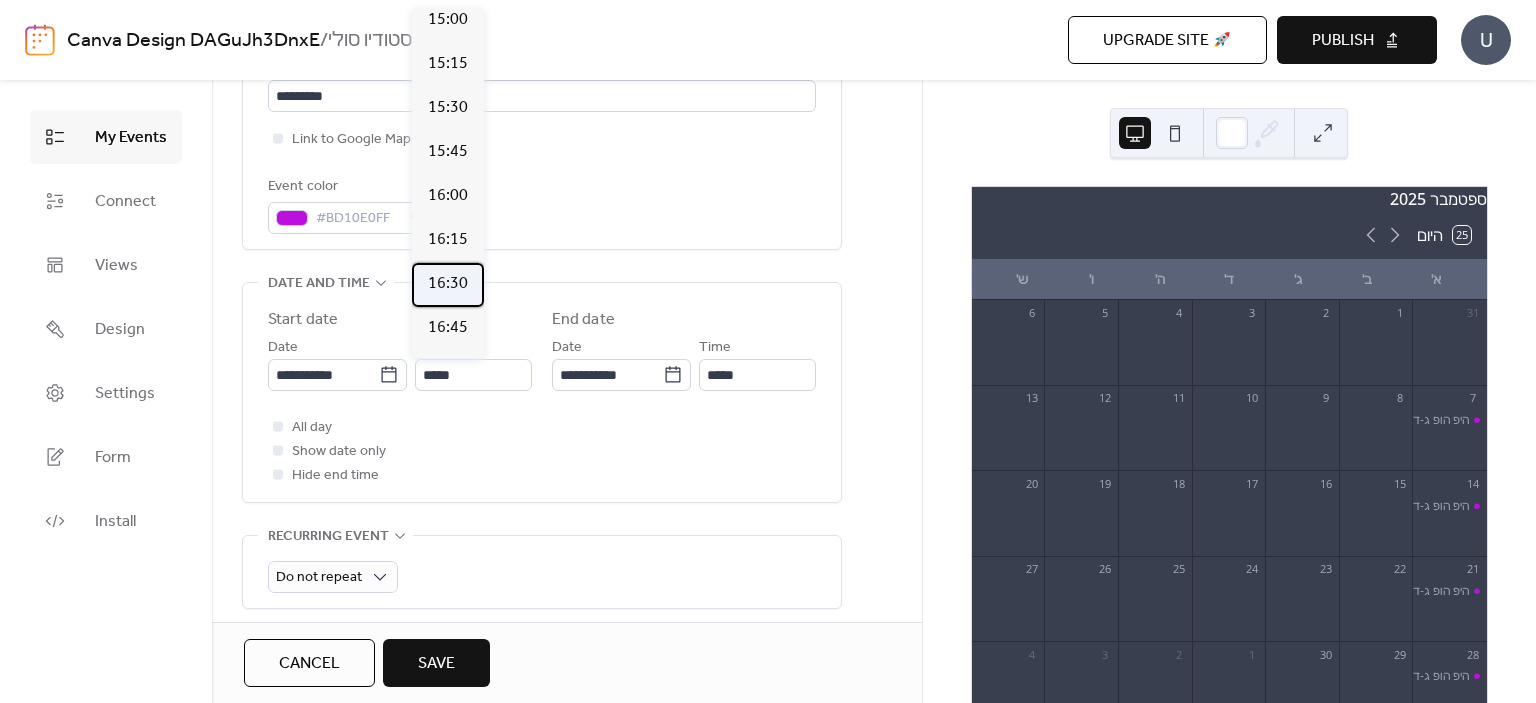 click on "16:30" at bounding box center [448, 284] 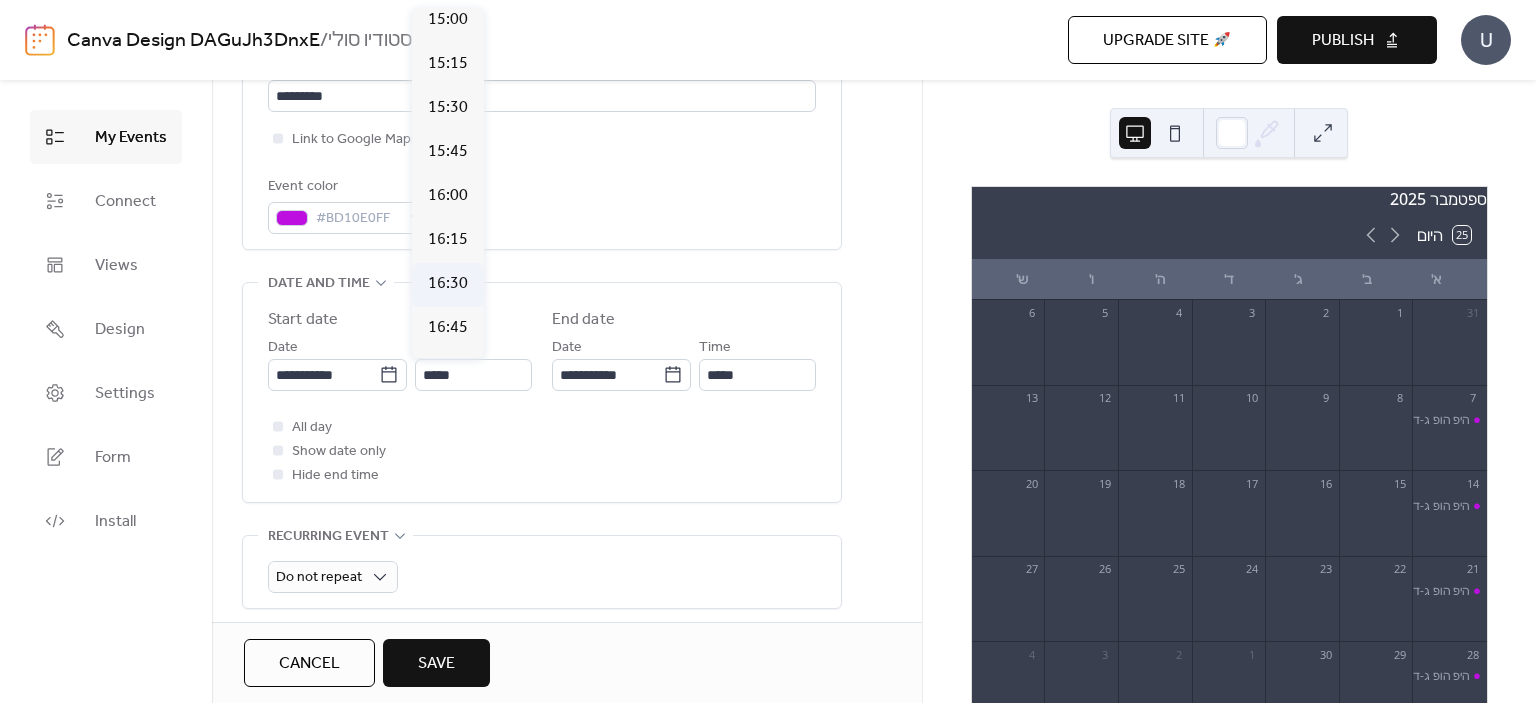 type on "*****" 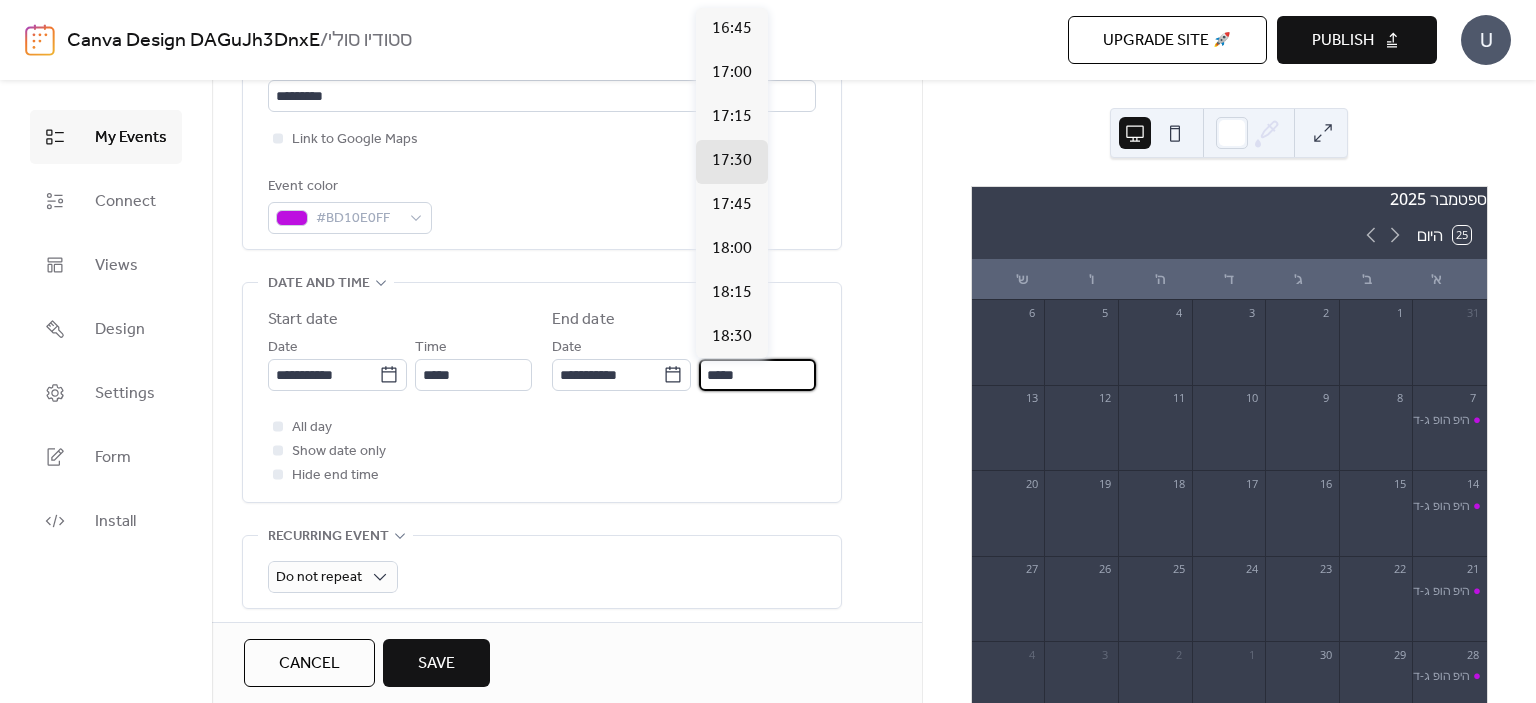 click on "*****" at bounding box center [757, 375] 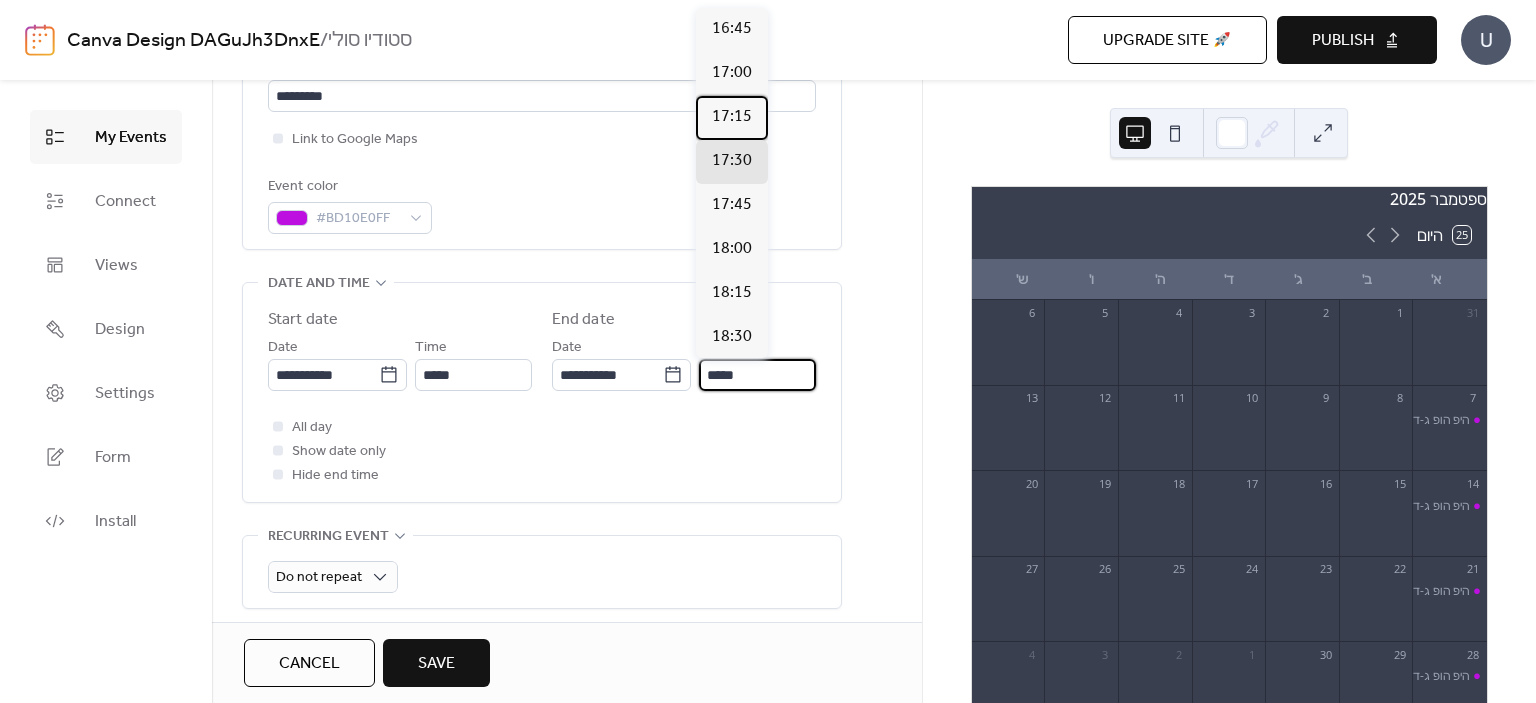 click on "17:15" at bounding box center [732, 117] 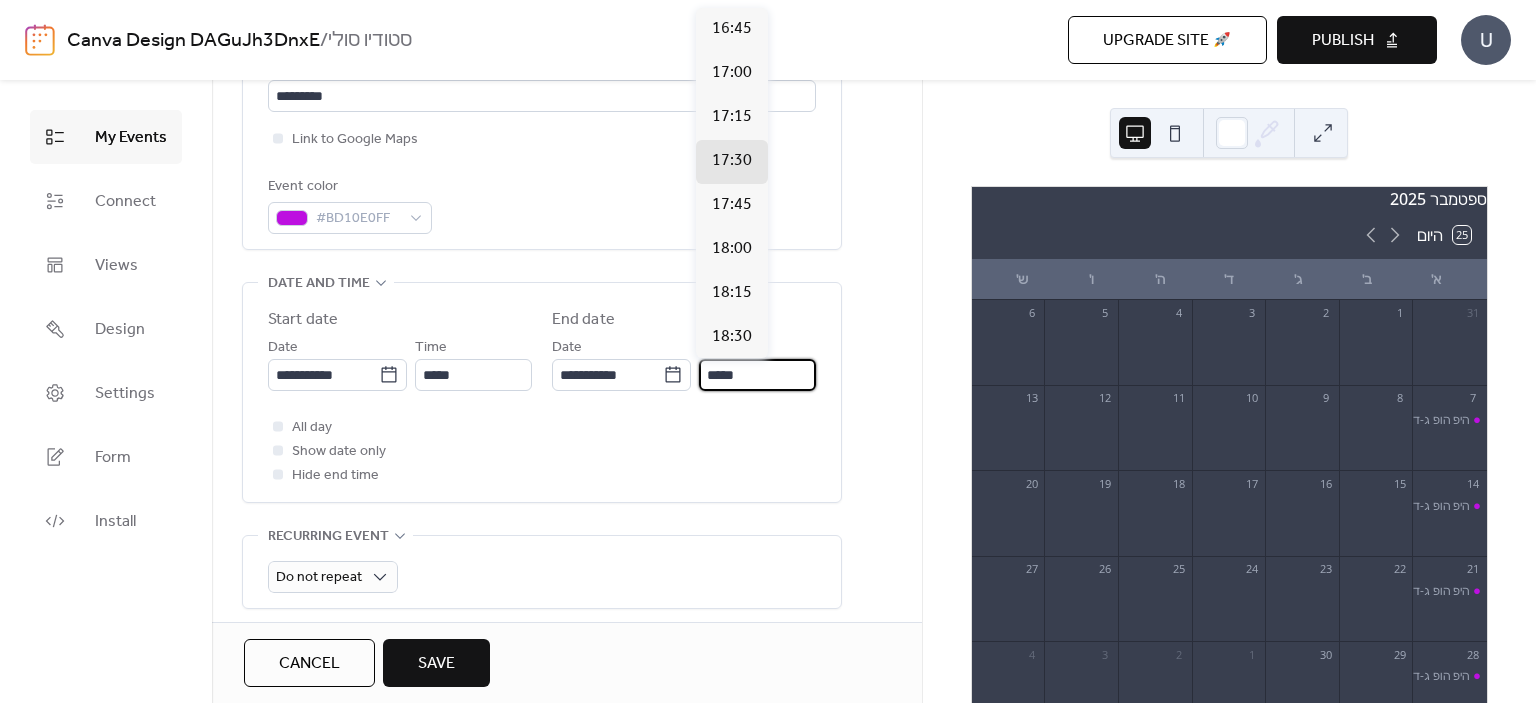type on "*****" 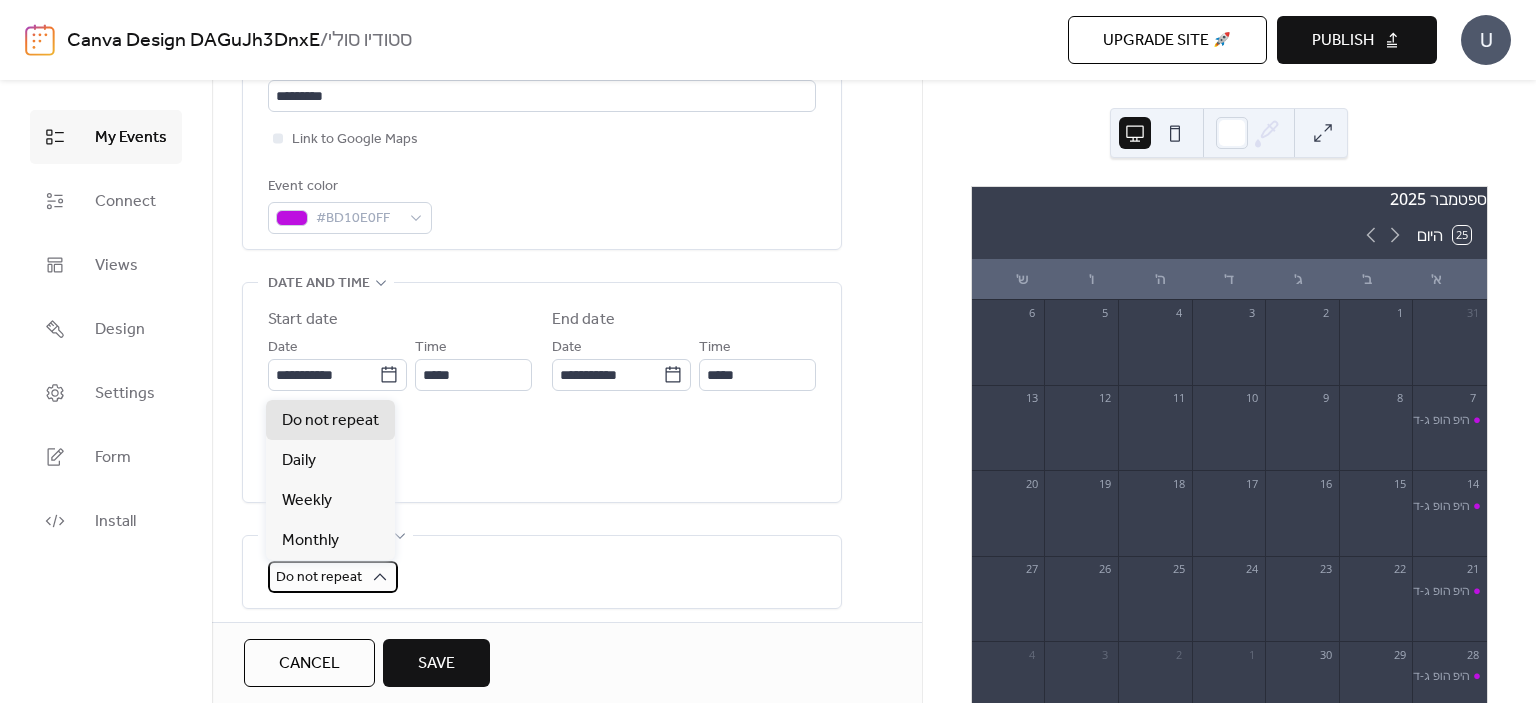 click on "Do not repeat" at bounding box center [319, 577] 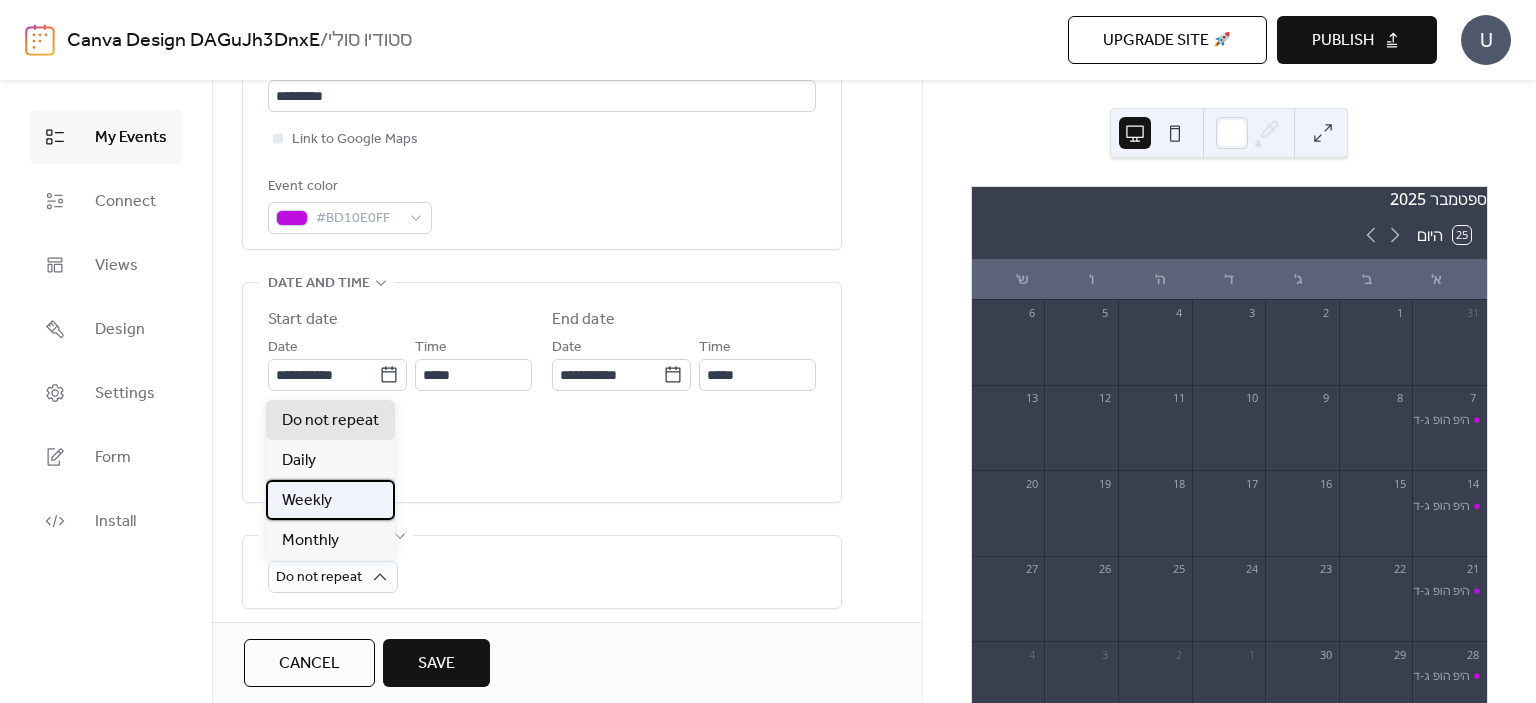 click on "Weekly" at bounding box center (330, 500) 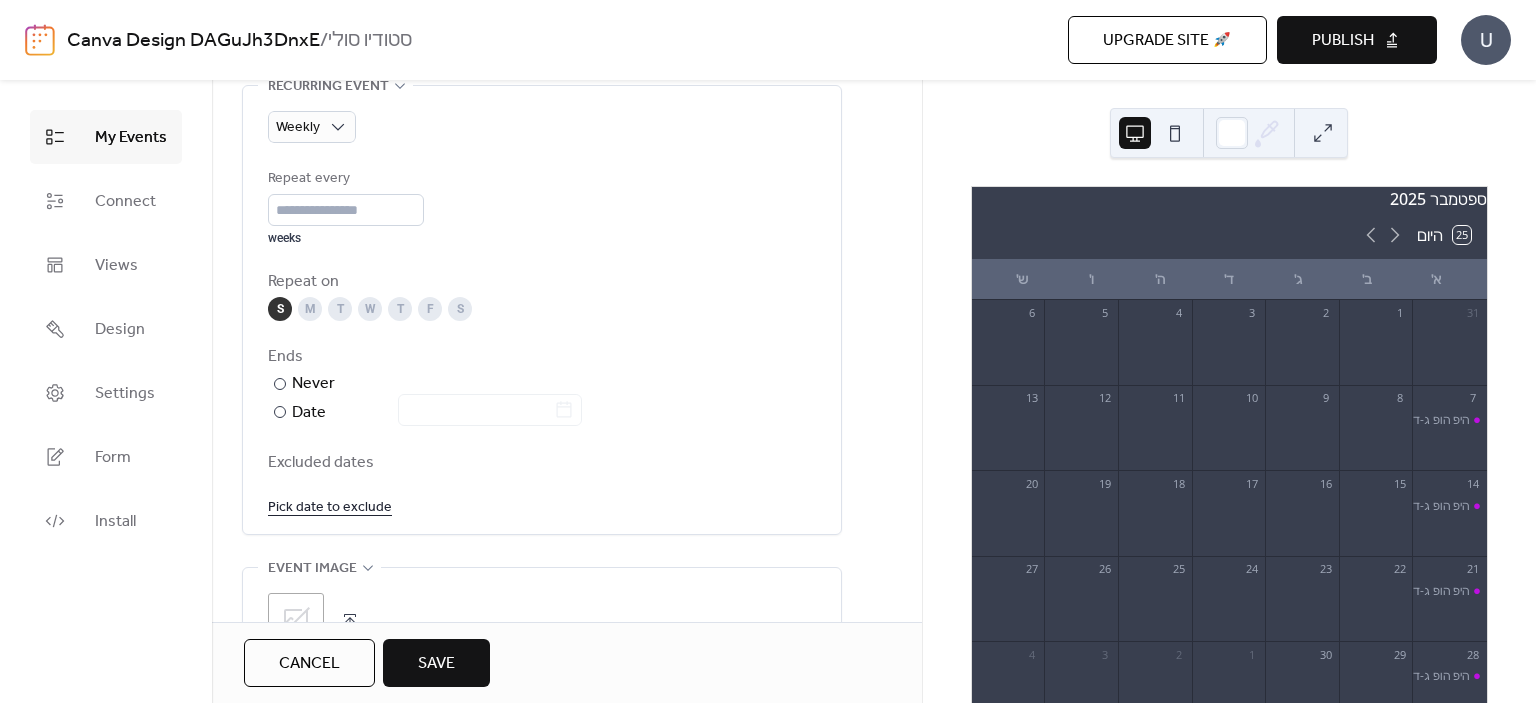 scroll, scrollTop: 942, scrollLeft: 0, axis: vertical 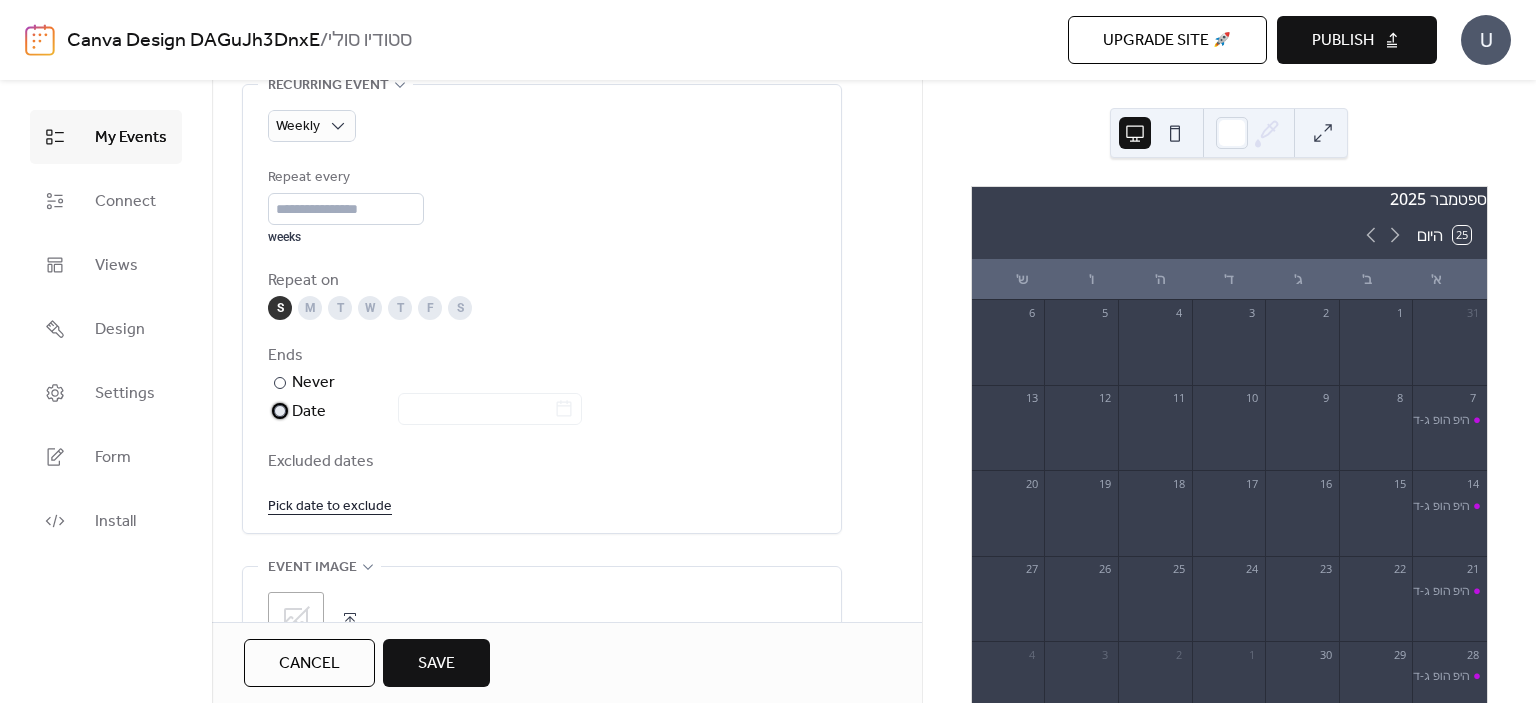 click on "Date" at bounding box center (437, 412) 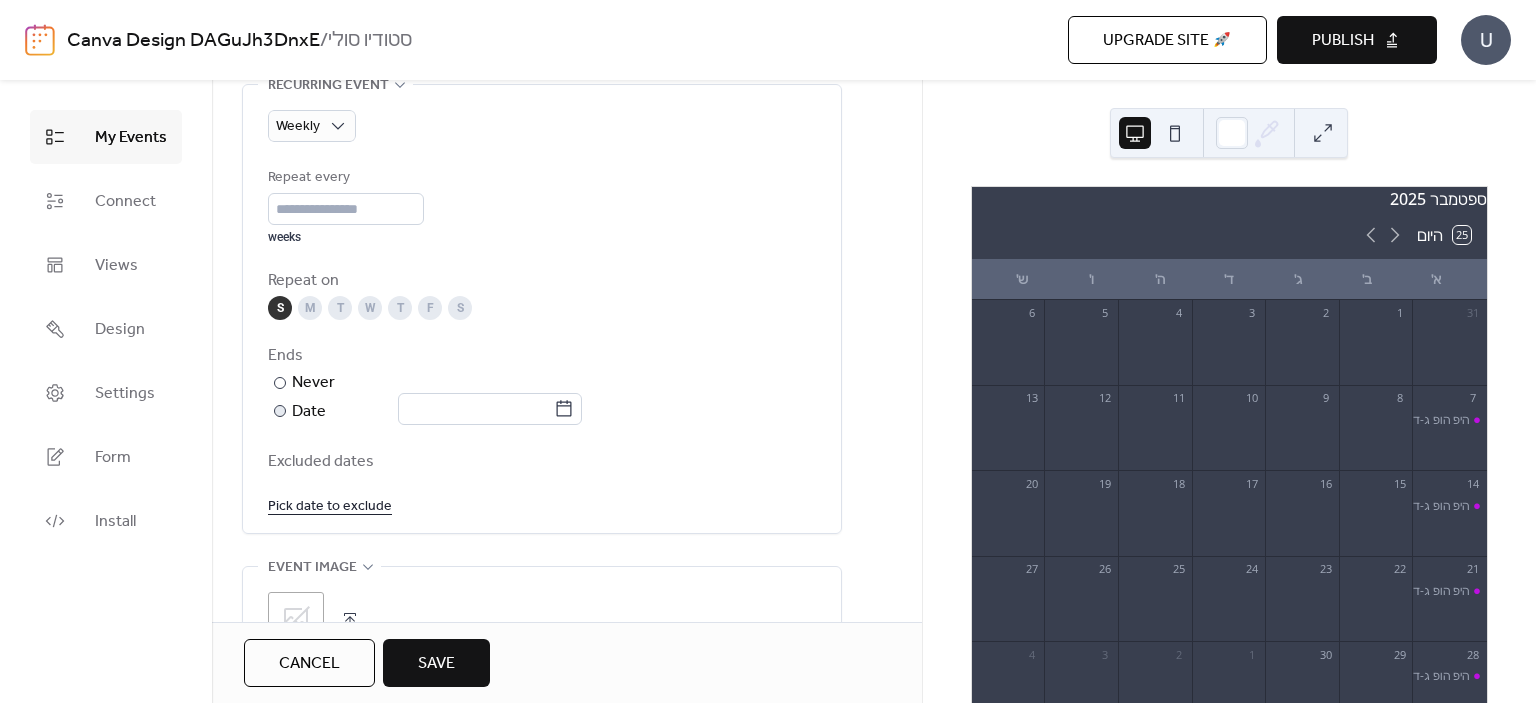 click at bounding box center (478, 410) 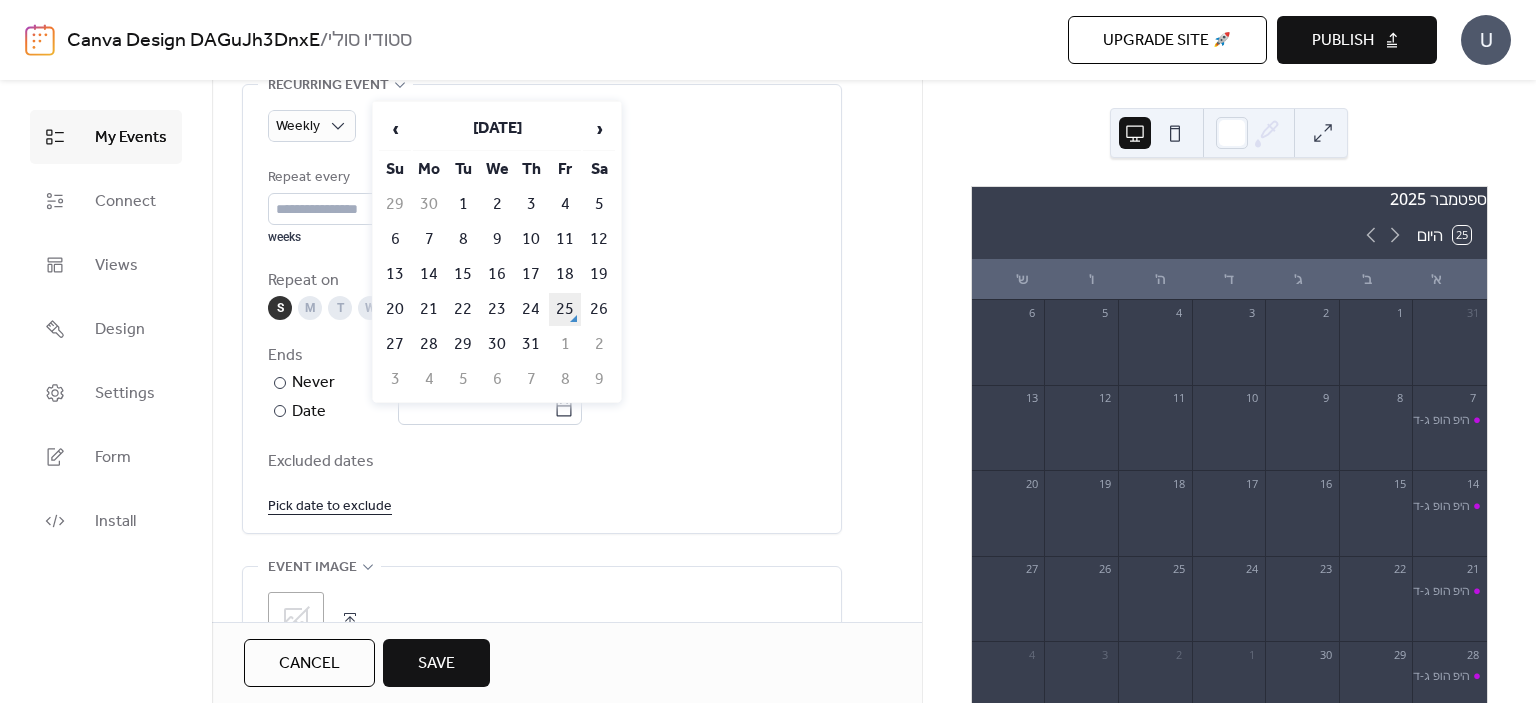 click on "25" at bounding box center (565, 309) 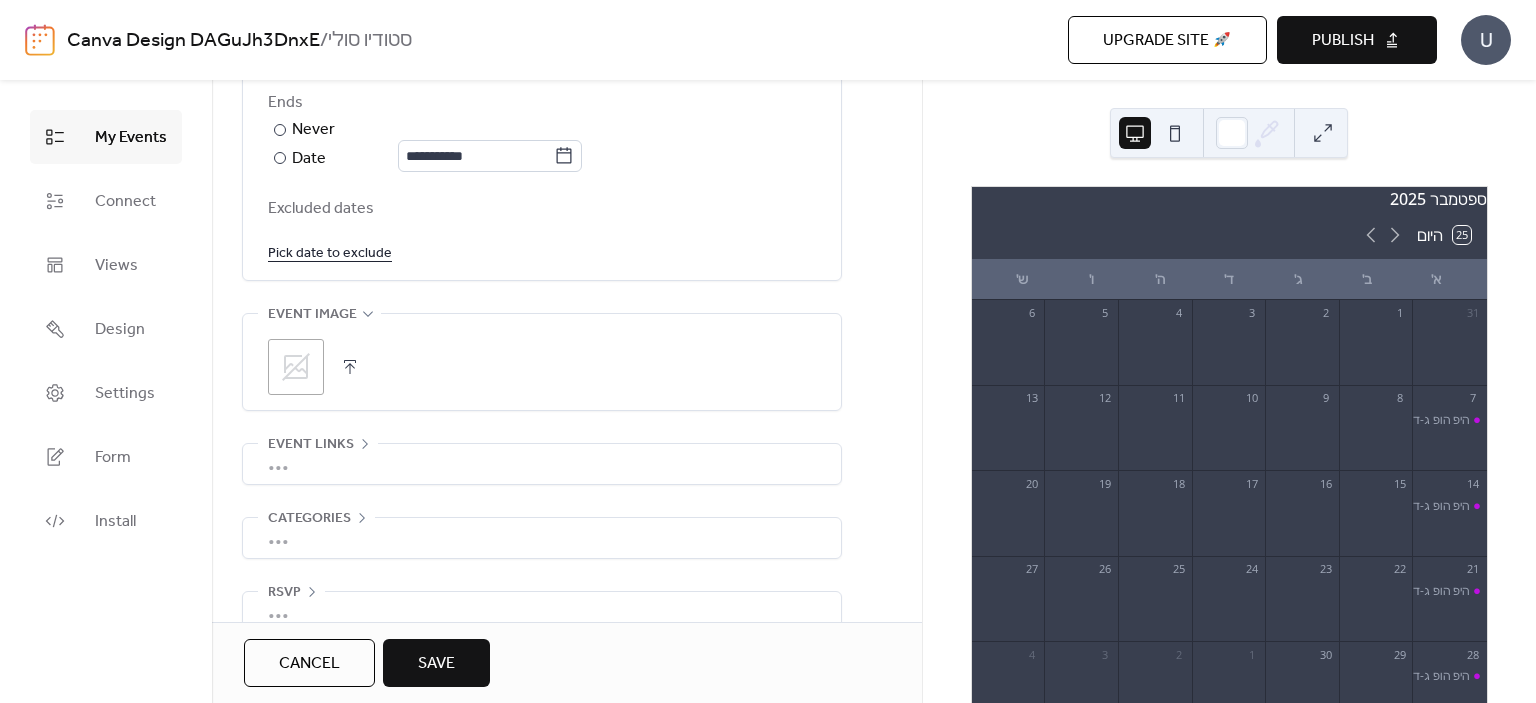 scroll, scrollTop: 1226, scrollLeft: 0, axis: vertical 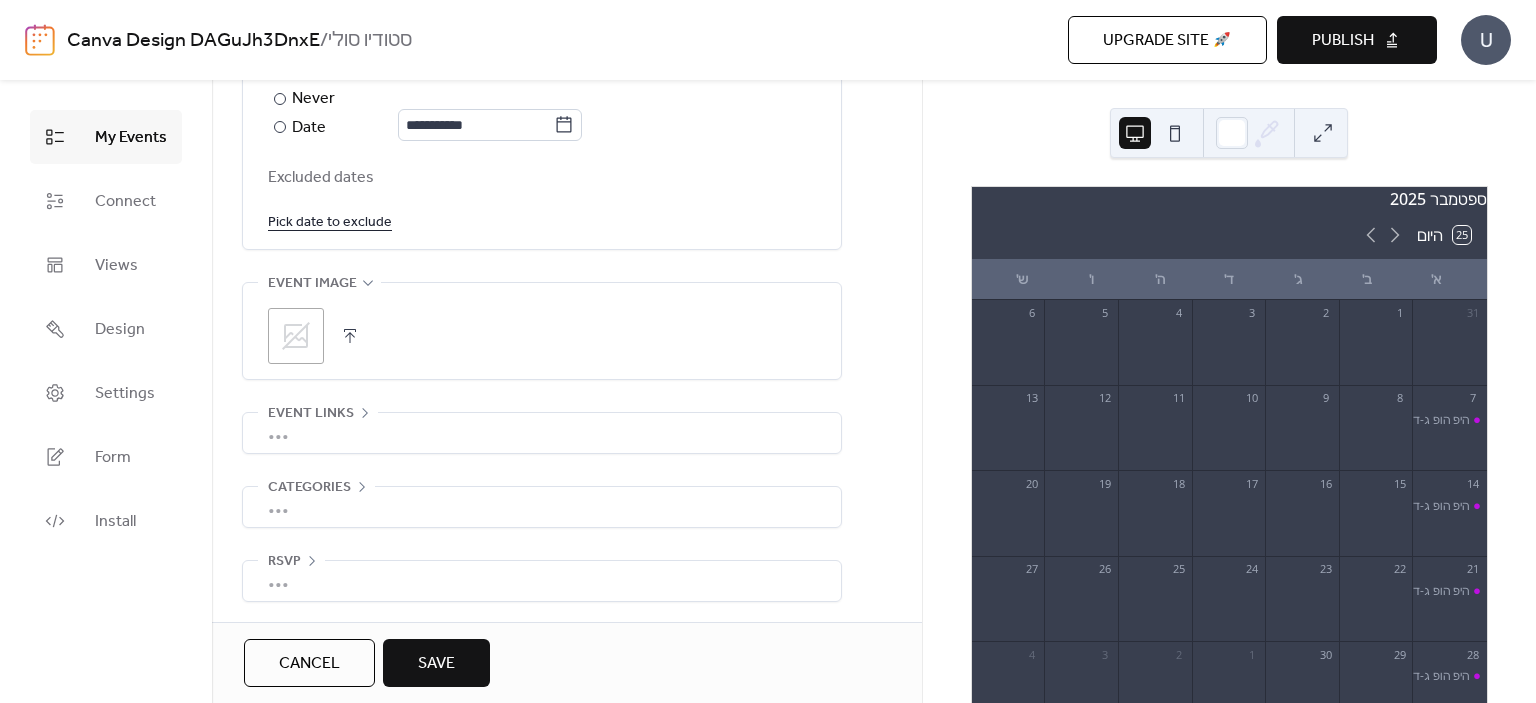 click on "•••" at bounding box center (542, 507) 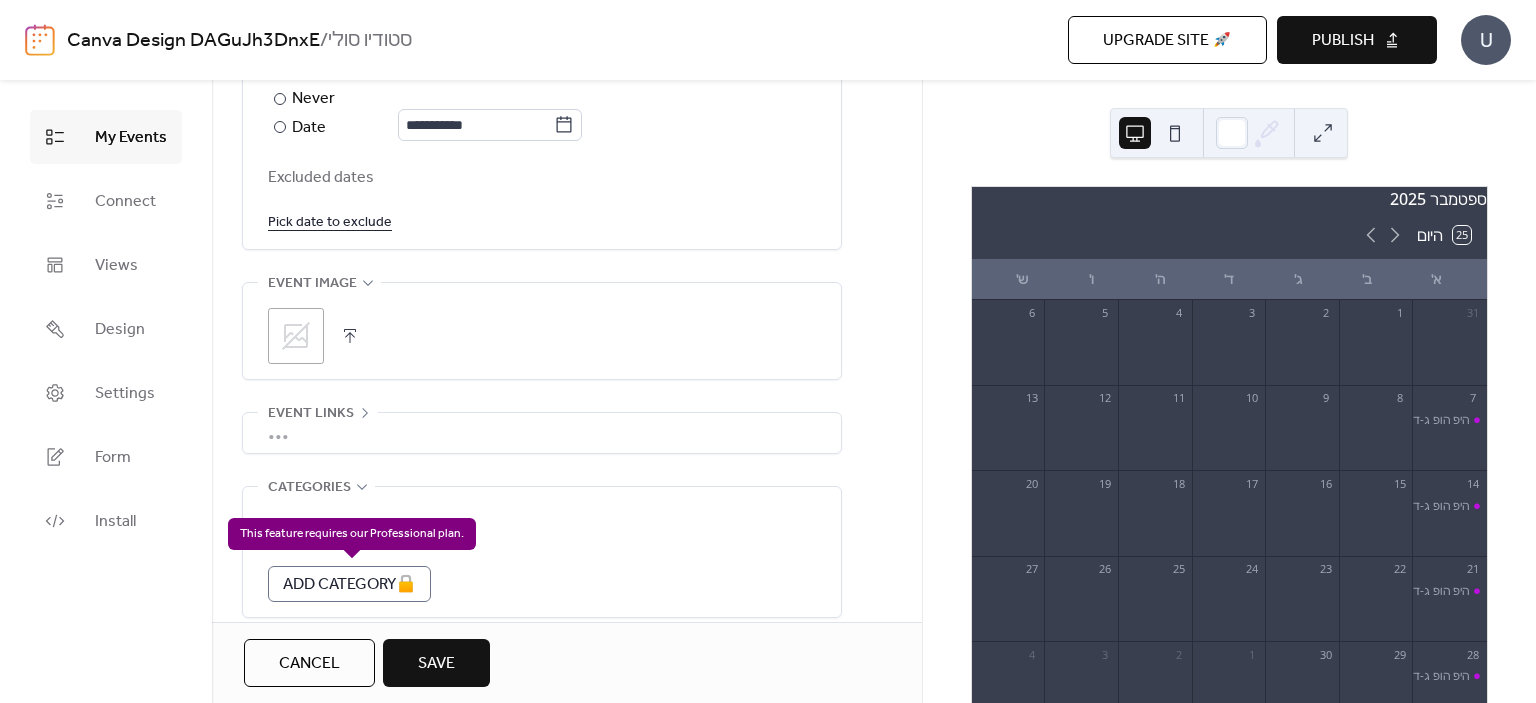 click on "Add Category  🔒" at bounding box center (349, 584) 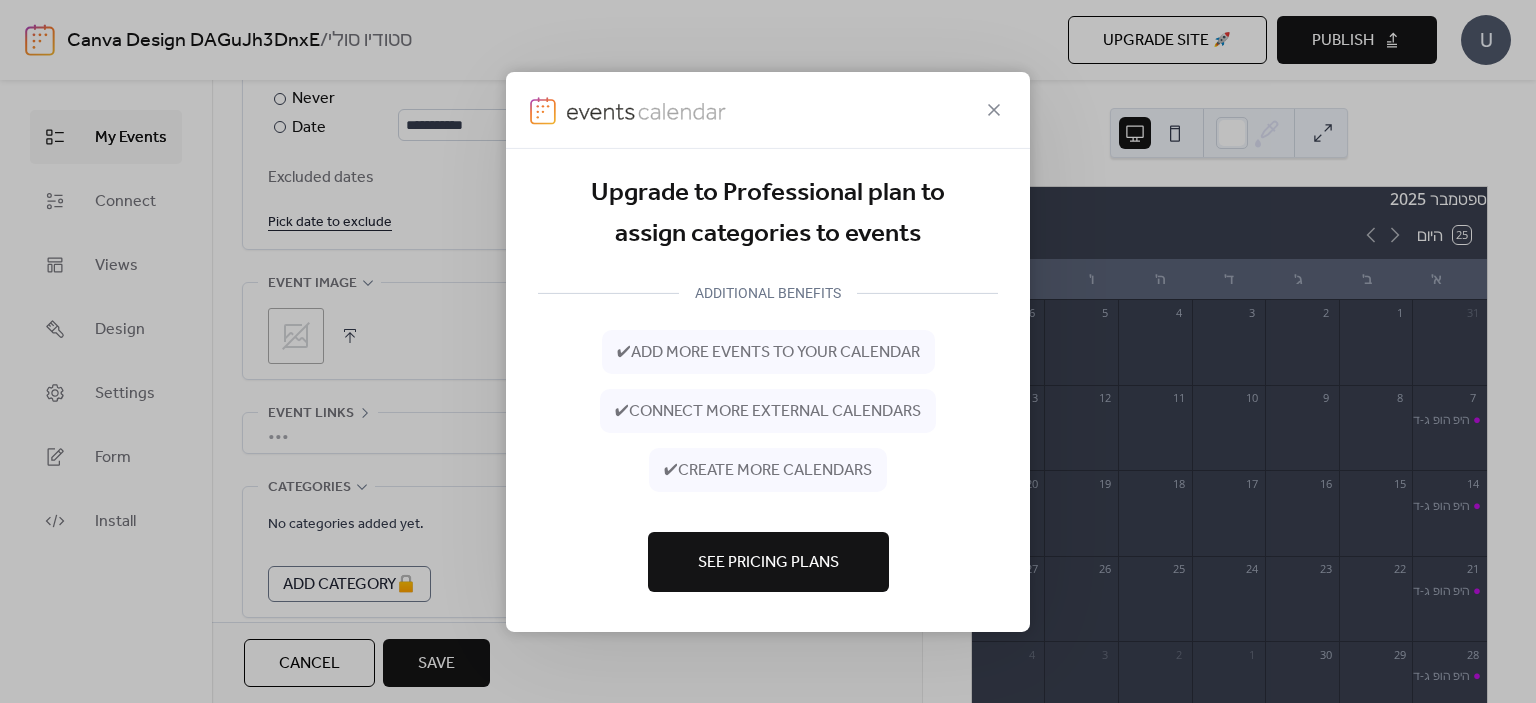 click on "See Pricing Plans" at bounding box center [768, 563] 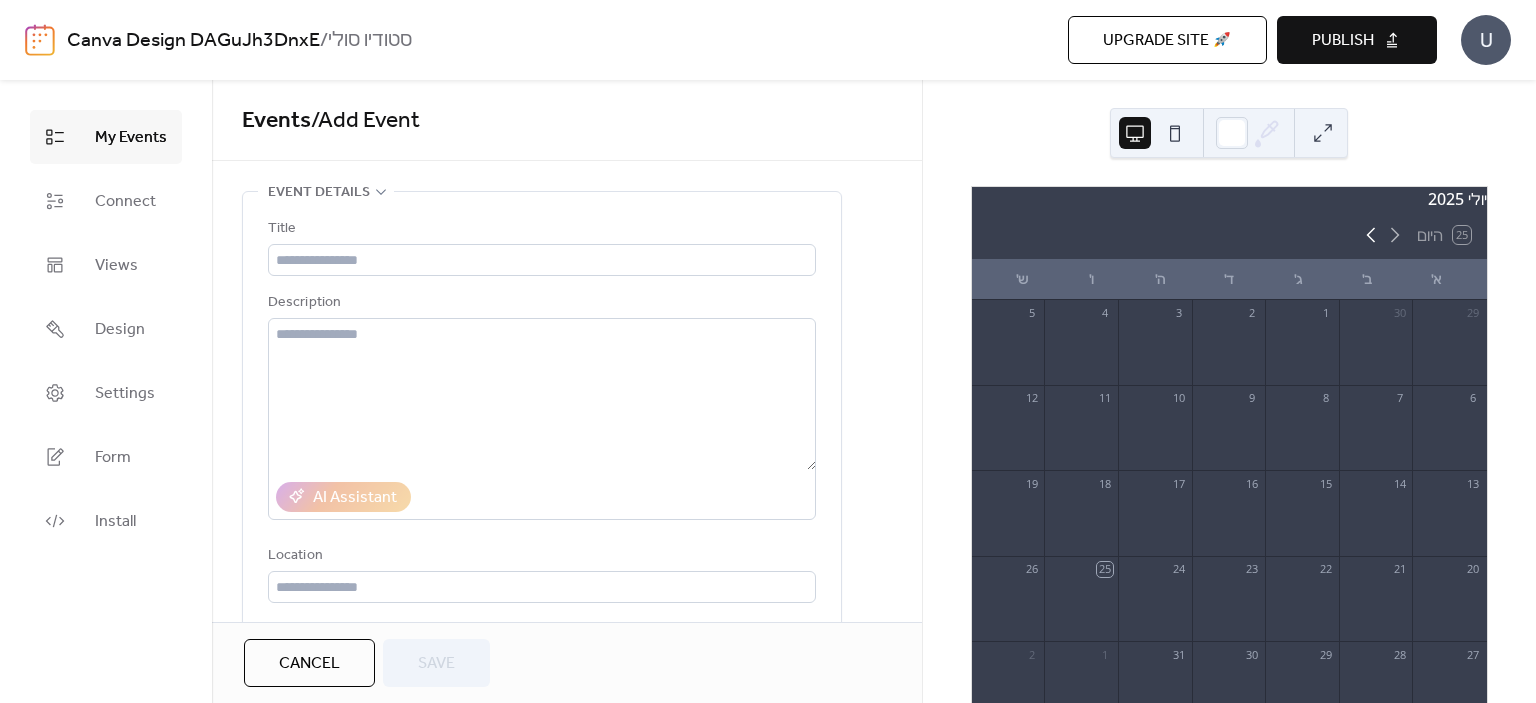 click 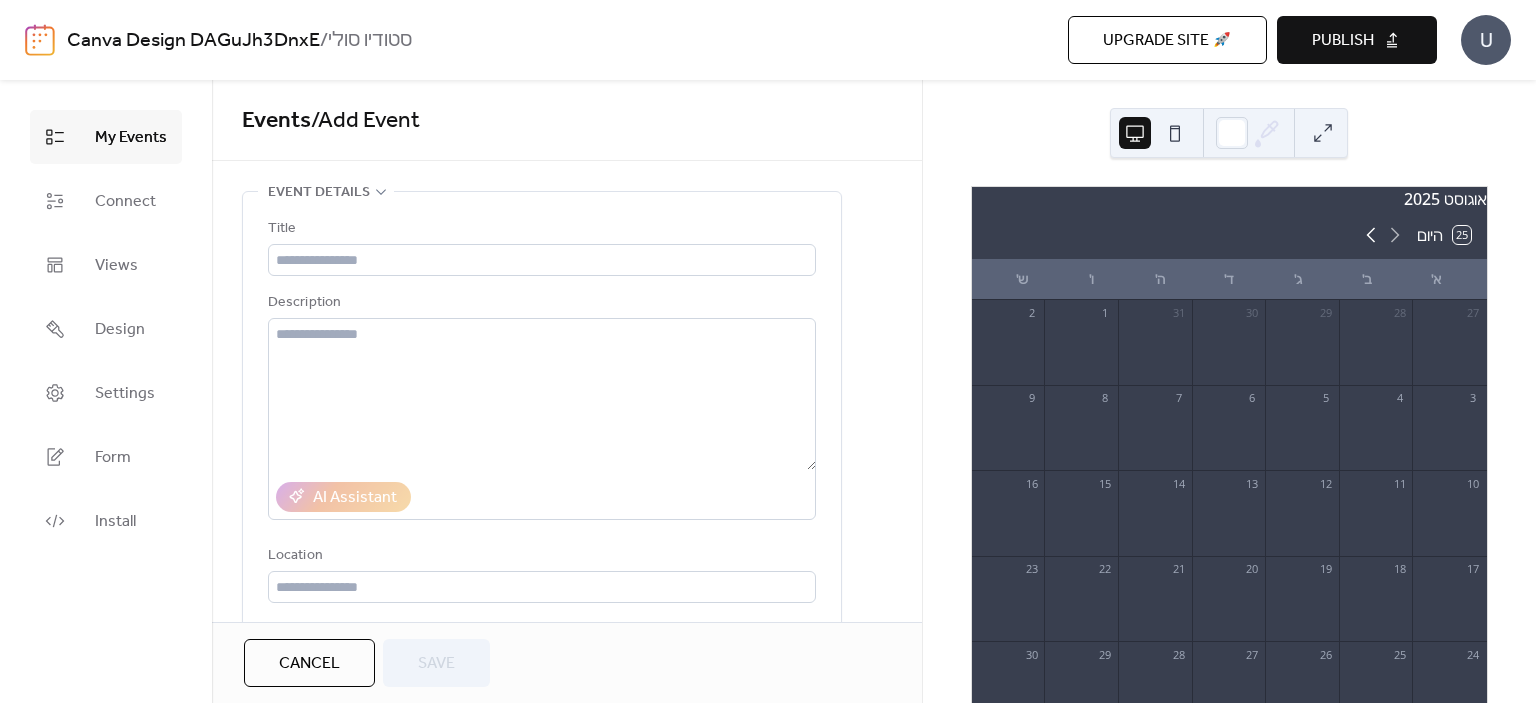 click 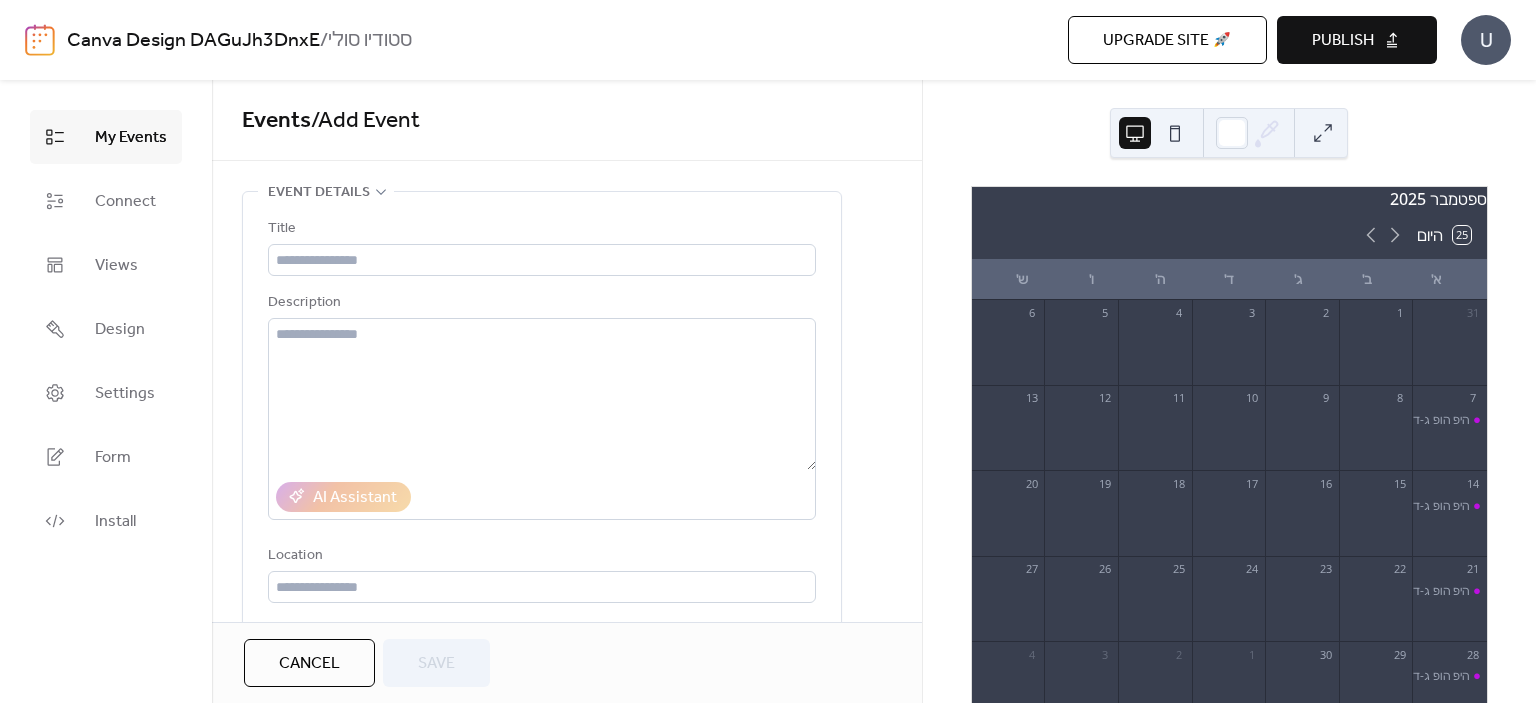 click on "ספטמבר 2025 25 היום א׳ ב׳ ג׳ ד׳ ה׳ ו׳ ש׳ 31 1 2 3 4 5 6 7 היפ הופ ג-ד 8 9 10 11 12 13 14 היפ הופ ג-ד 15 16 17 18 19 20 21 היפ הופ ג-ד 22 23 24 25 26 27 28 היפ הופ ג-ד 29 30 1 2 3 4 5 היפ הופ ג-ד 6 7 8 9 10 11 מופעל על ידי   [DOMAIN_NAME]" at bounding box center (1229, 391) 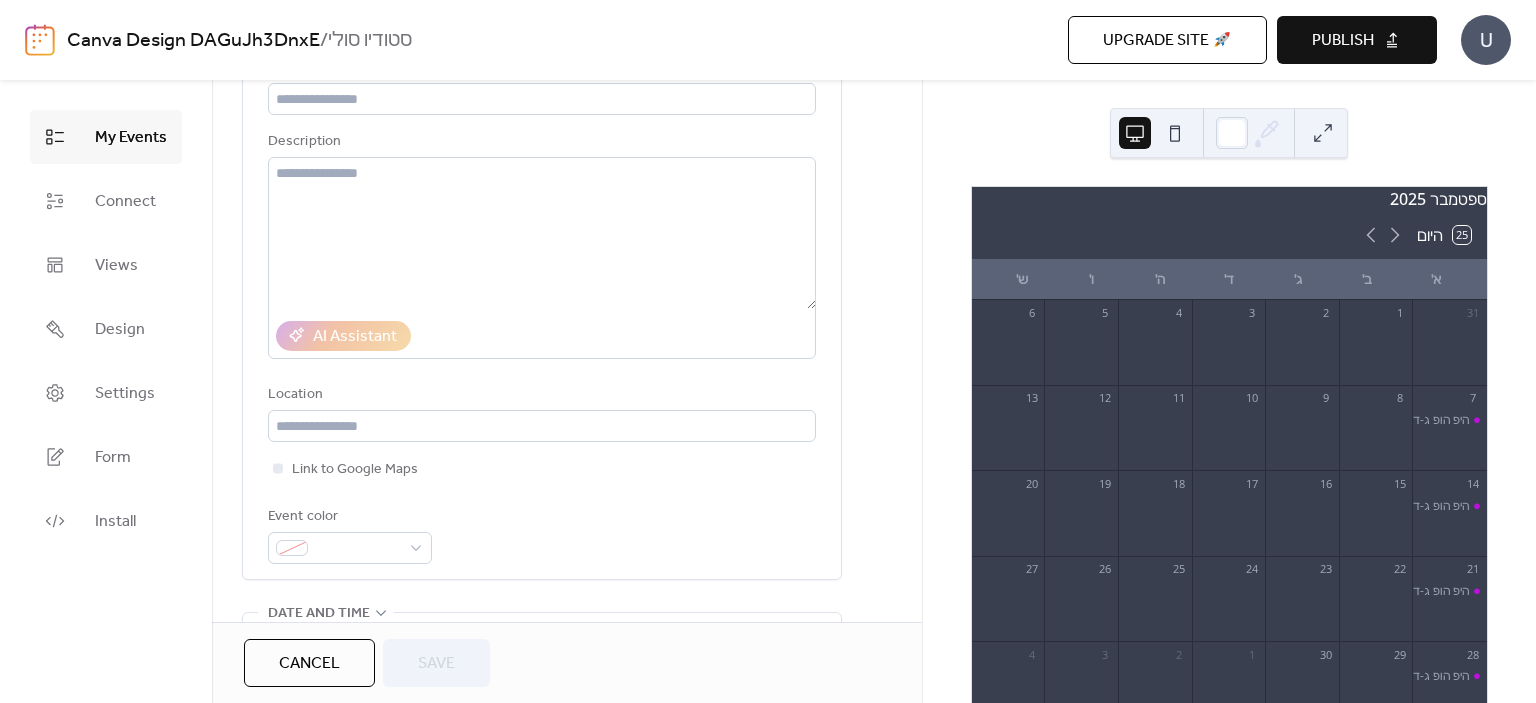 scroll, scrollTop: 0, scrollLeft: 0, axis: both 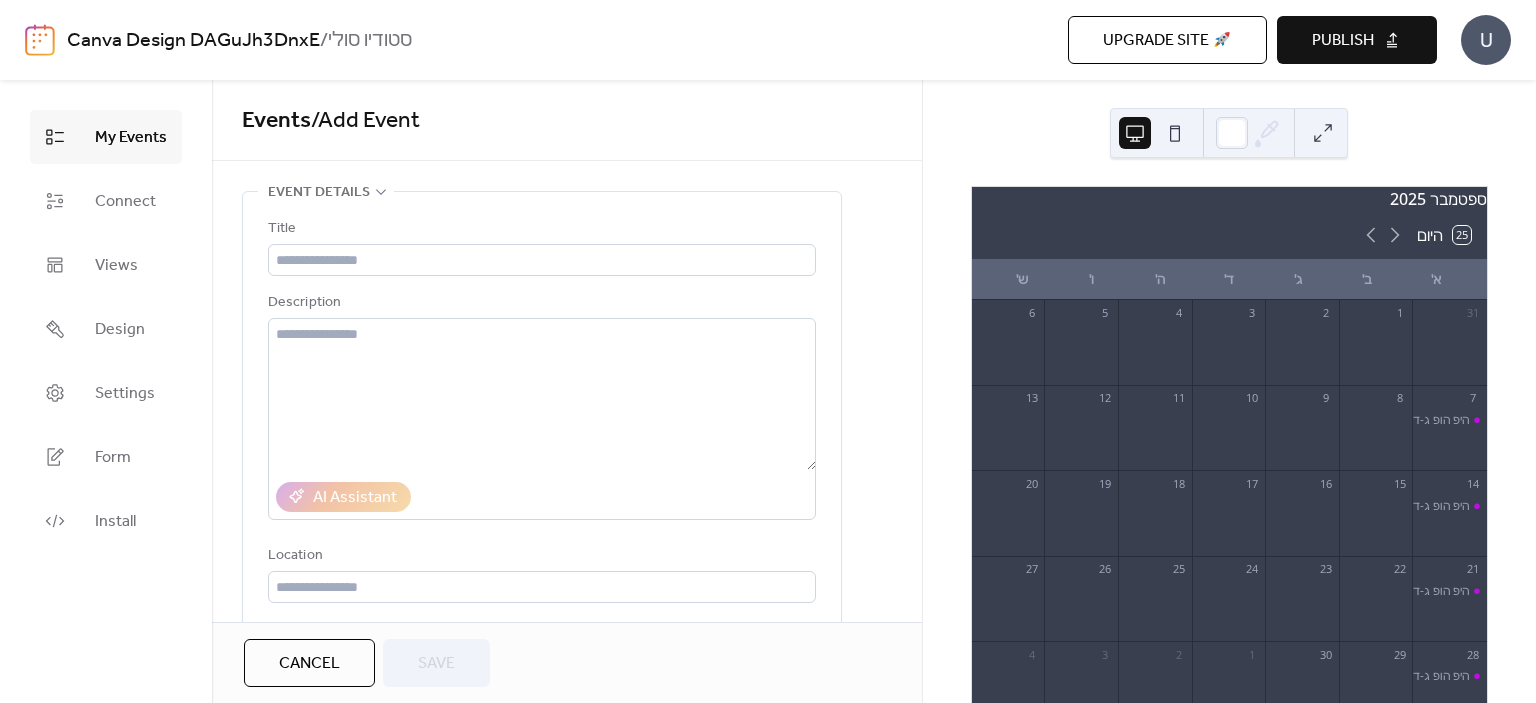 click on "Title Description AI Assistant Location Link to Google Maps Event color" at bounding box center (542, 471) 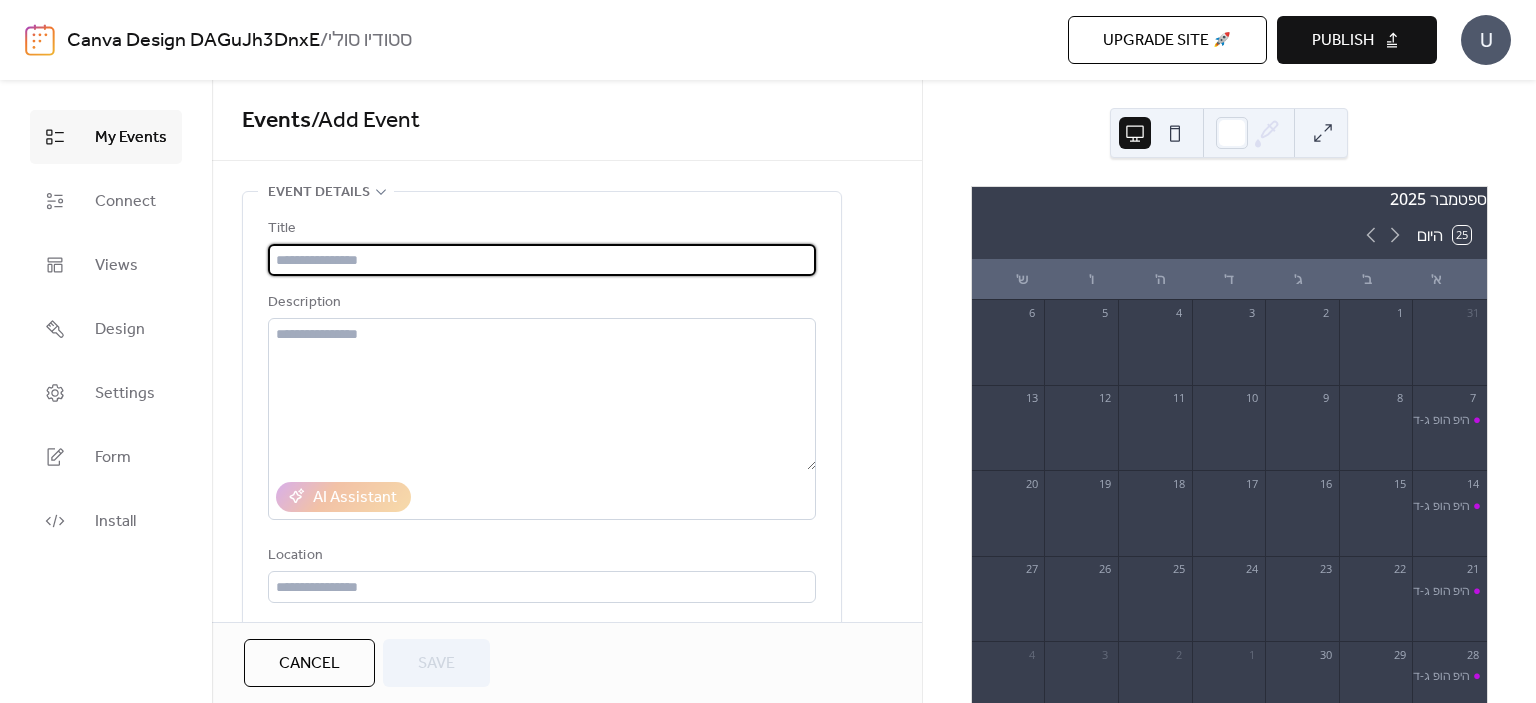 click at bounding box center [542, 260] 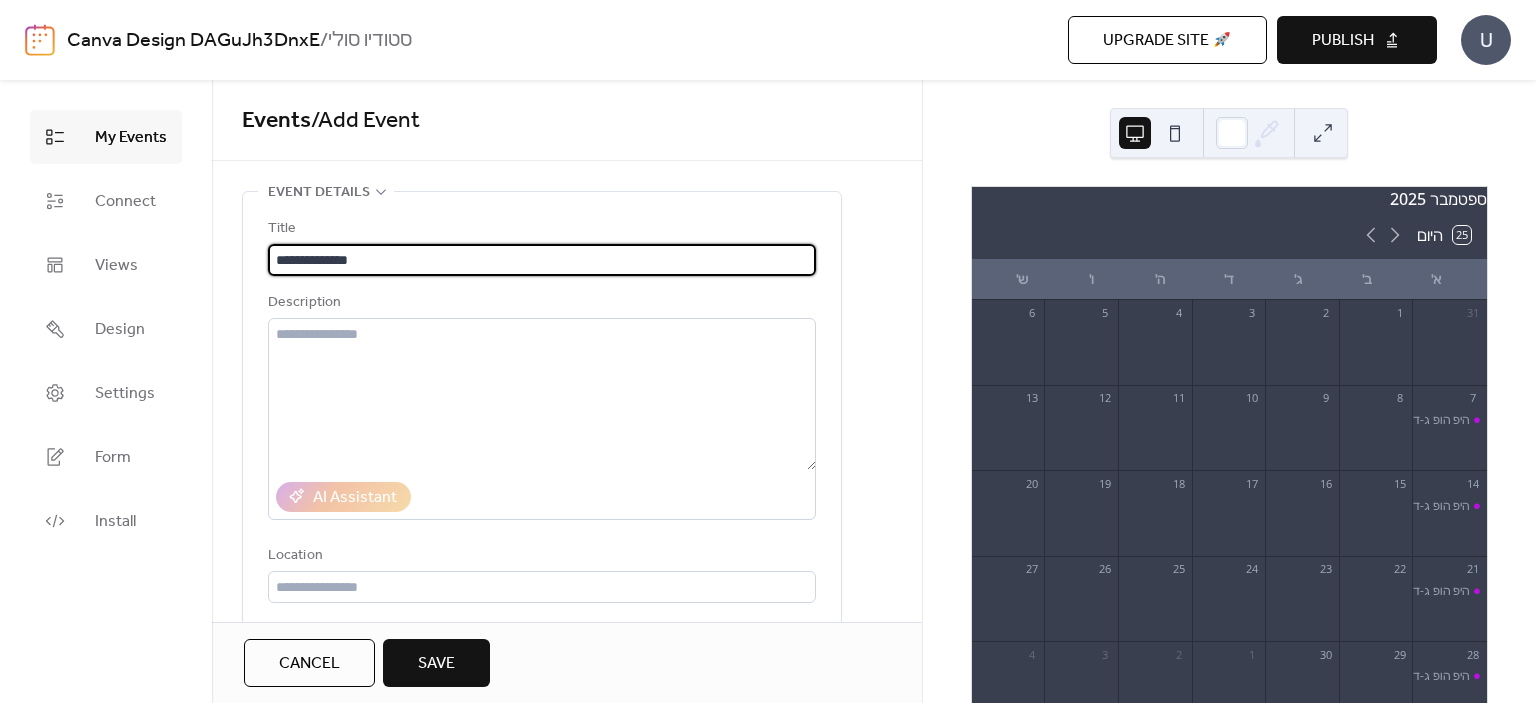 type on "**********" 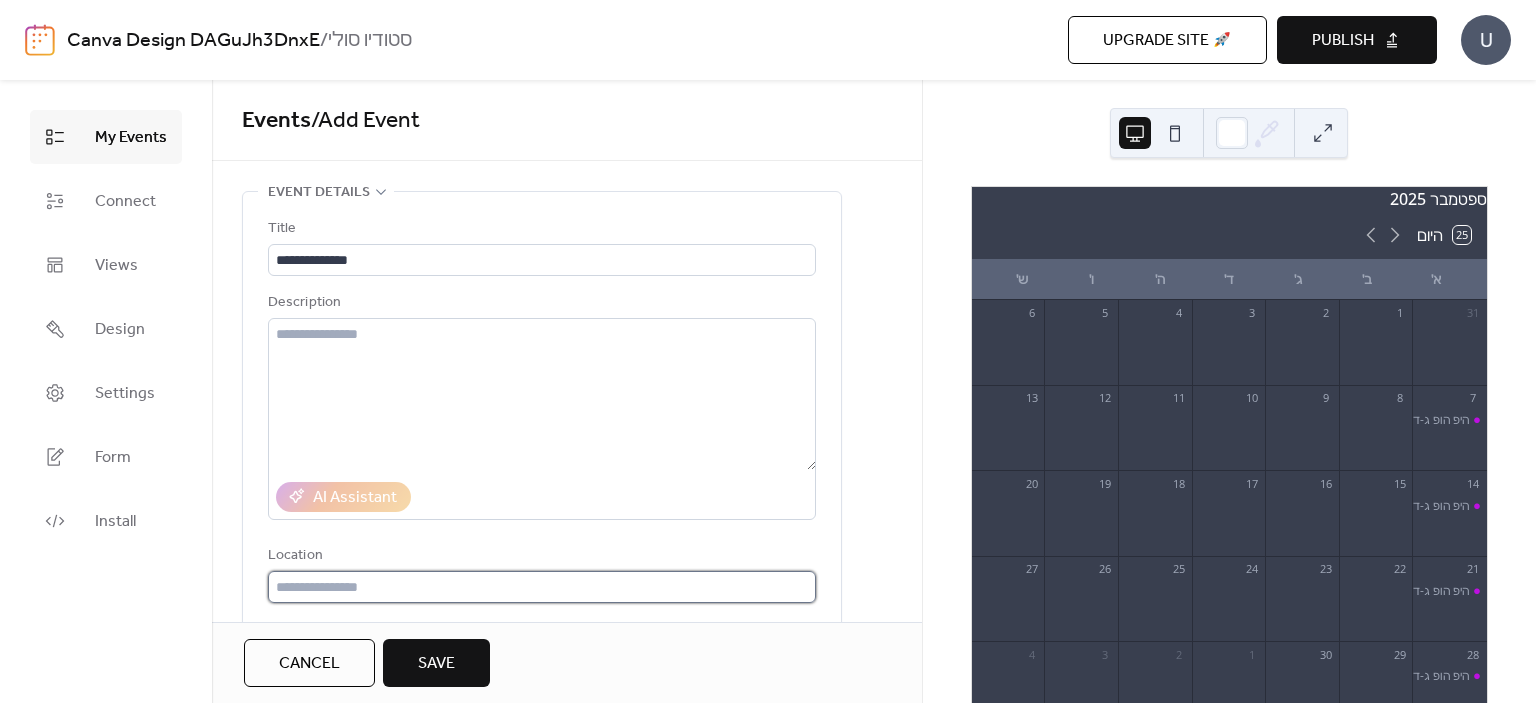 click at bounding box center [542, 587] 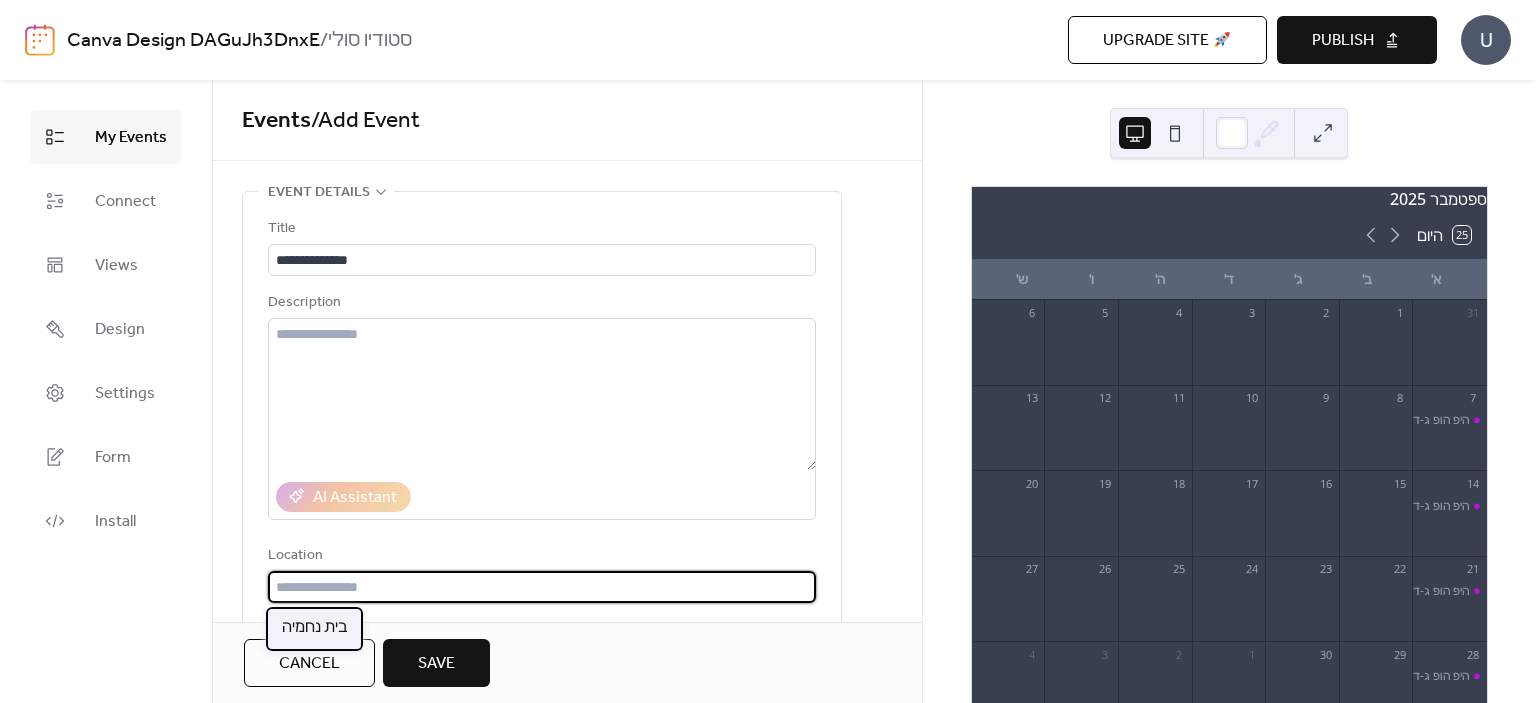click on "בית נחמיה" at bounding box center (314, 628) 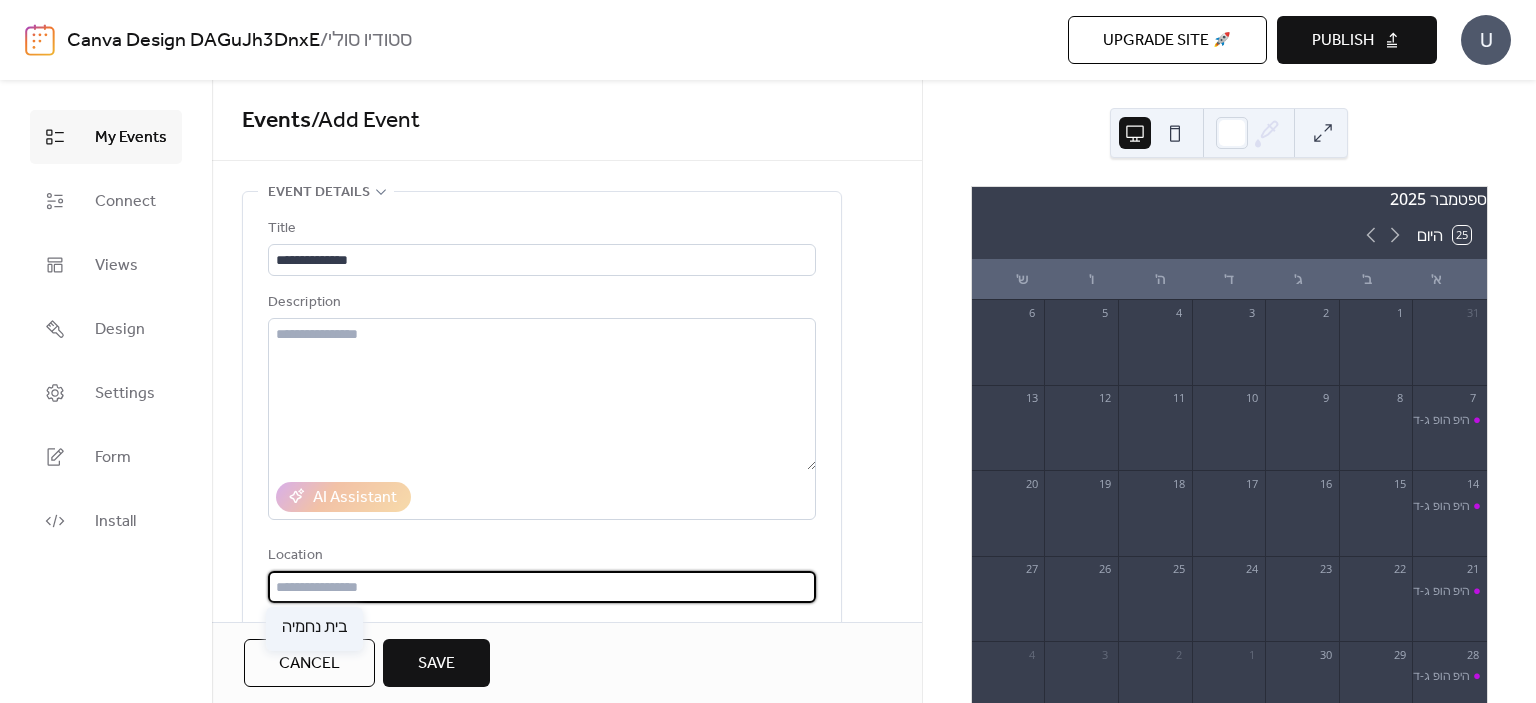 type on "*********" 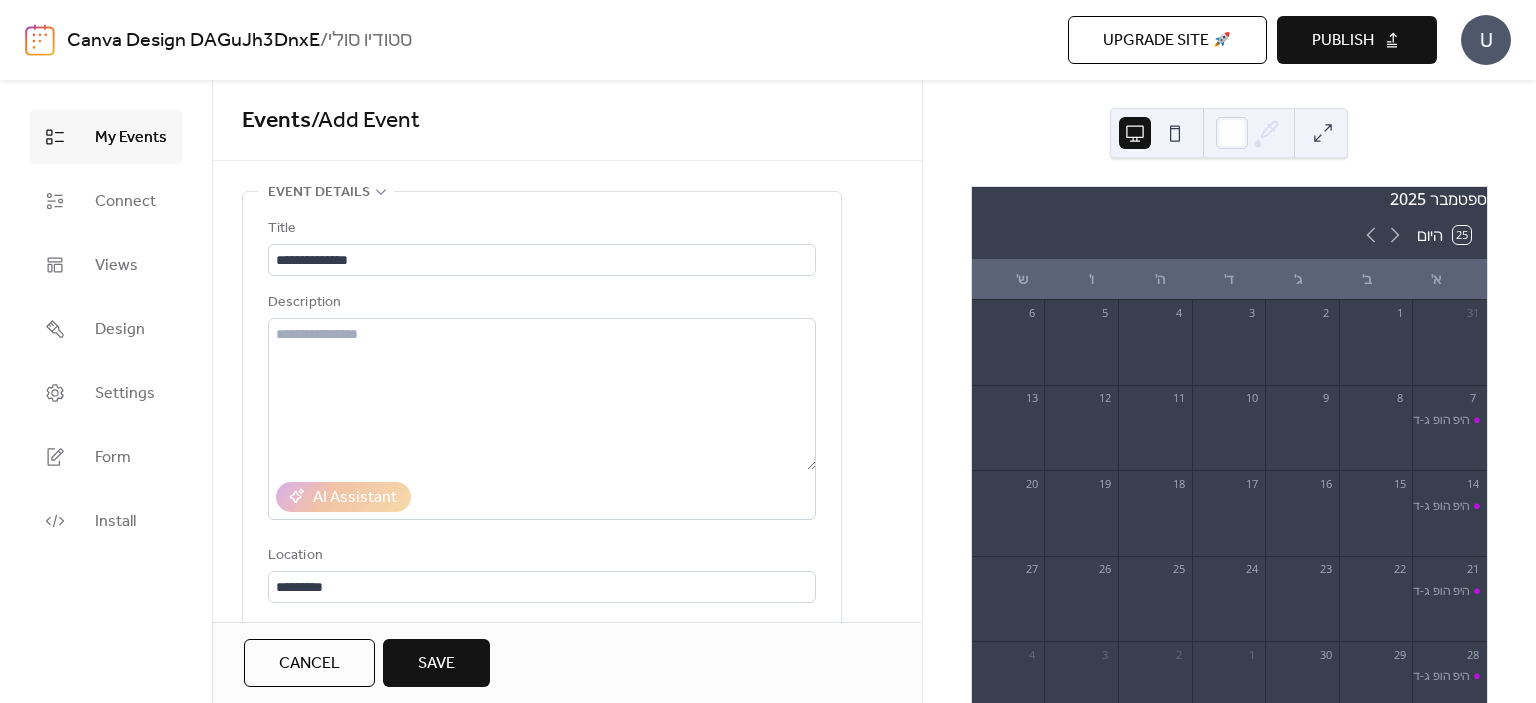scroll, scrollTop: 474, scrollLeft: 0, axis: vertical 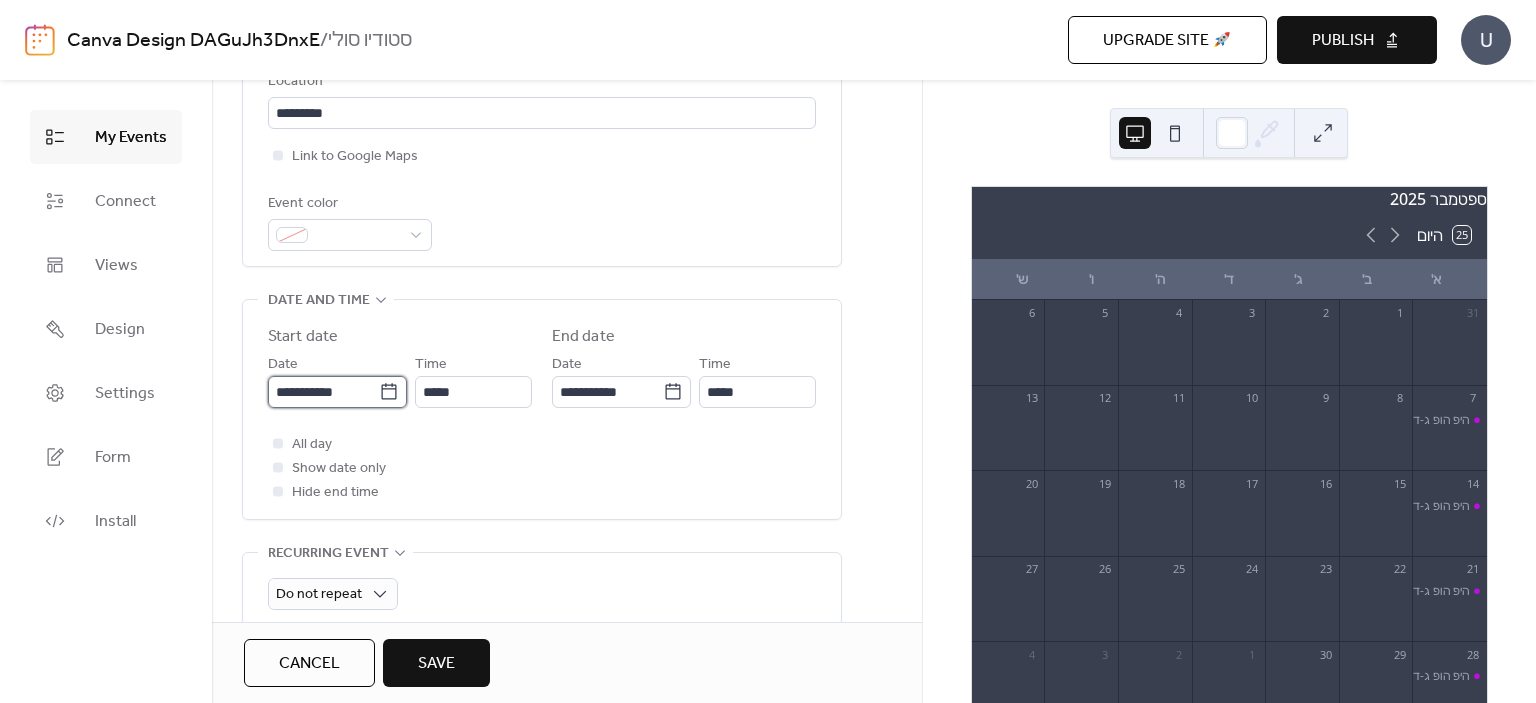 click on "**********" at bounding box center (323, 392) 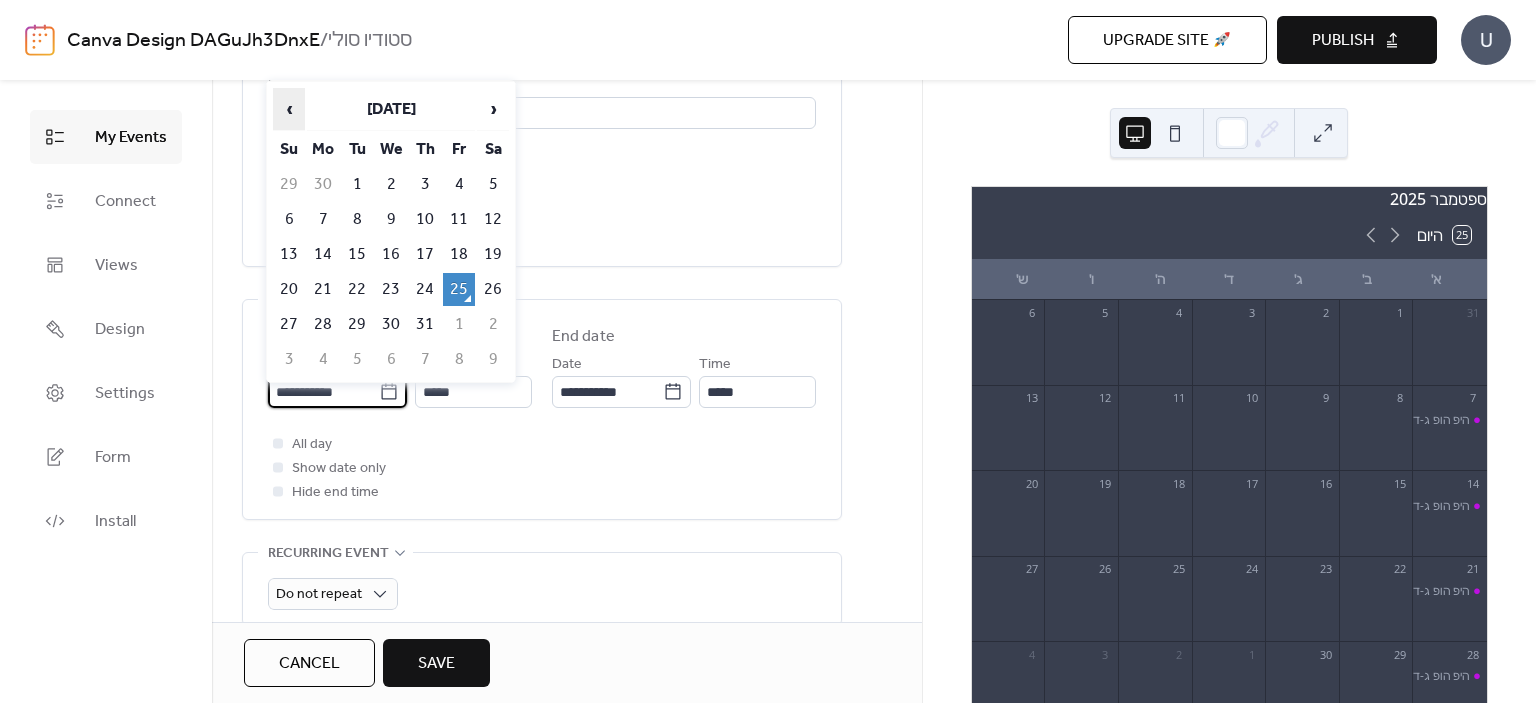 click on "‹" at bounding box center [289, 109] 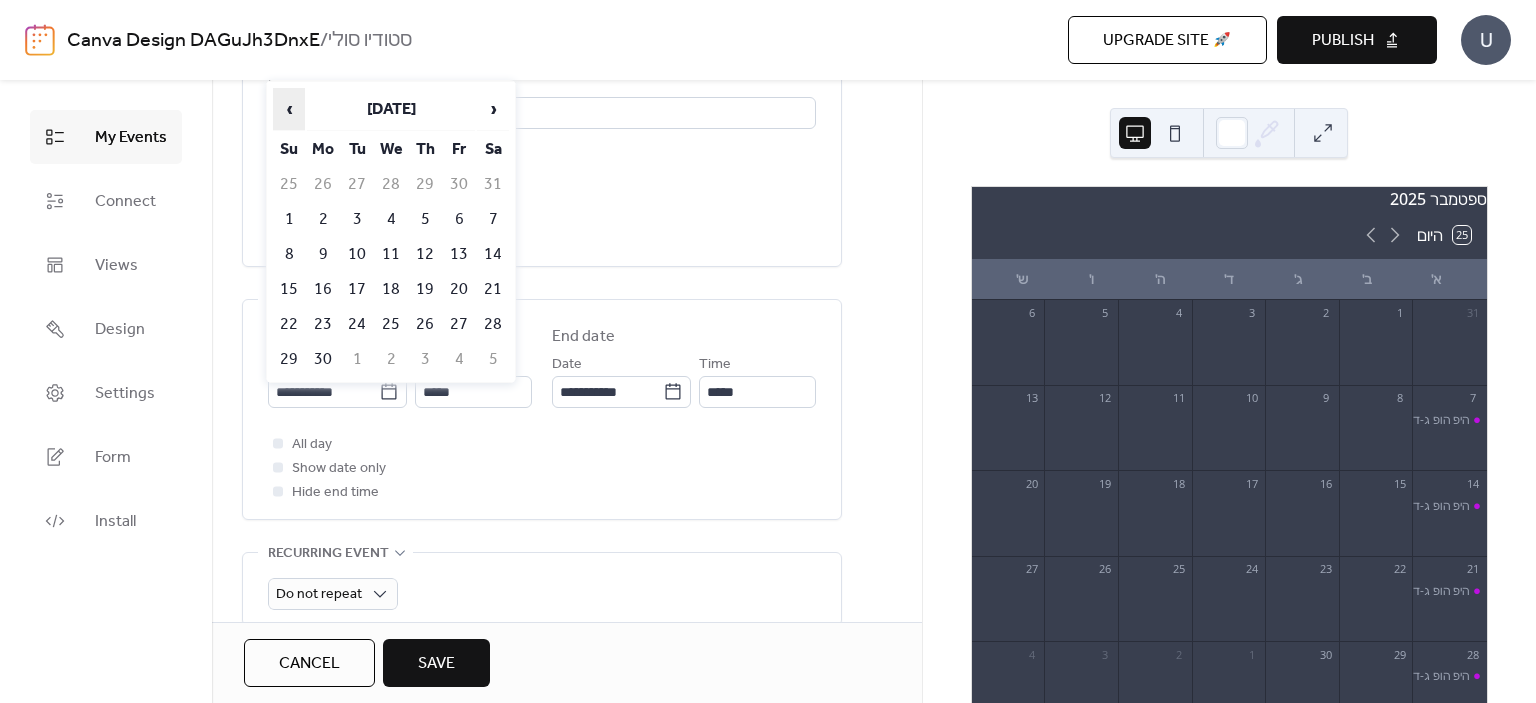 click on "‹" at bounding box center (289, 109) 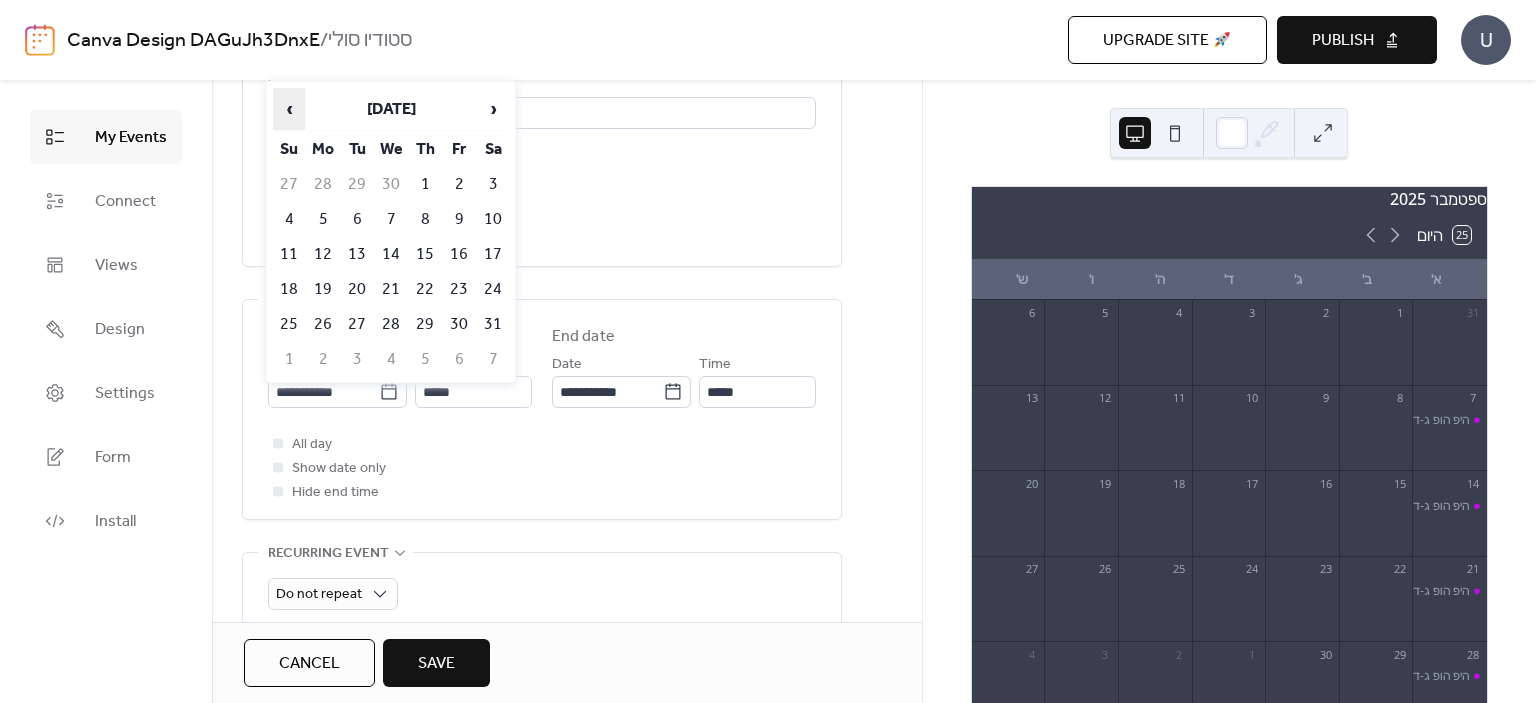 click on "‹" at bounding box center [289, 109] 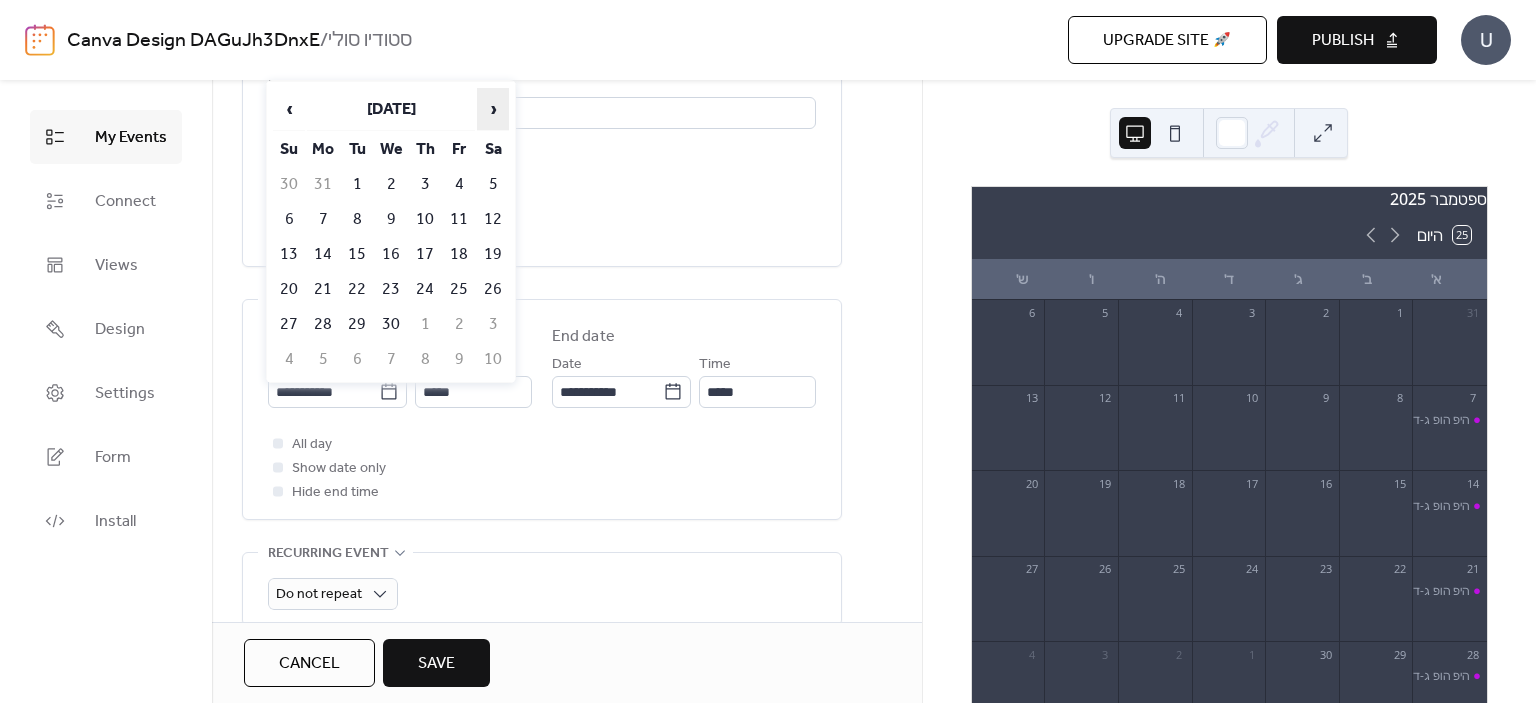 click on "›" at bounding box center [493, 109] 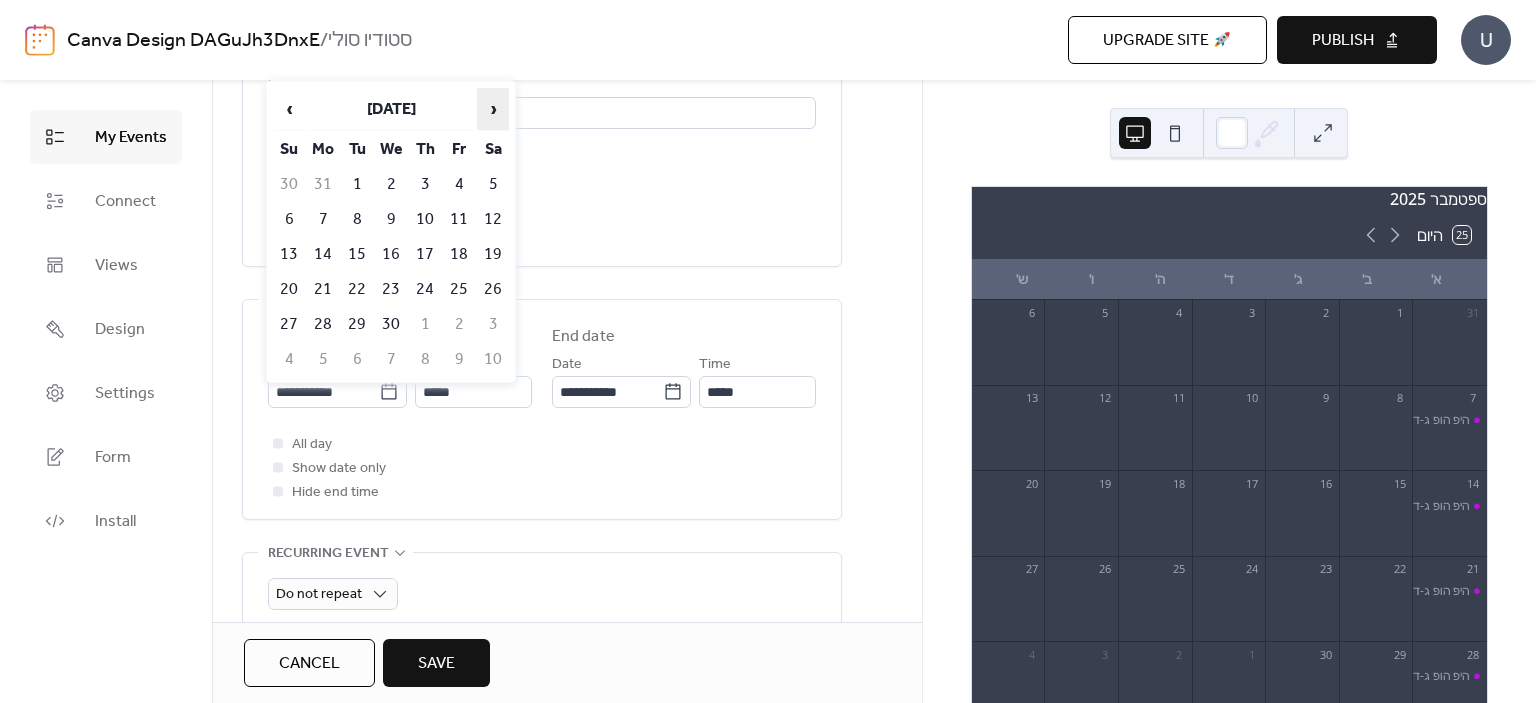 click on "›" at bounding box center [493, 109] 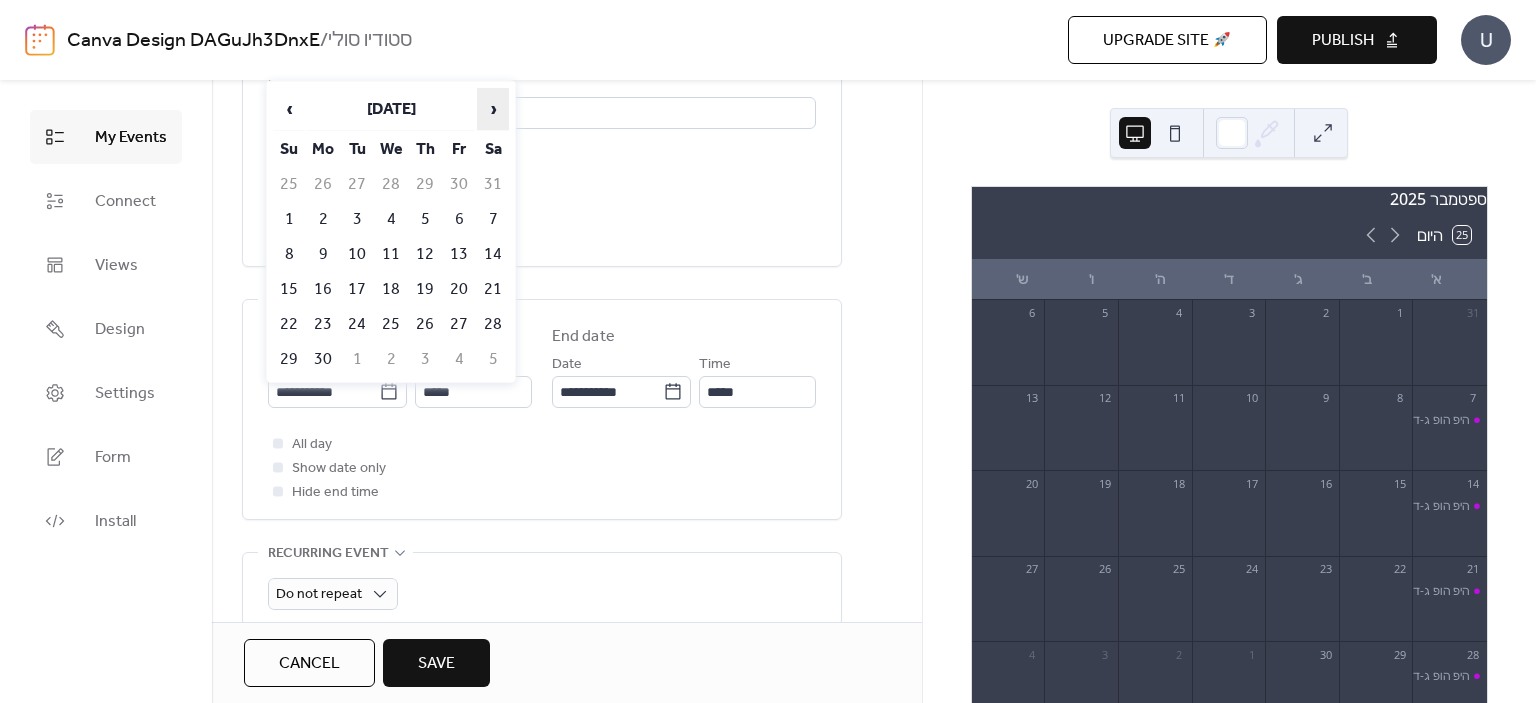 click on "›" at bounding box center [493, 109] 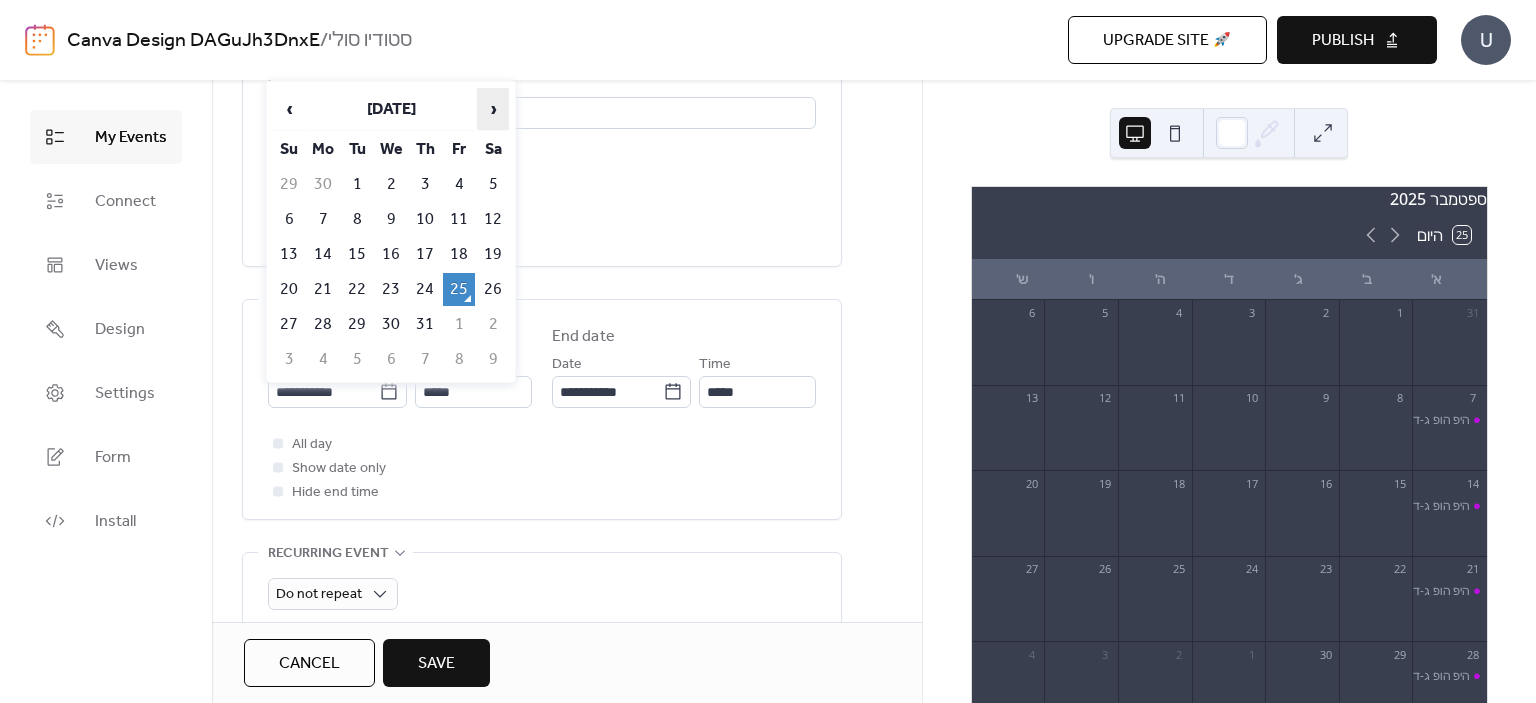 click on "›" at bounding box center (493, 109) 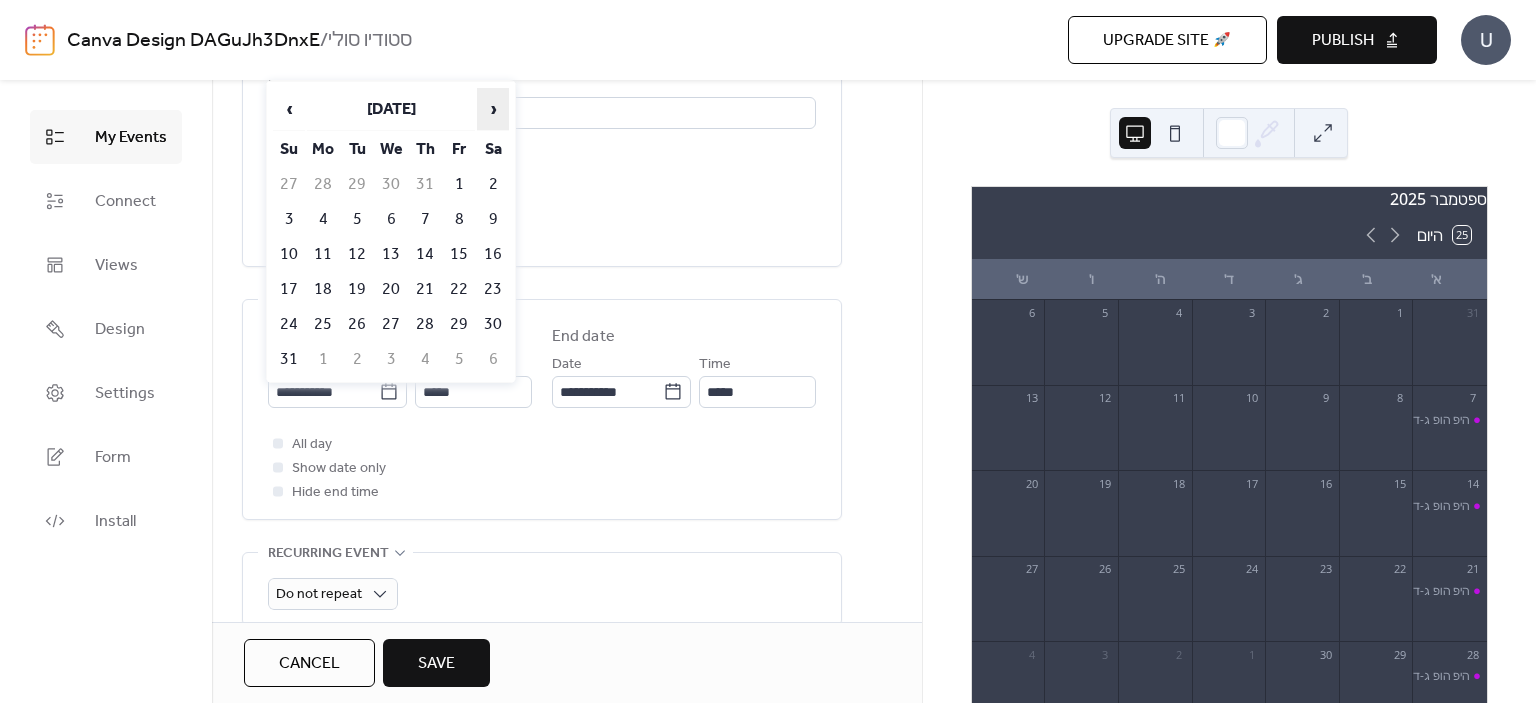 click on "›" at bounding box center (493, 109) 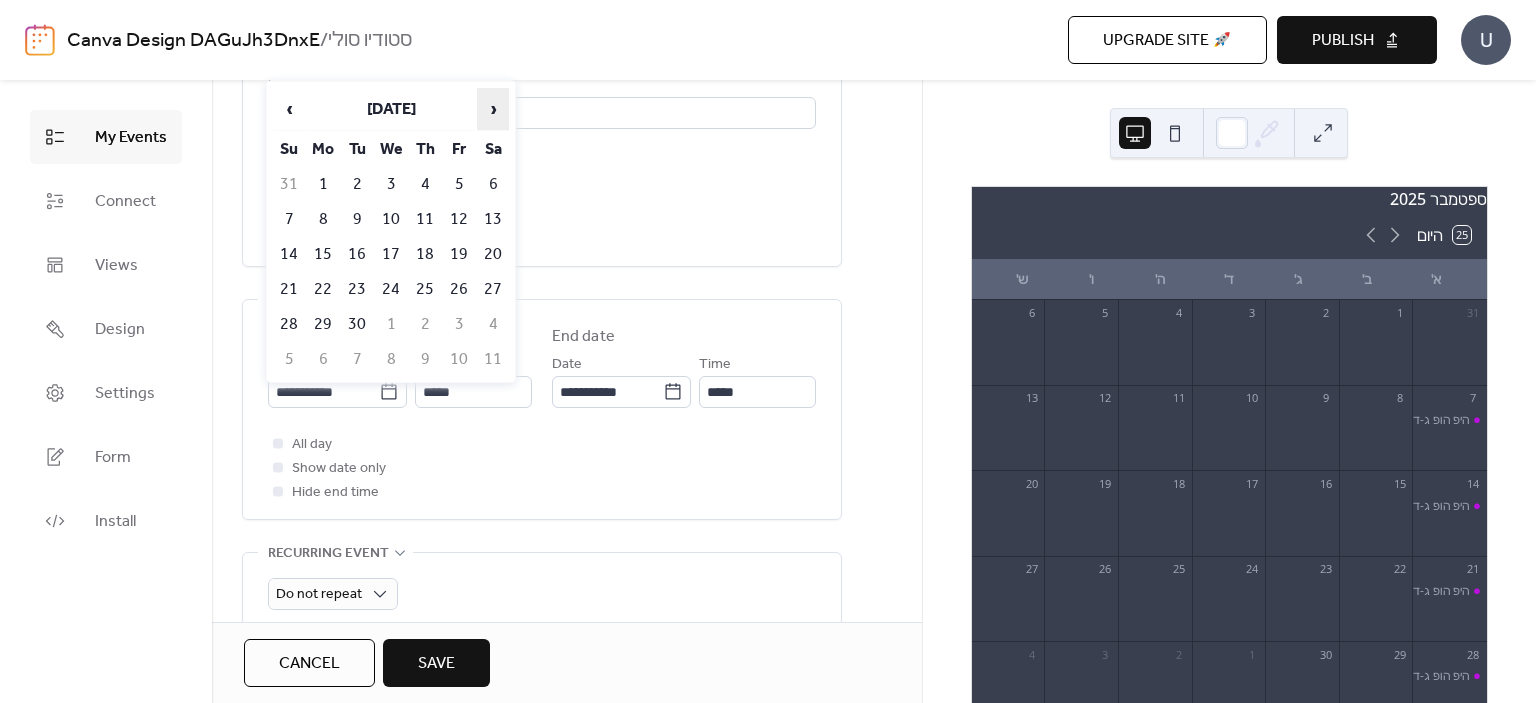click on "›" at bounding box center [493, 109] 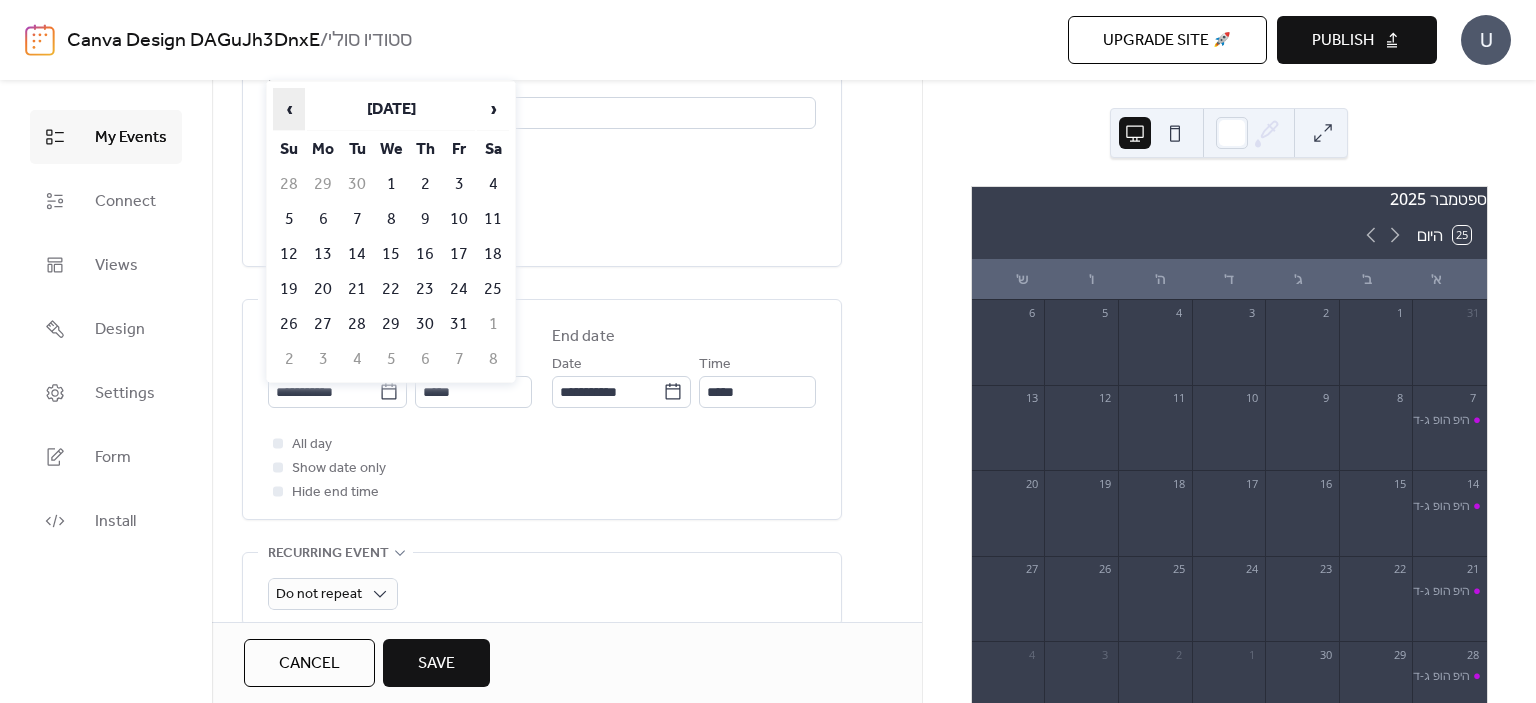 click on "‹" at bounding box center (289, 109) 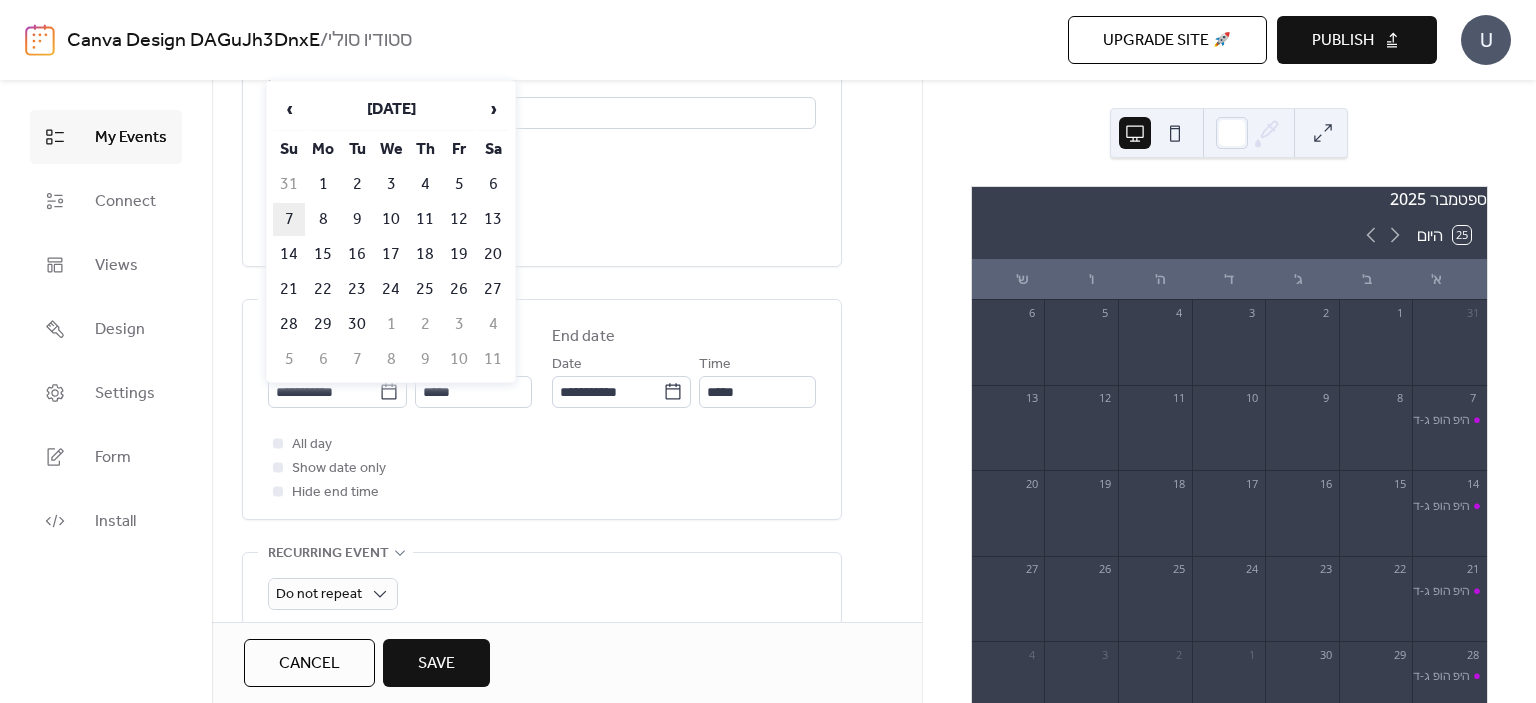 click on "7" at bounding box center (289, 219) 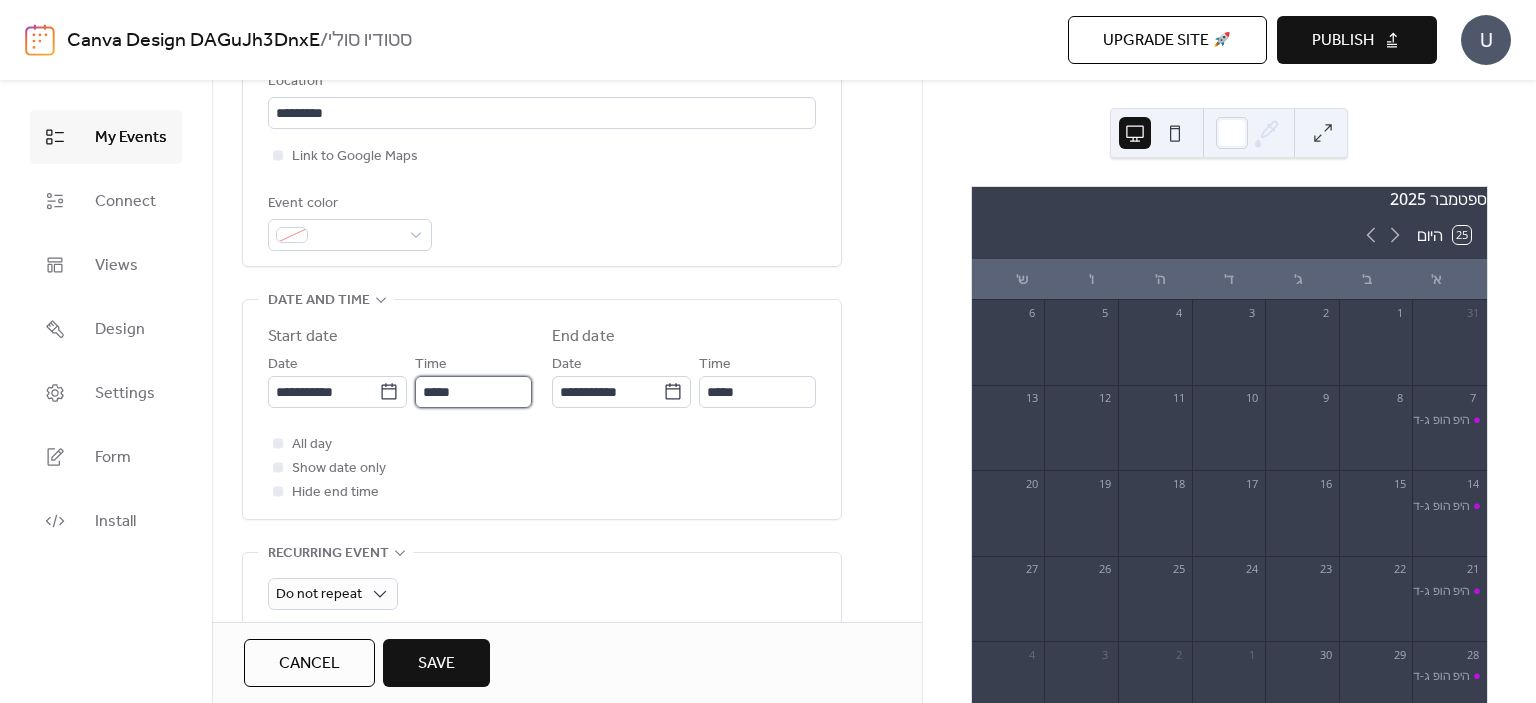 click on "*****" at bounding box center [473, 392] 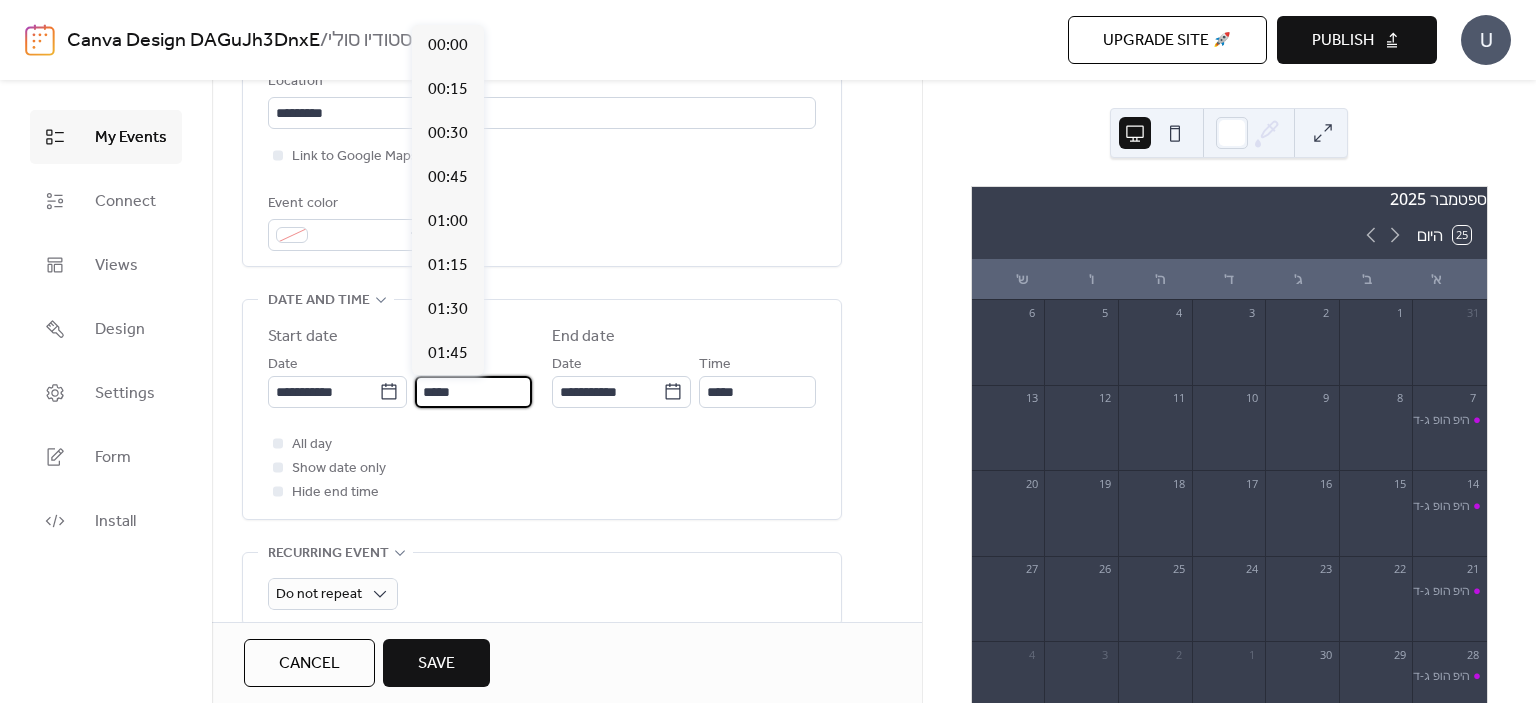 scroll, scrollTop: 2112, scrollLeft: 0, axis: vertical 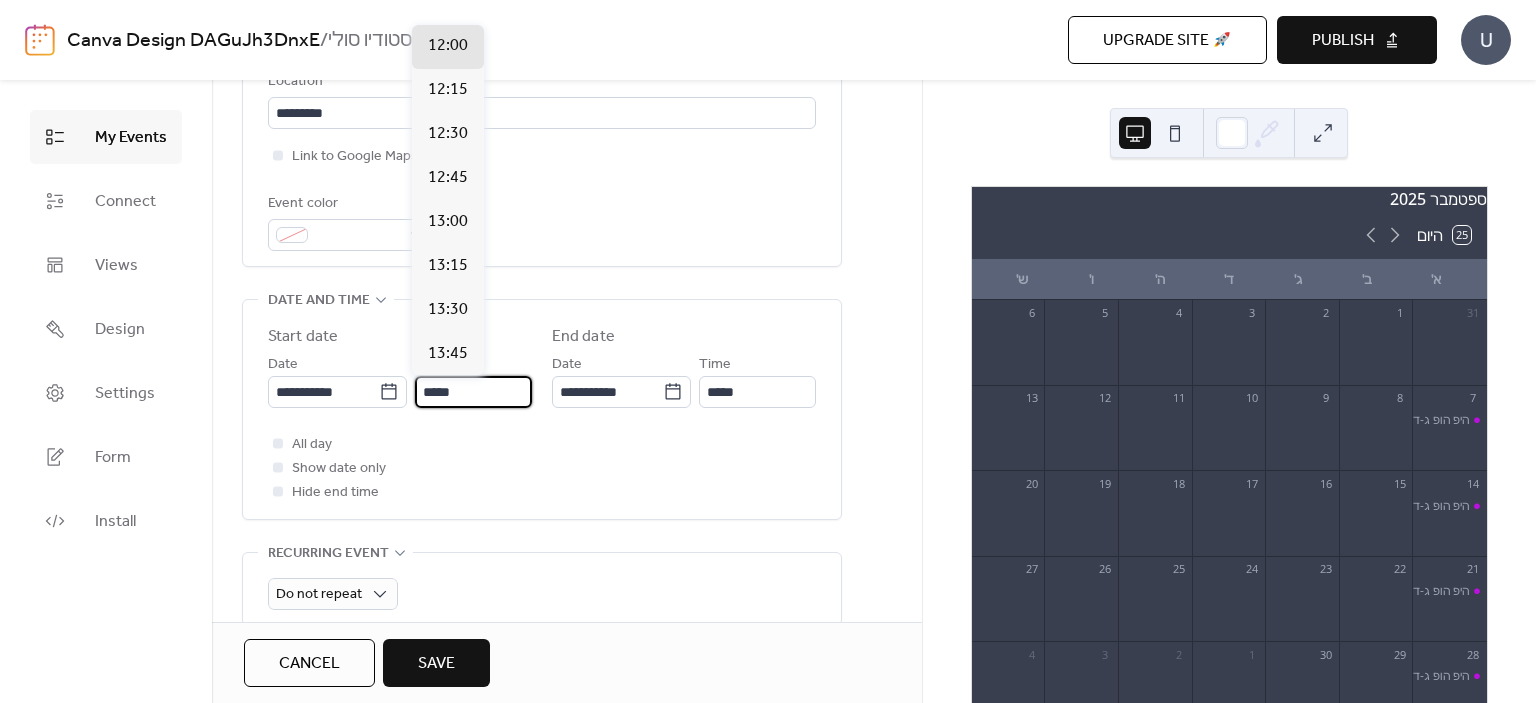 drag, startPoint x: 480, startPoint y: 390, endPoint x: 410, endPoint y: 384, distance: 70.256676 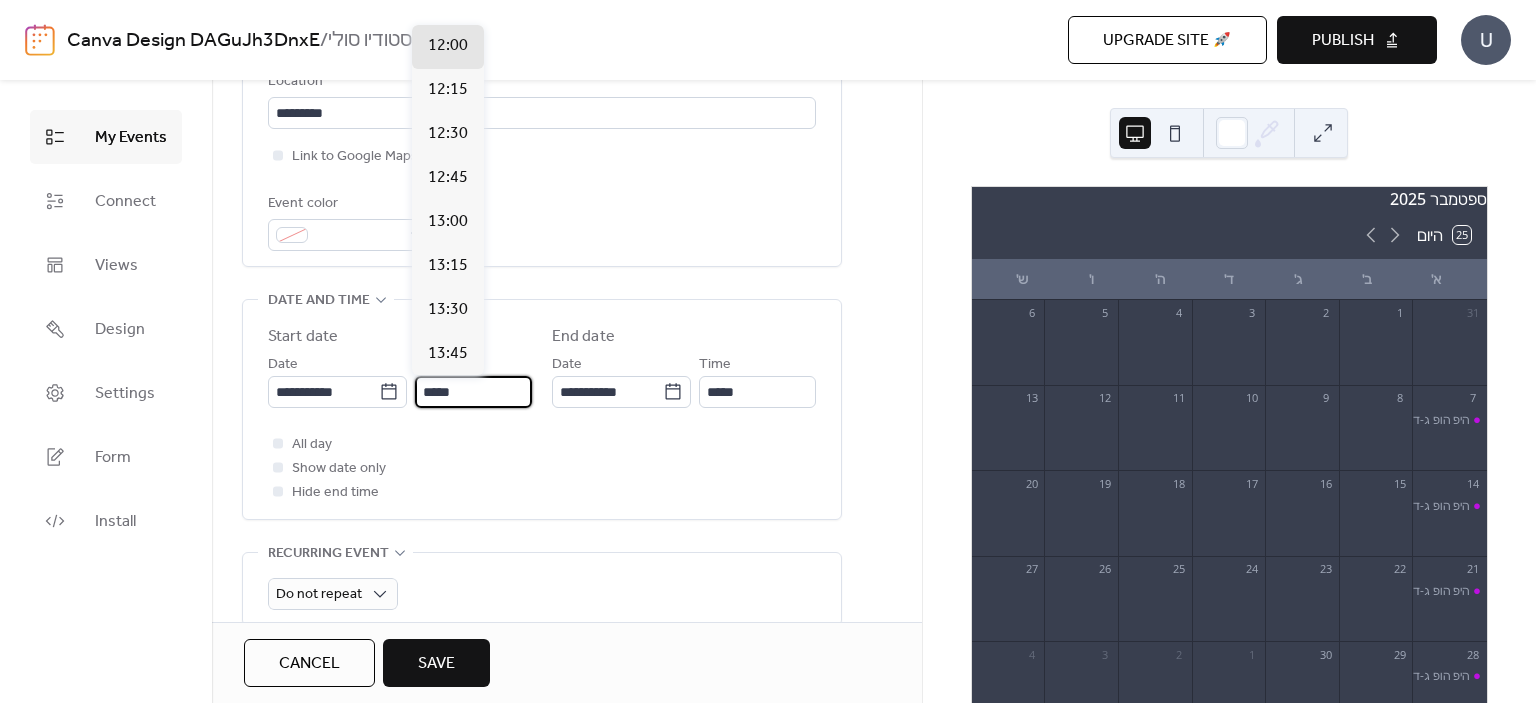 click on "**********" at bounding box center (400, 380) 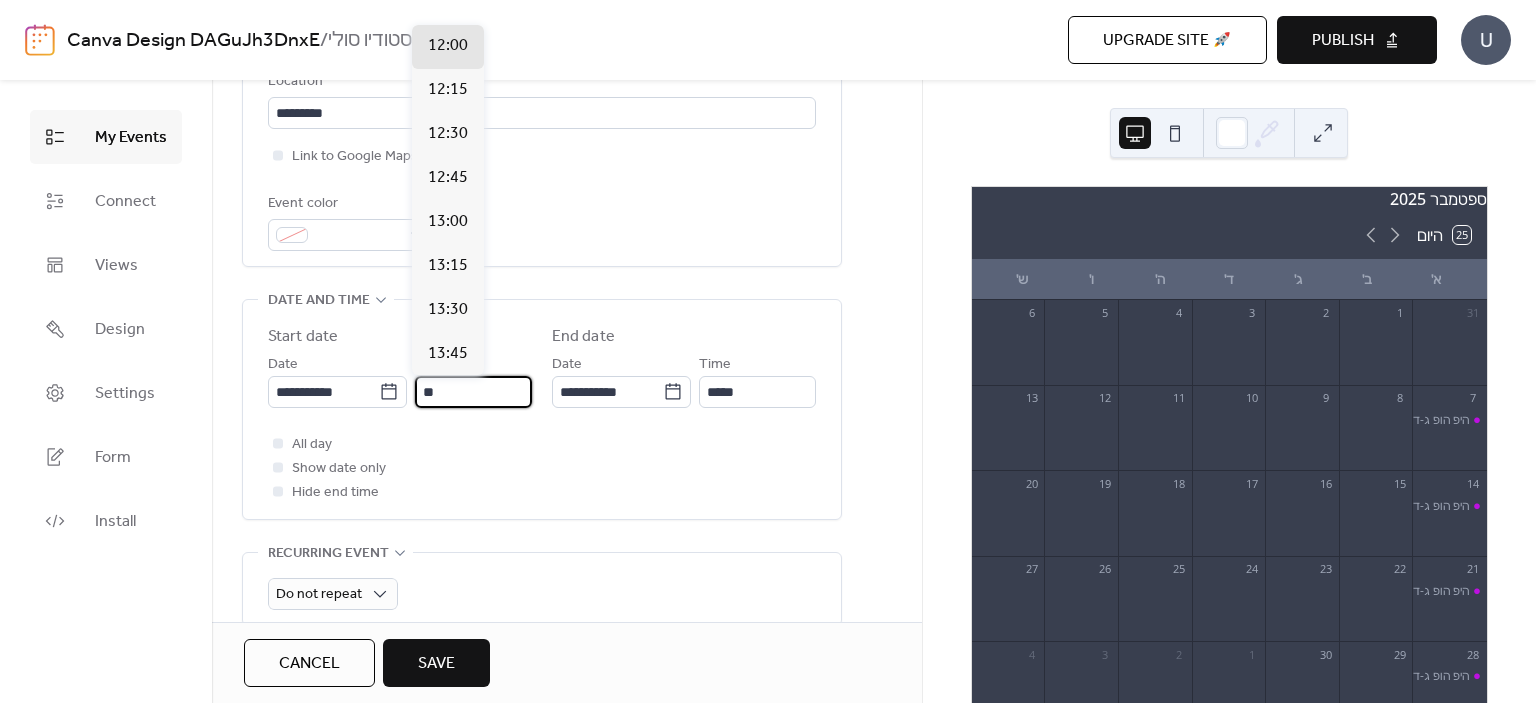 scroll, scrollTop: 2816, scrollLeft: 0, axis: vertical 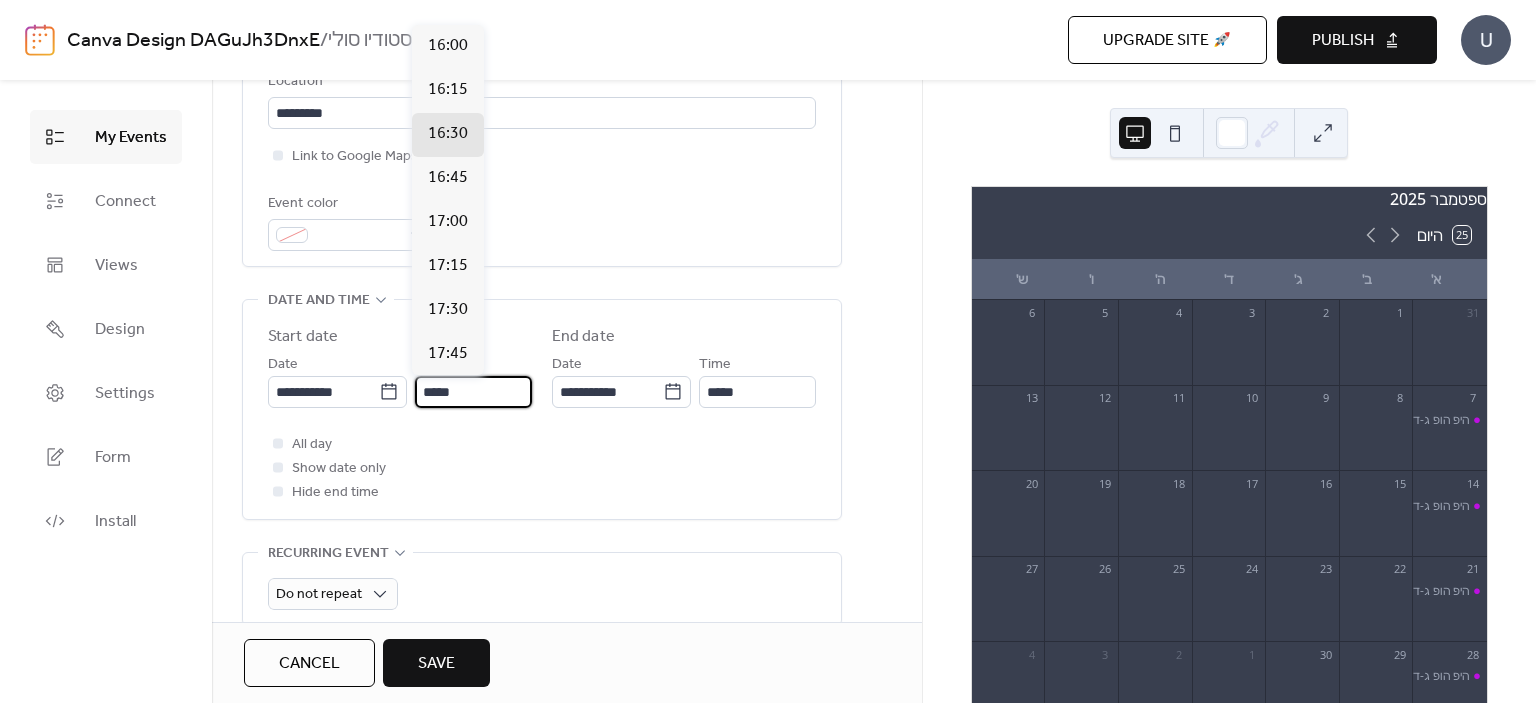 type on "*****" 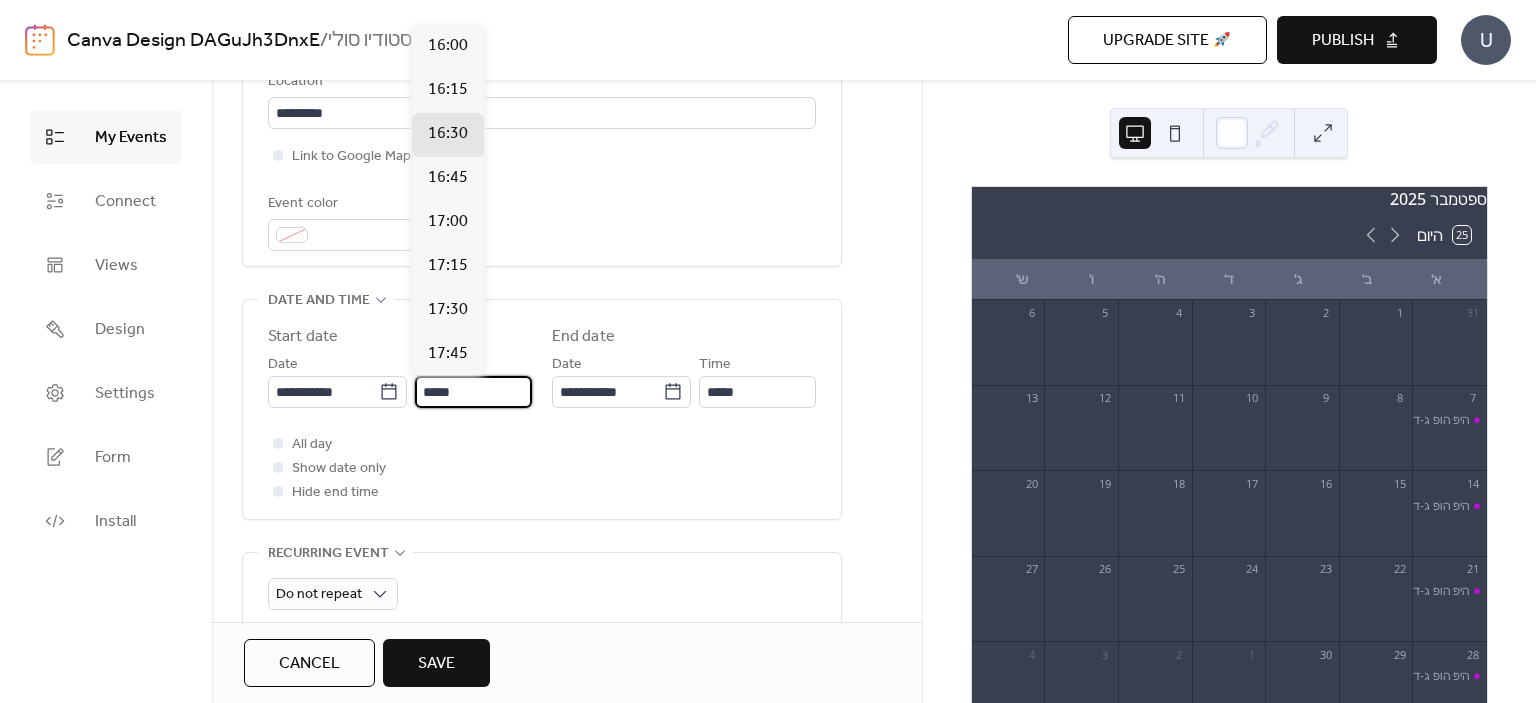 click on "**********" at bounding box center [542, 414] 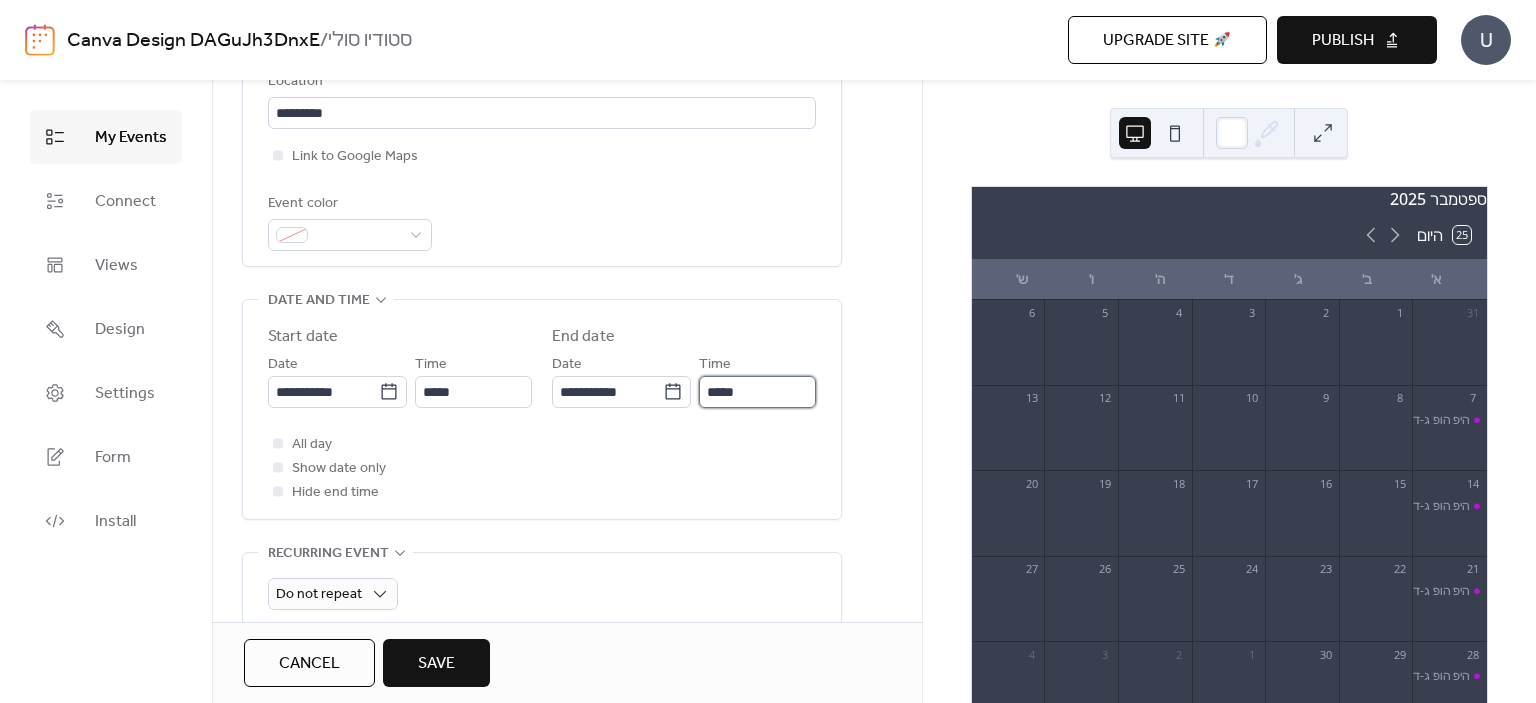 click on "*****" at bounding box center (757, 392) 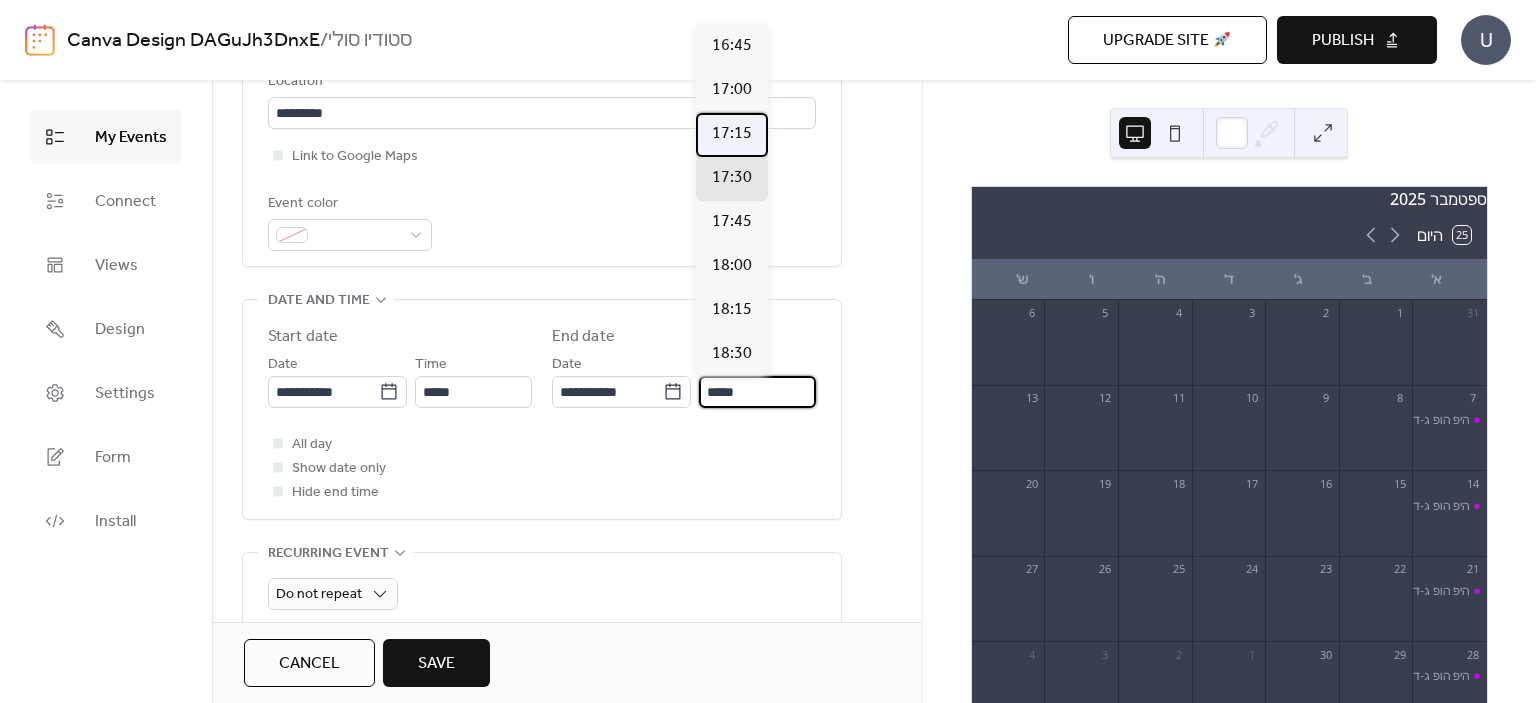 click on "17:15" at bounding box center (732, 134) 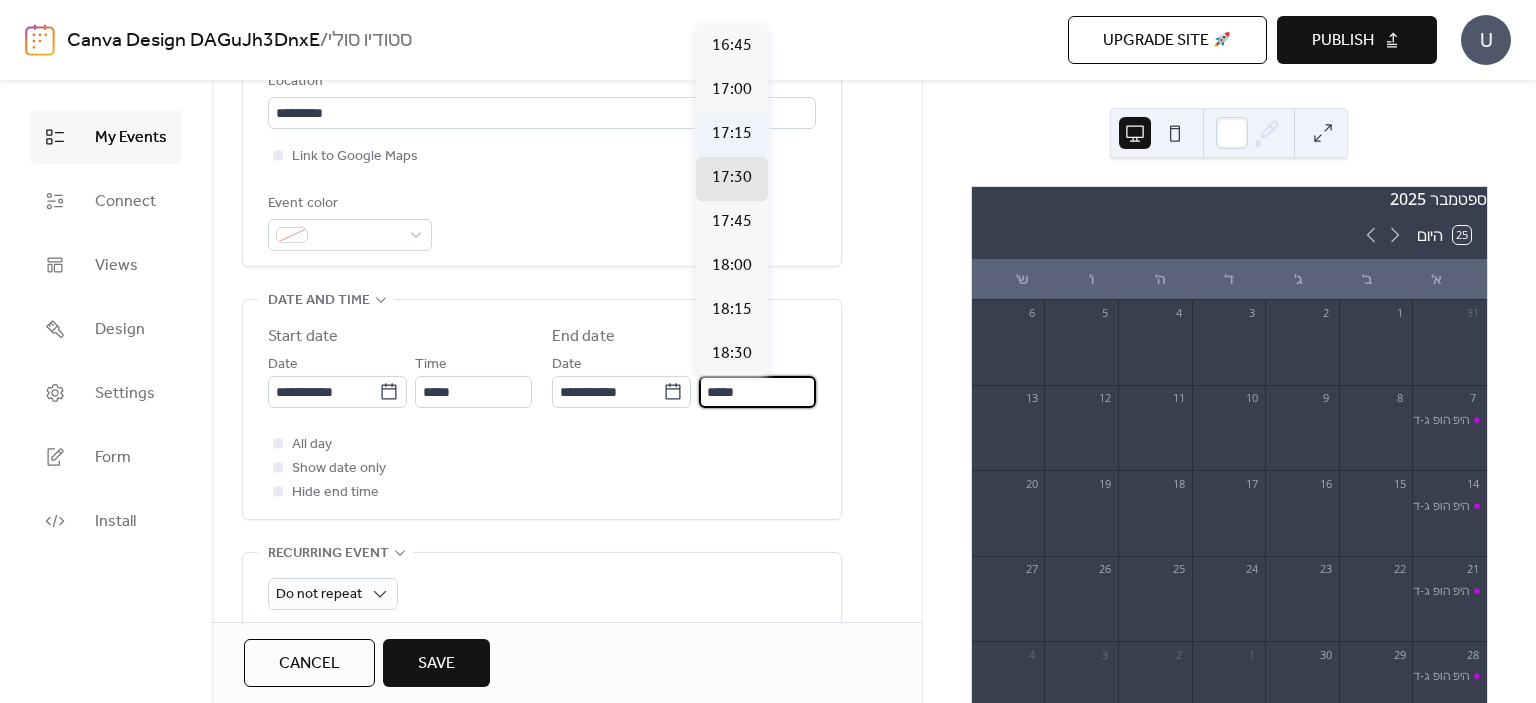 type on "*****" 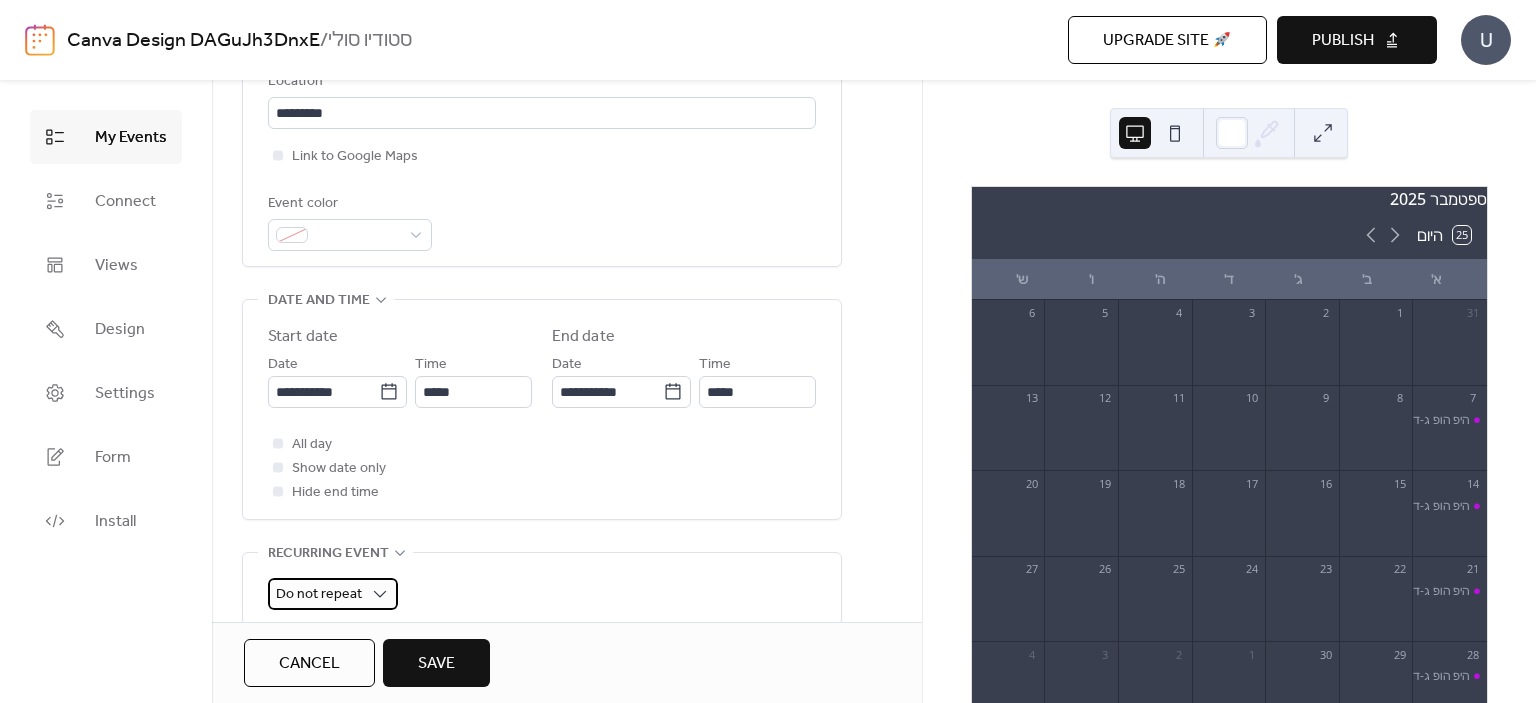 click on "Do not repeat" at bounding box center [319, 594] 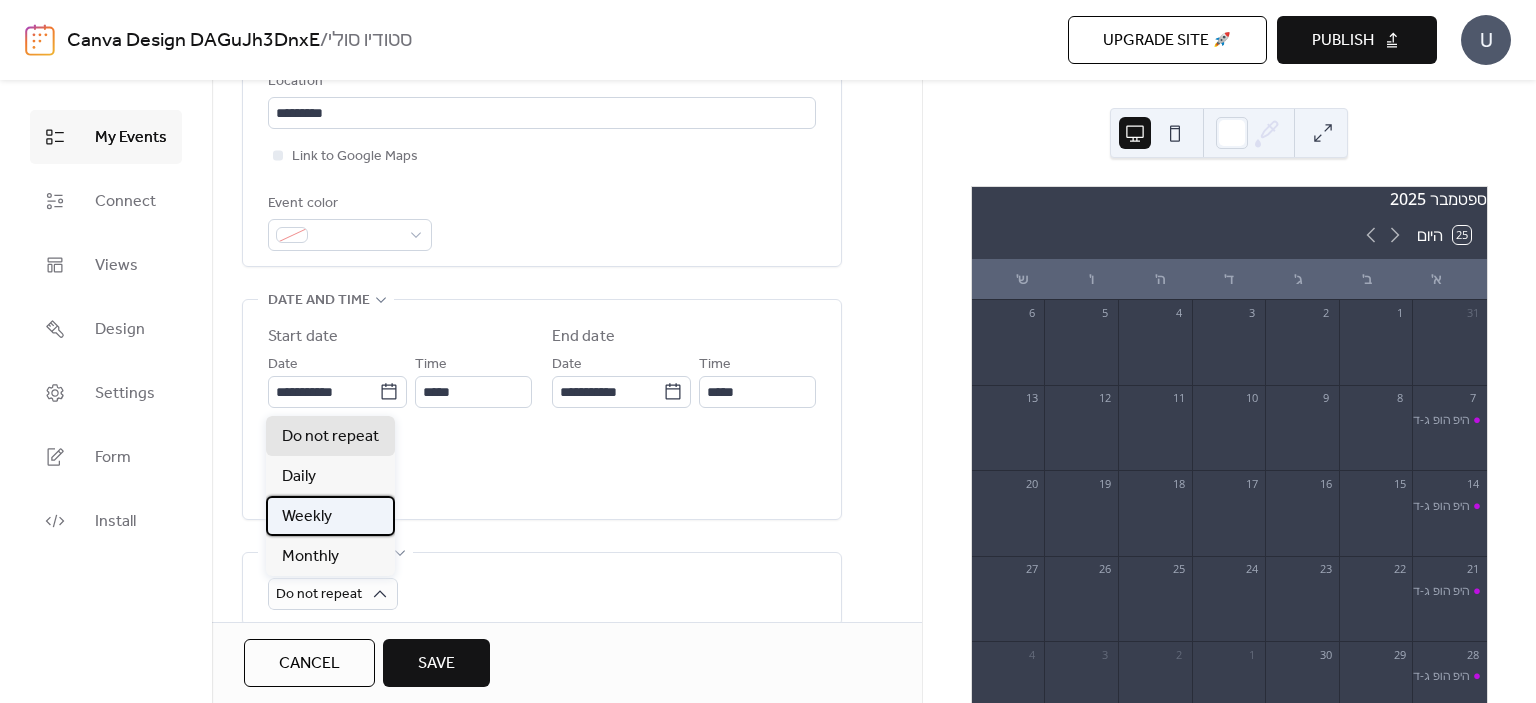 click on "Weekly" at bounding box center [307, 517] 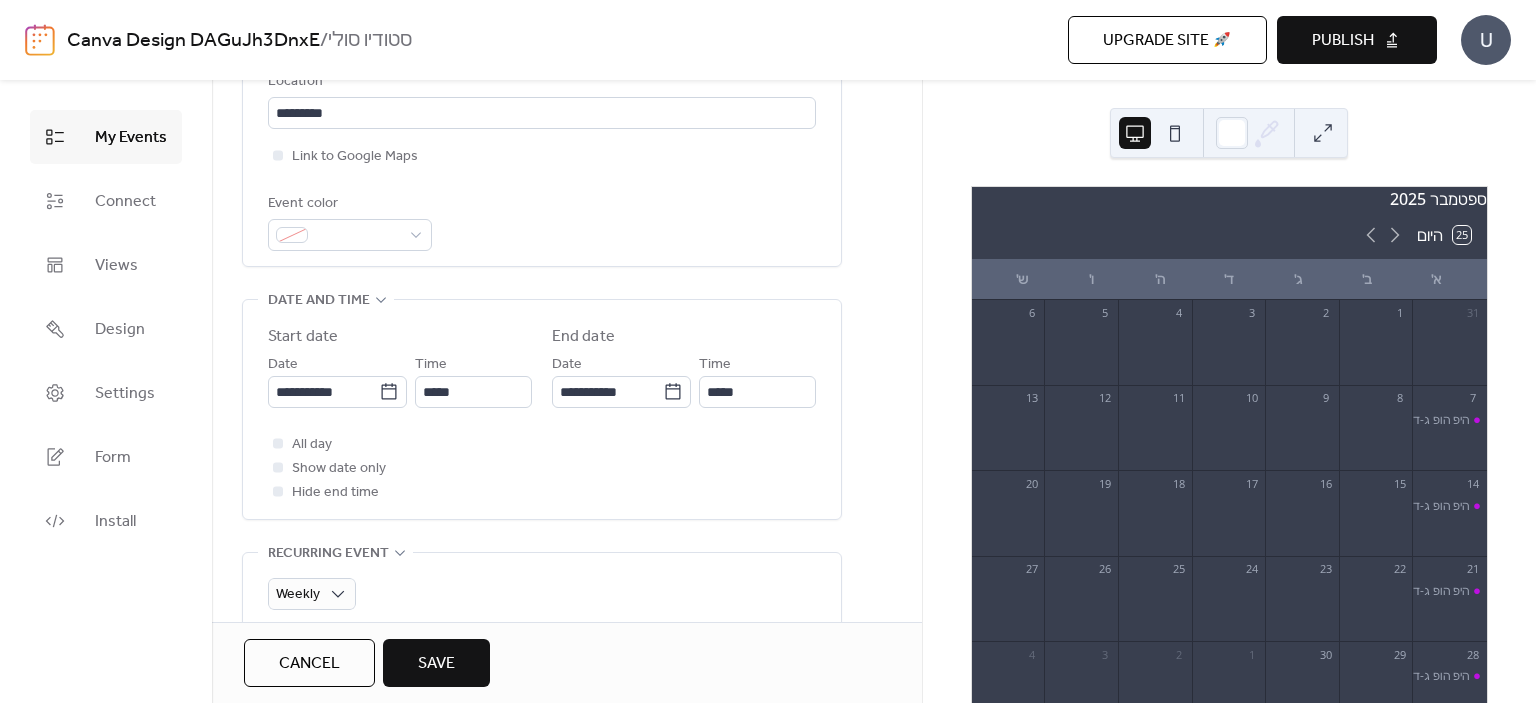 scroll, scrollTop: 949, scrollLeft: 0, axis: vertical 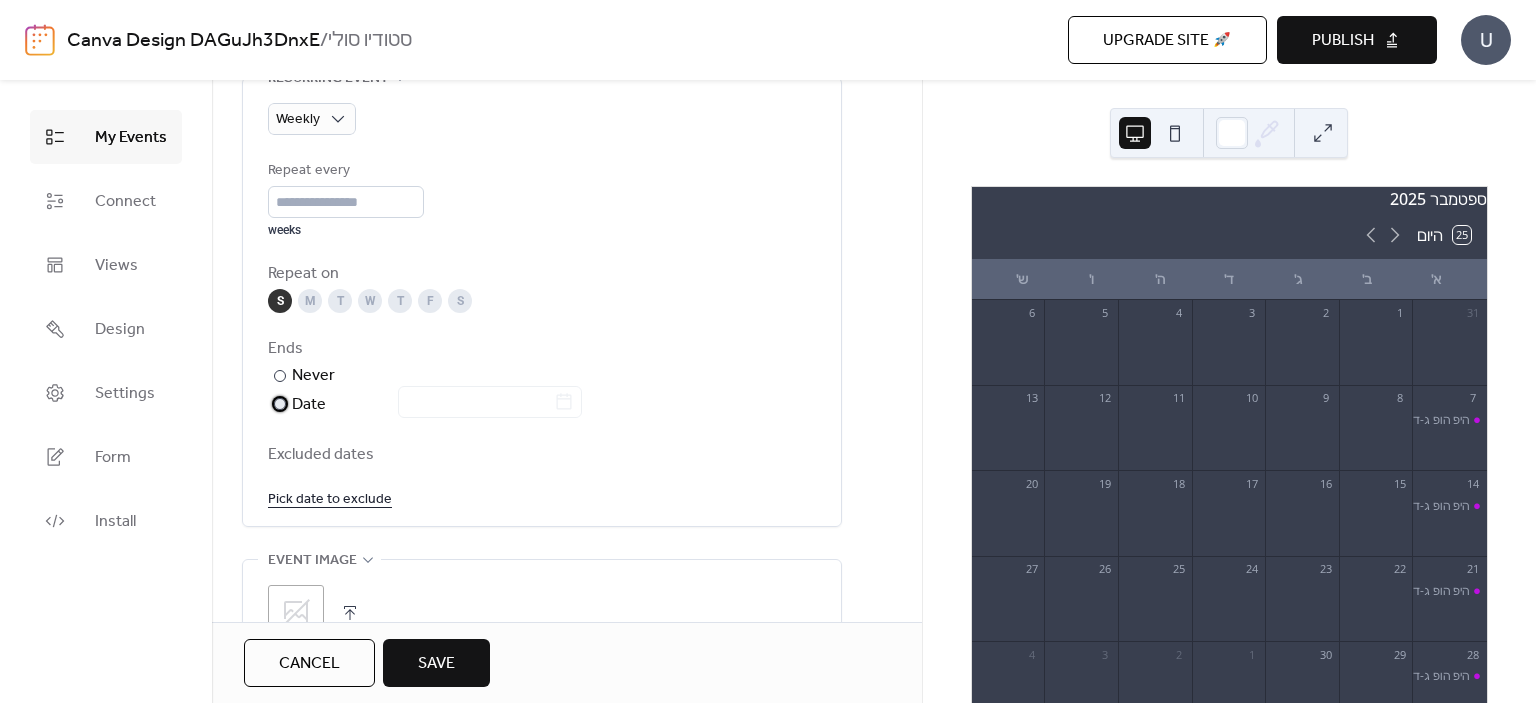 click at bounding box center [478, 403] 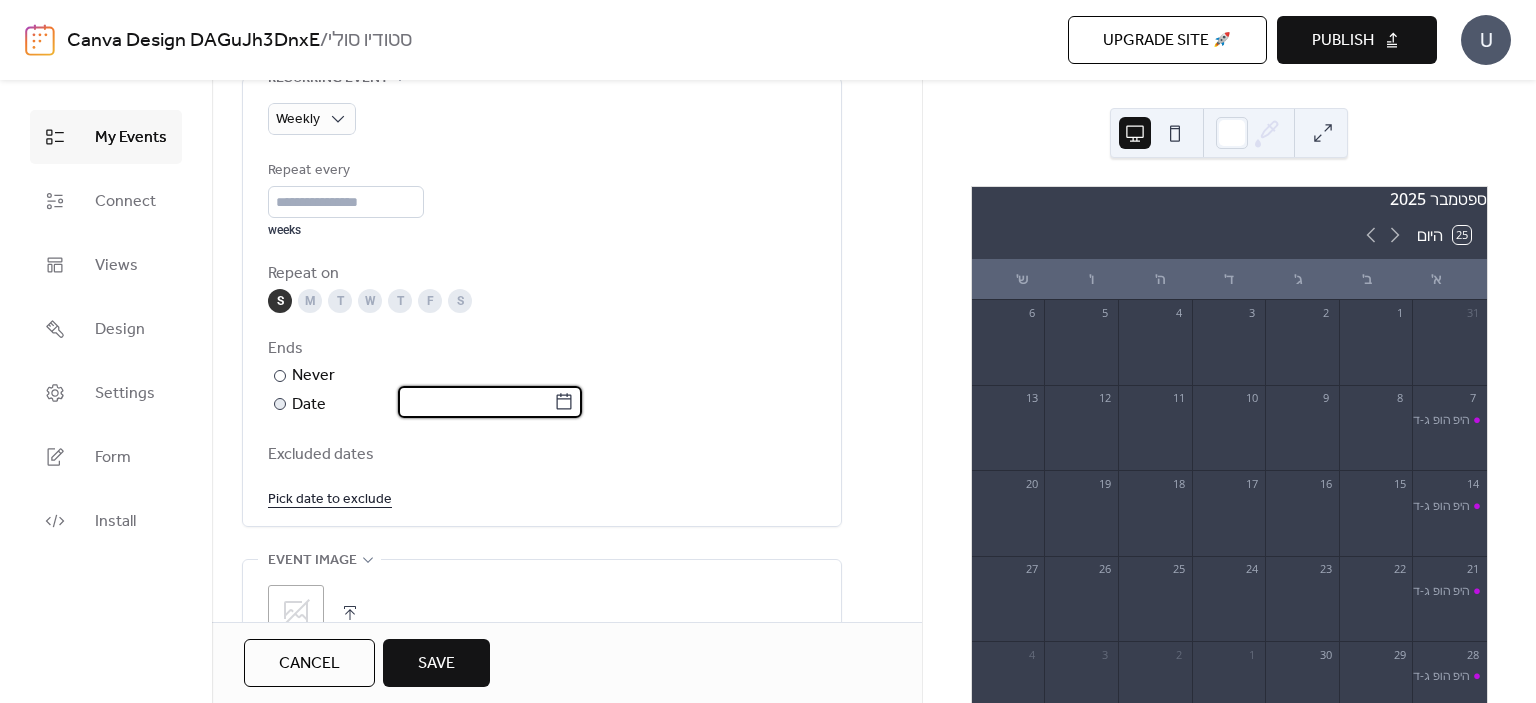 click at bounding box center (476, 402) 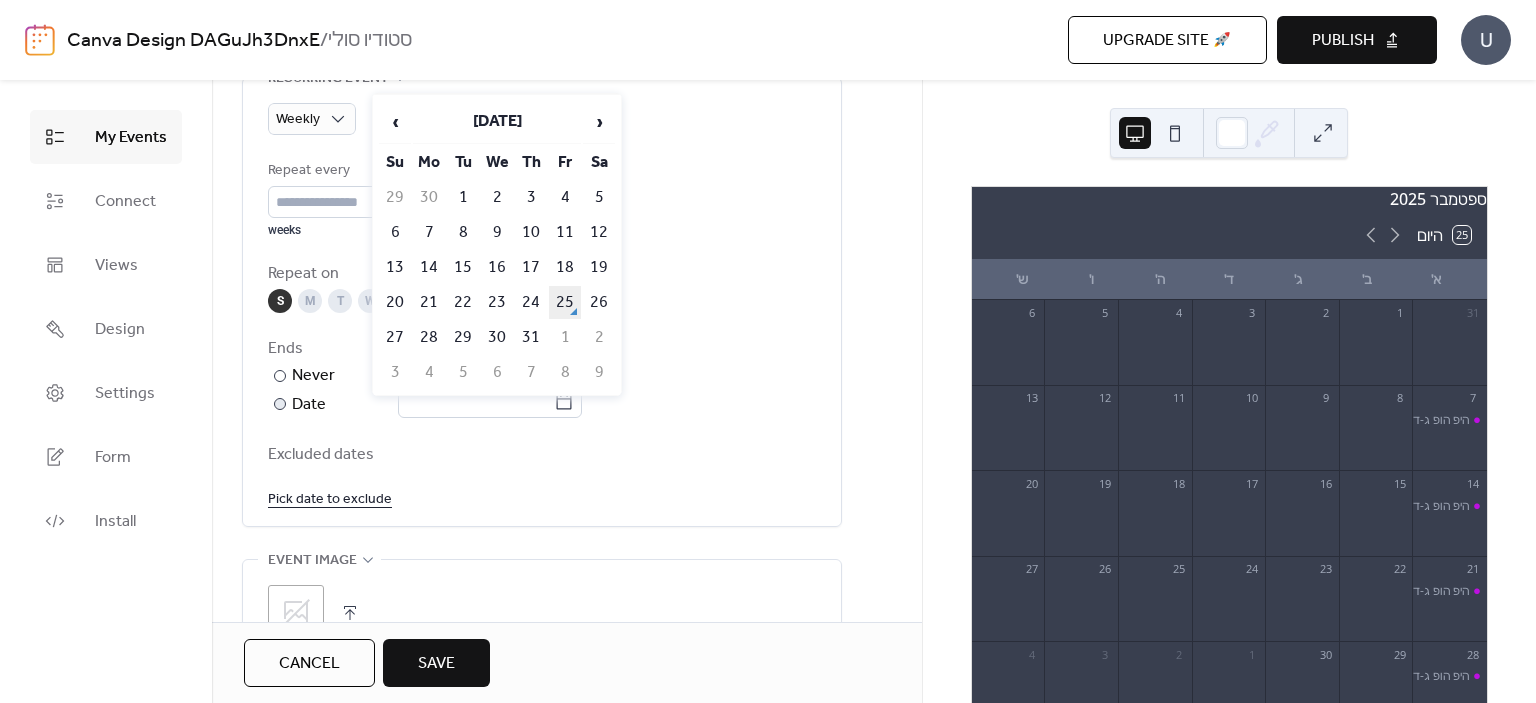 click on "25" at bounding box center [565, 302] 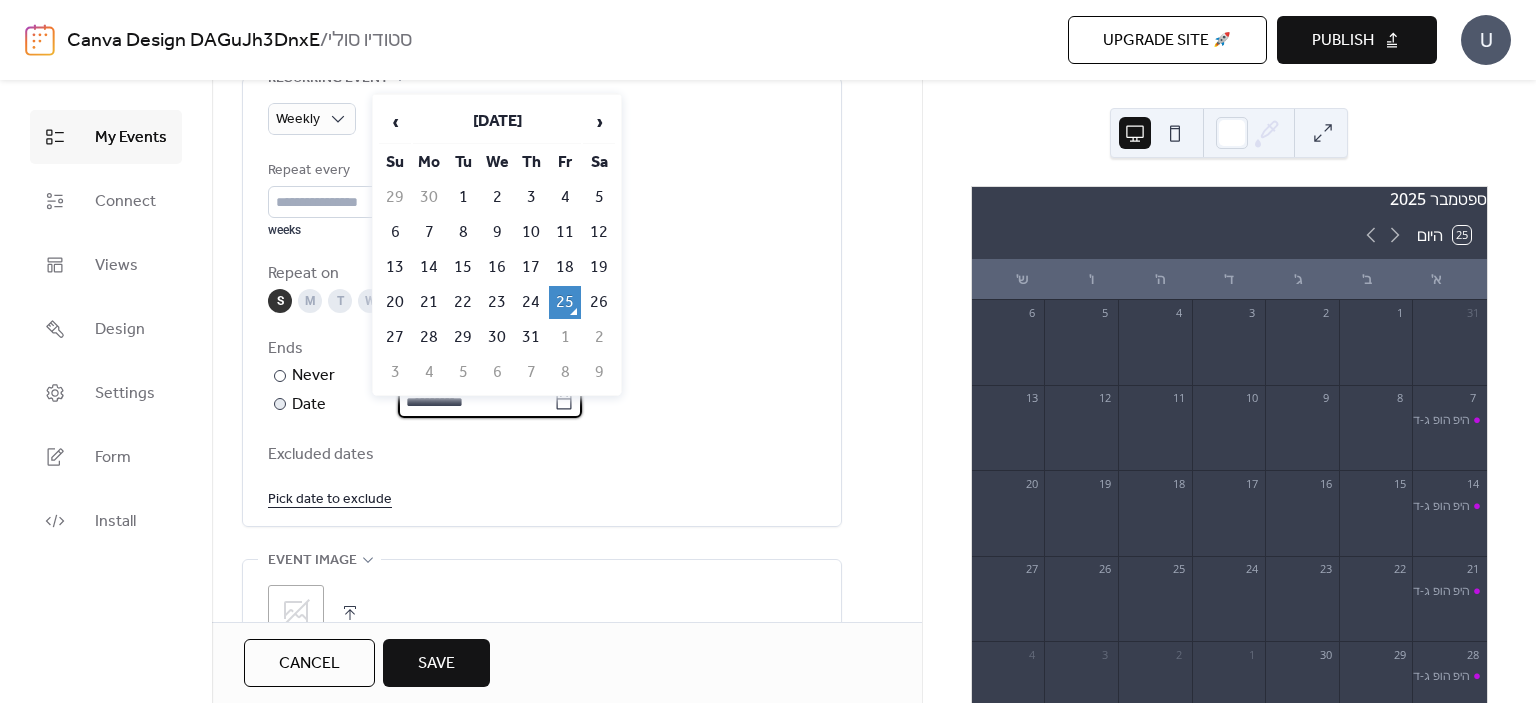 drag, startPoint x: 497, startPoint y: 396, endPoint x: 472, endPoint y: 395, distance: 25.019993 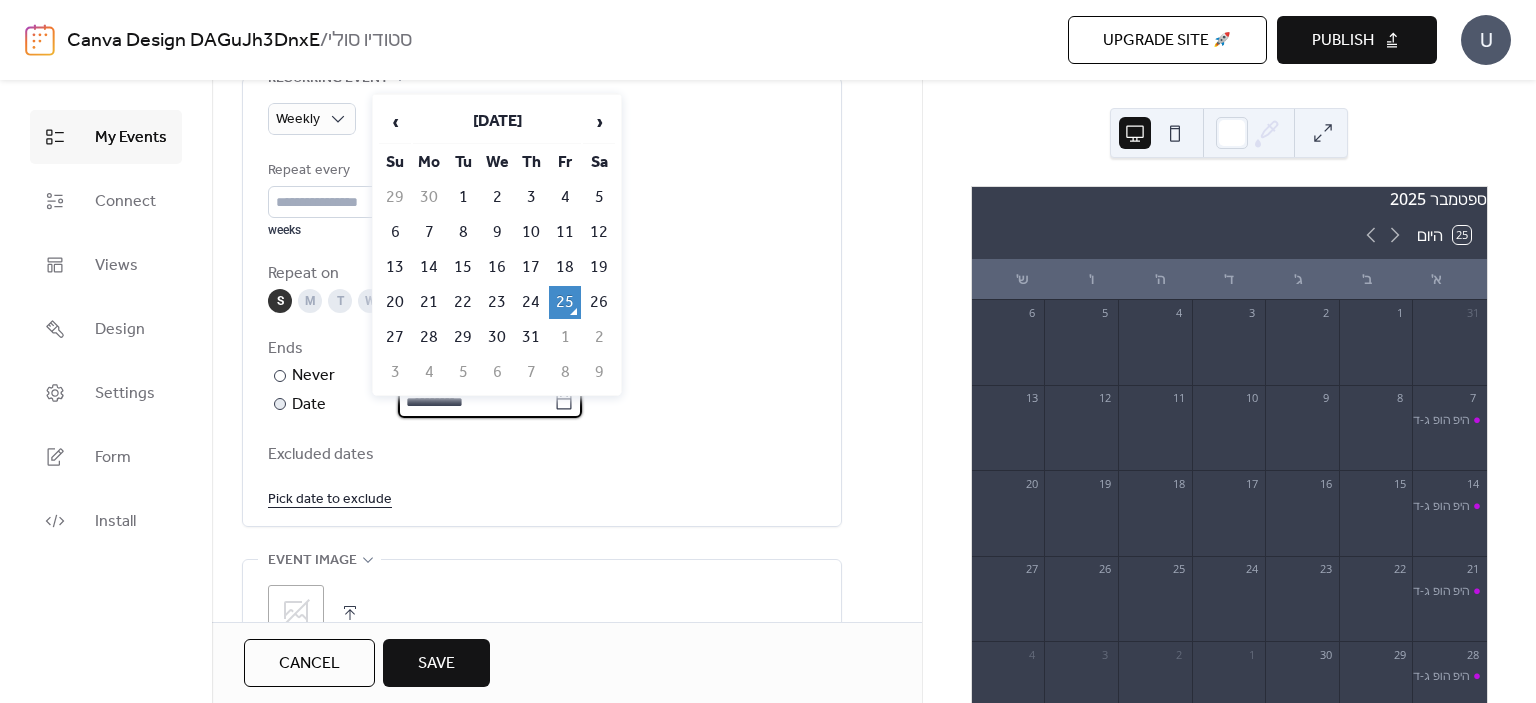 click on "**********" at bounding box center [476, 402] 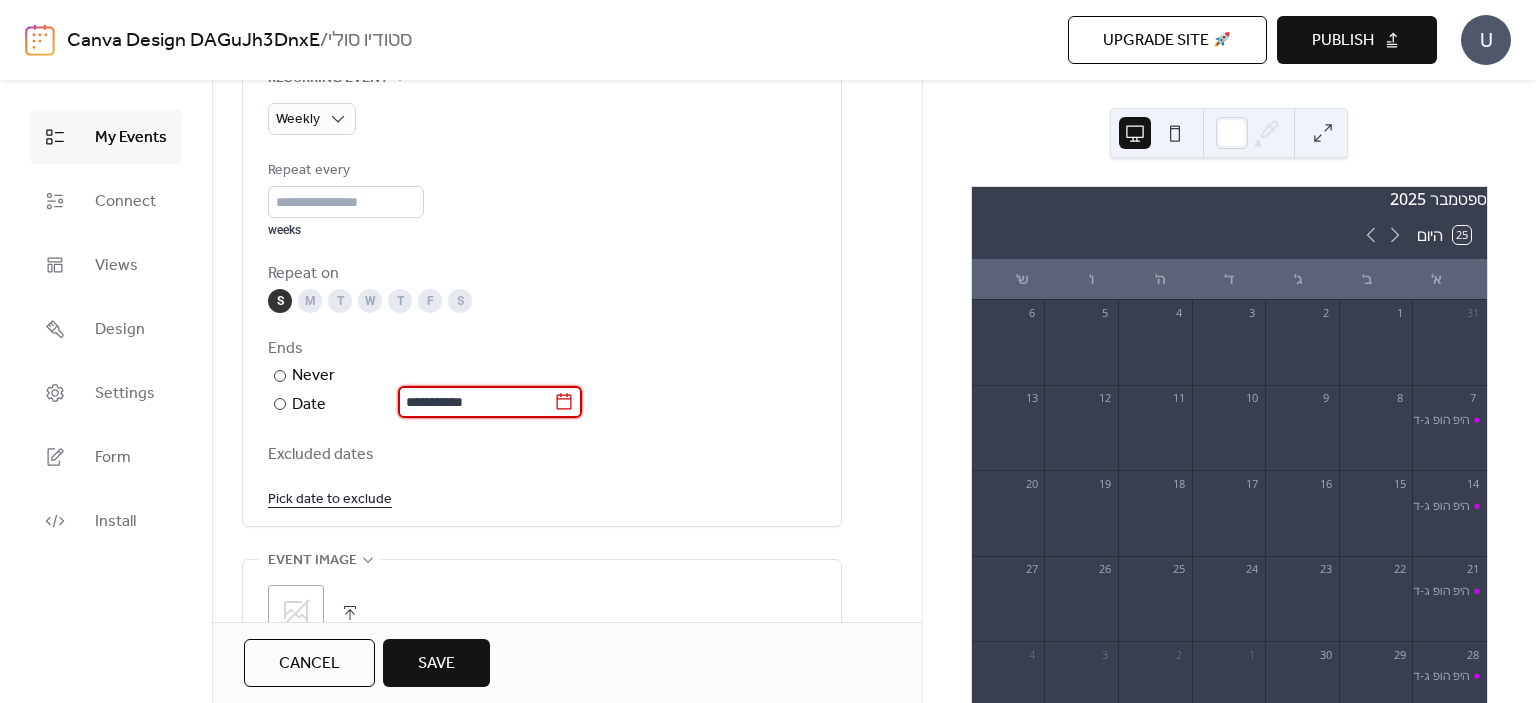 type on "**********" 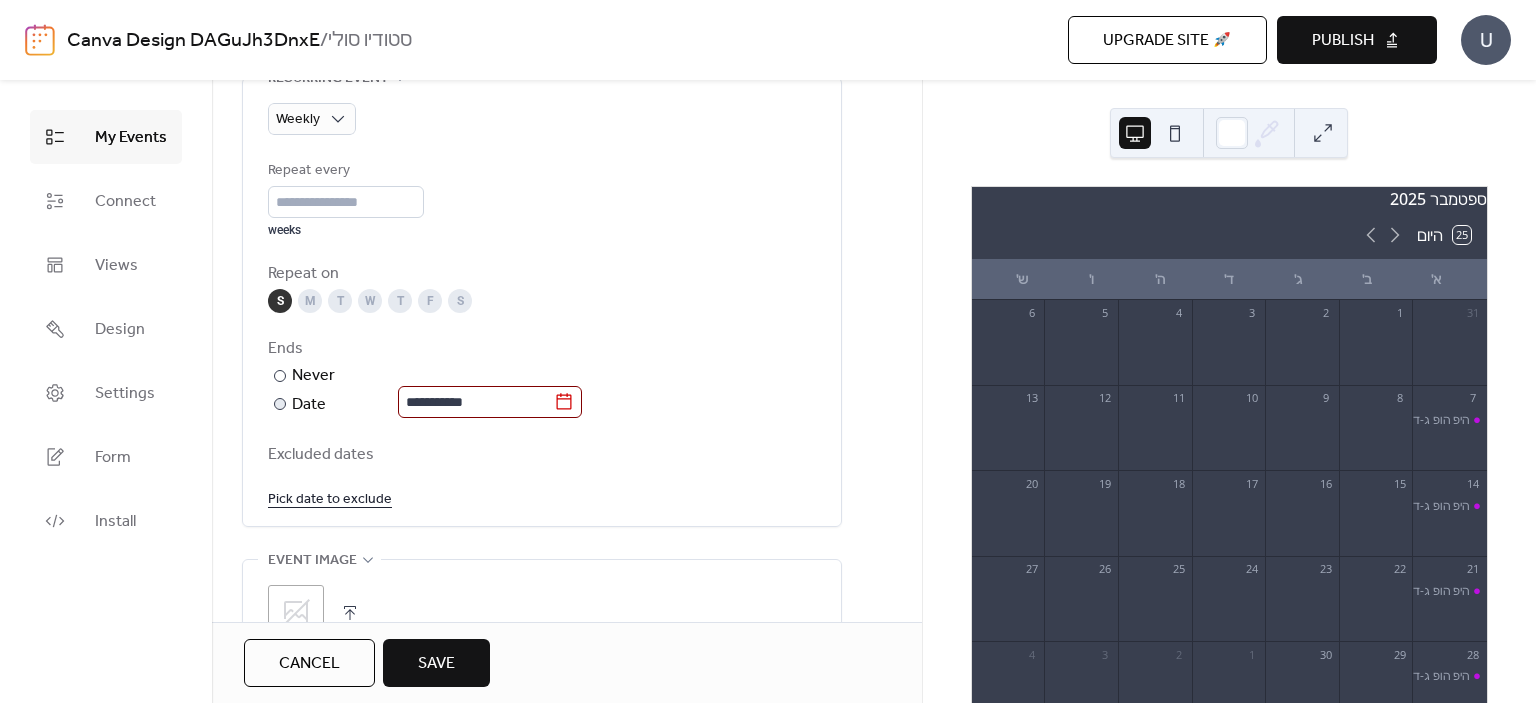 click 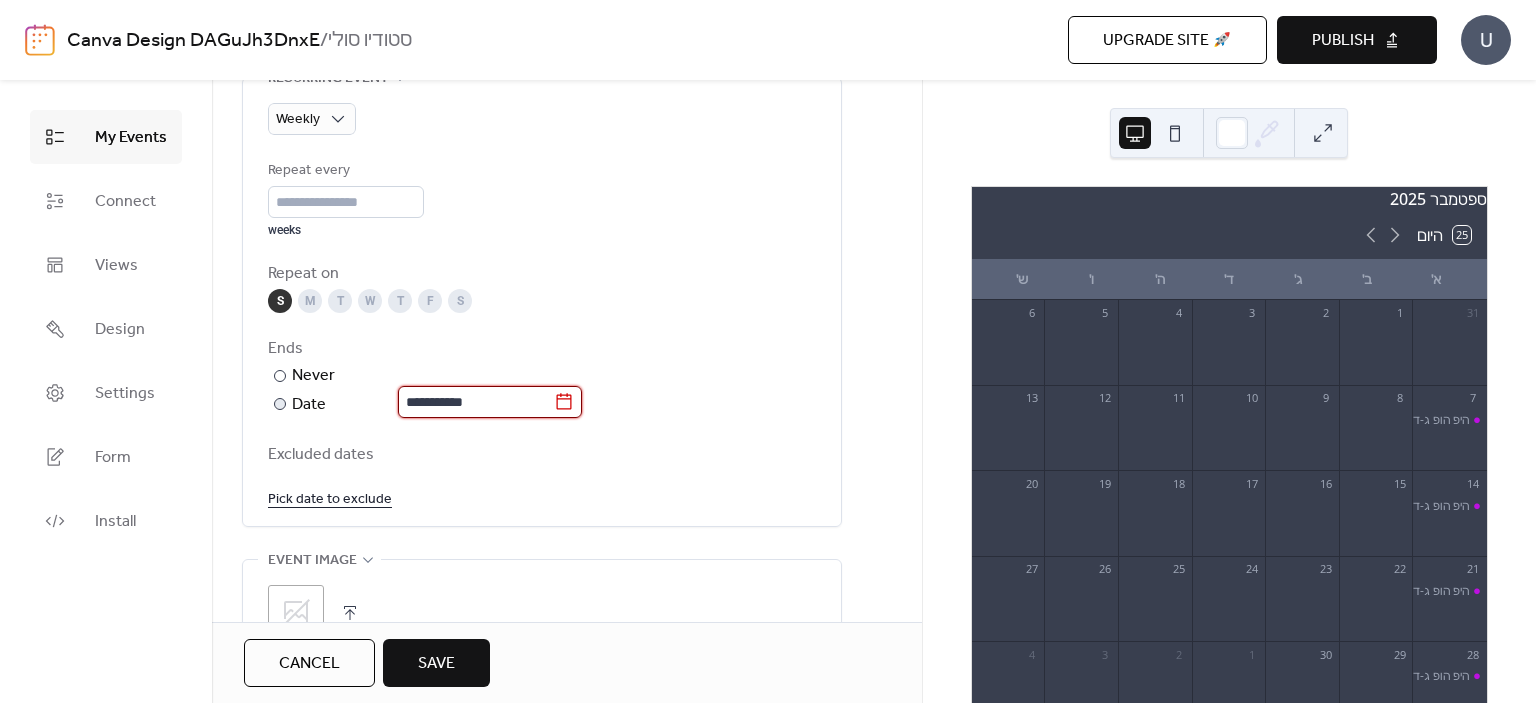 click on "**********" at bounding box center [476, 402] 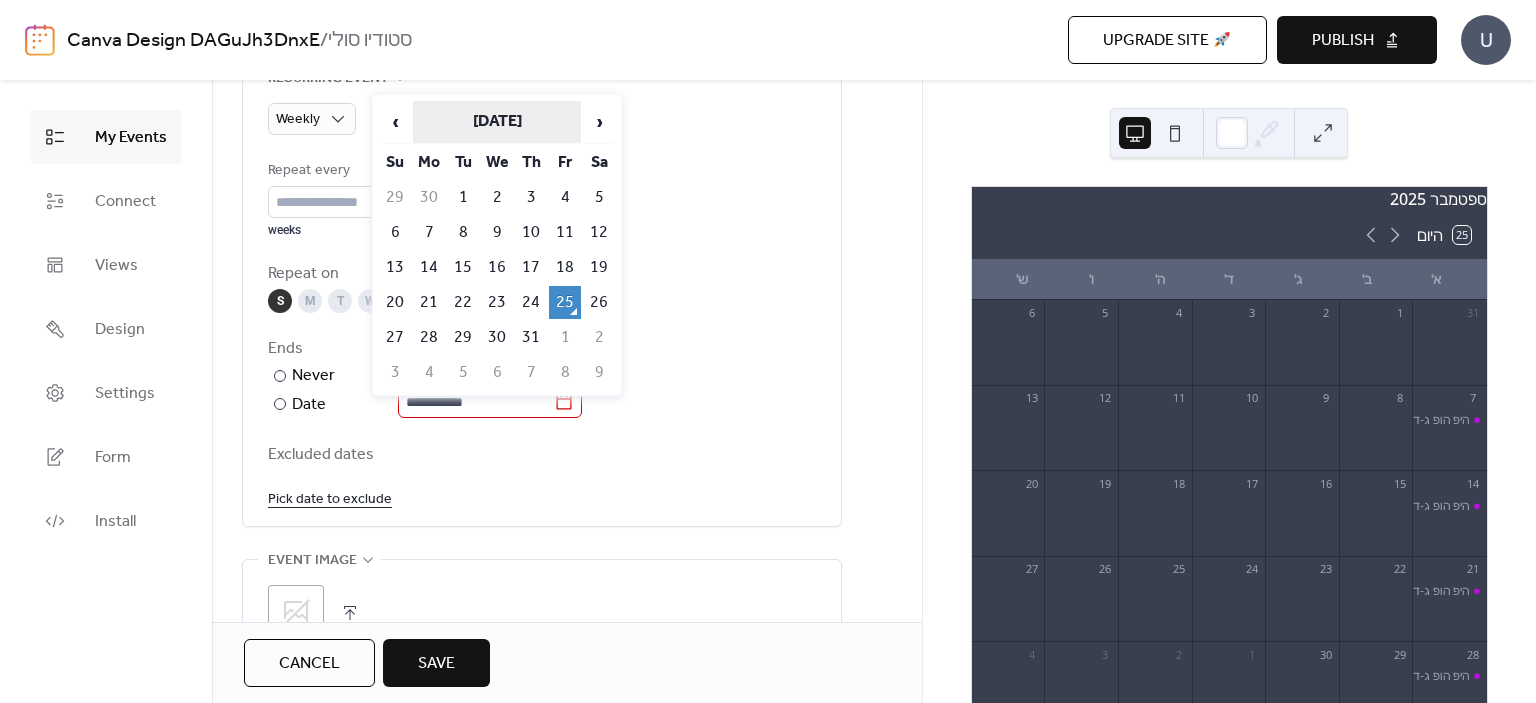 click on "[DATE]" at bounding box center [497, 122] 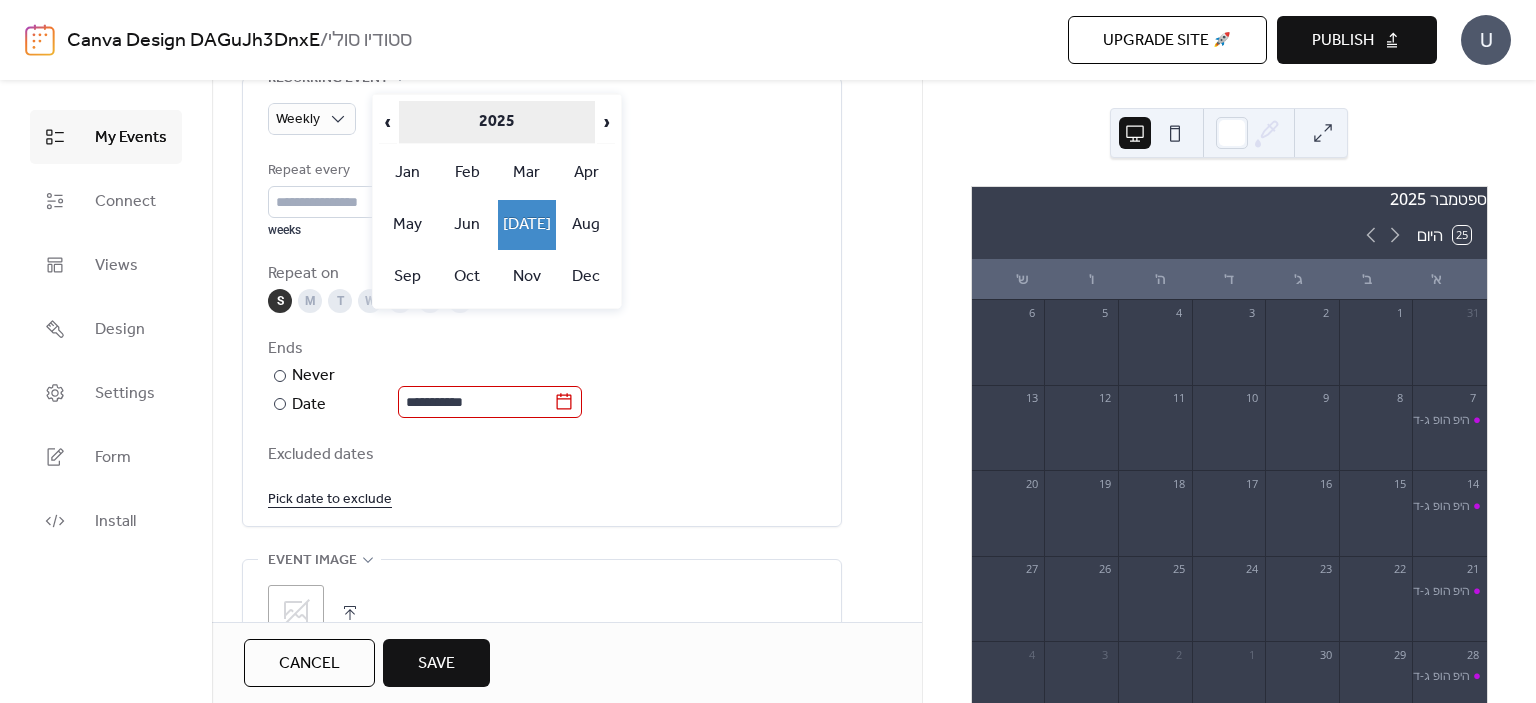 click on "2025" at bounding box center [497, 122] 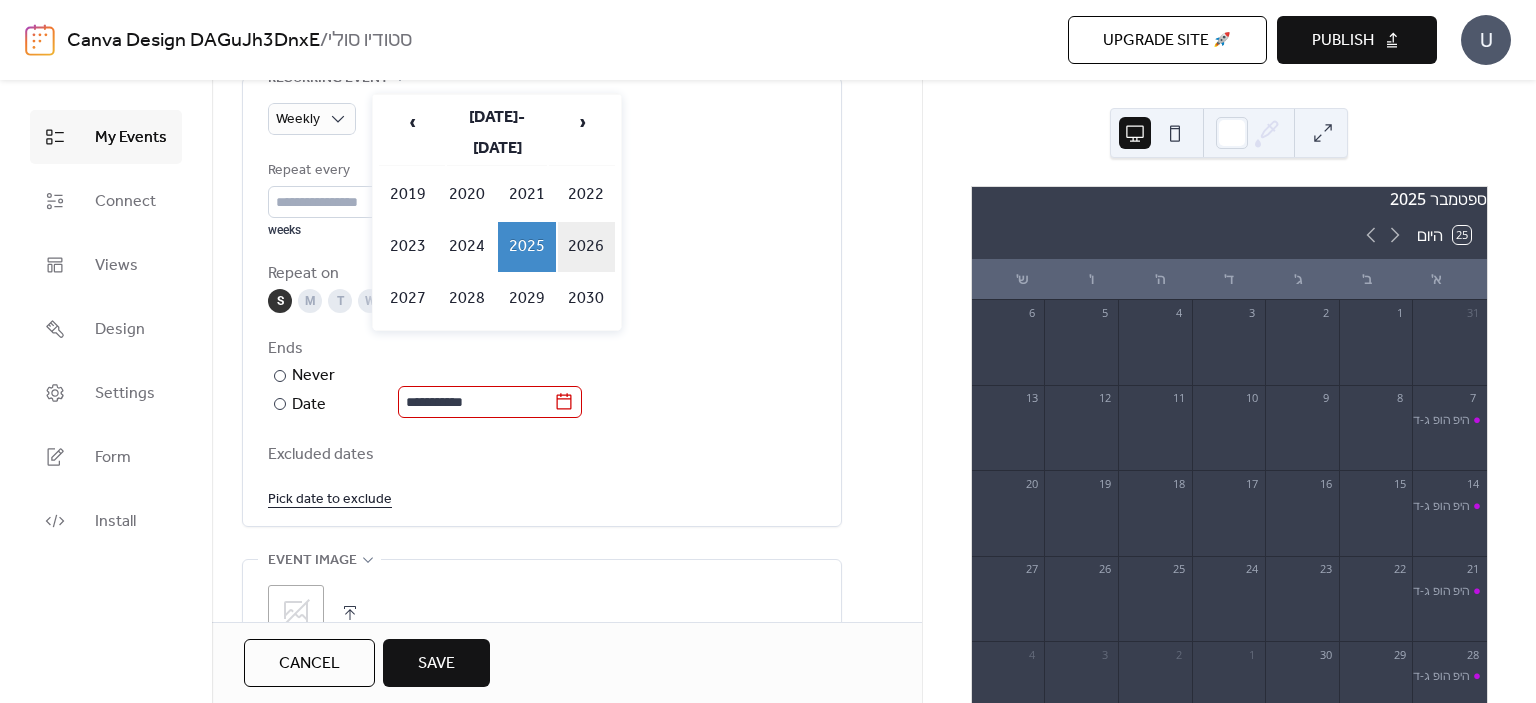 click on "2026" at bounding box center (587, 247) 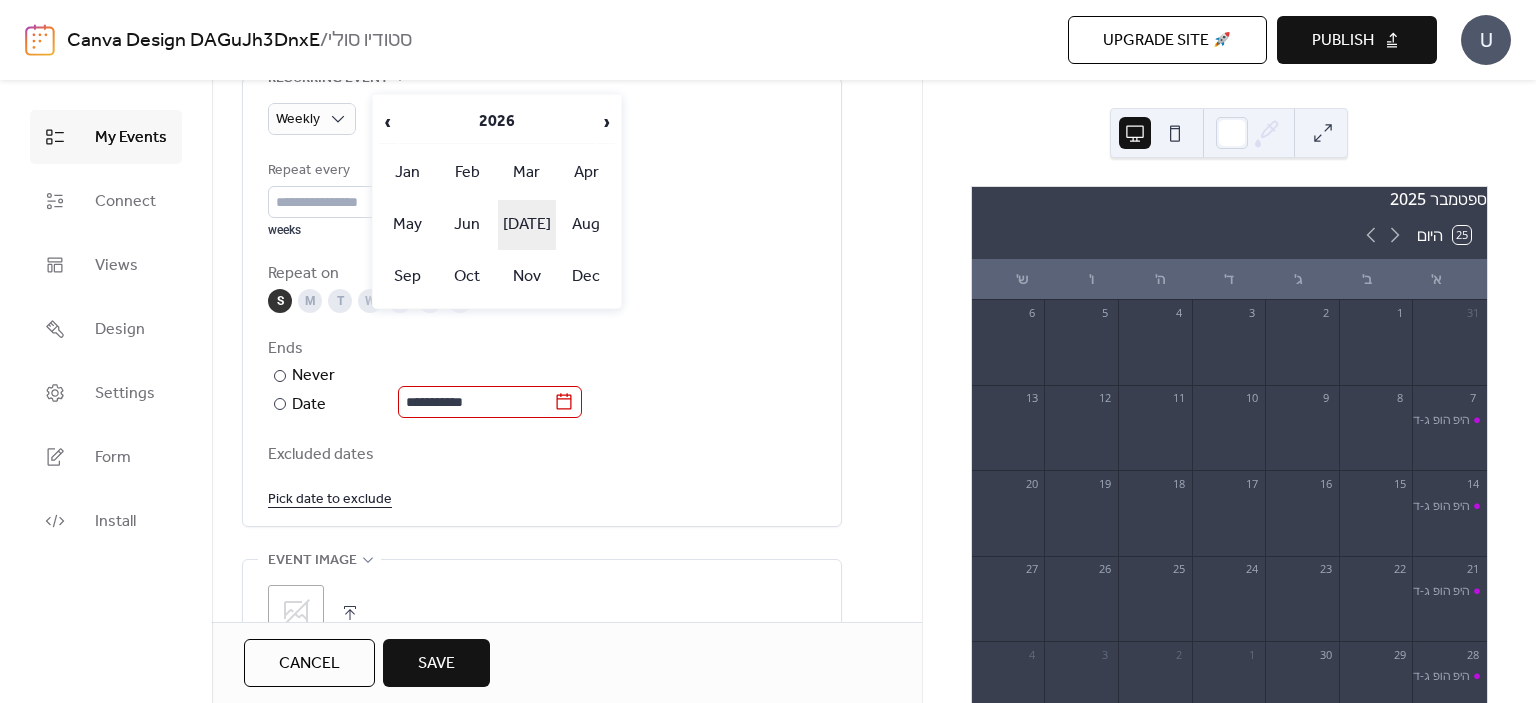 click on "[DATE]" at bounding box center (527, 225) 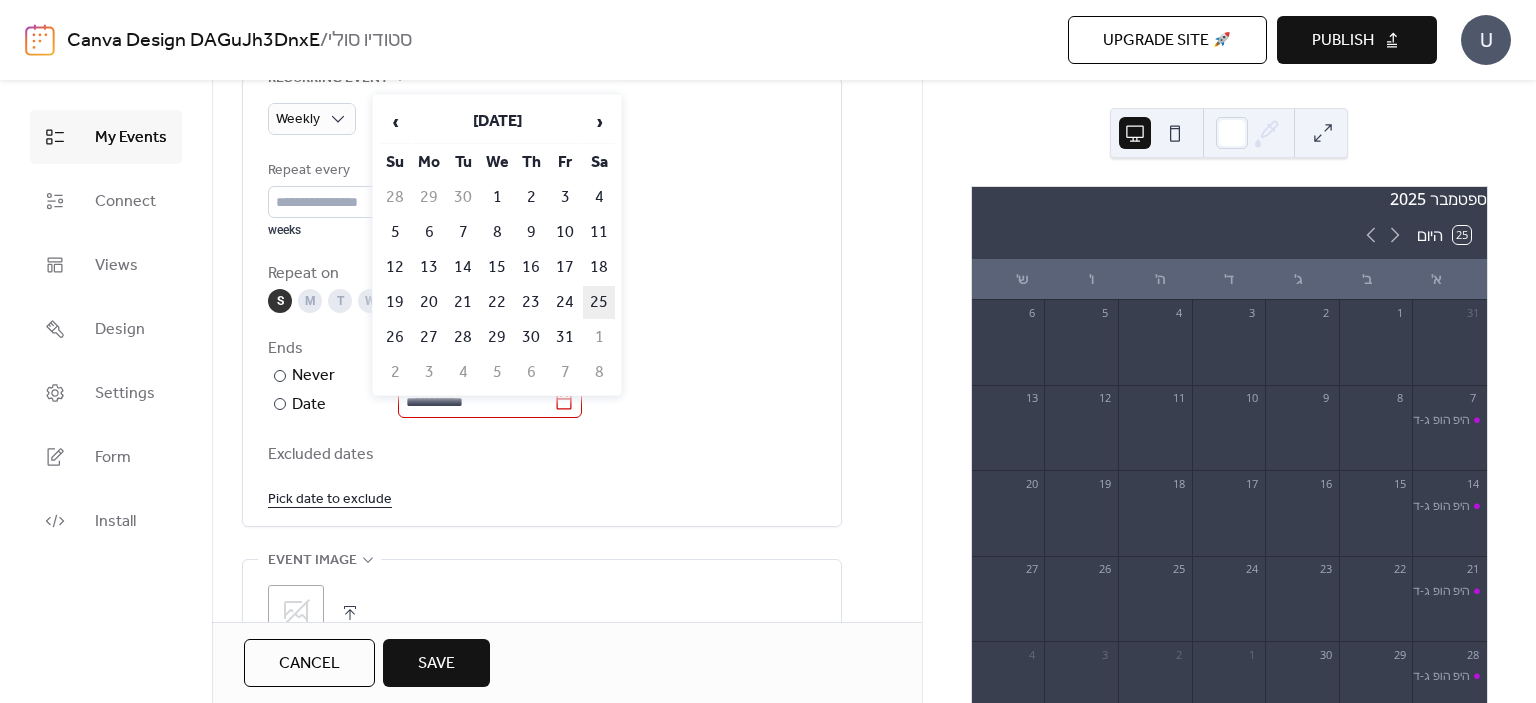 click on "25" at bounding box center [599, 302] 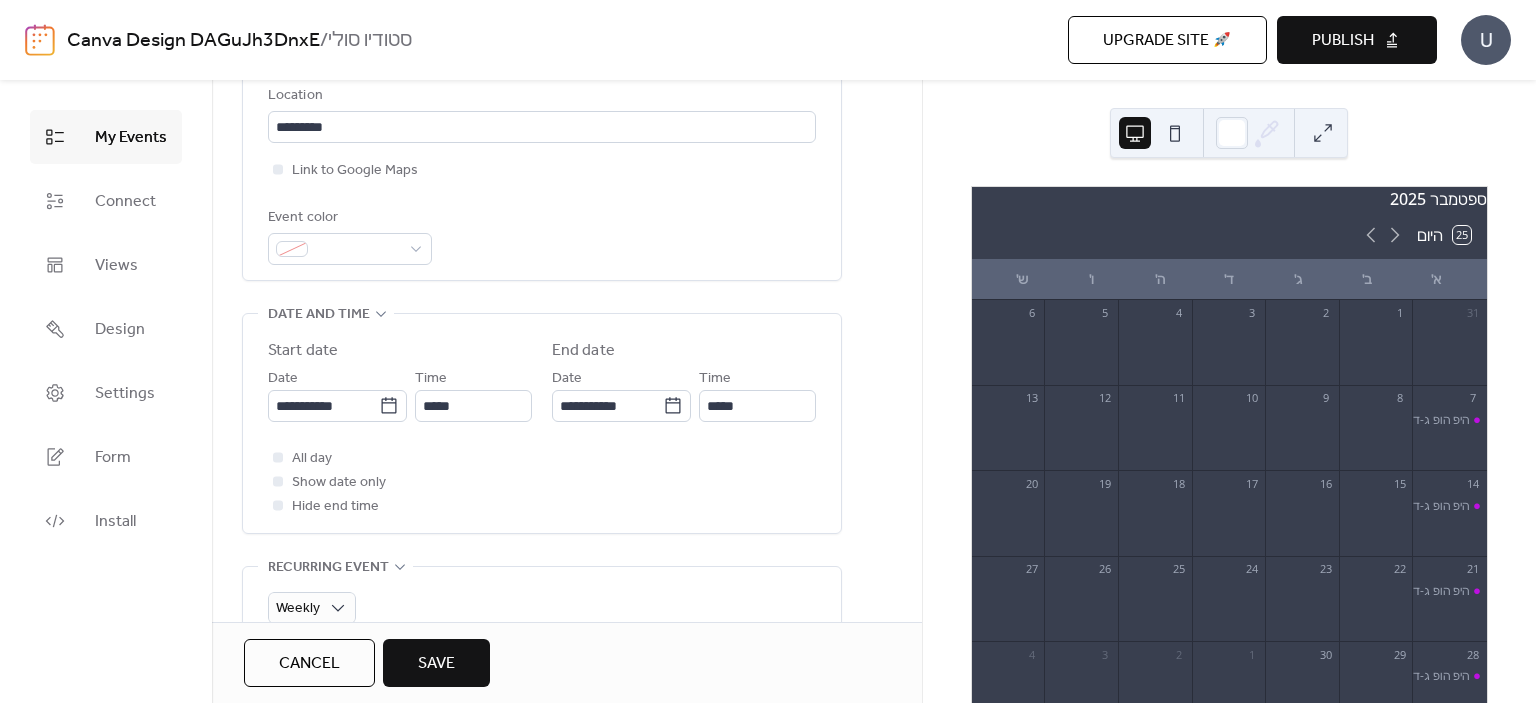 scroll, scrollTop: 372, scrollLeft: 0, axis: vertical 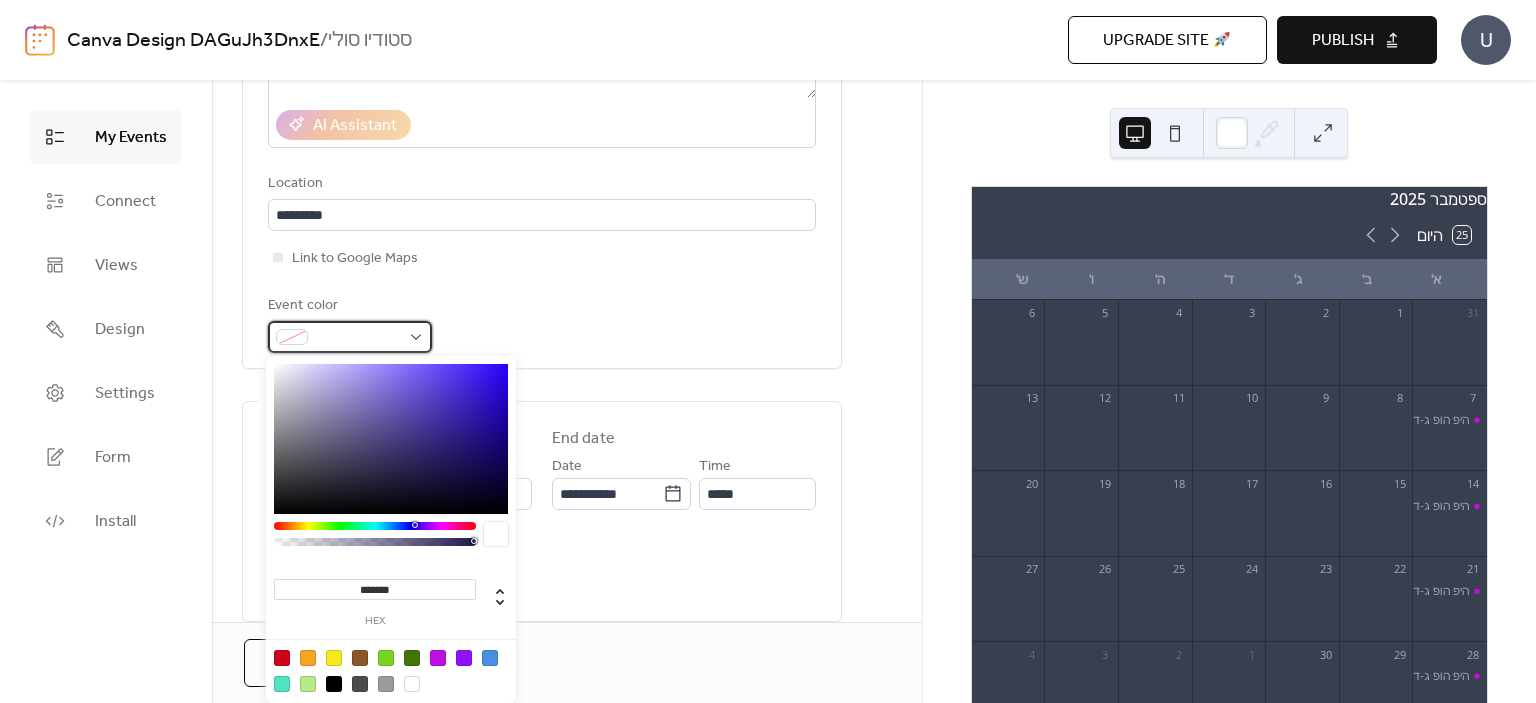 click at bounding box center [358, 338] 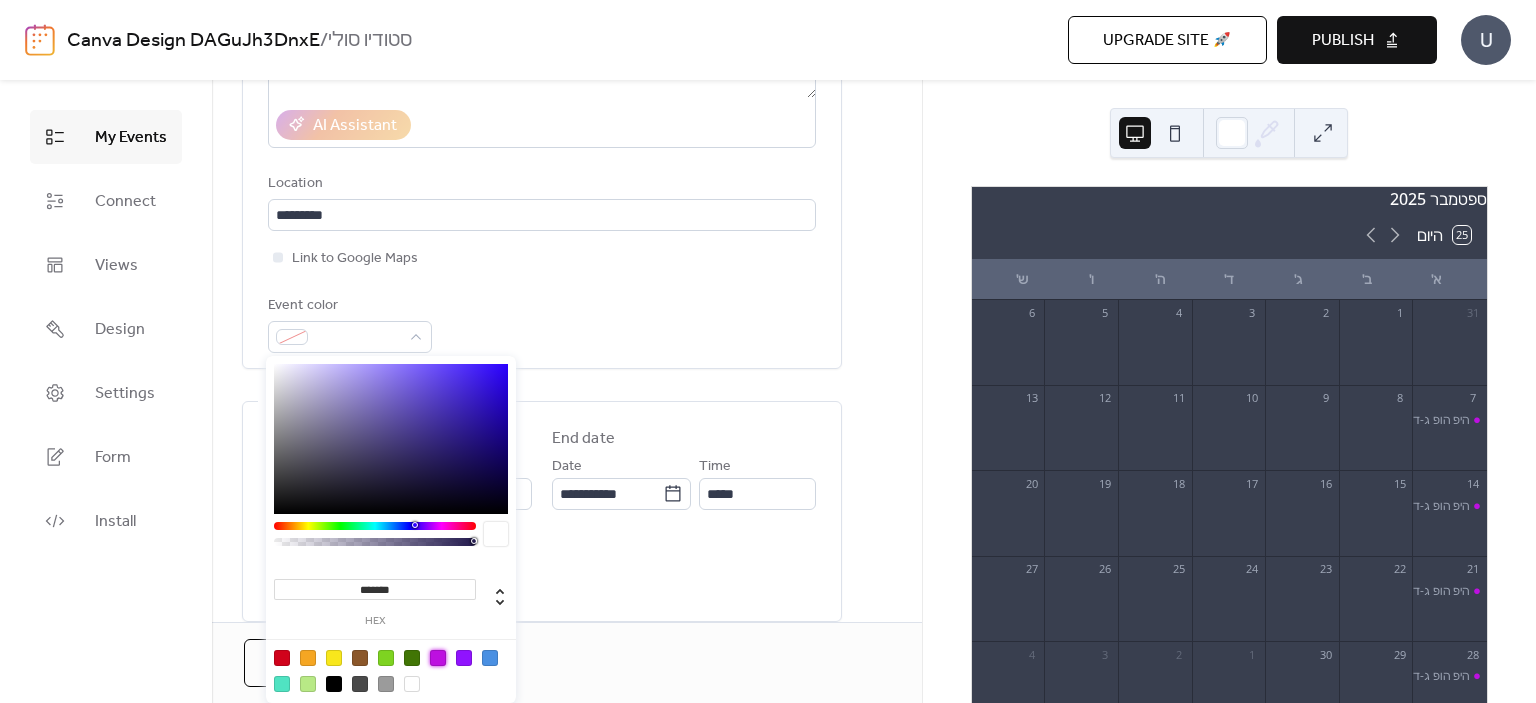click at bounding box center (438, 658) 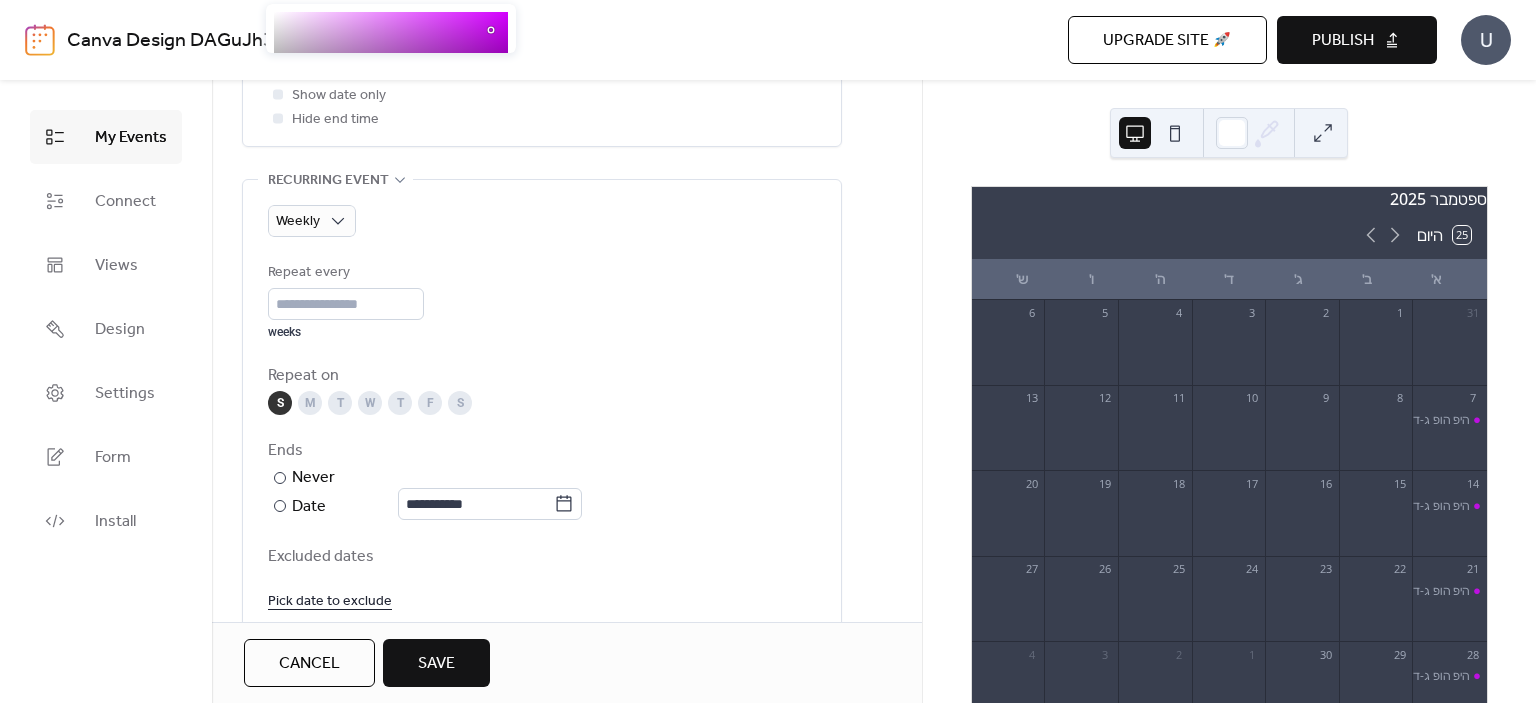 scroll, scrollTop: 1316, scrollLeft: 0, axis: vertical 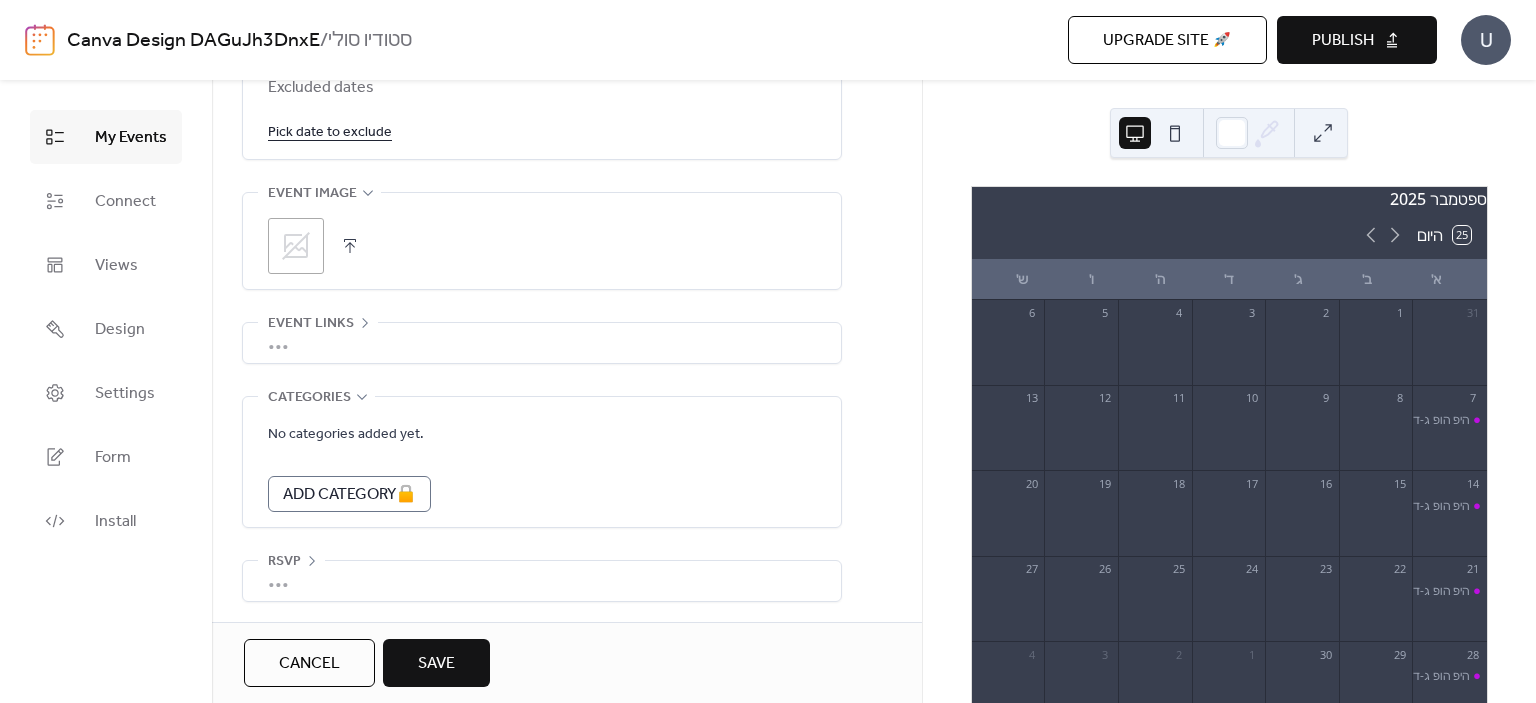 click on "Save" at bounding box center (436, 664) 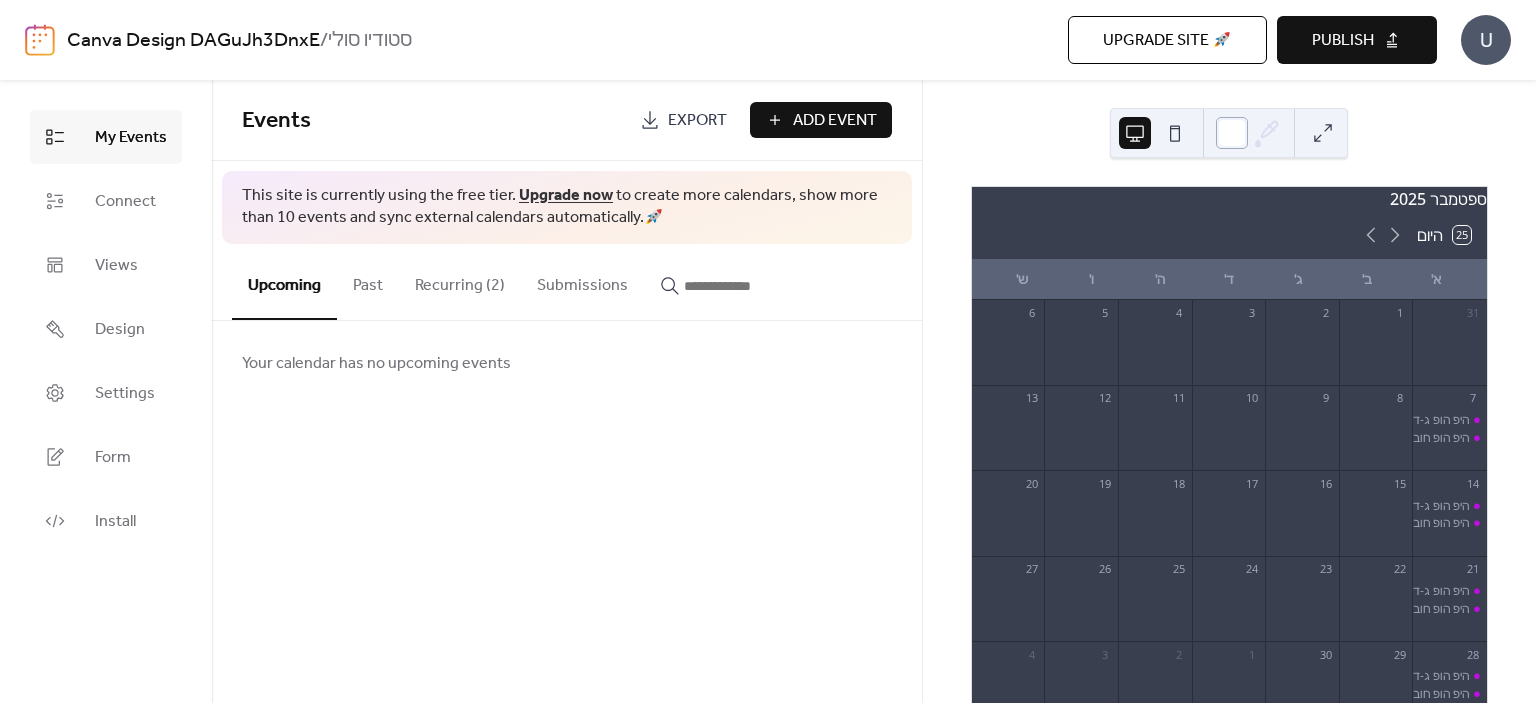 click at bounding box center [1232, 133] 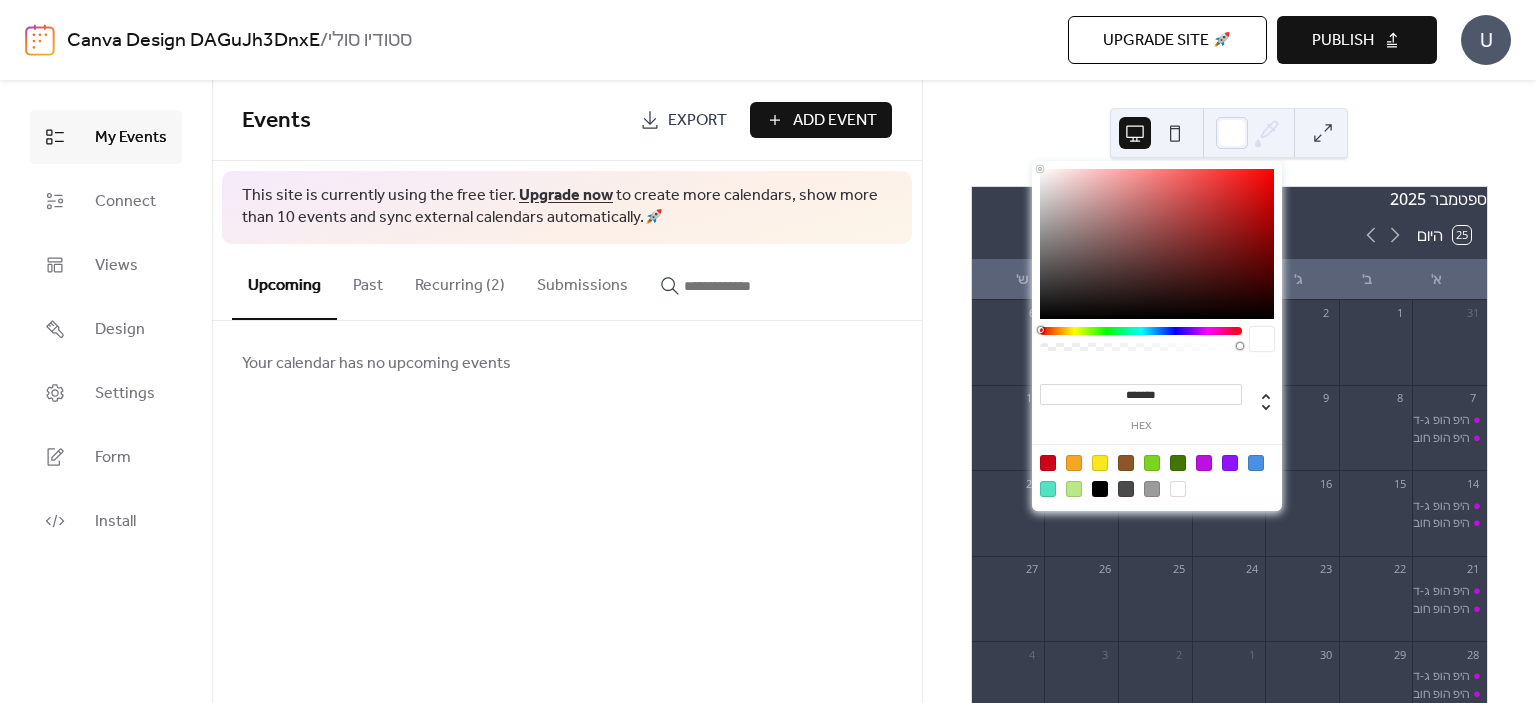 click at bounding box center (1157, 475) 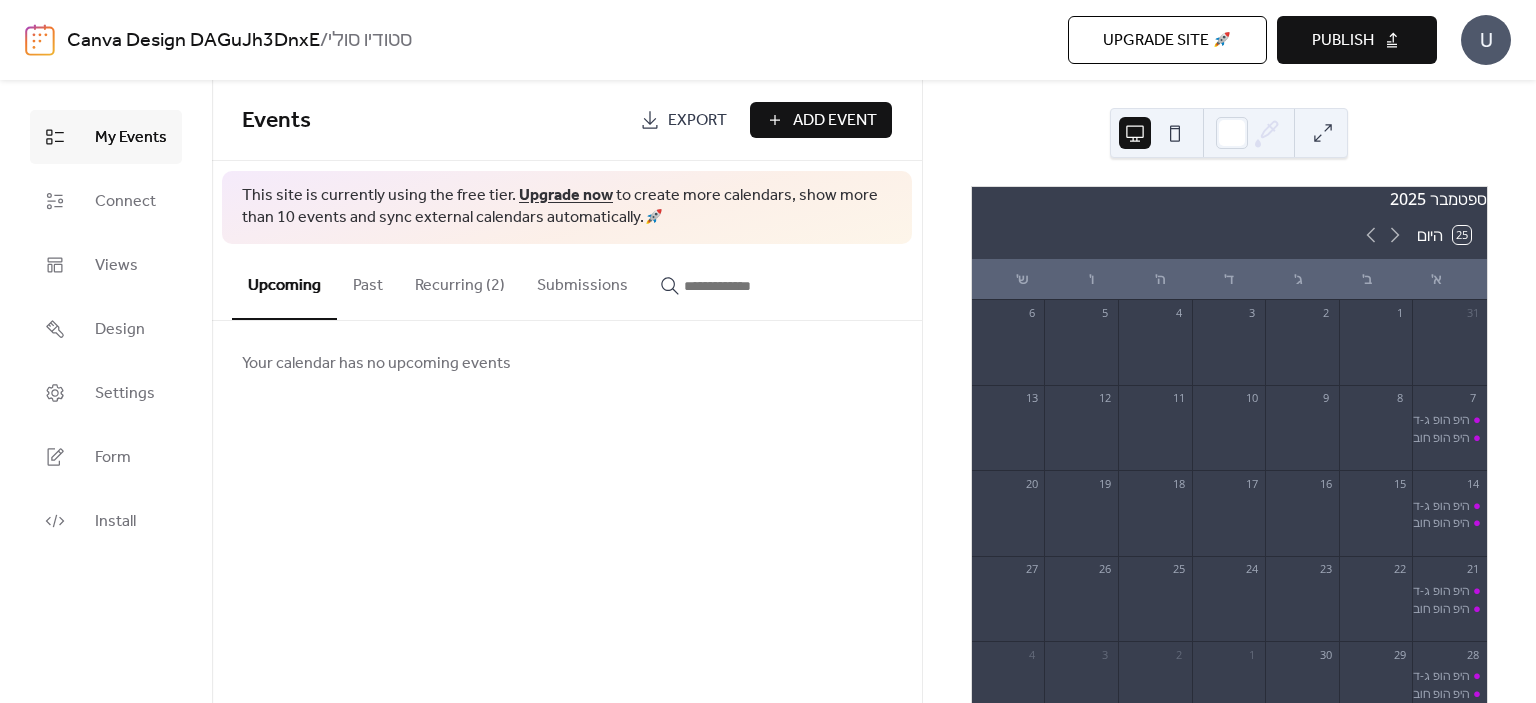 click on "Your calendar has no upcoming events" at bounding box center (567, 363) 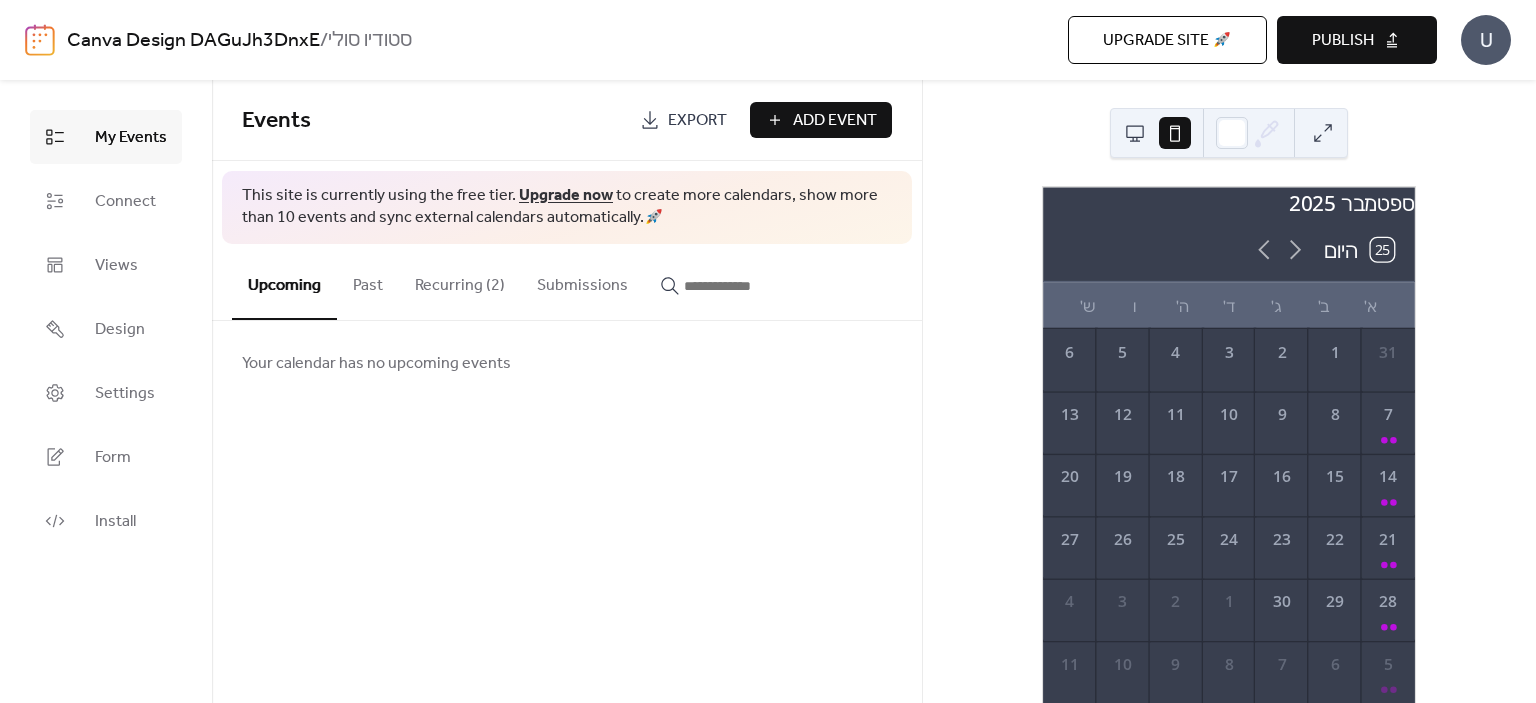 click at bounding box center (1135, 133) 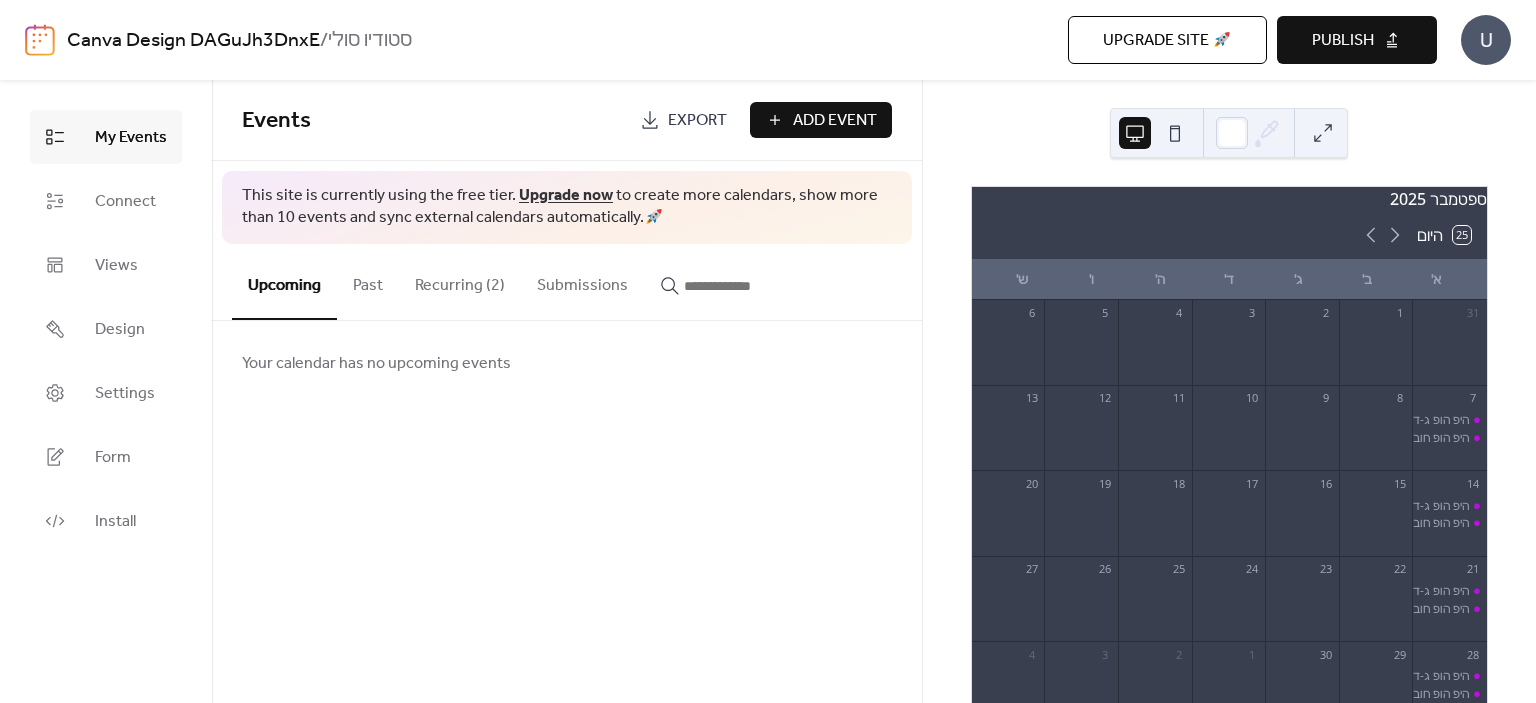 click on "U" at bounding box center (1486, 40) 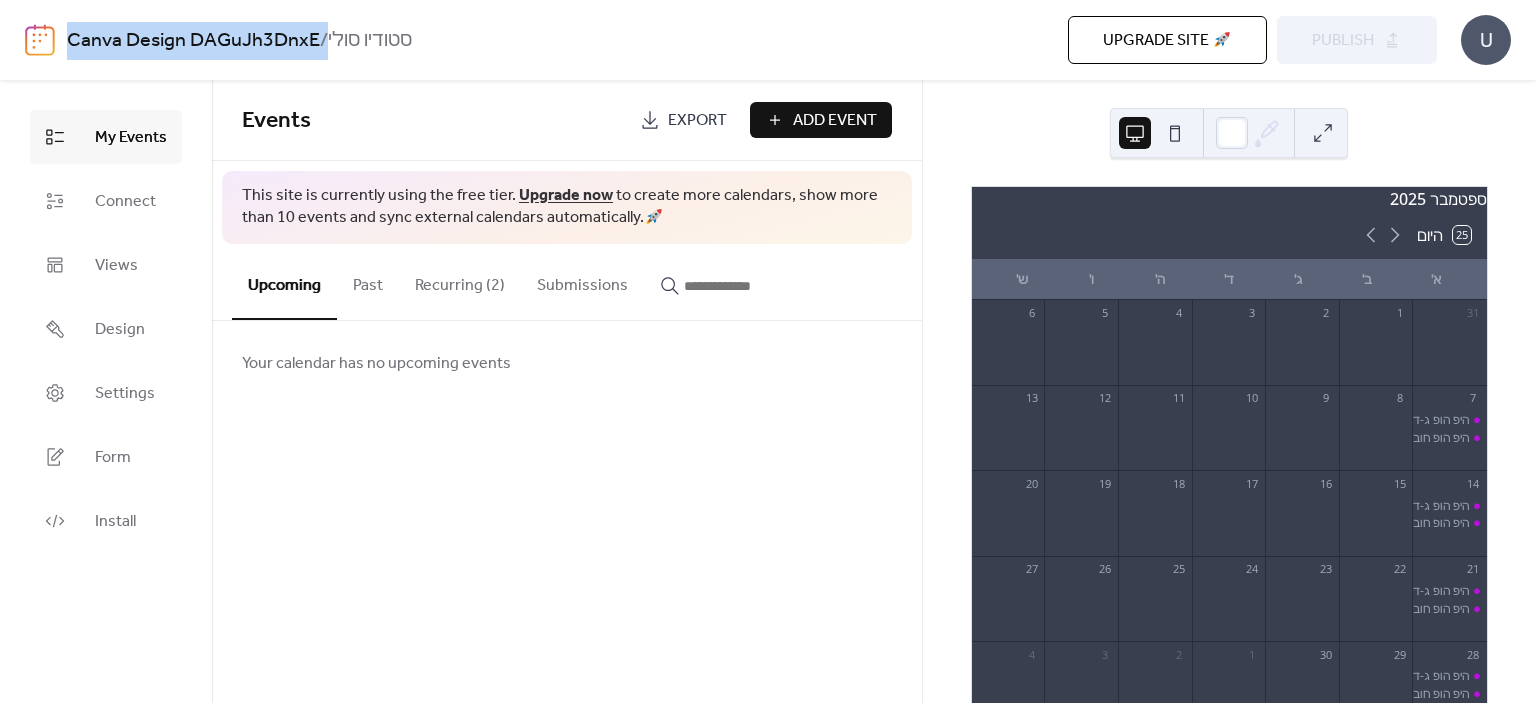 drag, startPoint x: 320, startPoint y: 46, endPoint x: 61, endPoint y: 36, distance: 259.193 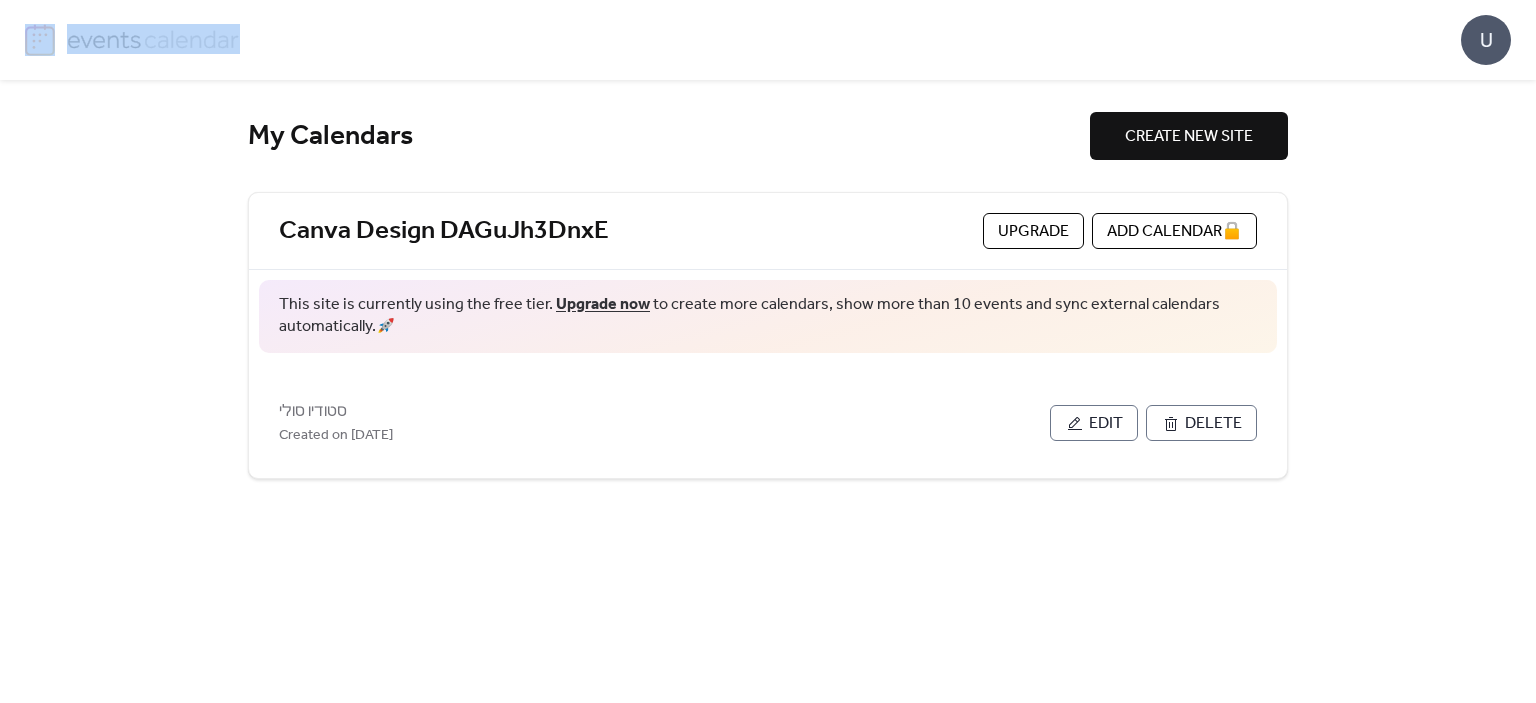 drag, startPoint x: 261, startPoint y: 59, endPoint x: 190, endPoint y: 46, distance: 72.18033 